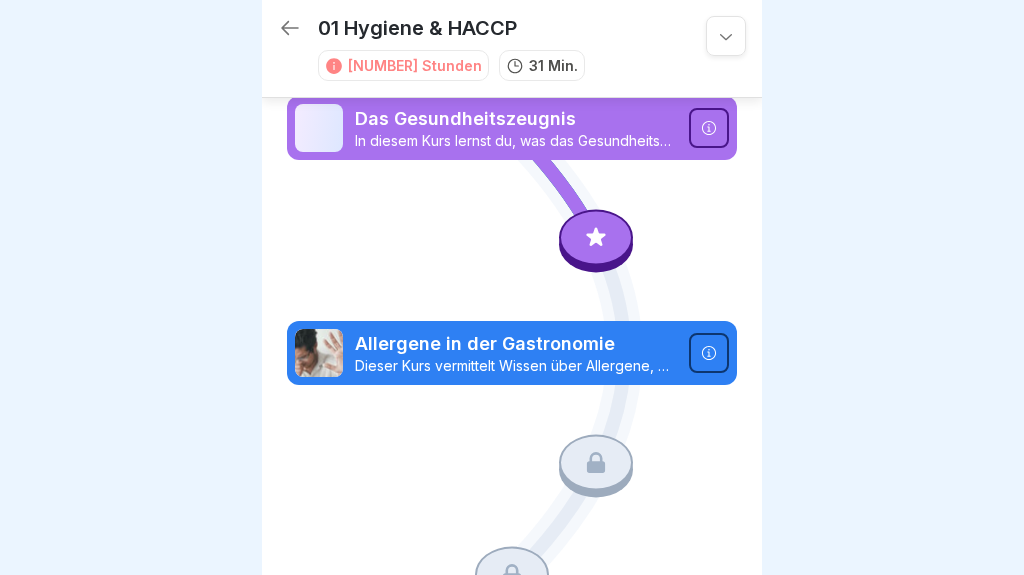 scroll, scrollTop: 0, scrollLeft: 0, axis: both 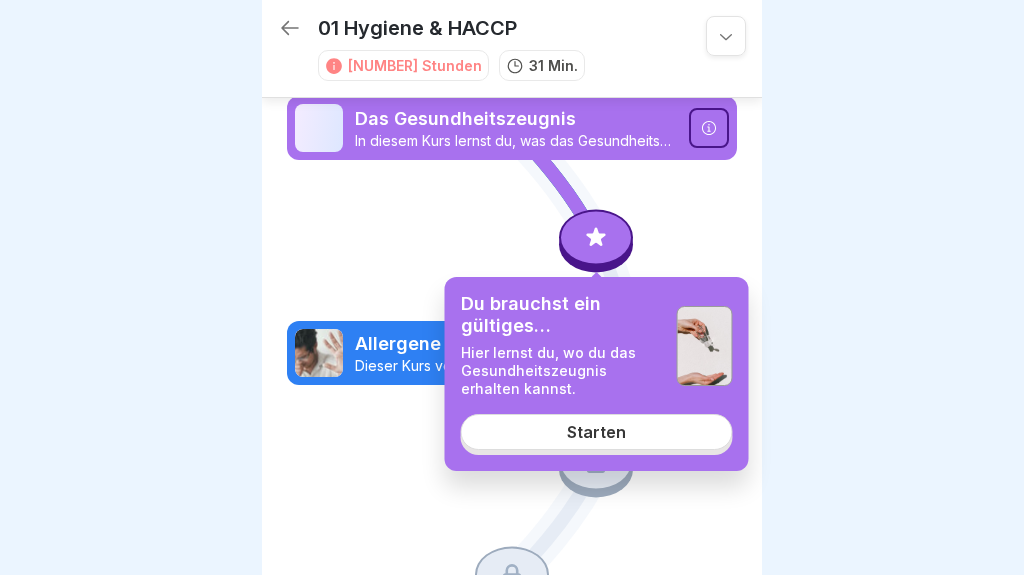 click on "Starten" at bounding box center [597, 432] 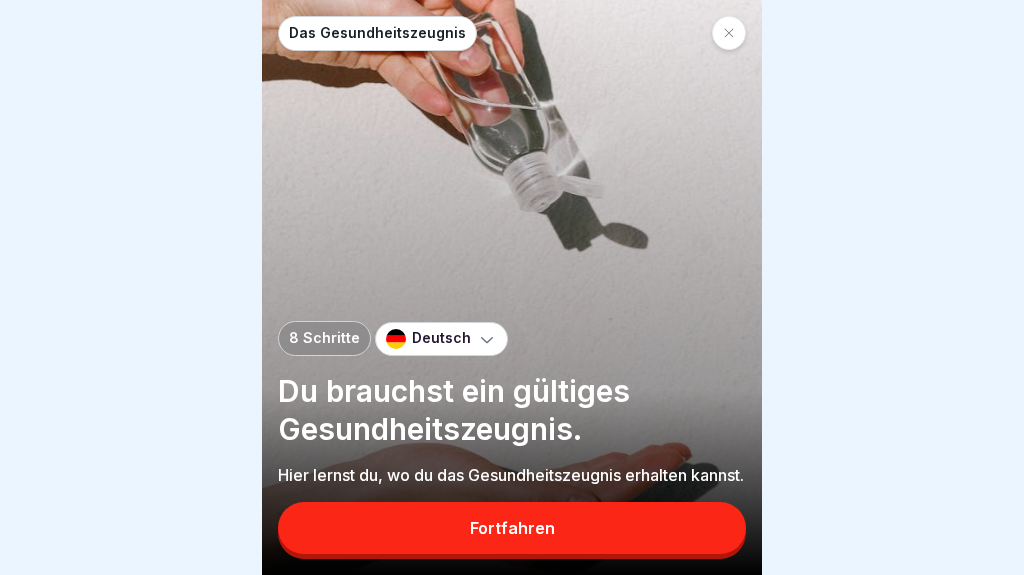 click on "Fortfahren" at bounding box center (512, 528) 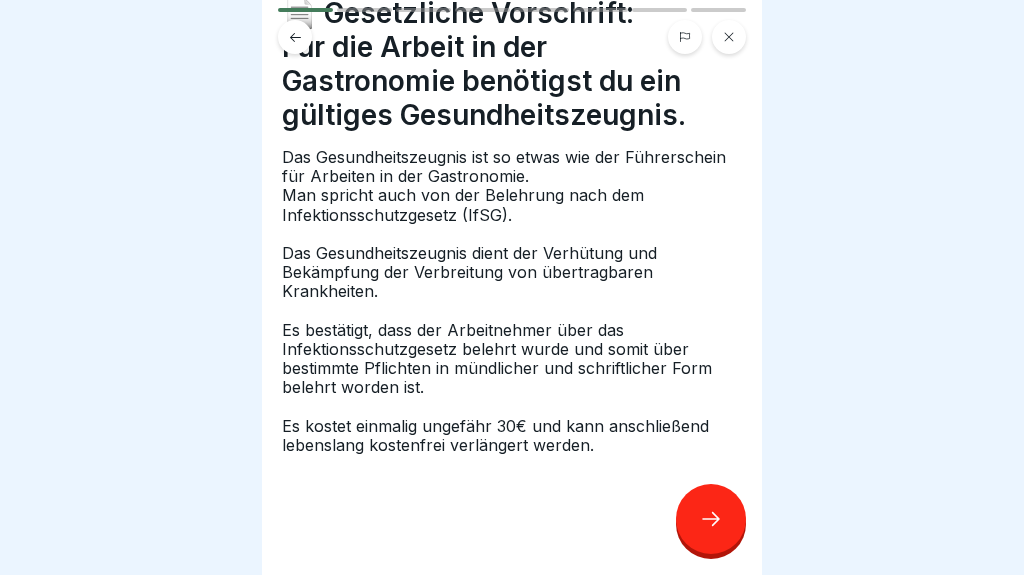 scroll, scrollTop: 79, scrollLeft: 0, axis: vertical 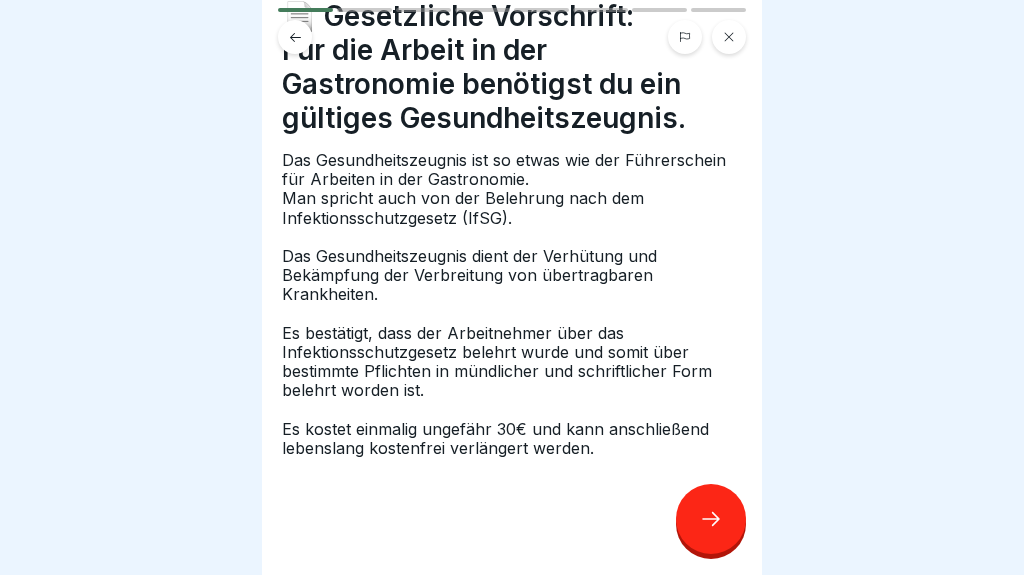 click 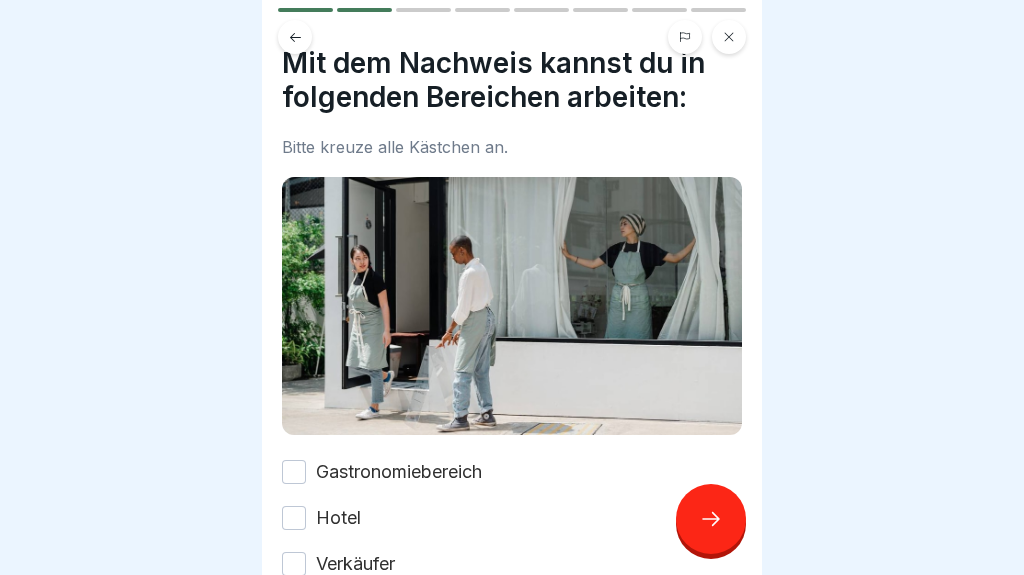 scroll, scrollTop: 30, scrollLeft: 0, axis: vertical 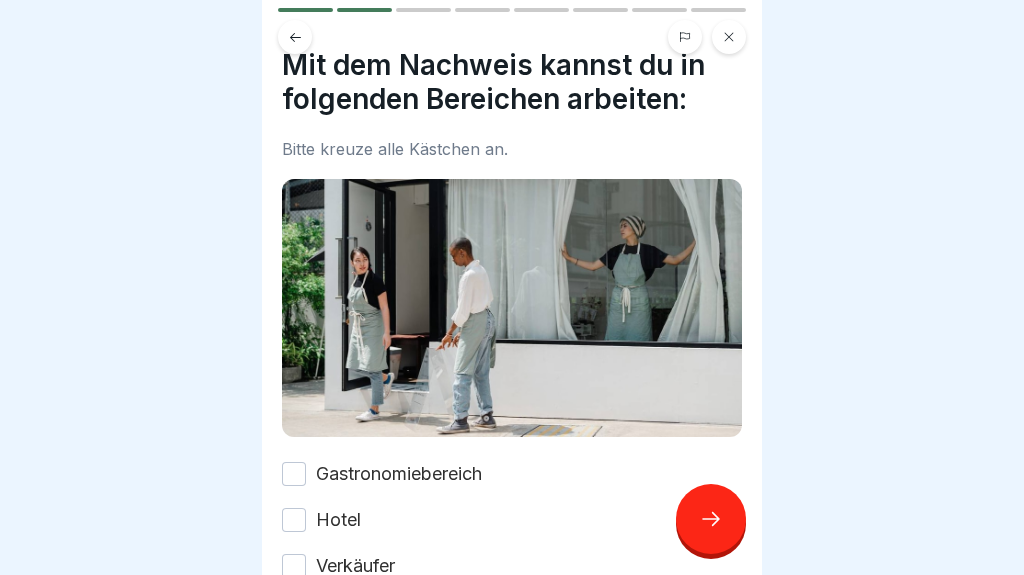 click at bounding box center [295, 37] 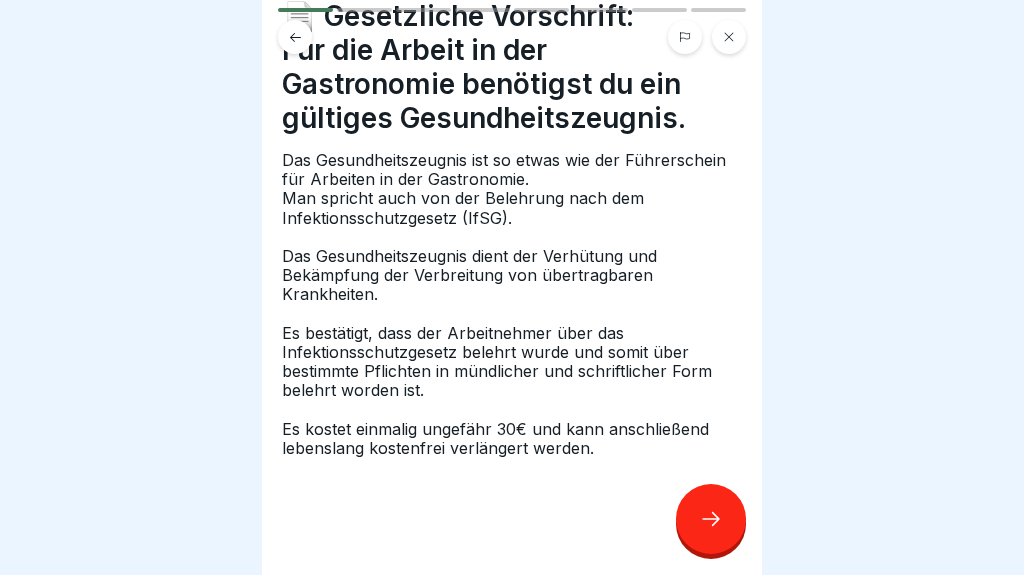 click 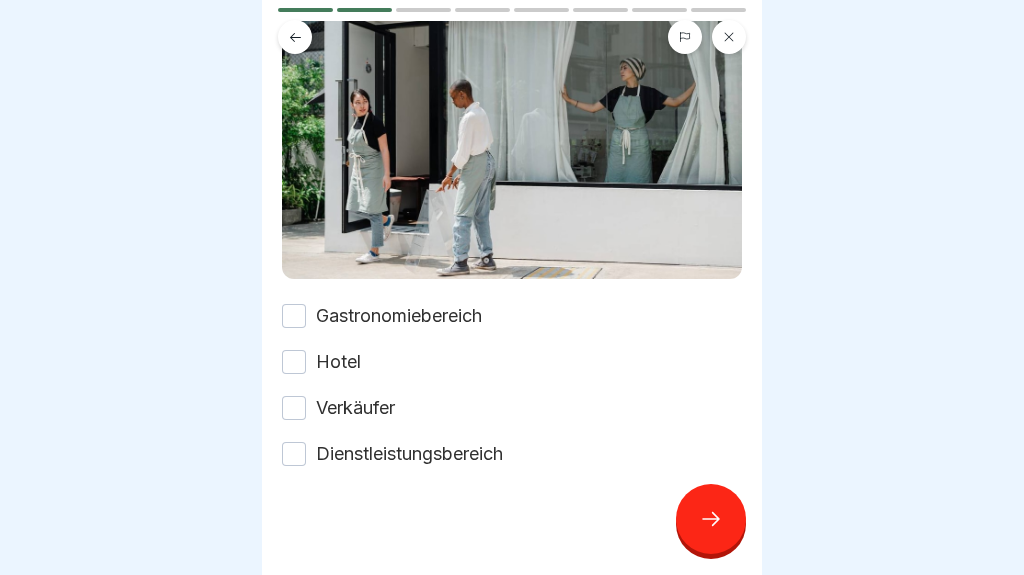 scroll, scrollTop: 186, scrollLeft: 0, axis: vertical 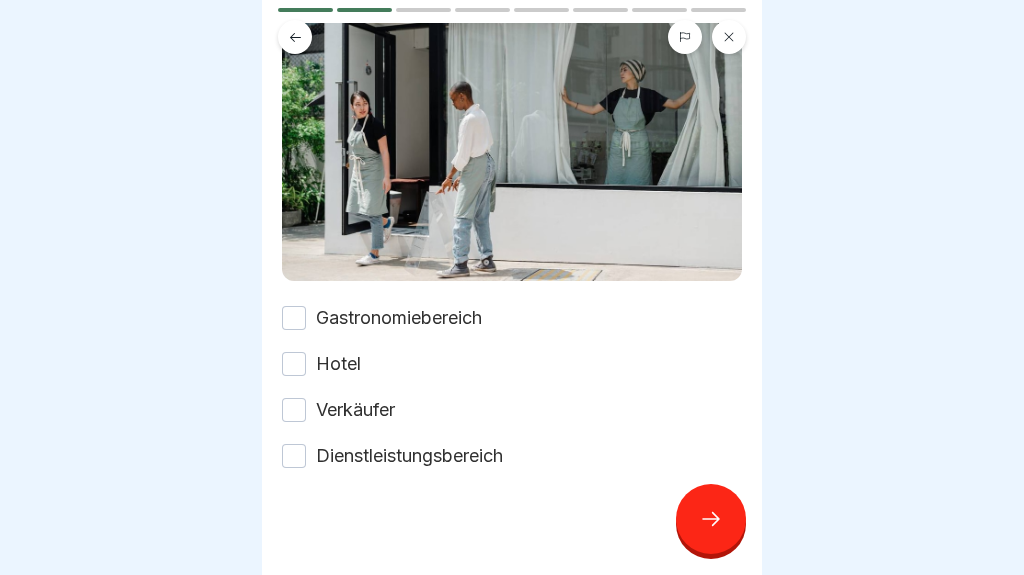 click on "Gastronomiebereich" at bounding box center (294, 318) 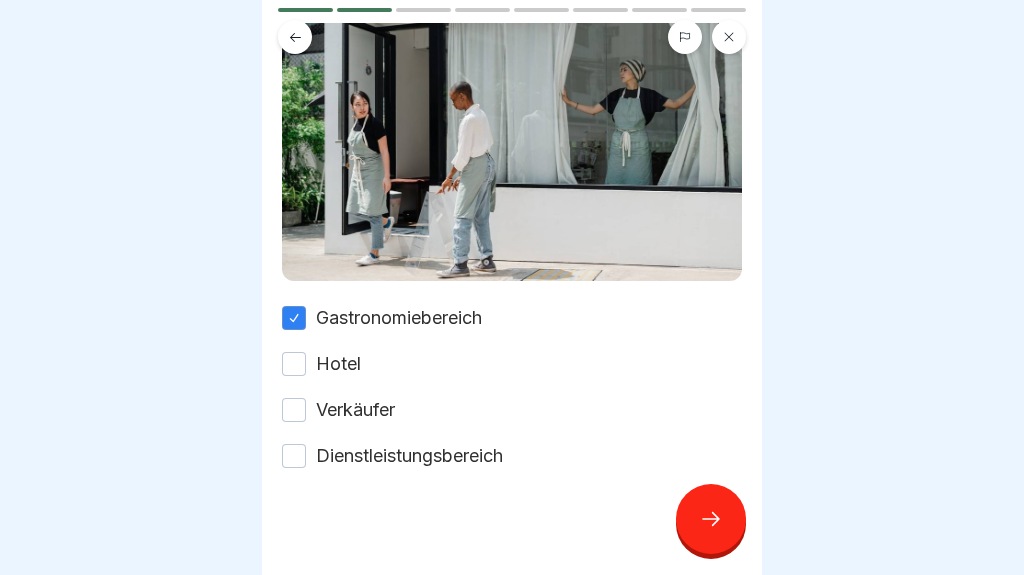 click 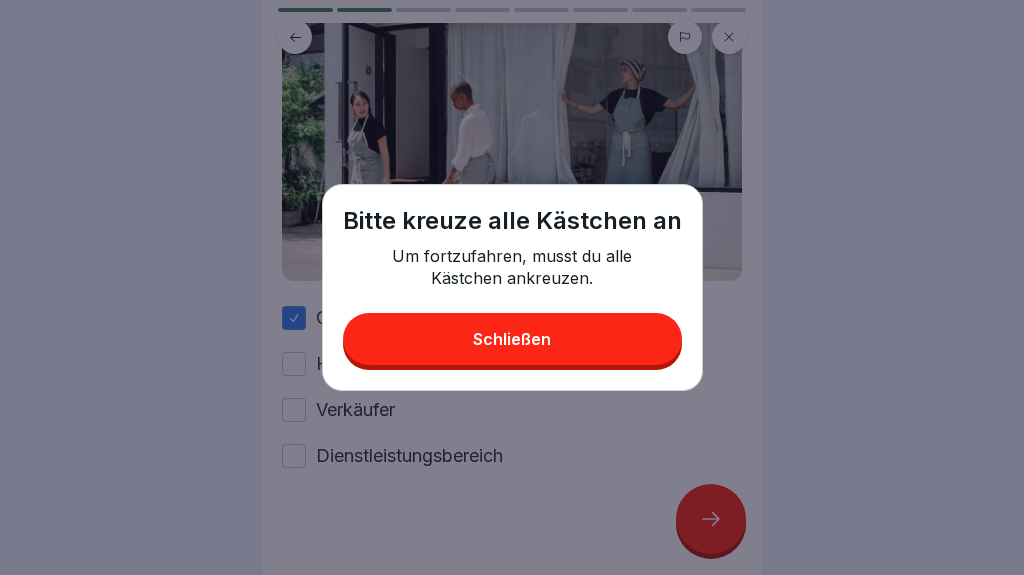 click on "Schließen" at bounding box center [512, 339] 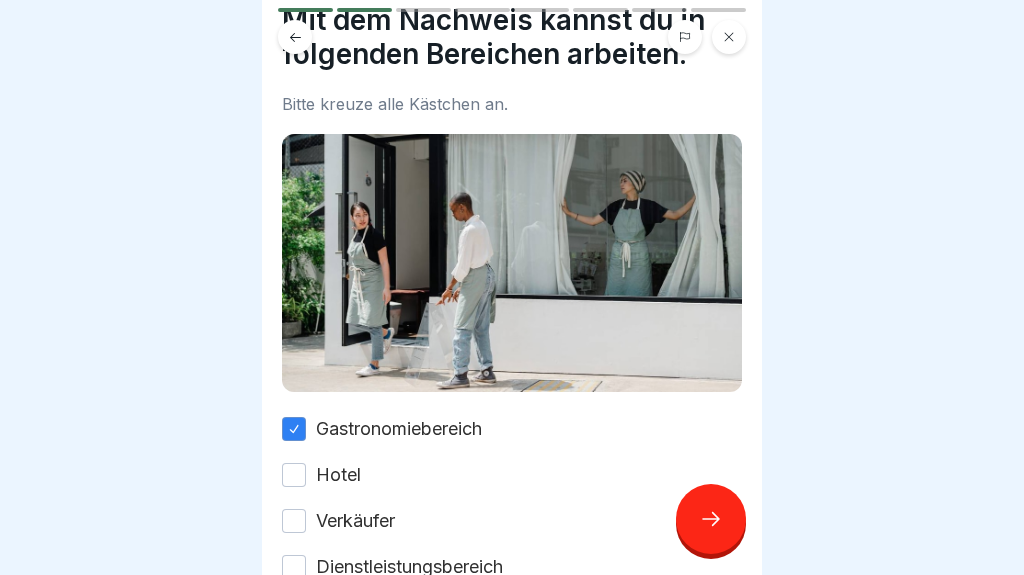 scroll, scrollTop: 73, scrollLeft: 0, axis: vertical 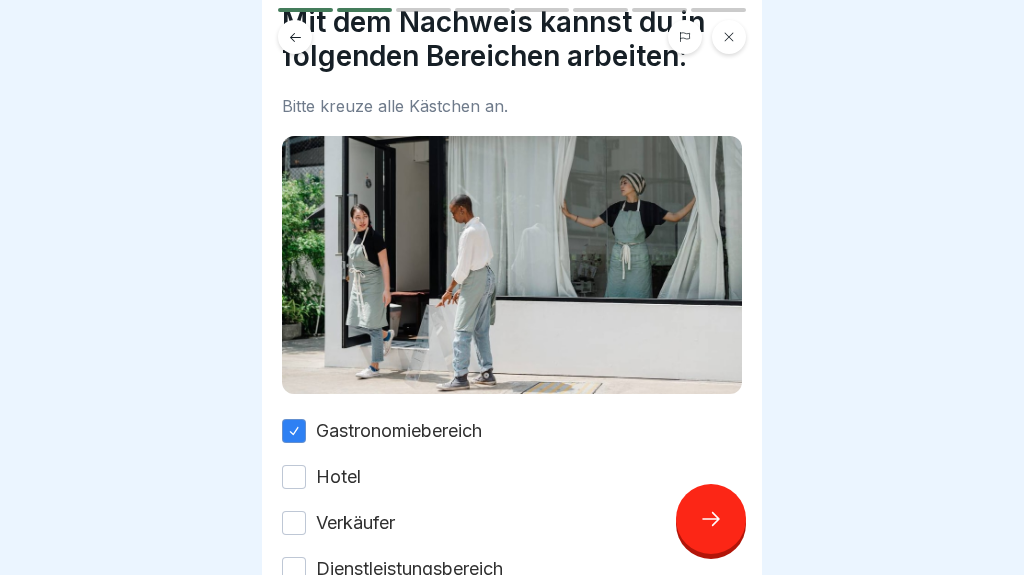 click on "Gastronomiebereich Hotel Verkäufer Dienstleistungsbereich" at bounding box center [512, 500] 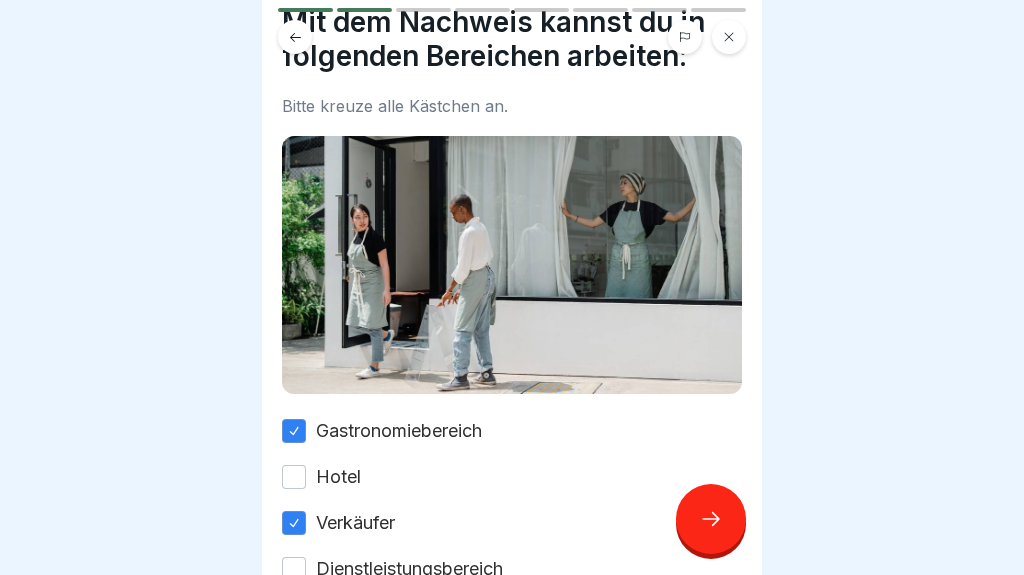 click on "Verkäufer" at bounding box center [294, 523] 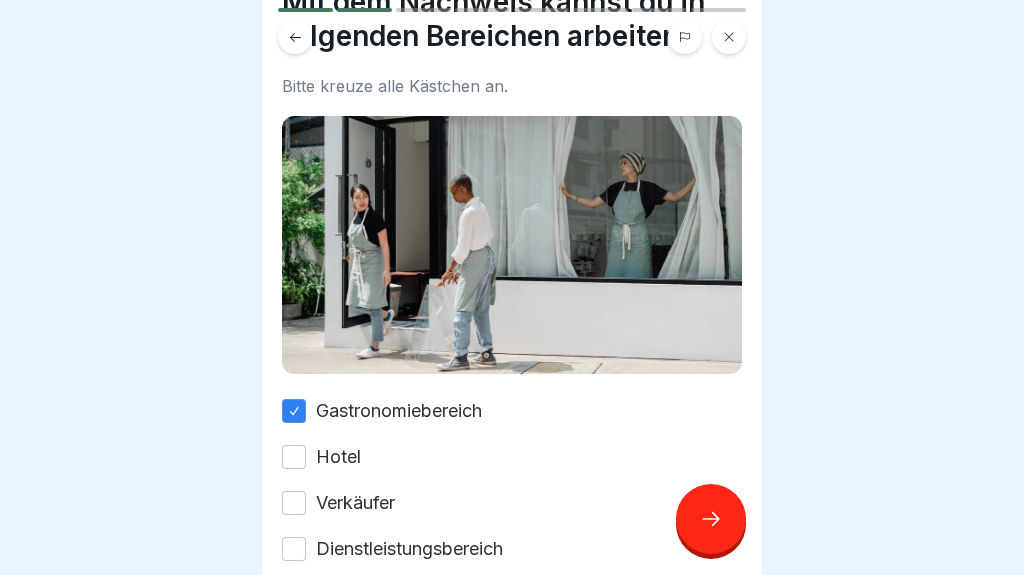 scroll, scrollTop: 100, scrollLeft: 0, axis: vertical 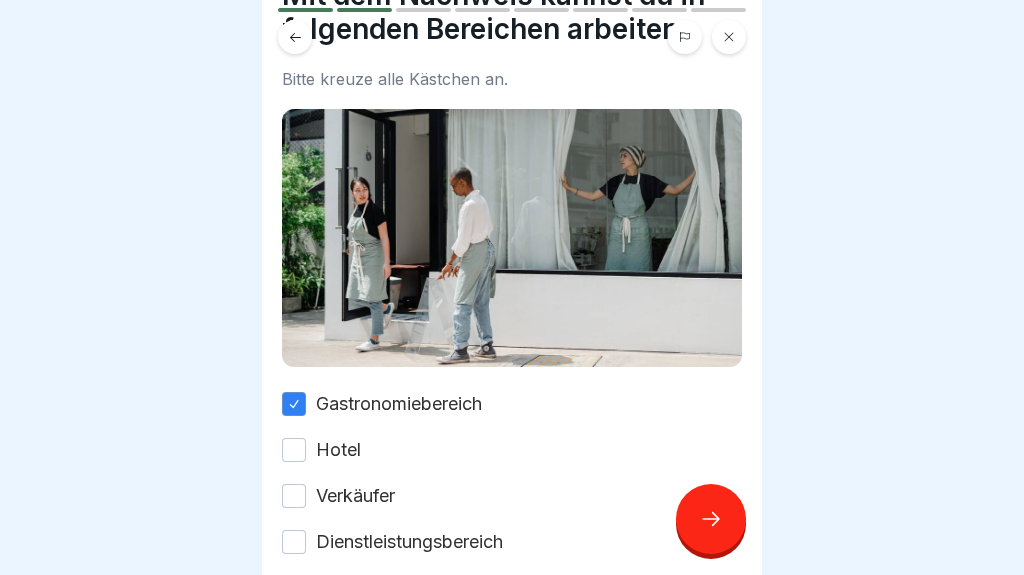 click on "Hotel" at bounding box center [294, 450] 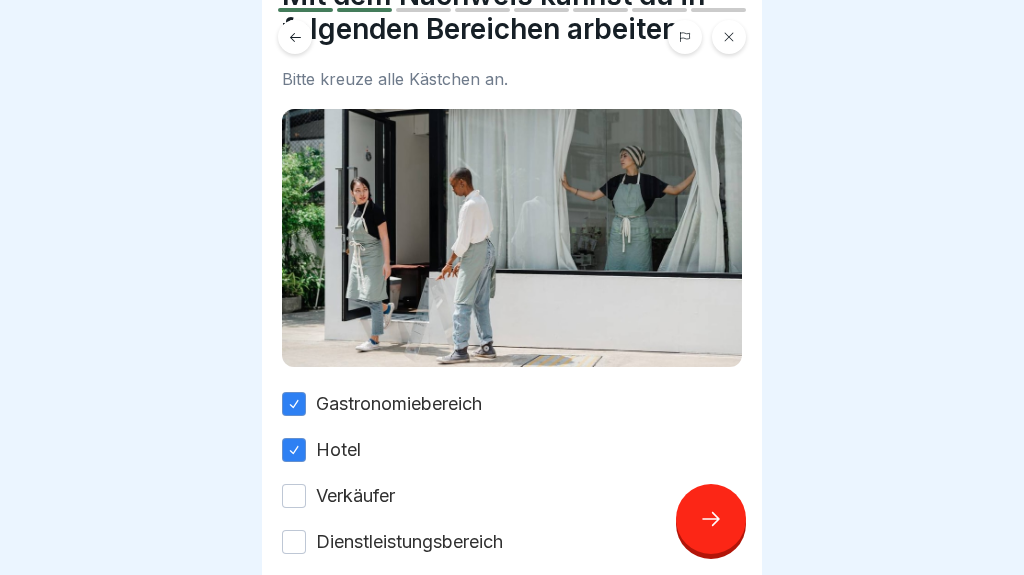 click on "Hotel" at bounding box center [294, 450] 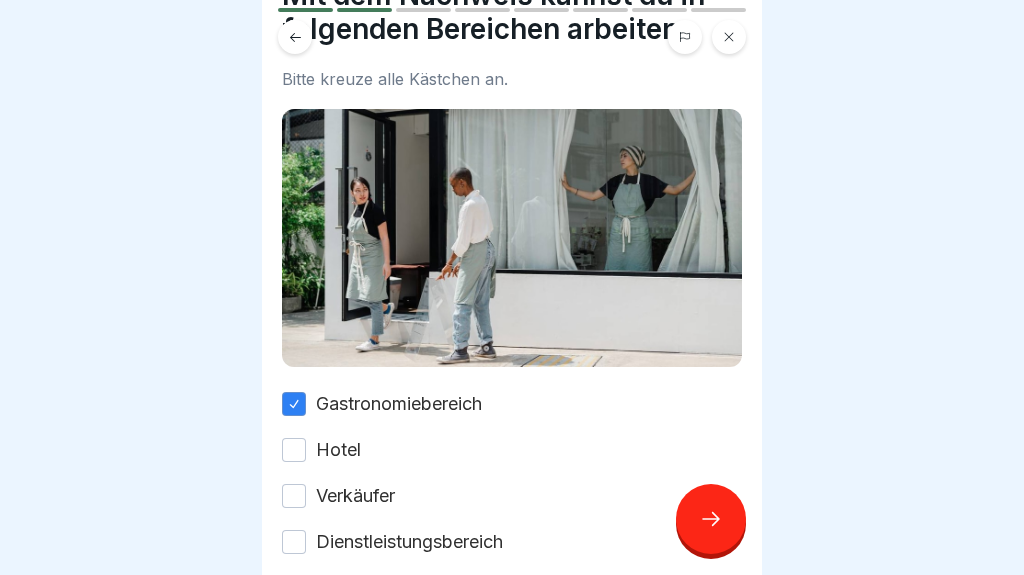 click on "Dienstleistungsbereich" at bounding box center [294, 542] 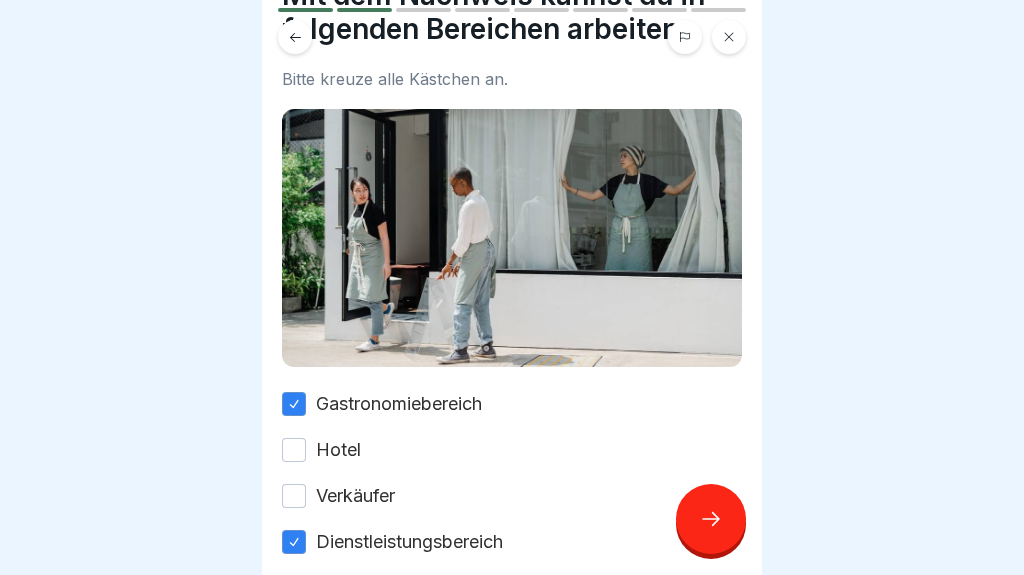 click on "Hotel" at bounding box center (294, 450) 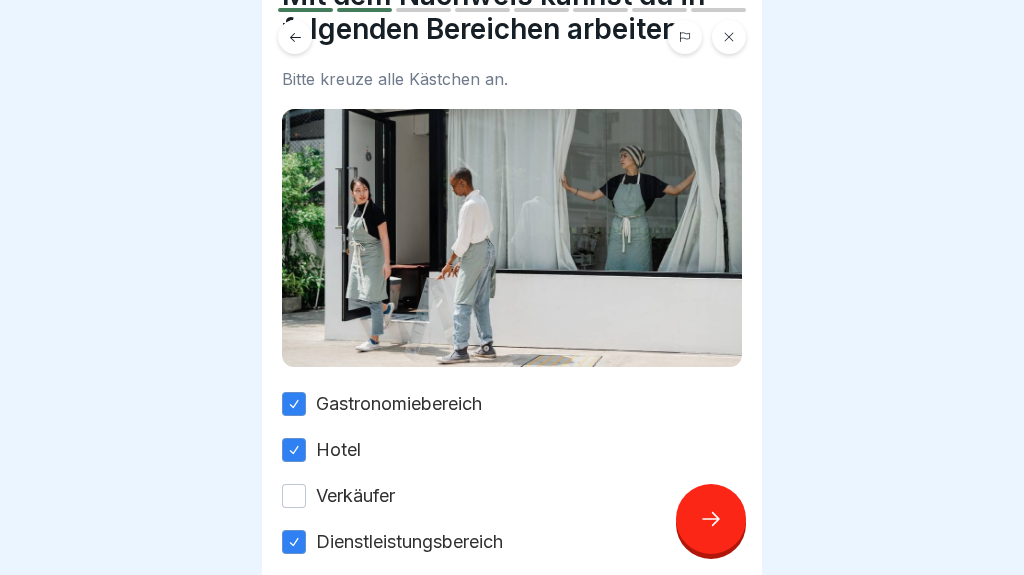 click on "Verkäufer" at bounding box center (294, 496) 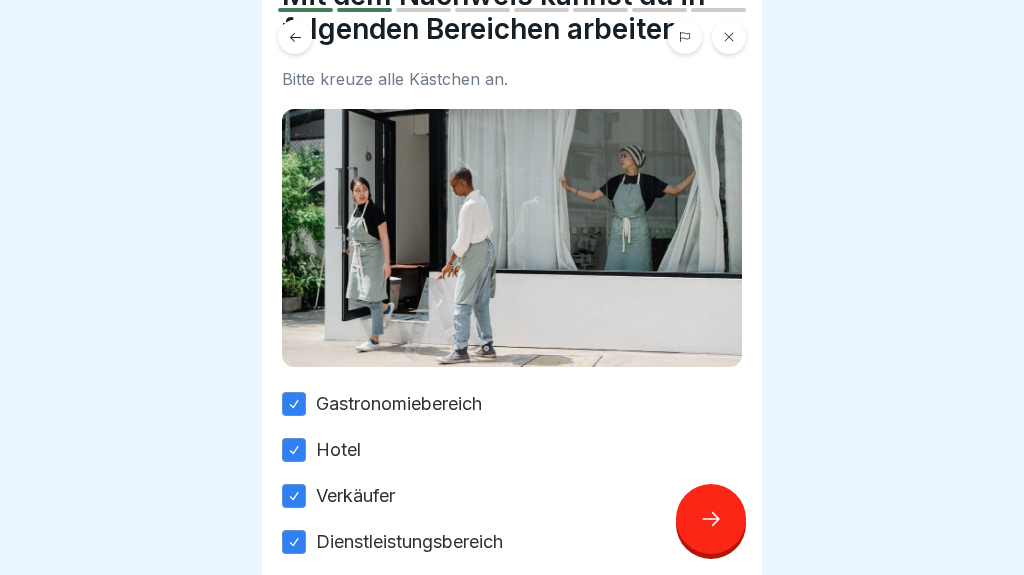 click 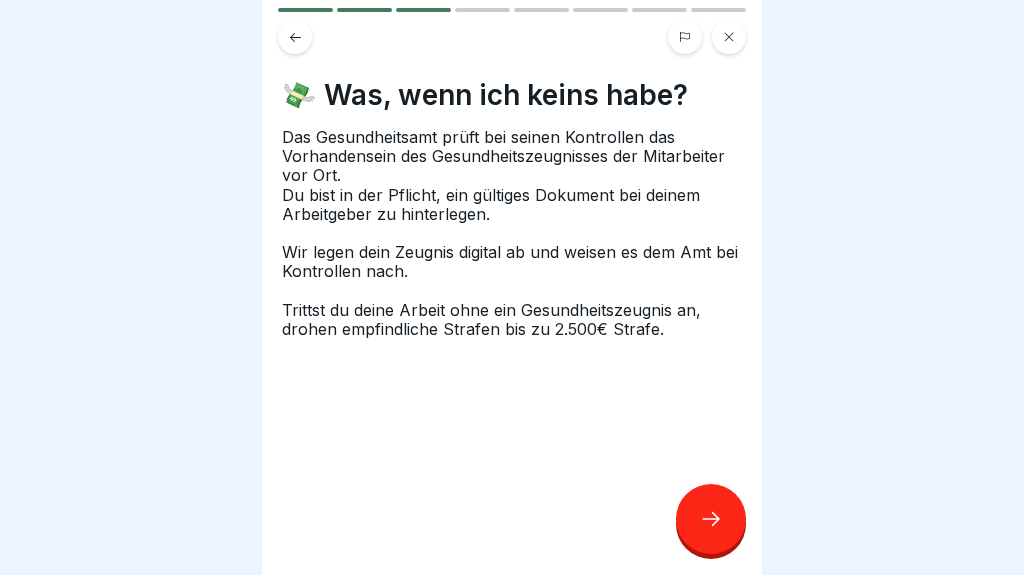 click 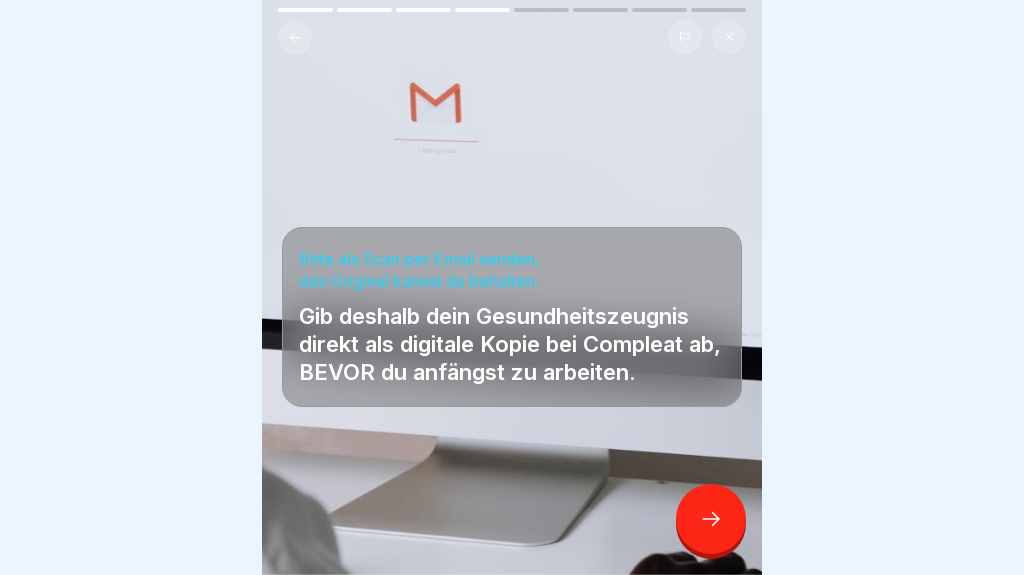 click 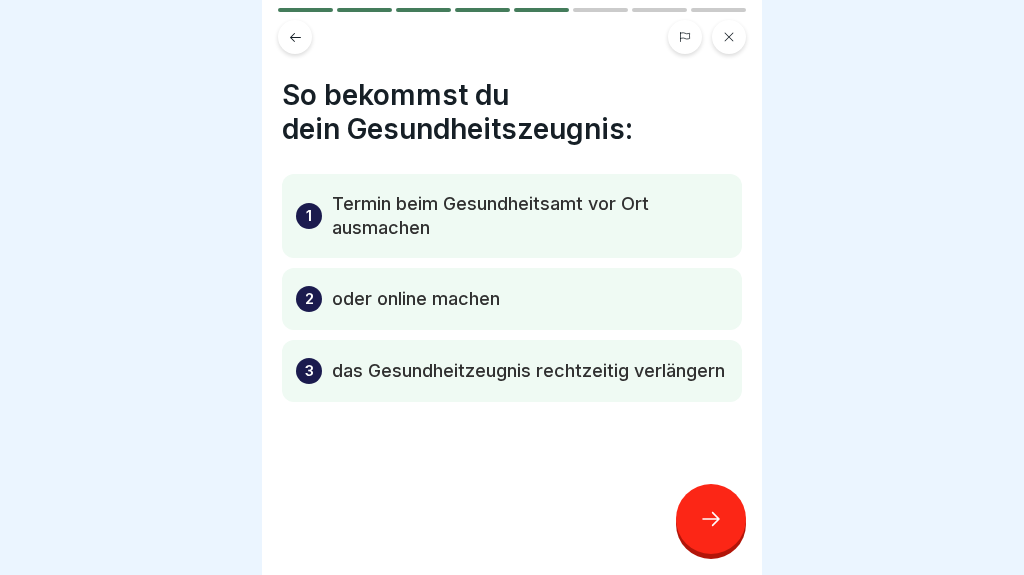 click 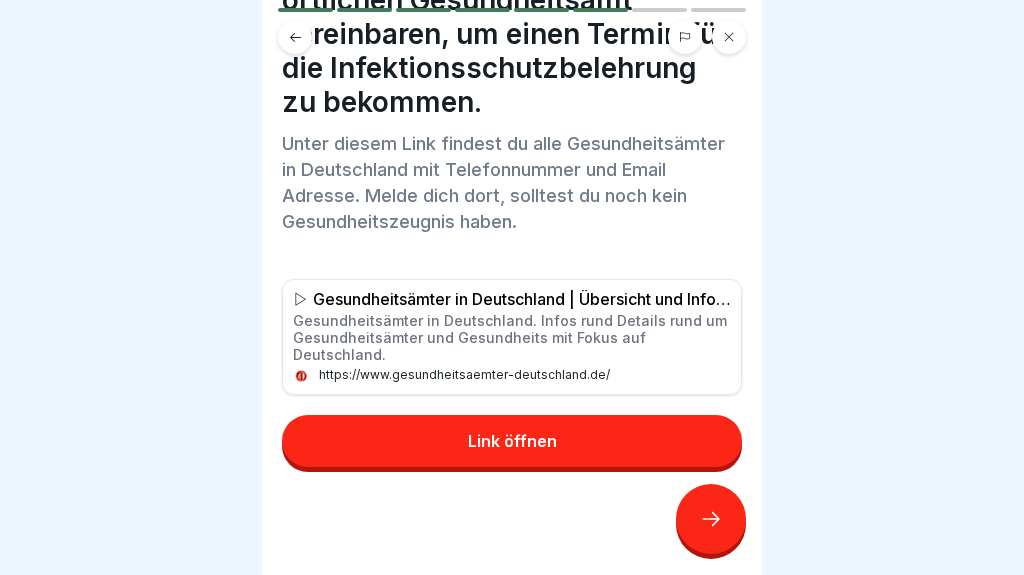 scroll, scrollTop: 127, scrollLeft: 0, axis: vertical 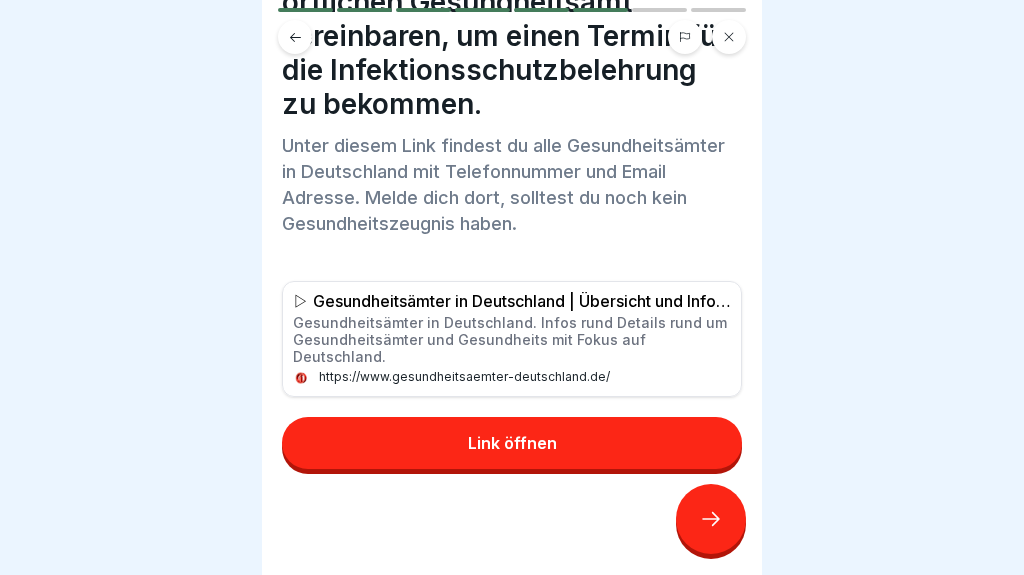 click 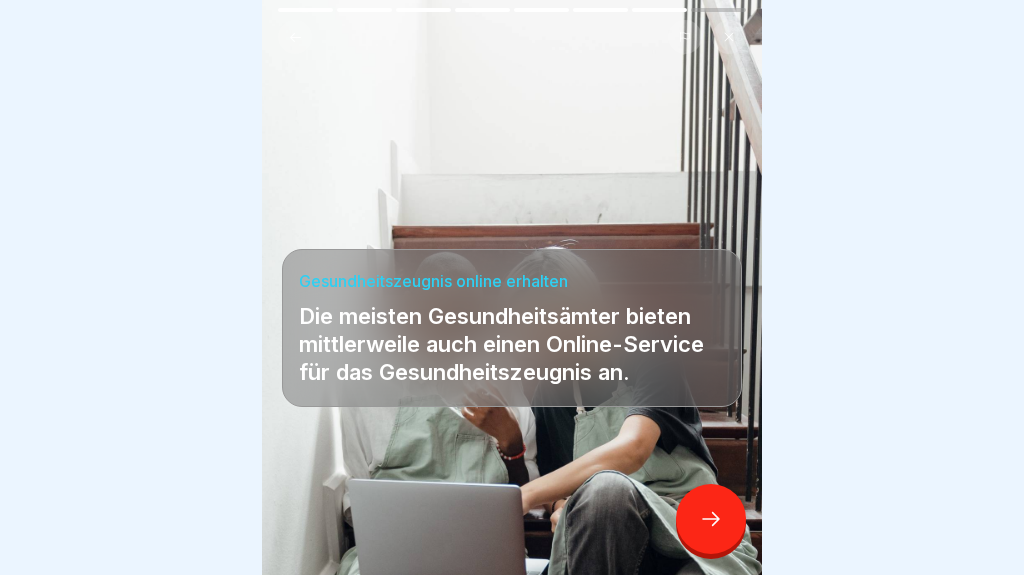 click 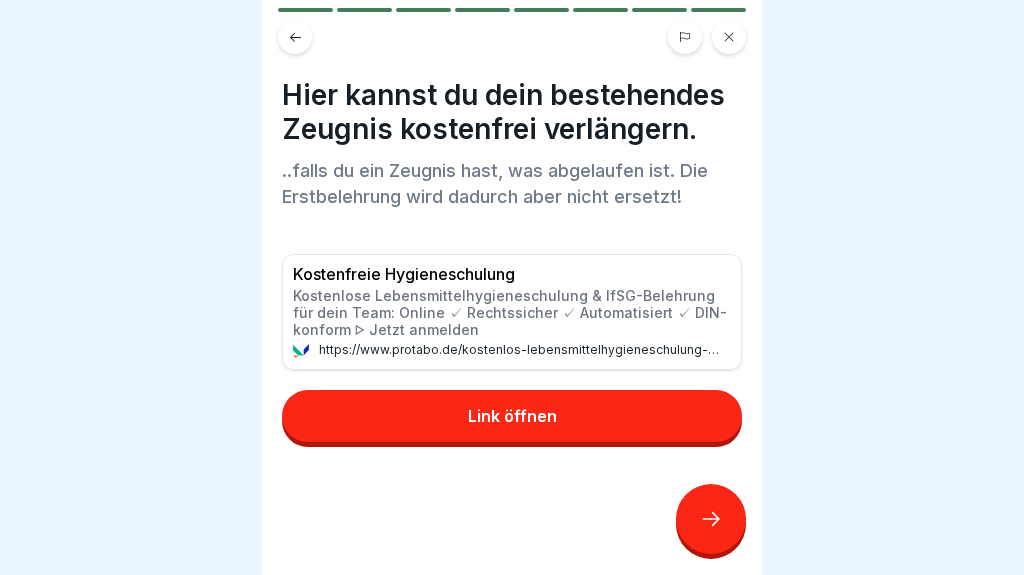 click at bounding box center [711, 519] 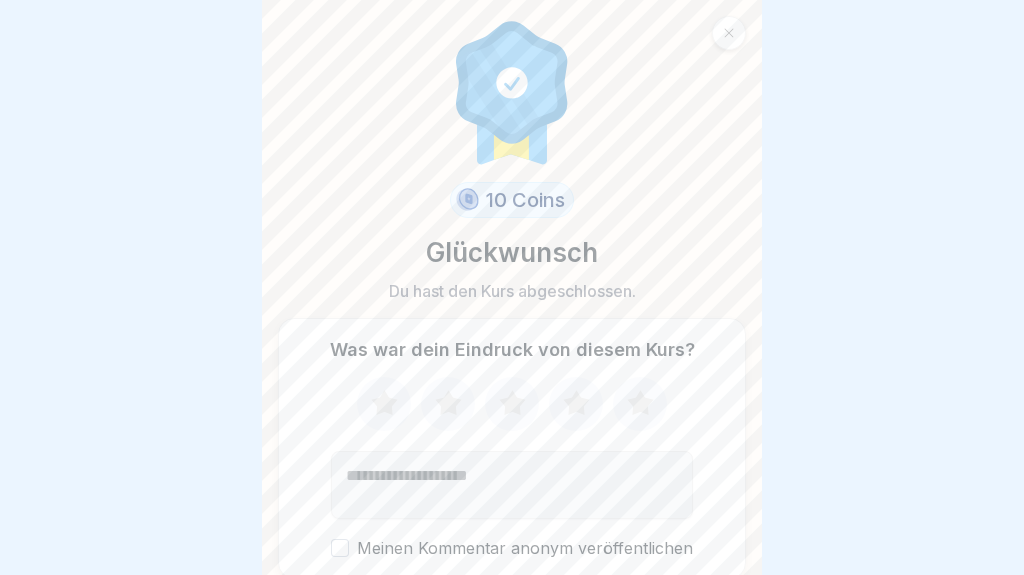click 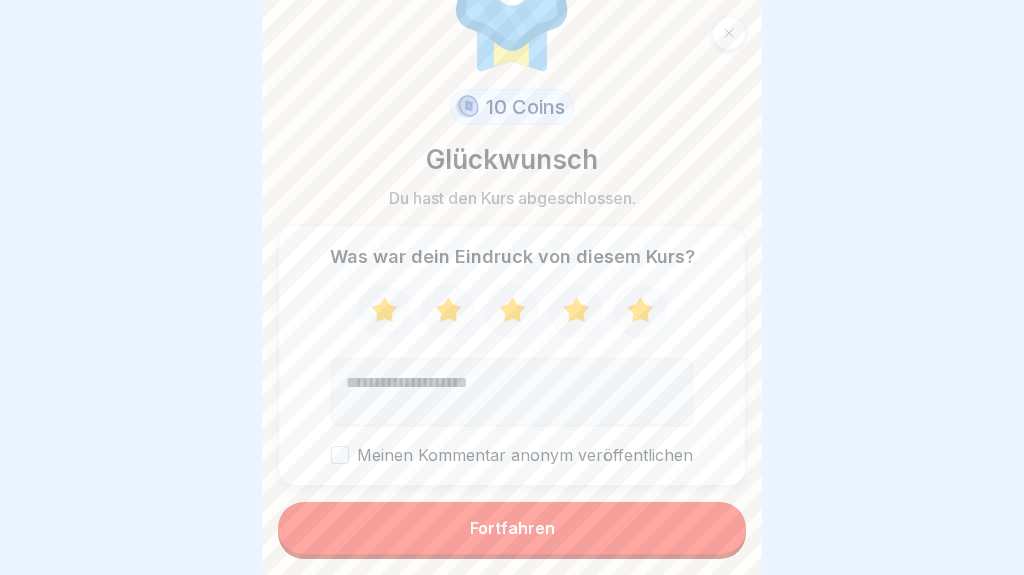 scroll, scrollTop: 92, scrollLeft: 0, axis: vertical 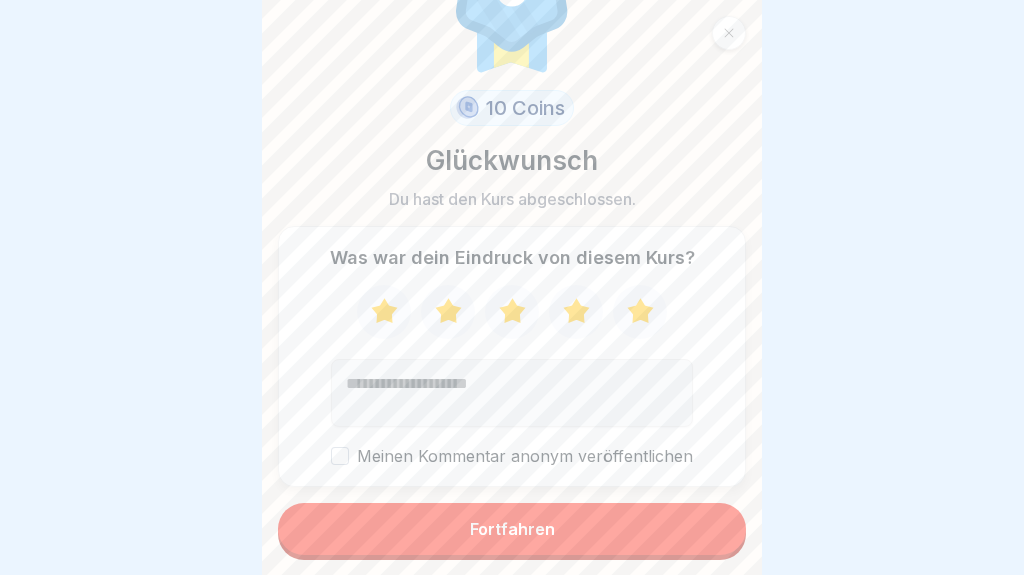 click on "Meinen Kommentar anonym veröffentlichen" at bounding box center (512, 456) 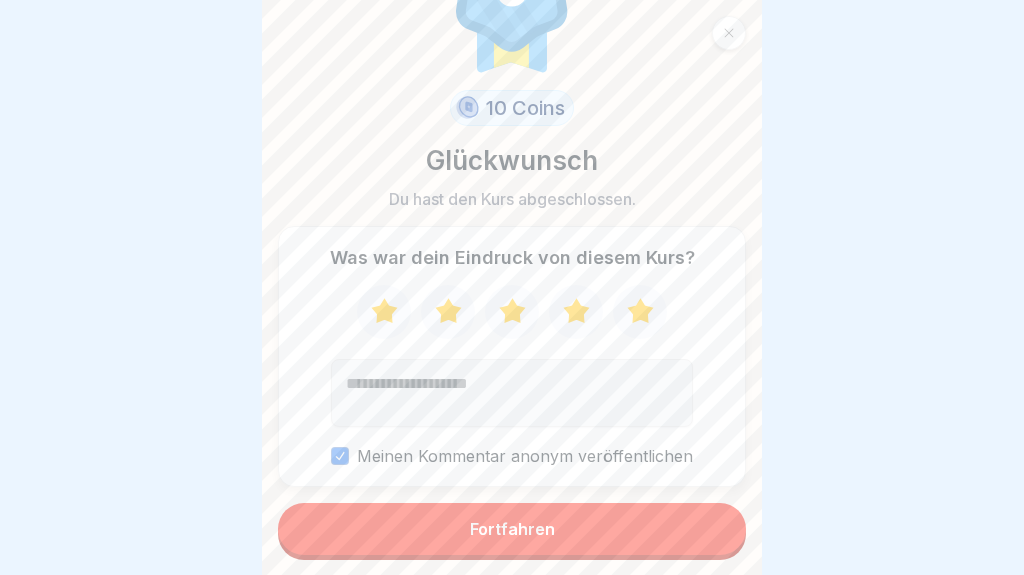 click on "Fortfahren" at bounding box center (512, 529) 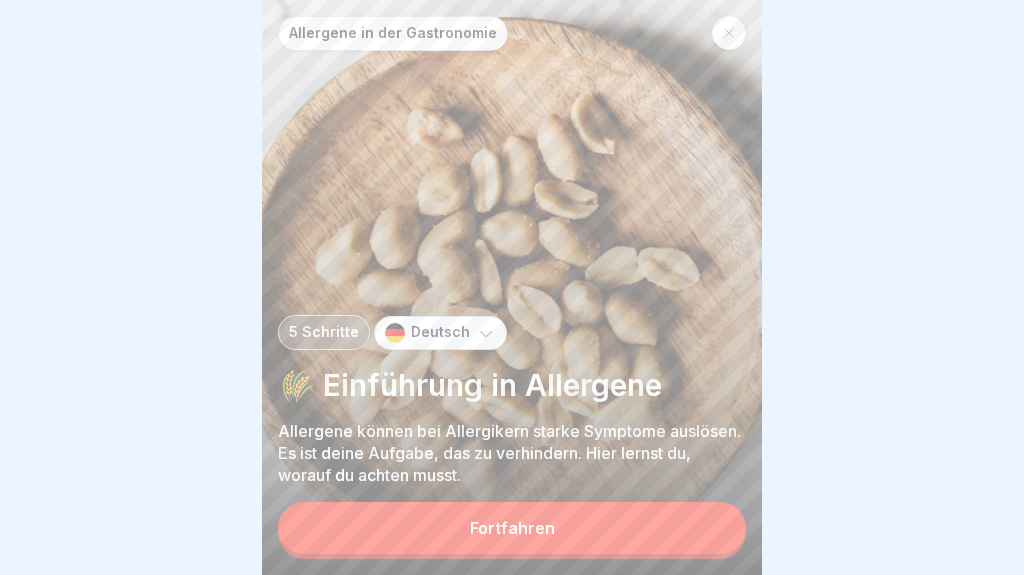 click on "Fortfahren" at bounding box center [512, 528] 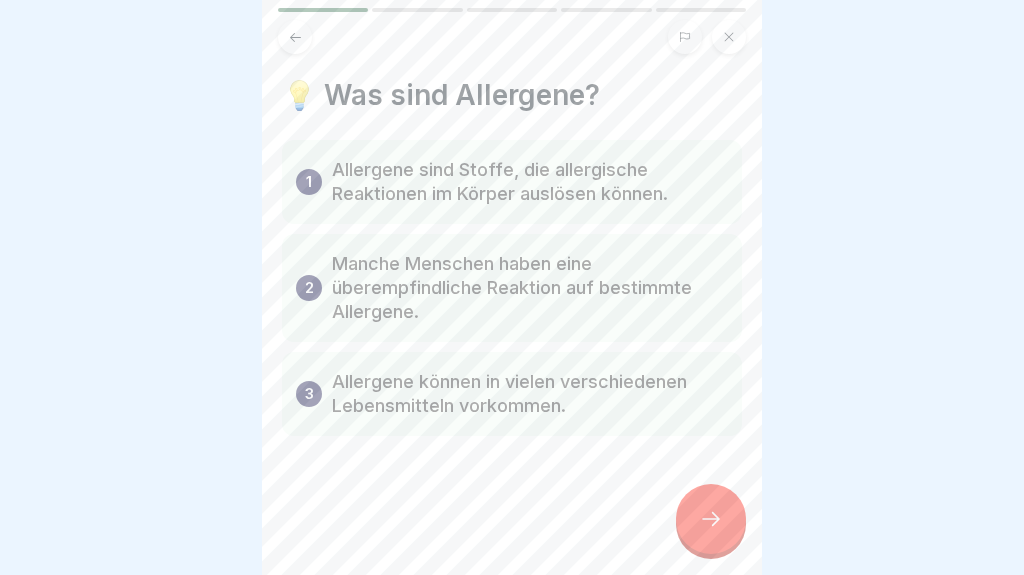 click 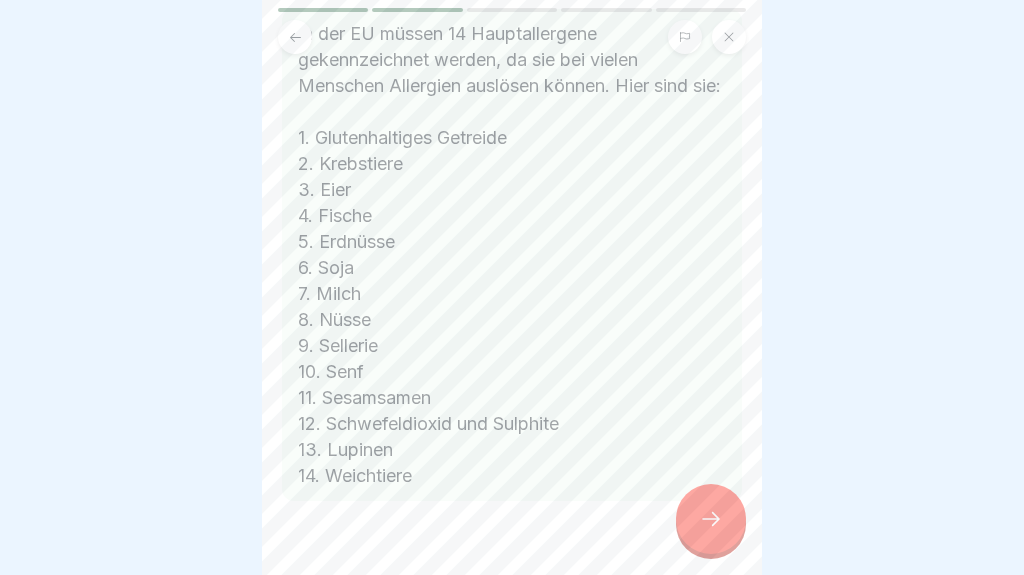 scroll, scrollTop: 419, scrollLeft: 0, axis: vertical 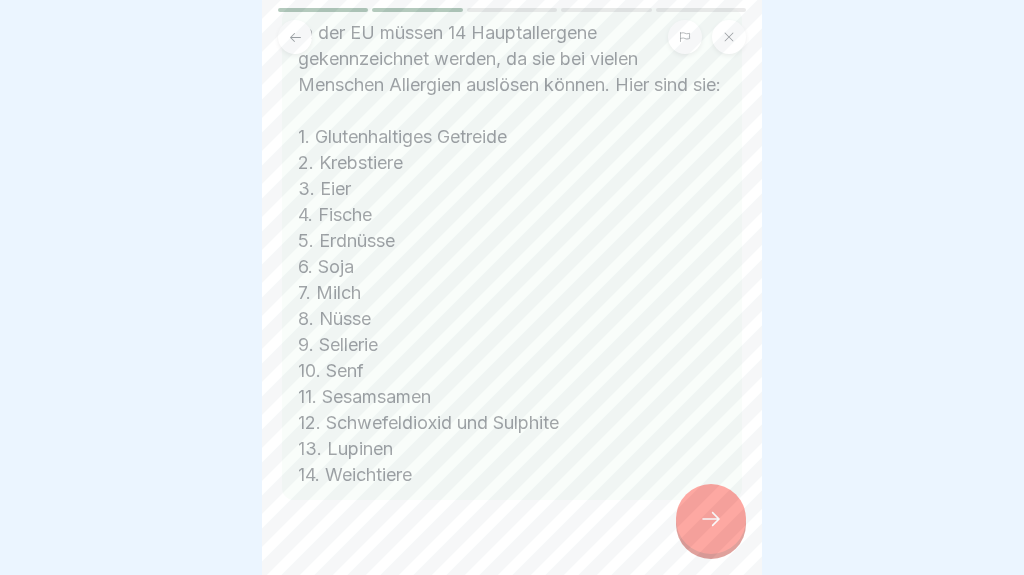 click 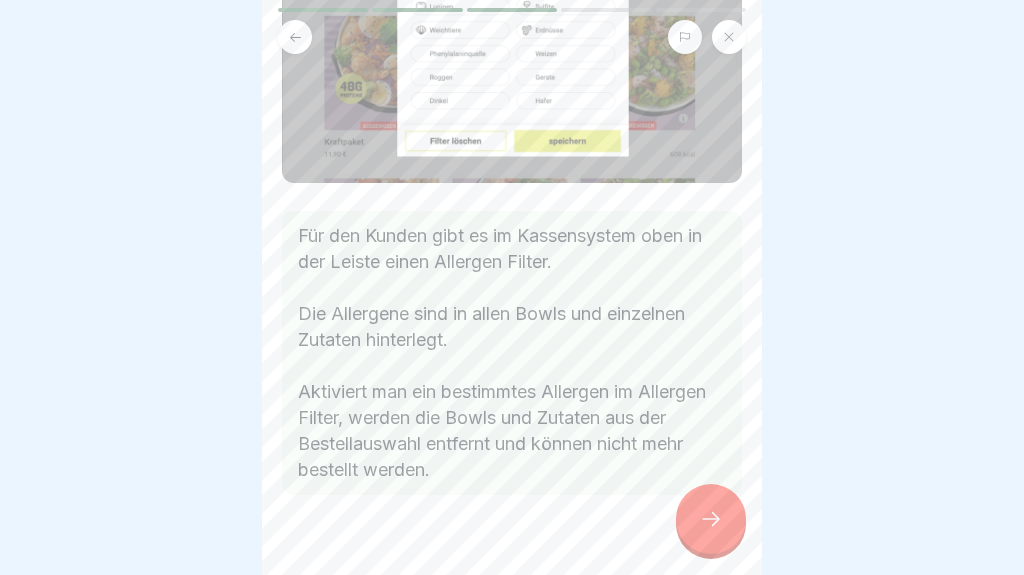 scroll, scrollTop: 355, scrollLeft: 0, axis: vertical 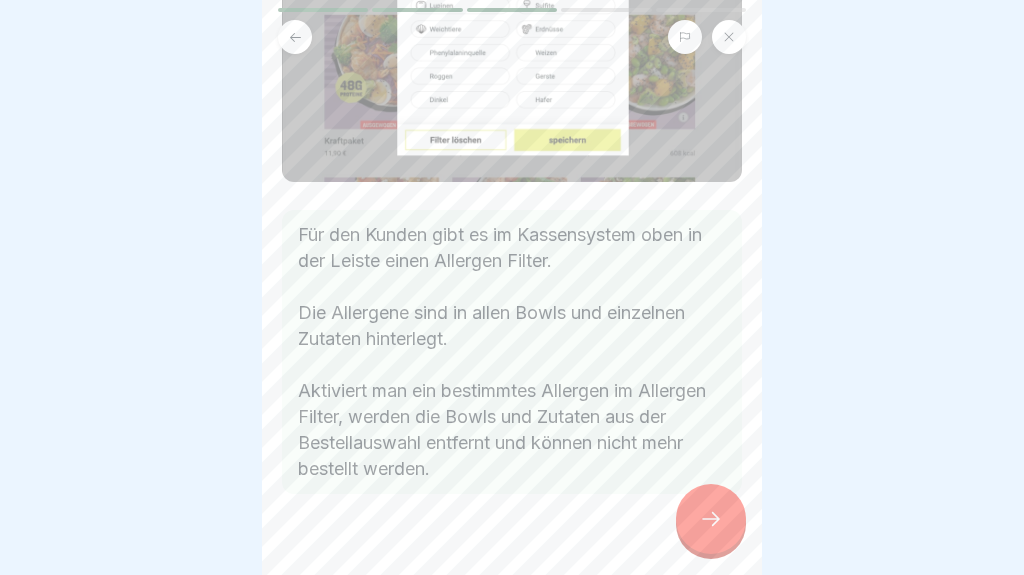 click 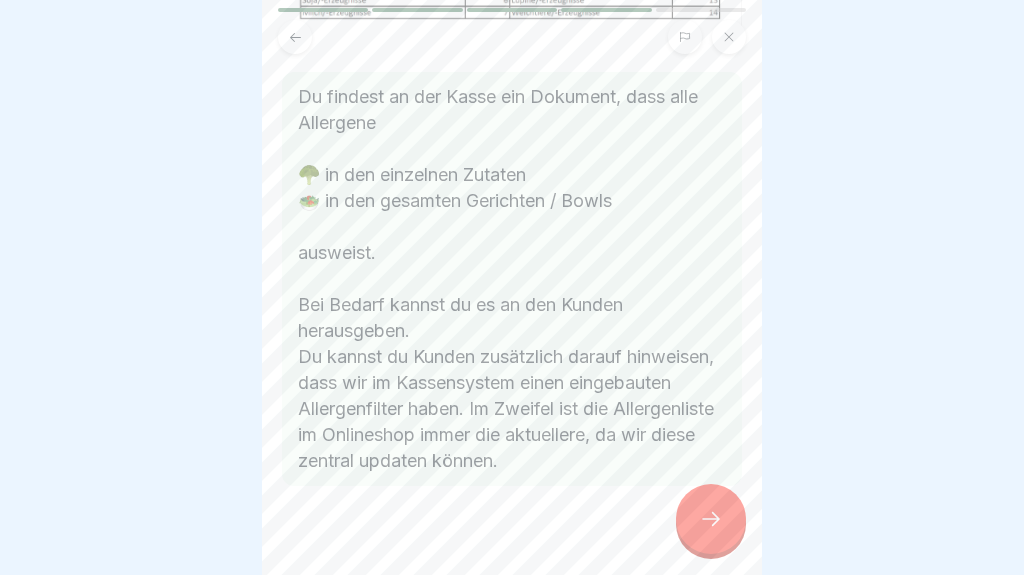 scroll, scrollTop: 1267, scrollLeft: 0, axis: vertical 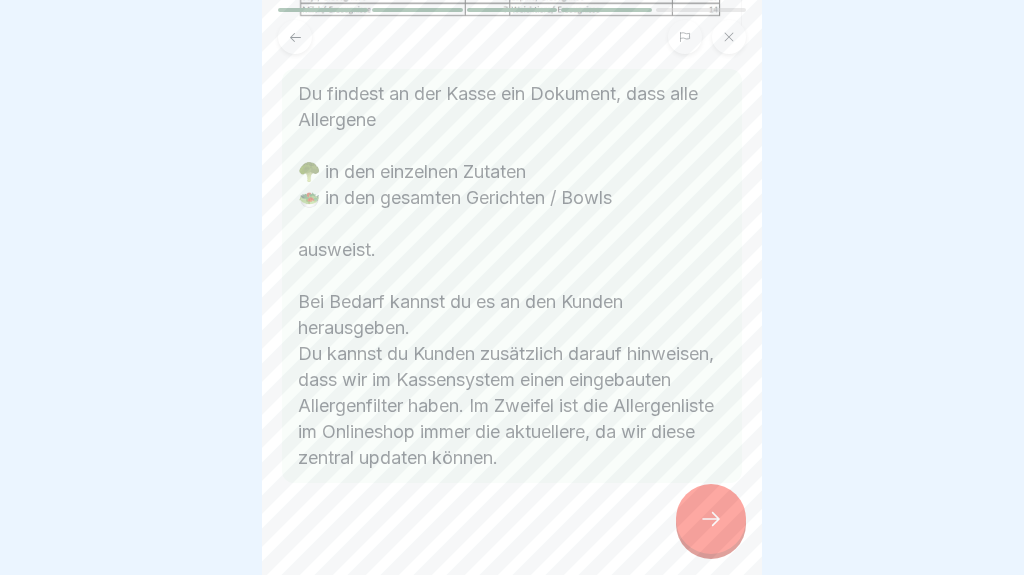 click 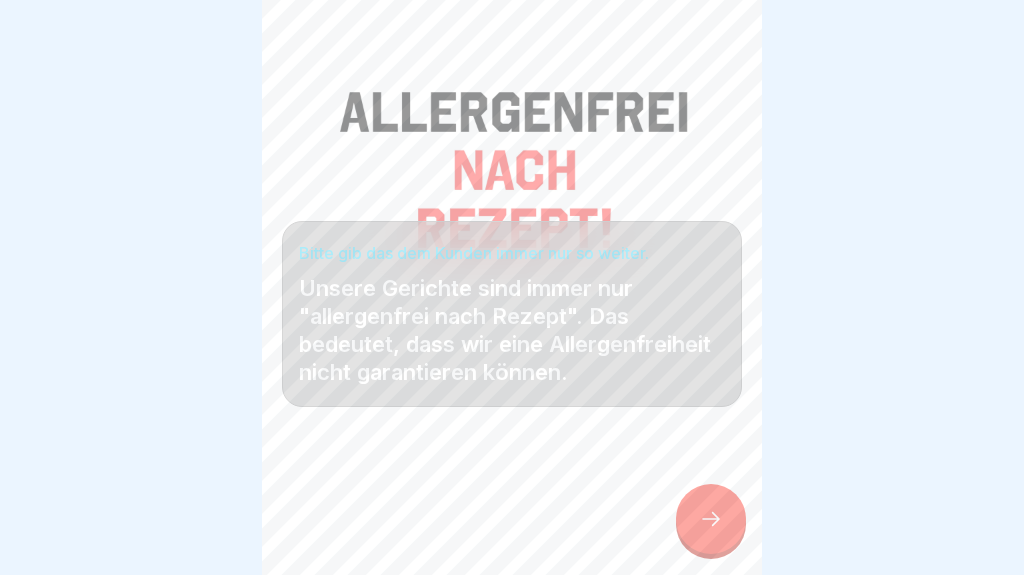 click 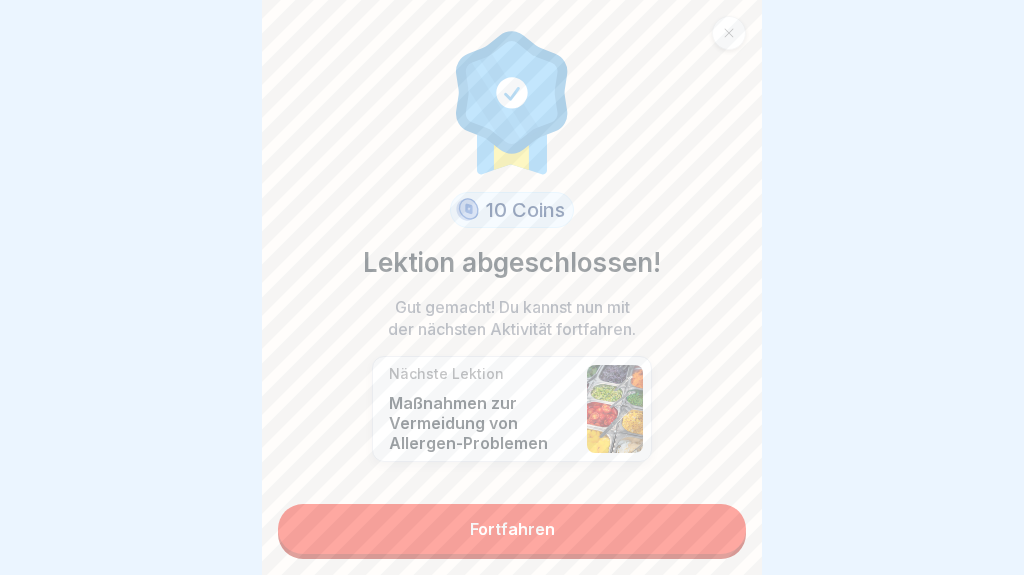 click on "Fortfahren" at bounding box center (512, 529) 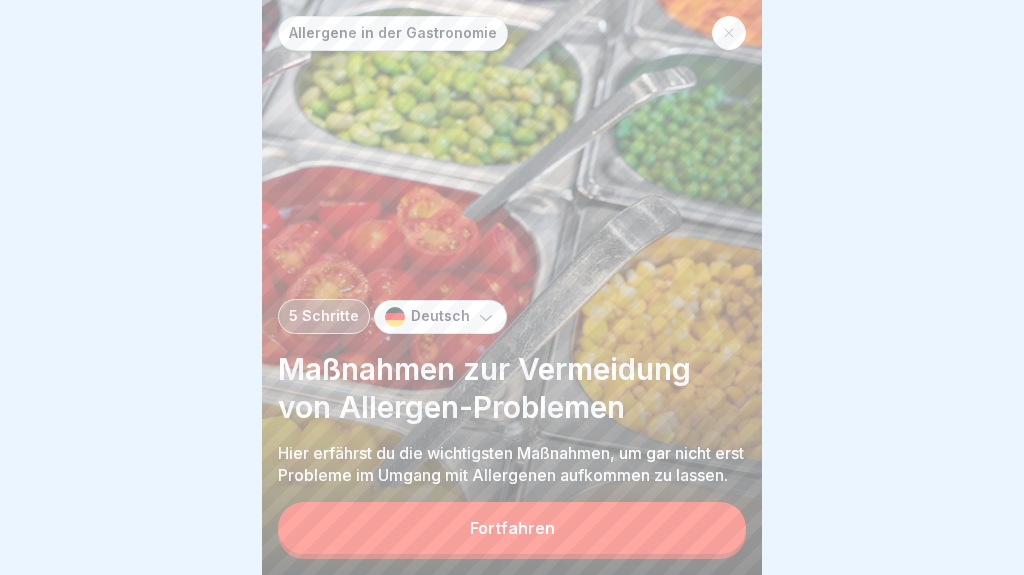click on "Fortfahren" at bounding box center (512, 528) 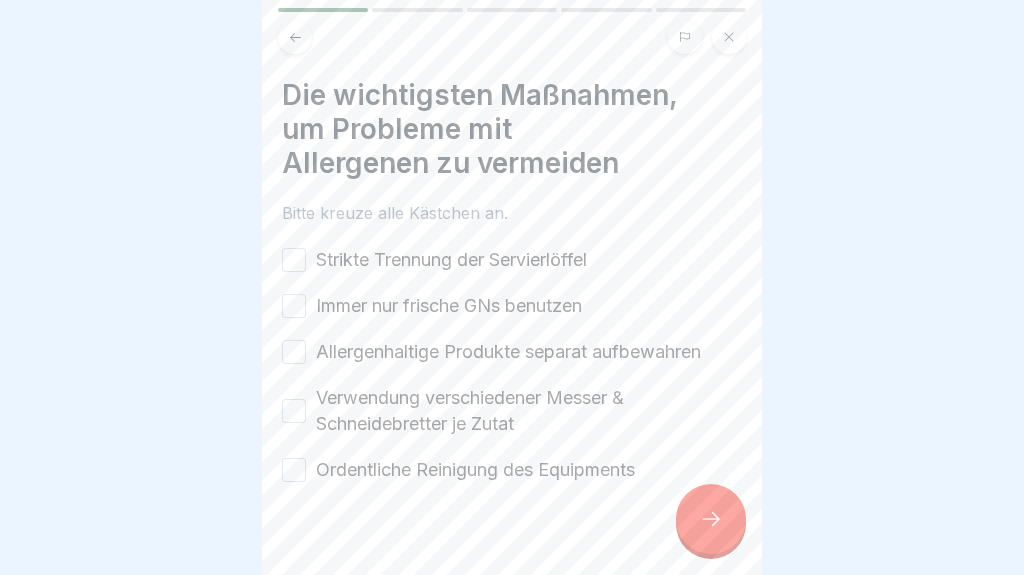 click on "Die wichtigsten Maßnahmen, um Probleme mit Allergenen zu vermeiden Bitte kreuze alle Kästchen an. Strikte Trennung der Servierlöffel Immer nur frische GNs benutzen Allergenhaltige Produkte separat aufbewahren  Verwendung verschiedener Messer & Schneidebretter je Zutat Ordentliche Reinigung des Equipments" at bounding box center (512, 280) 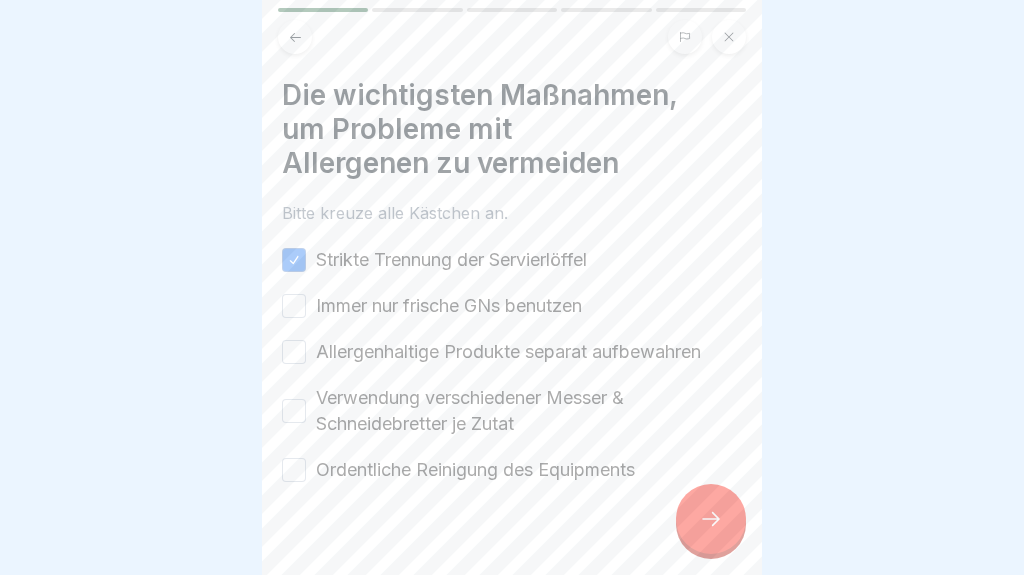 click on "Immer nur frische GNs benutzen" at bounding box center [294, 306] 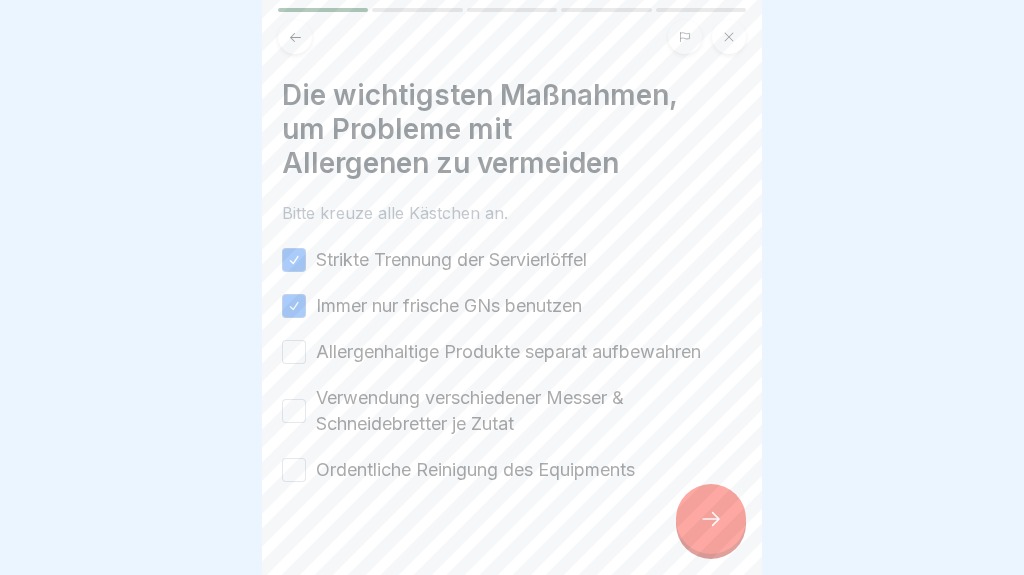 click on "Allergenhaltige Produkte separat aufbewahren" at bounding box center [294, 352] 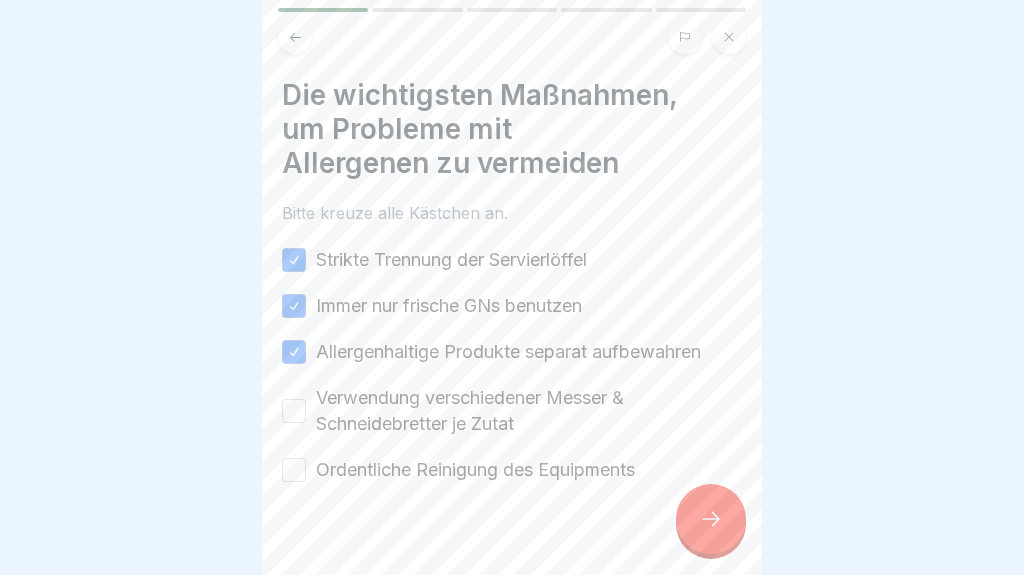 click on "Verwendung verschiedener Messer & Schneidebretter je Zutat" at bounding box center (294, 411) 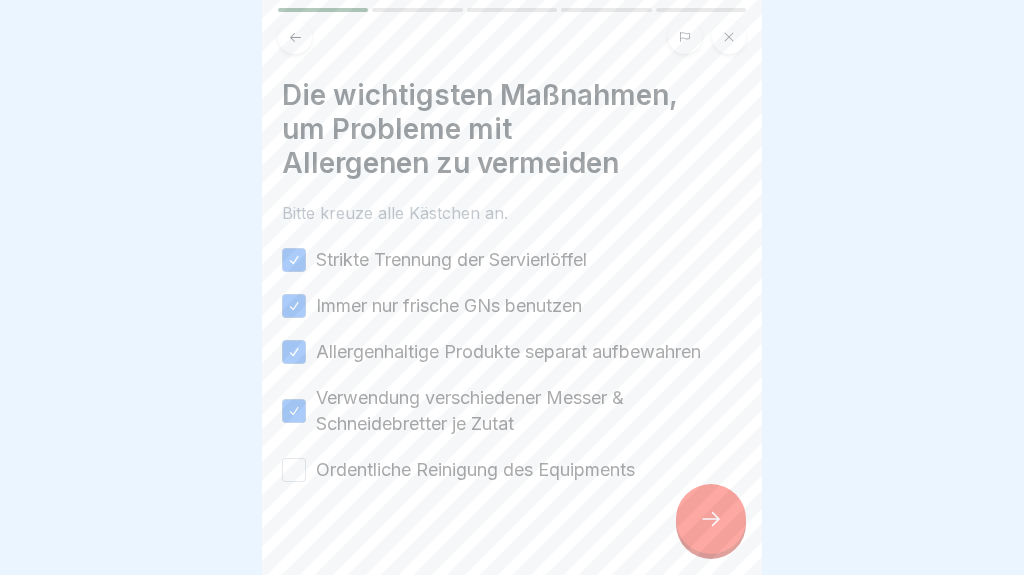 click on "Ordentliche Reinigung des Equipments" at bounding box center [294, 470] 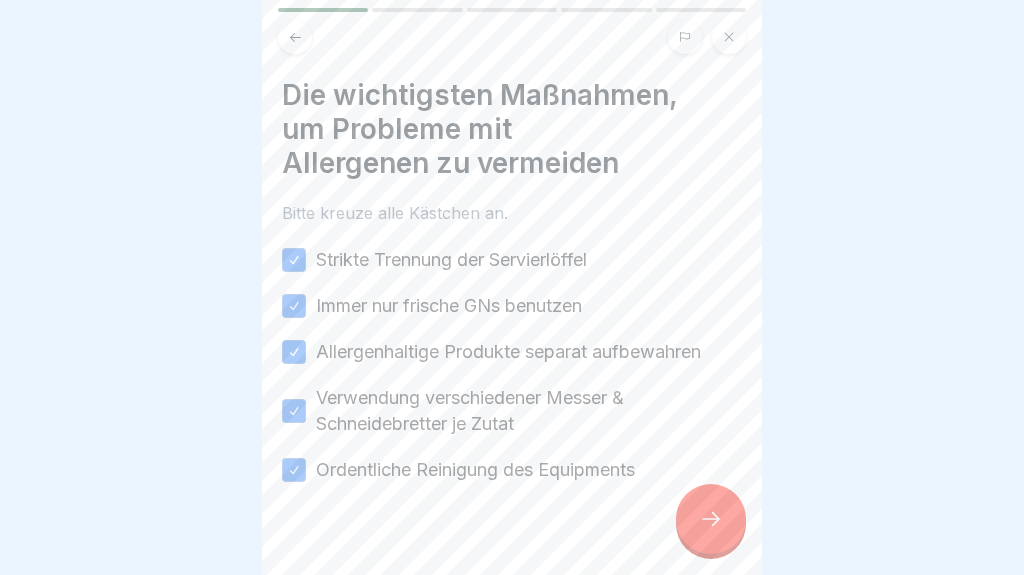 click 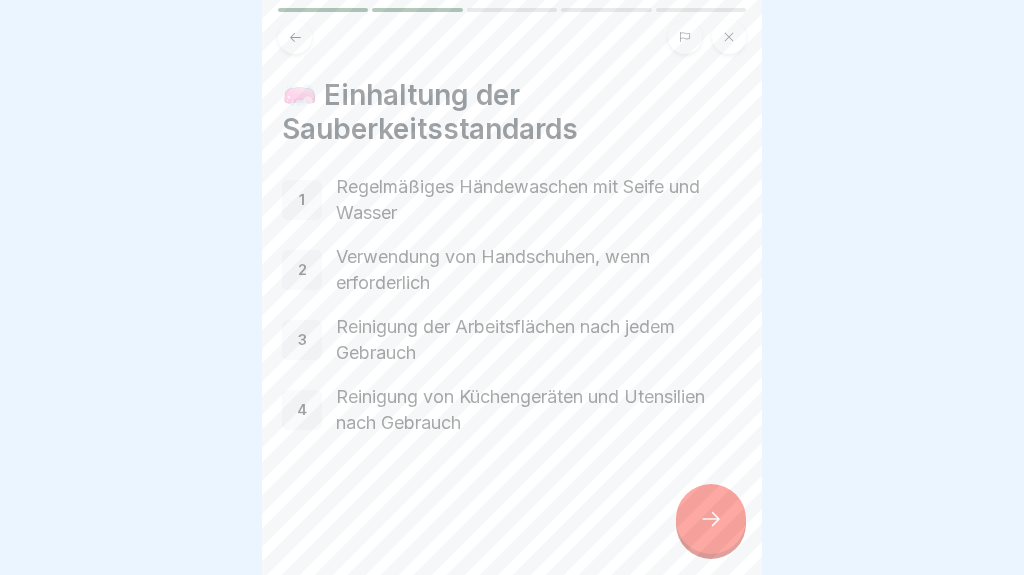 click 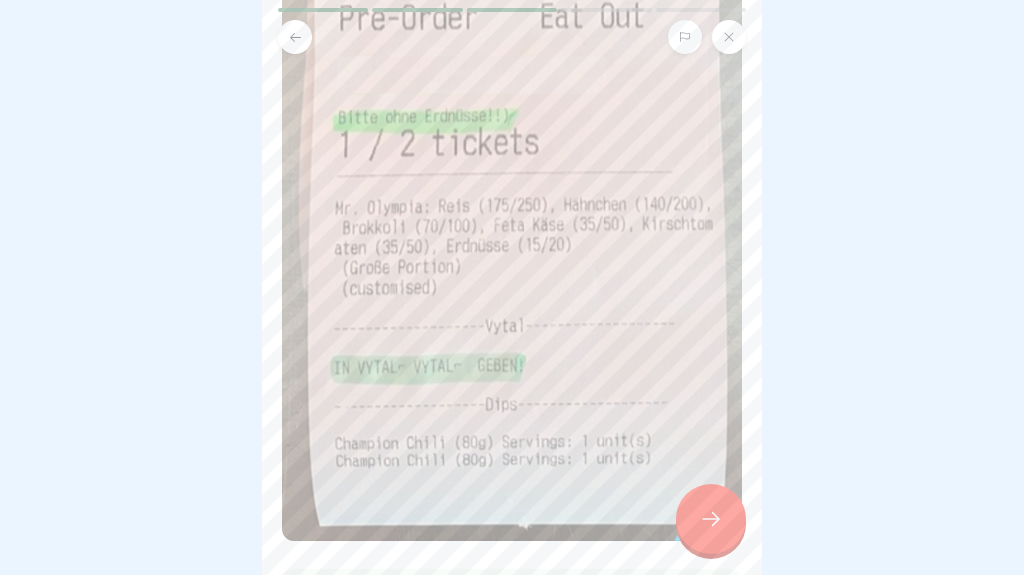 scroll, scrollTop: 671, scrollLeft: 0, axis: vertical 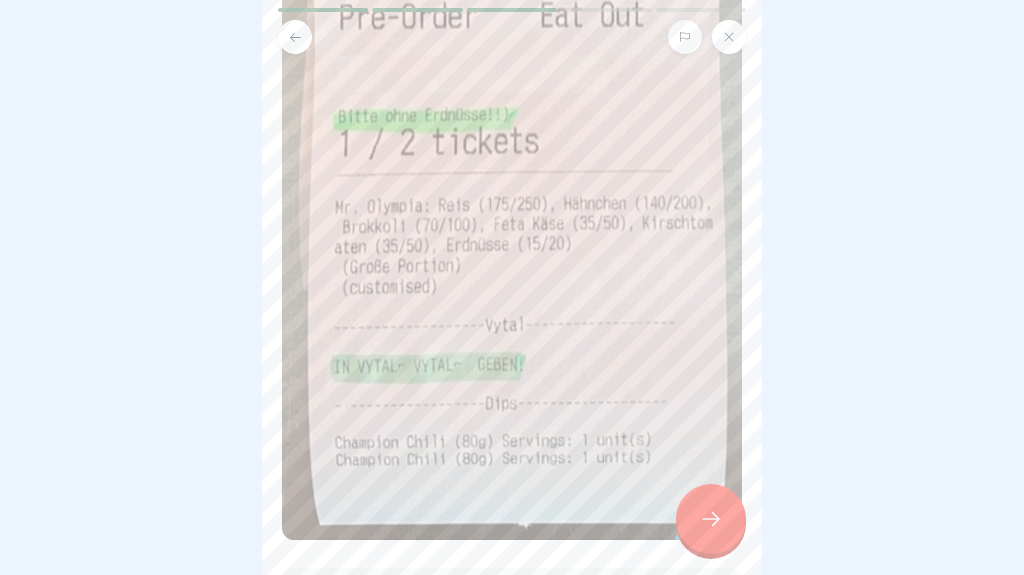 click 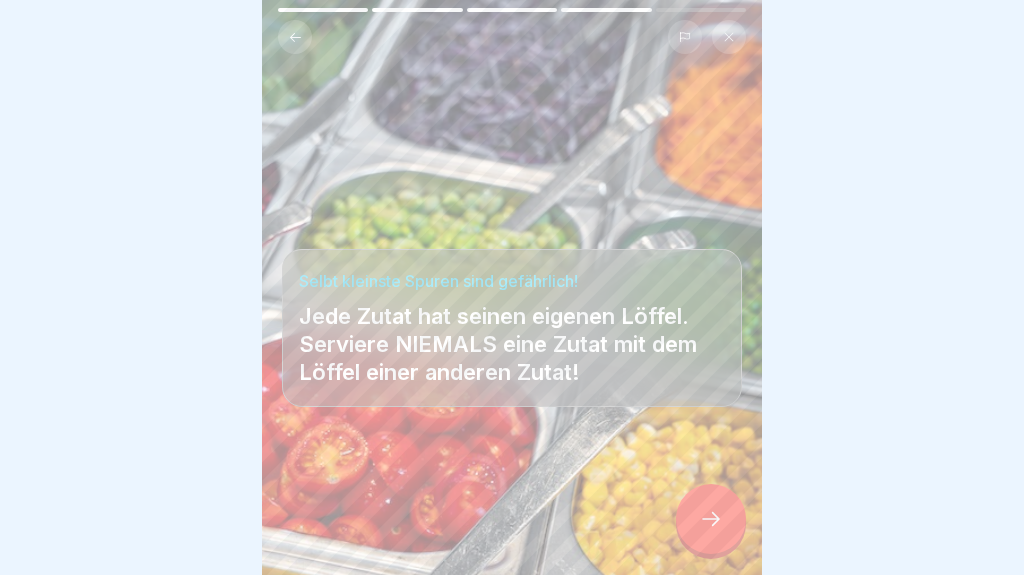 click at bounding box center (711, 519) 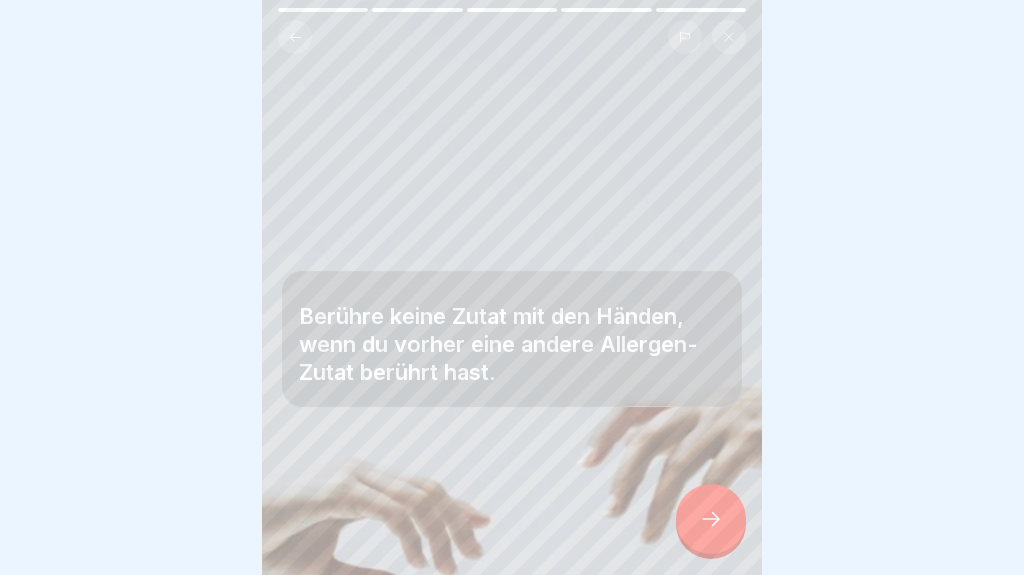 click 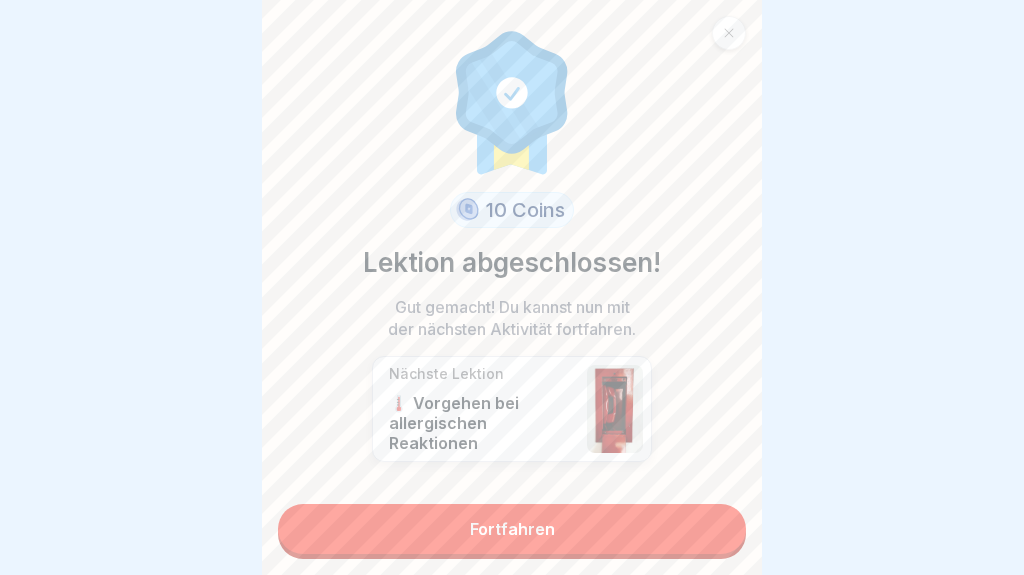 click on "Fortfahren" at bounding box center [512, 529] 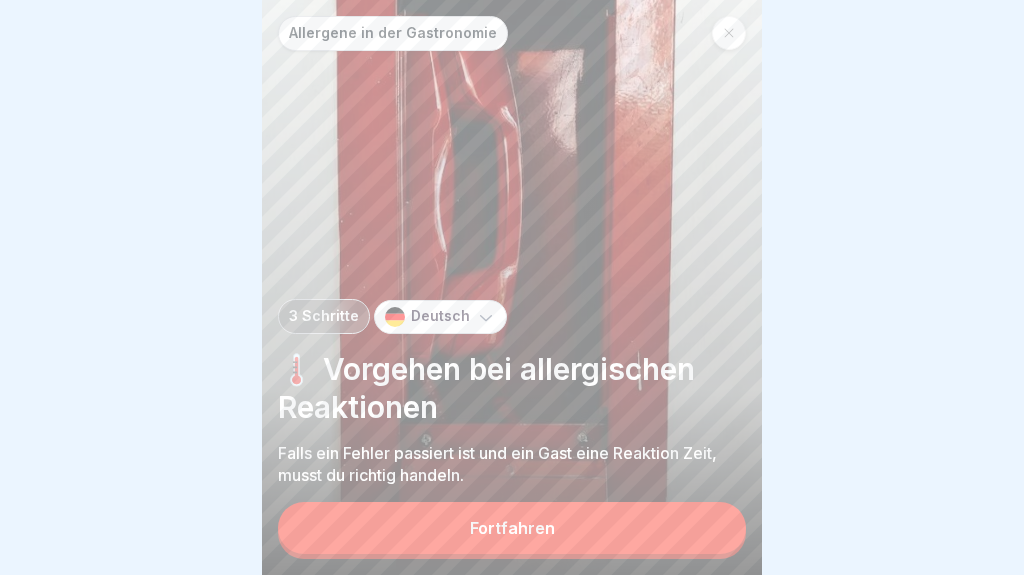 click on "Fortfahren" at bounding box center [512, 528] 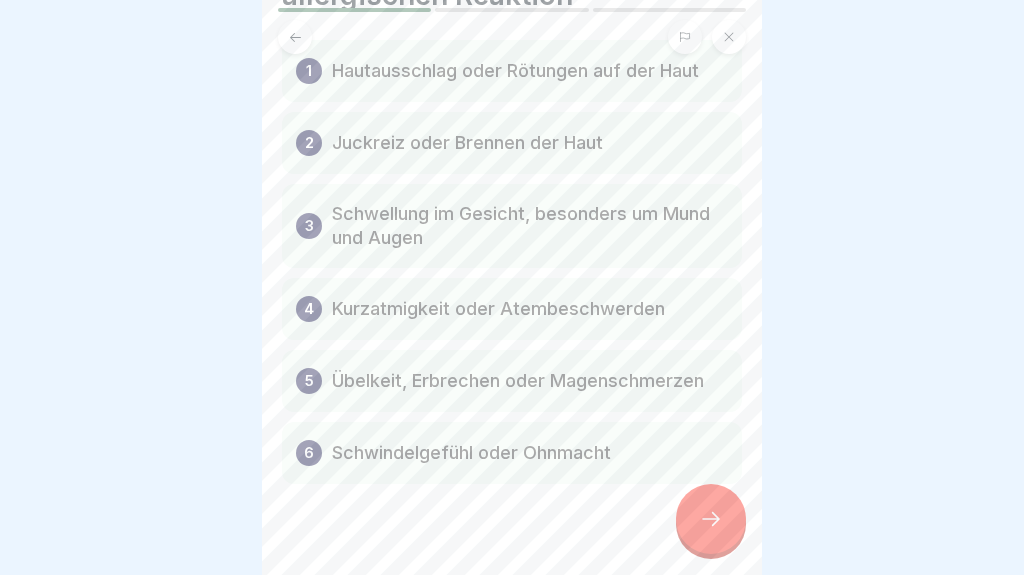 scroll, scrollTop: 134, scrollLeft: 0, axis: vertical 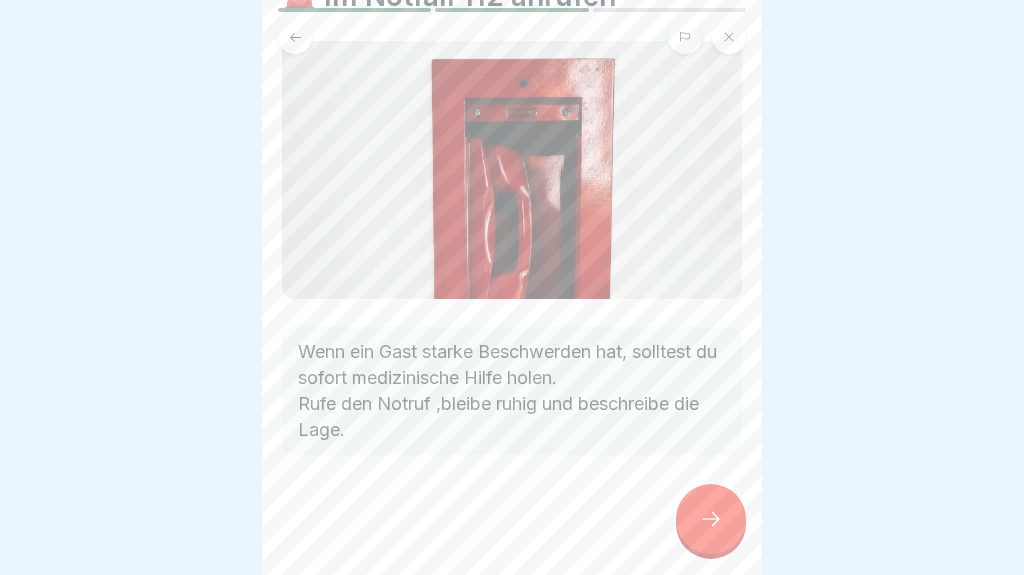 click 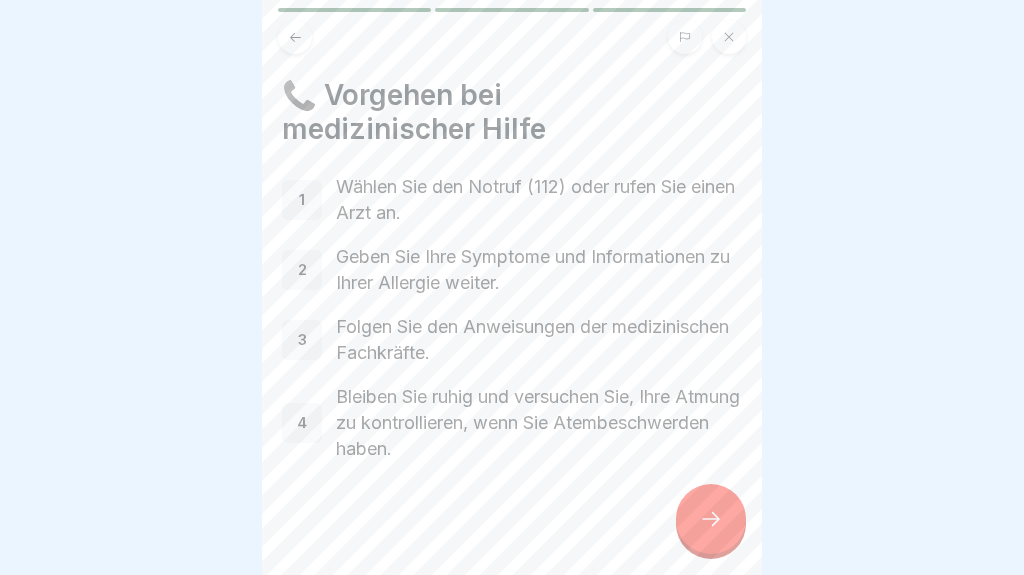 click 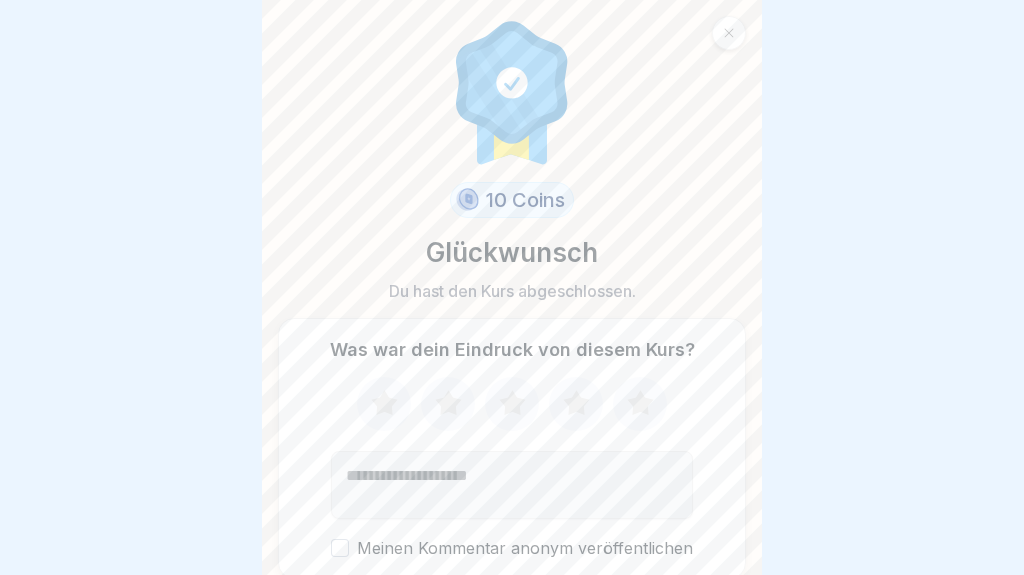 click 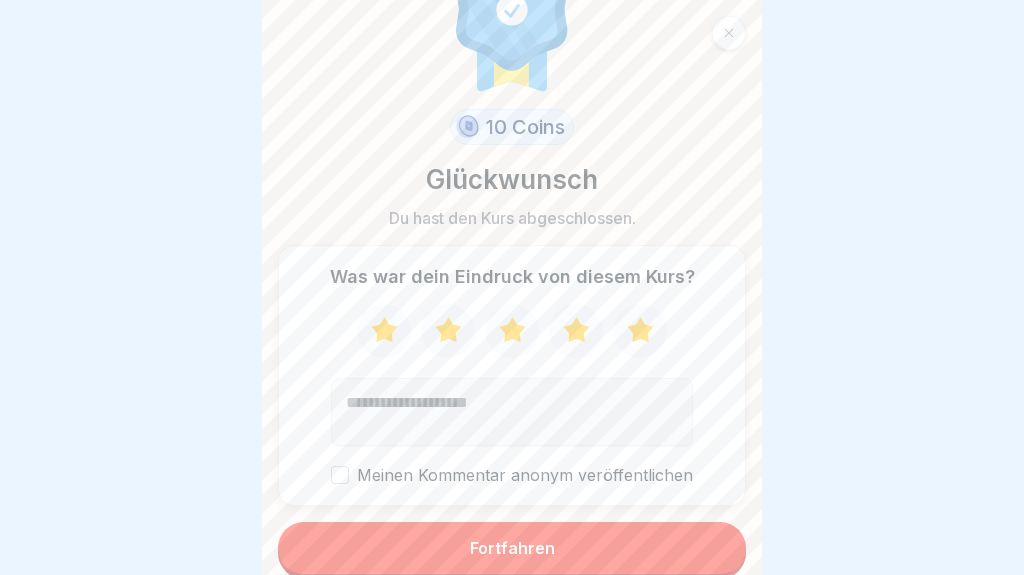 scroll, scrollTop: 73, scrollLeft: 0, axis: vertical 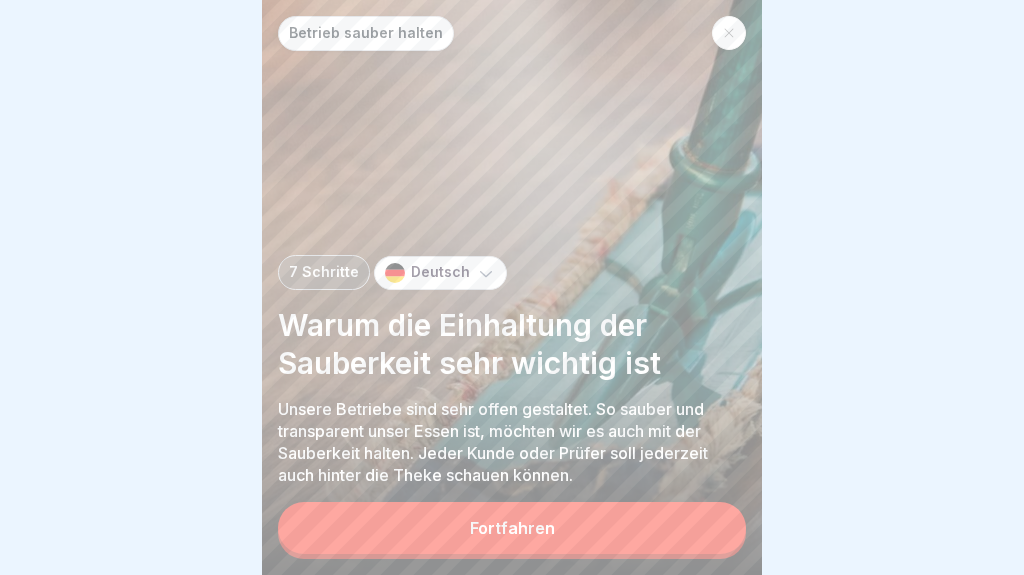 click on "Fortfahren" at bounding box center (512, 528) 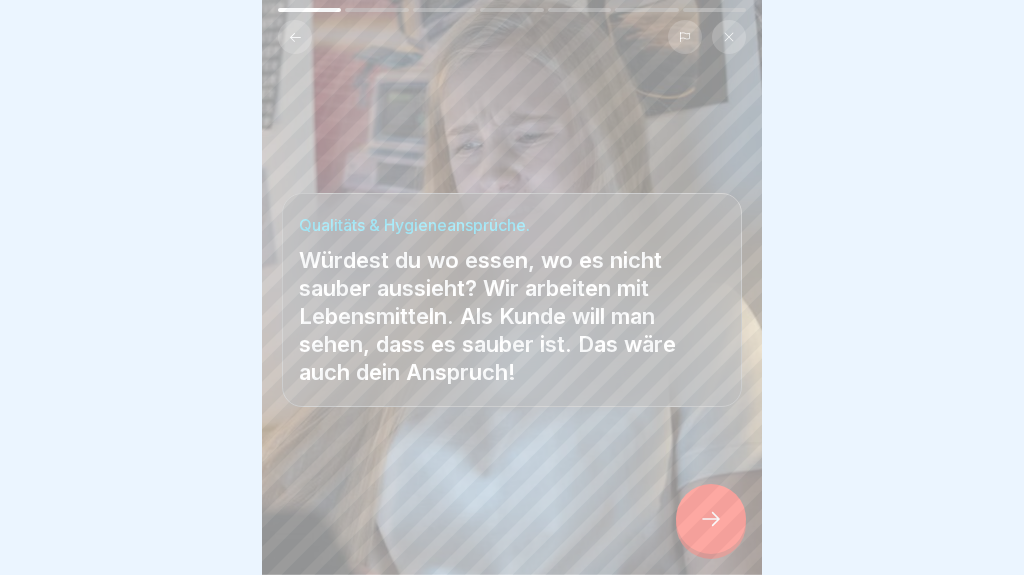 click 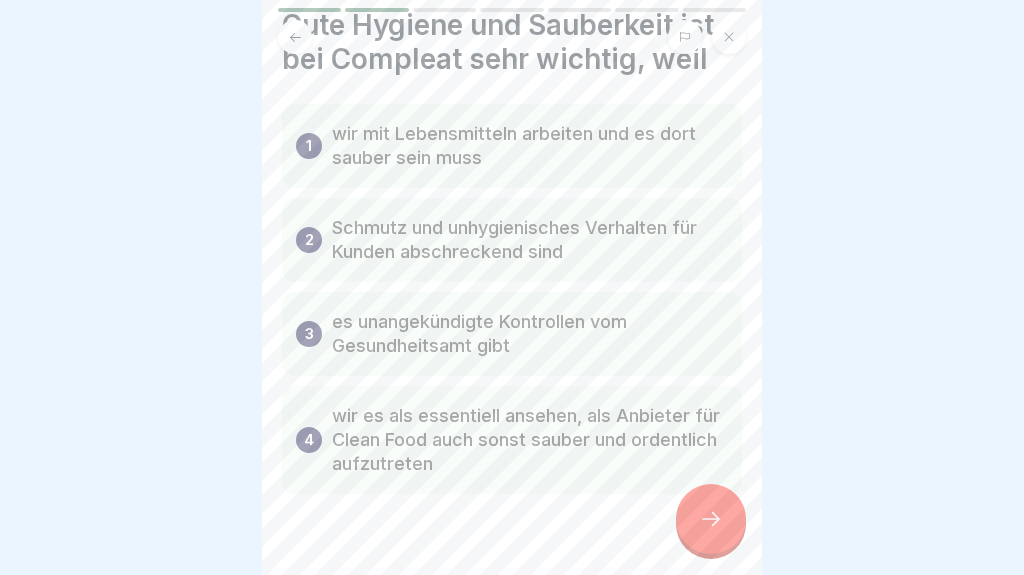 scroll, scrollTop: 74, scrollLeft: 0, axis: vertical 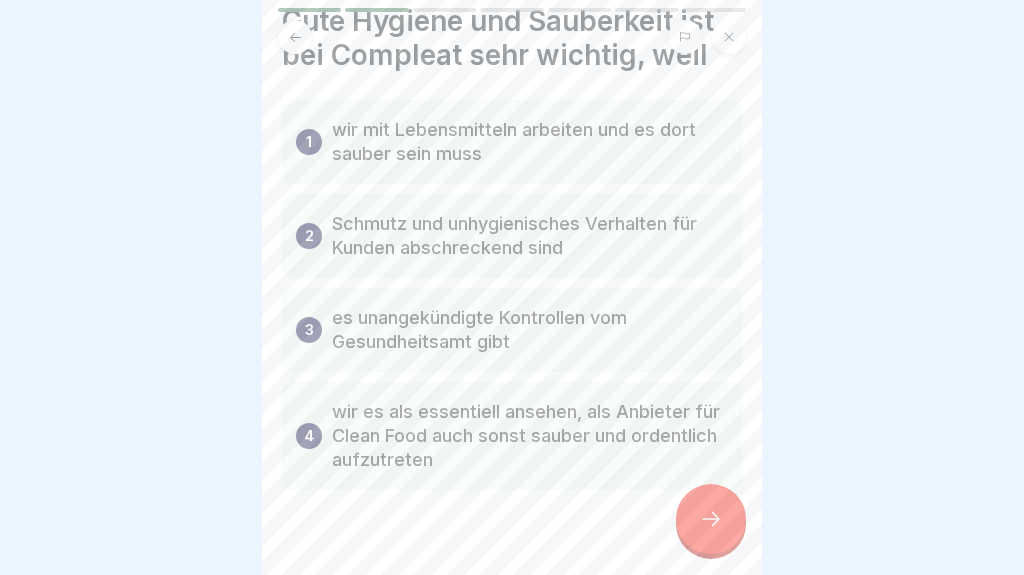 click 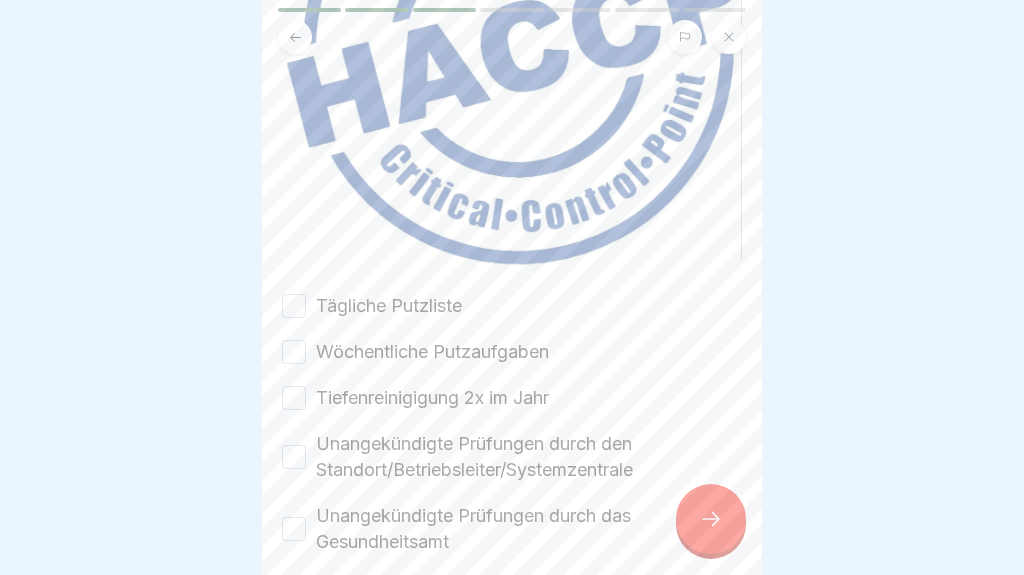 scroll, scrollTop: 446, scrollLeft: 0, axis: vertical 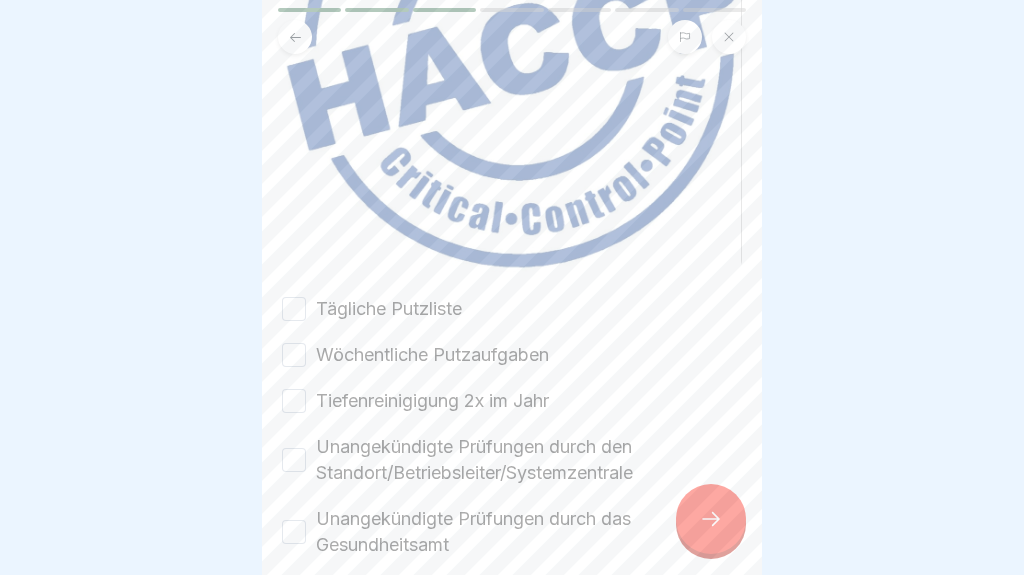 click on "Tägliche Putzliste" at bounding box center [294, 309] 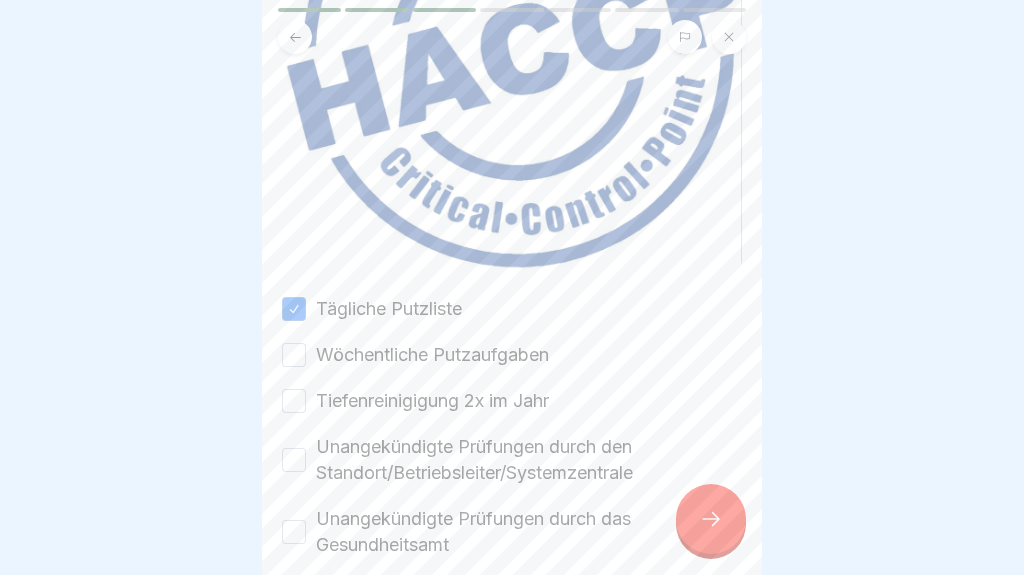 click on "Wöchentliche Putzaufgaben" at bounding box center [294, 355] 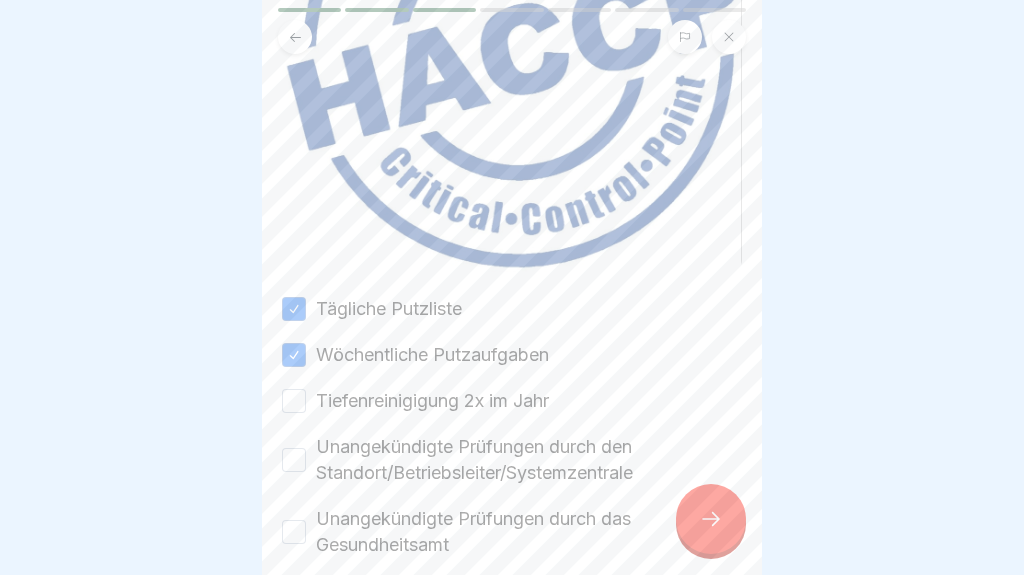 scroll, scrollTop: 512, scrollLeft: 0, axis: vertical 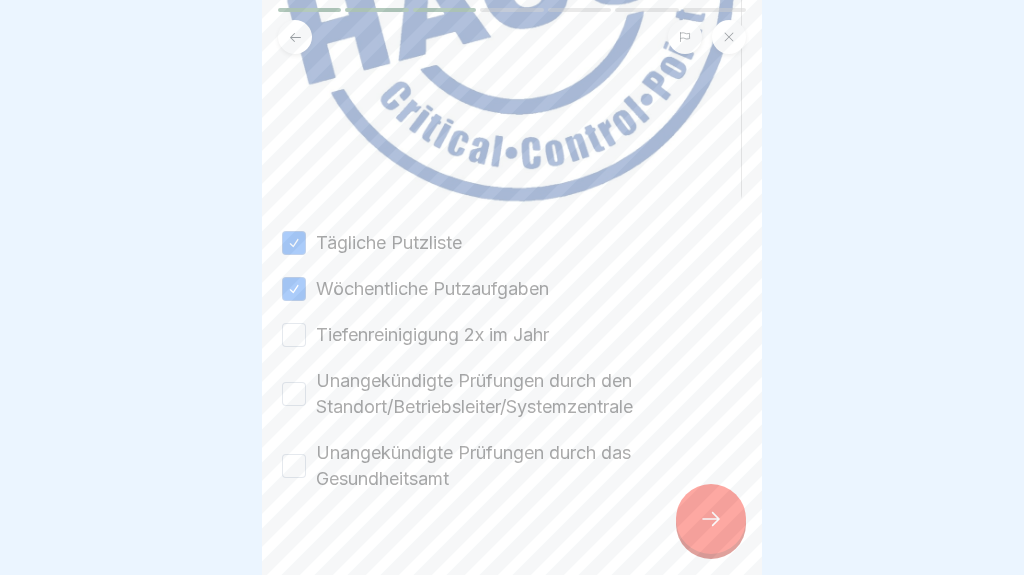 click on "Tiefenreinigigung 2x im Jahr" at bounding box center (294, 335) 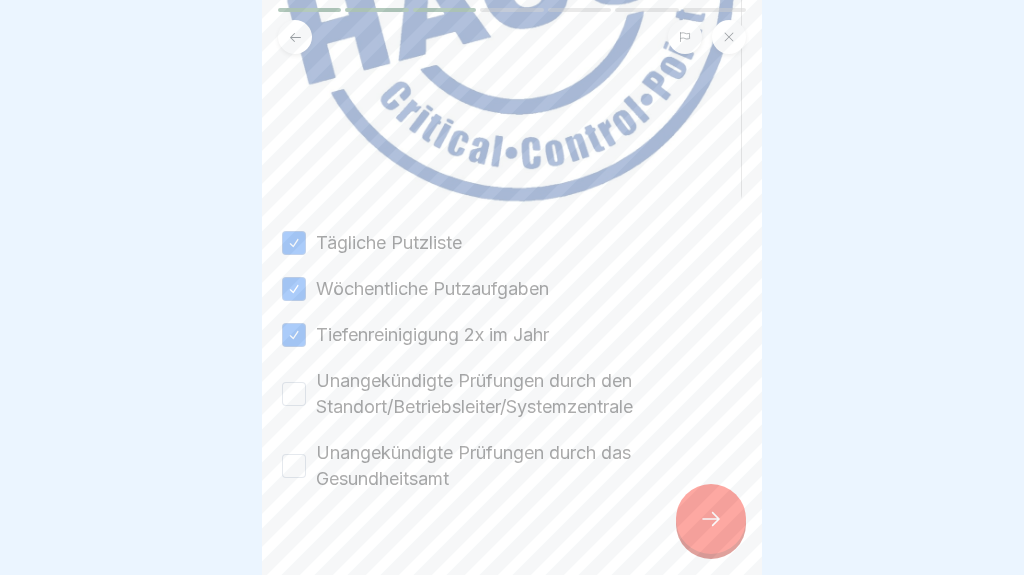 click on "Unangekündigte Prüfungen durch den Standort/Betriebsleiter/Systemzentrale" at bounding box center [294, 394] 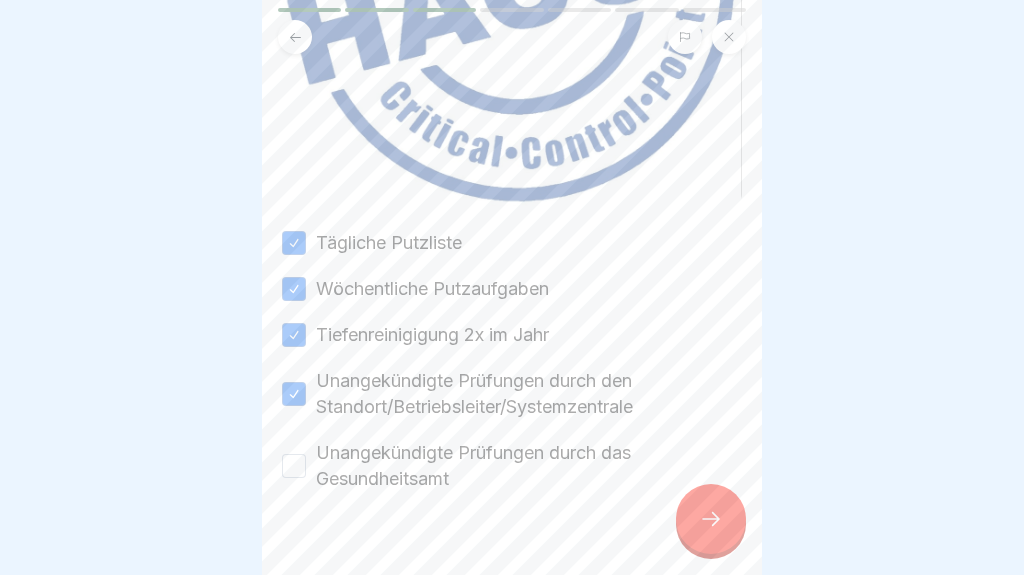 click on "Unangekündigte Prüfungen durch das Gesundheitsamt" at bounding box center (294, 466) 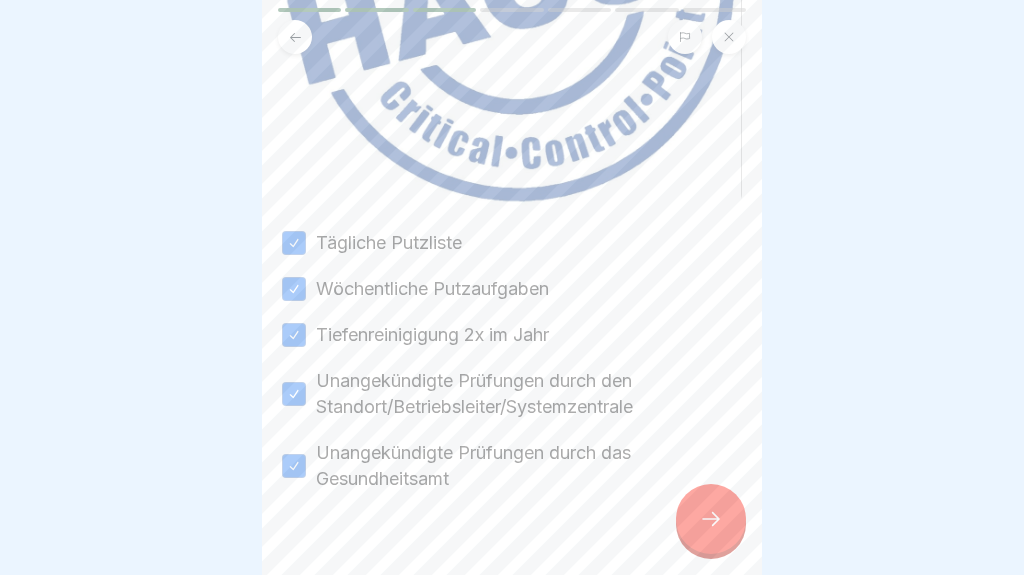 click 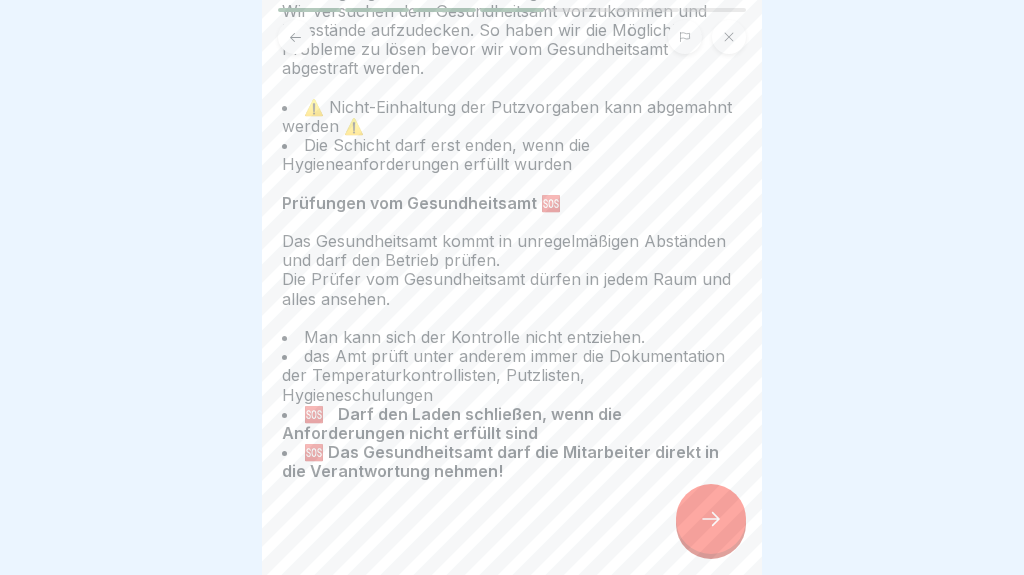 scroll, scrollTop: 239, scrollLeft: 0, axis: vertical 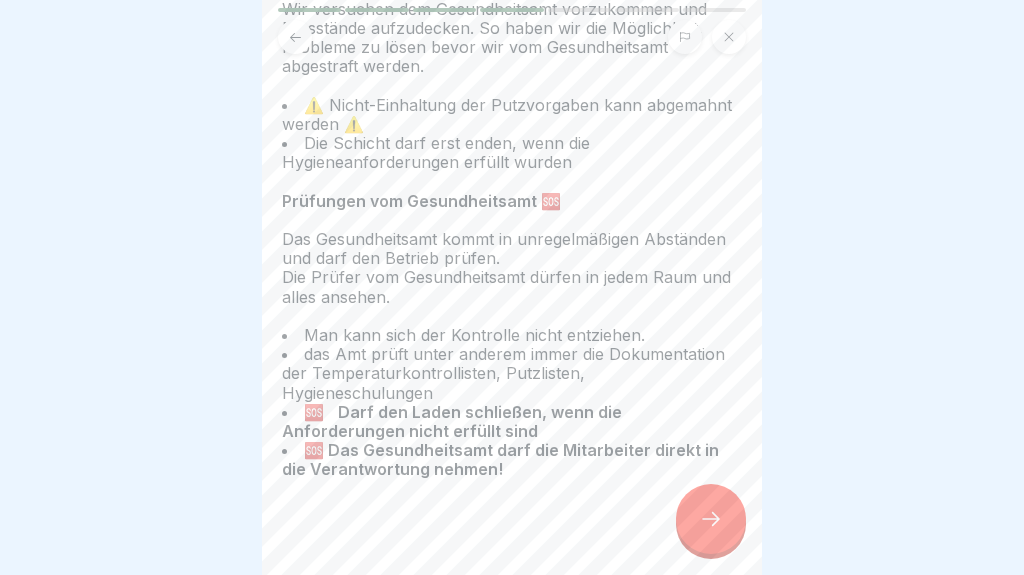 click 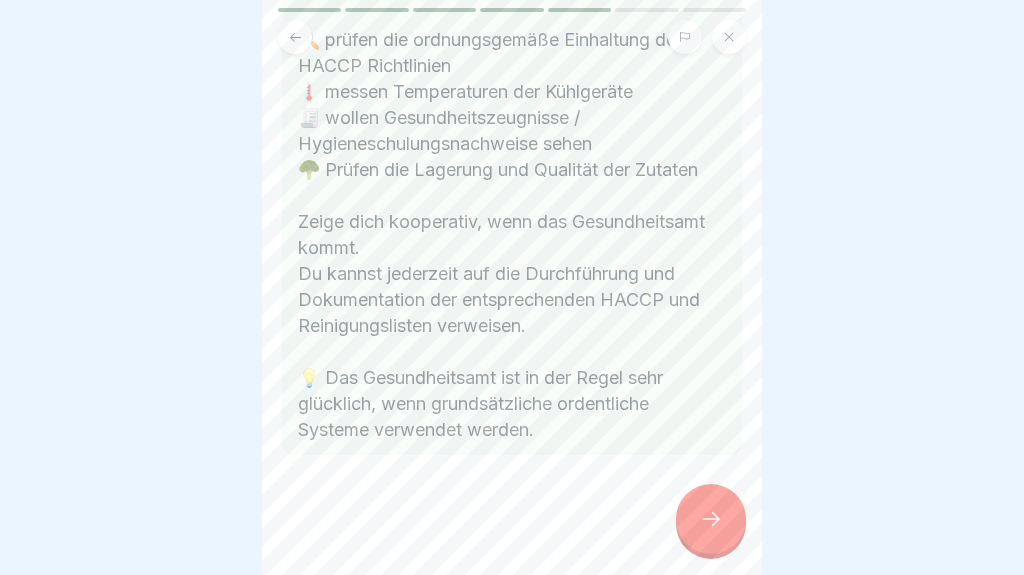 scroll, scrollTop: 529, scrollLeft: 0, axis: vertical 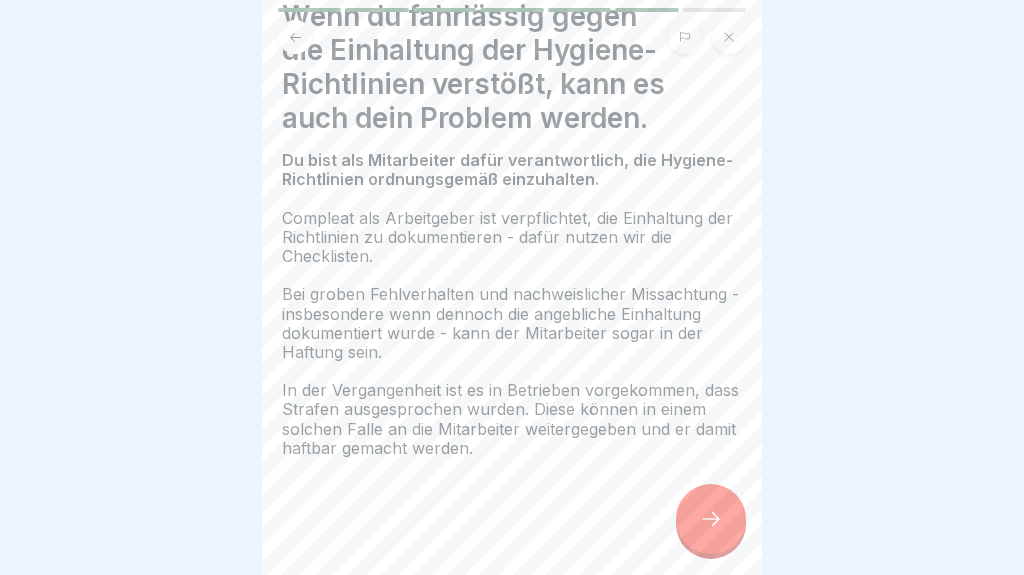 click 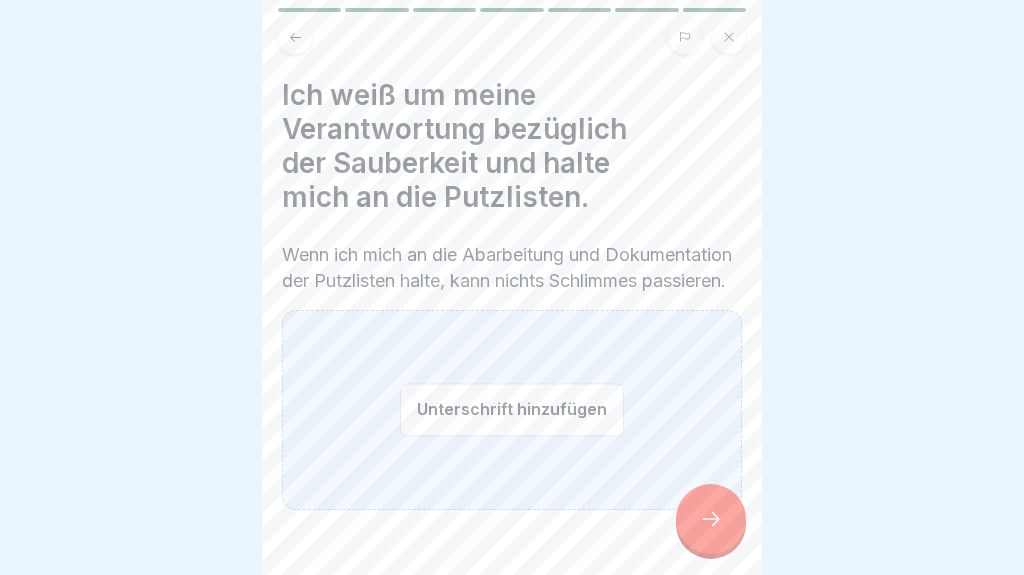 click on "Unterschrift hinzufügen" at bounding box center [512, 409] 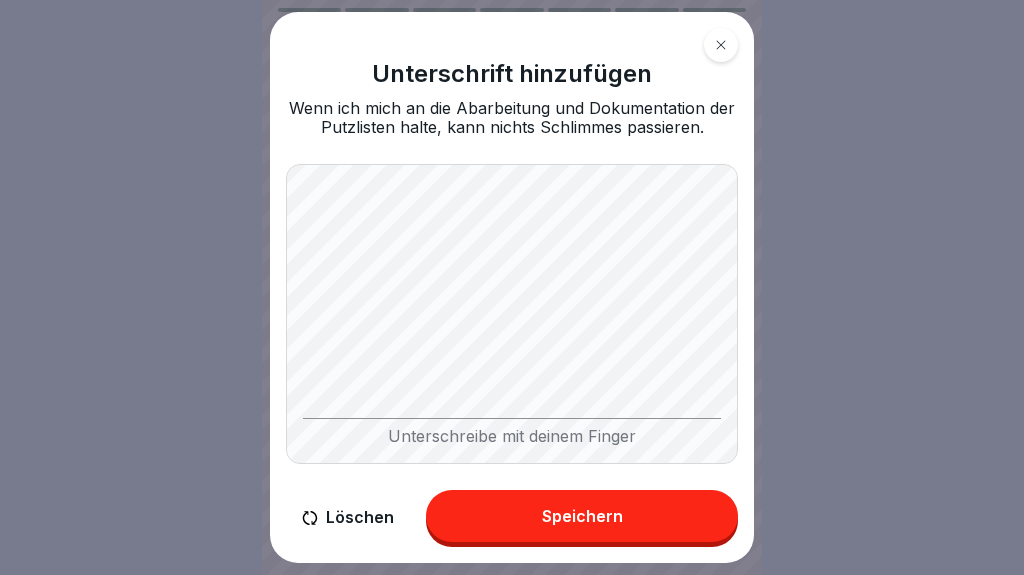 click on "Speichern" at bounding box center (582, 516) 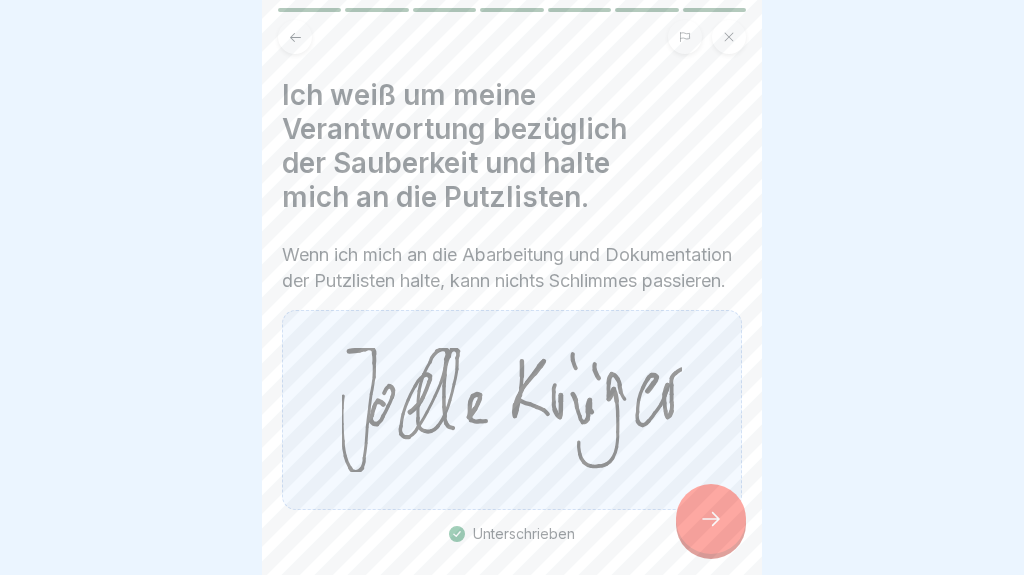 click 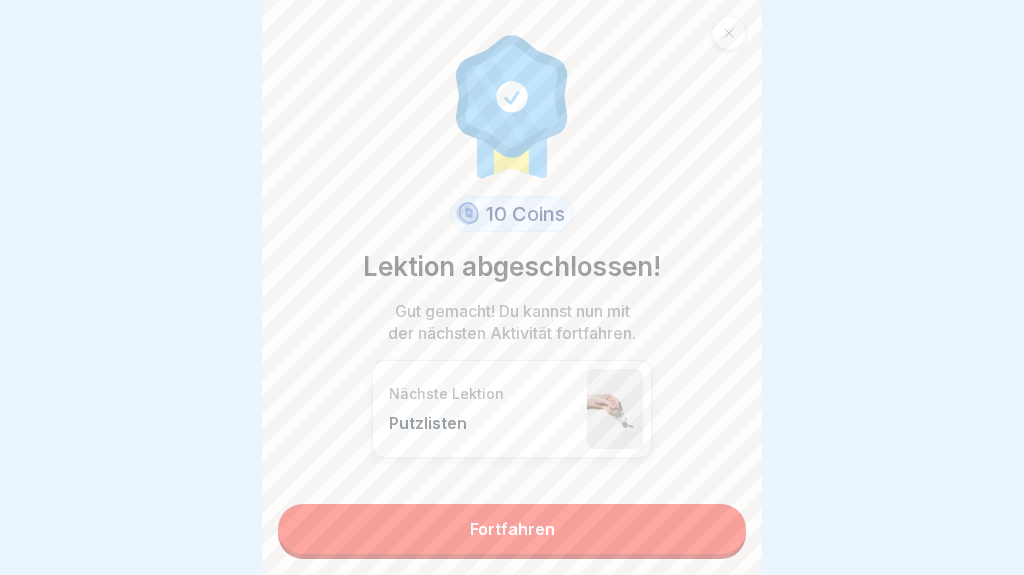 click on "Fortfahren" at bounding box center (512, 529) 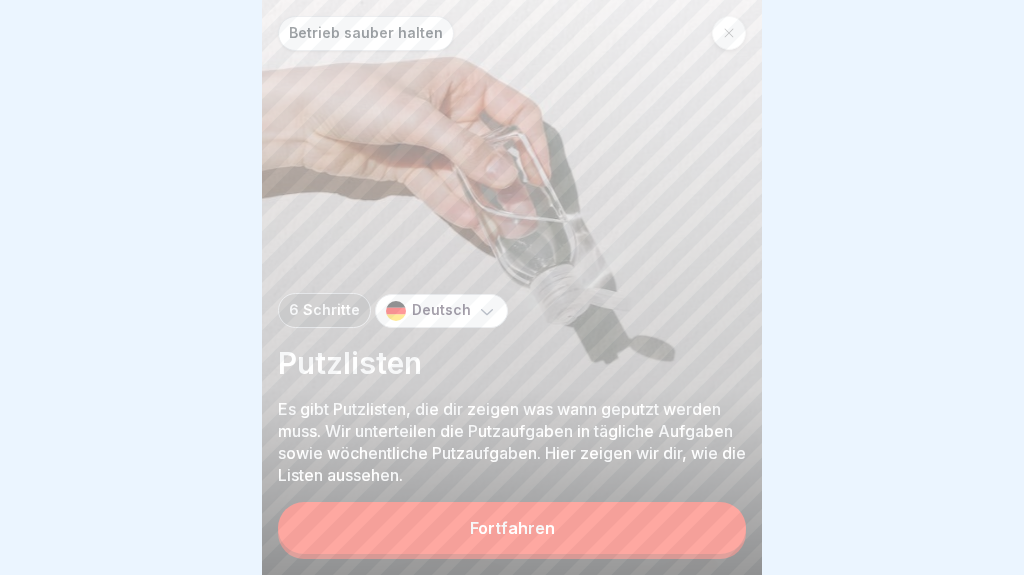 click on "Fortfahren" at bounding box center (512, 528) 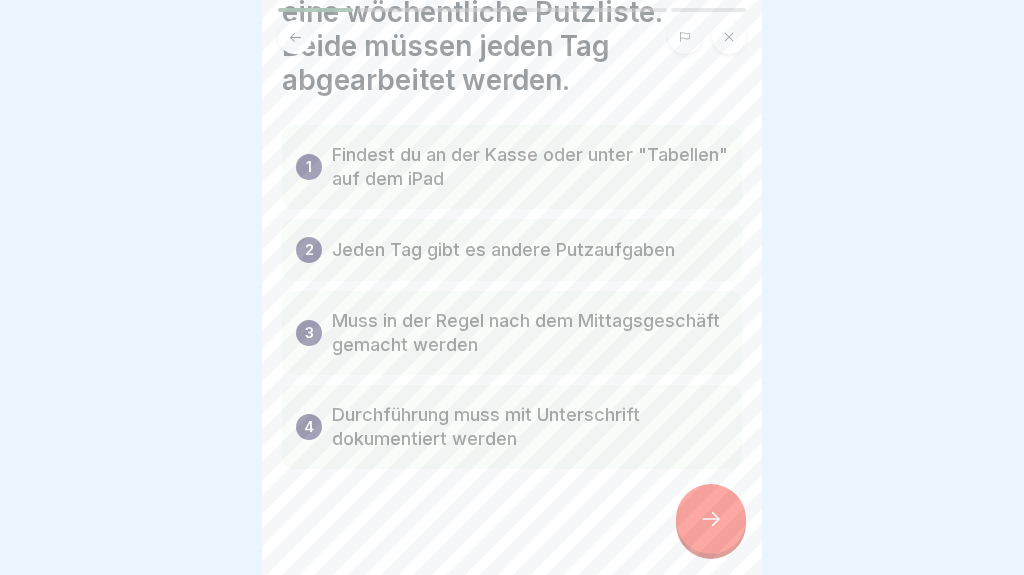scroll, scrollTop: 112, scrollLeft: 0, axis: vertical 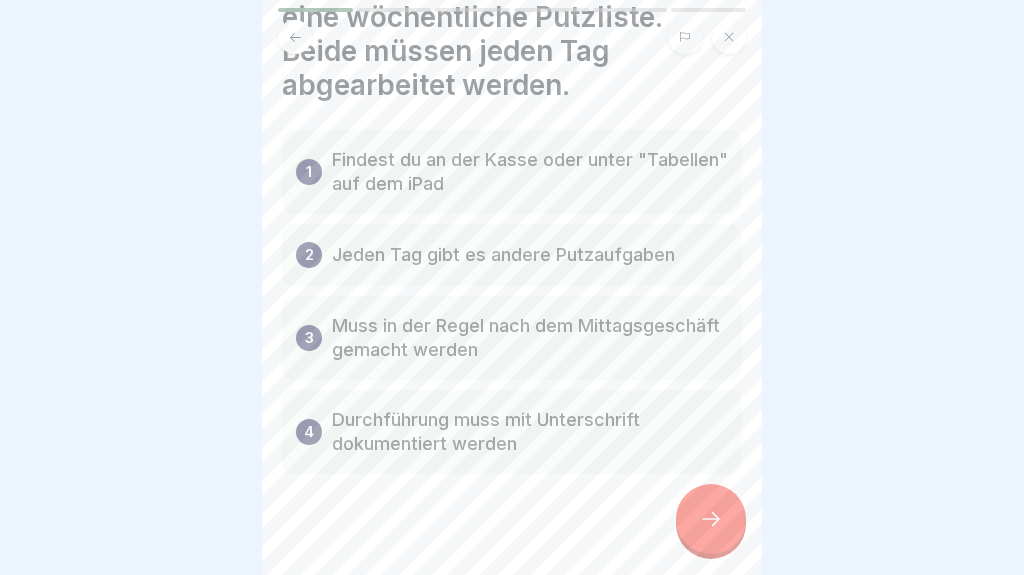 click 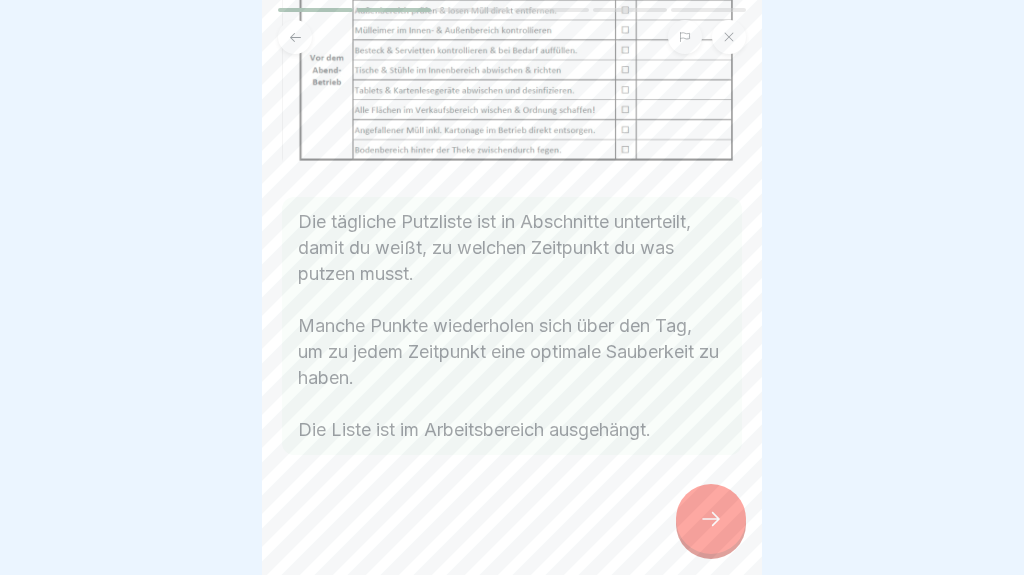 scroll, scrollTop: 1087, scrollLeft: 0, axis: vertical 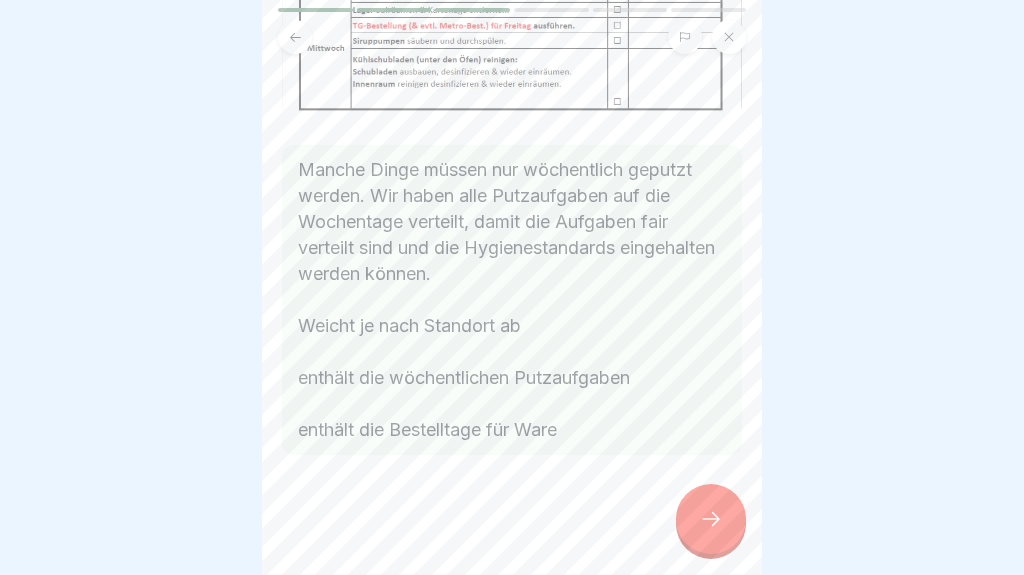 click at bounding box center [711, 519] 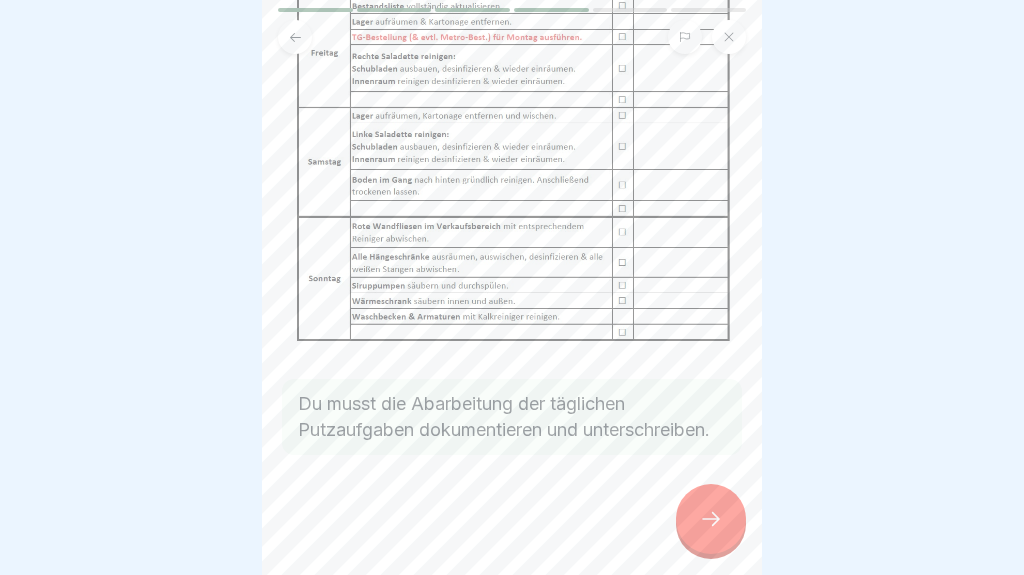 scroll, scrollTop: 338, scrollLeft: 0, axis: vertical 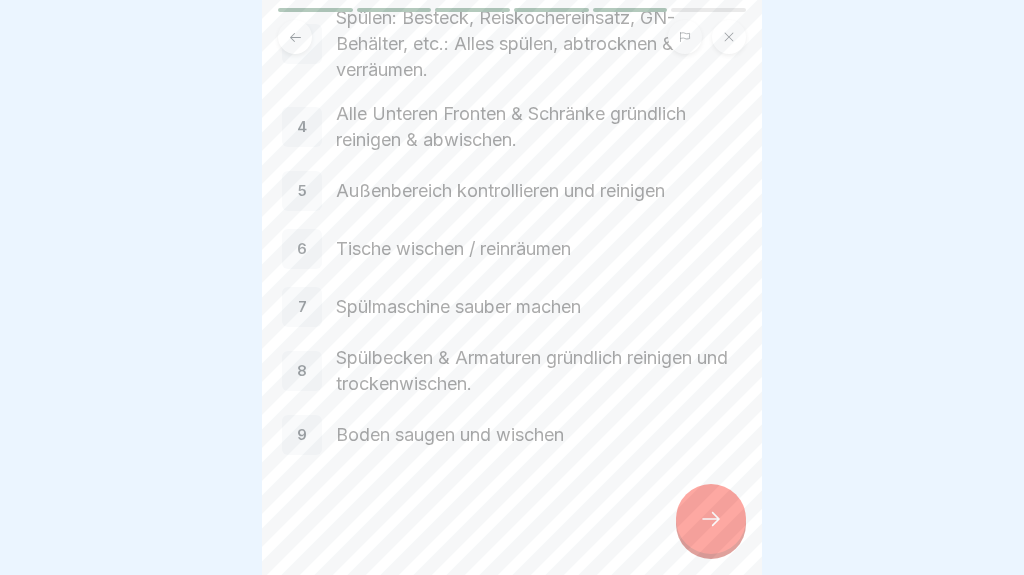 click 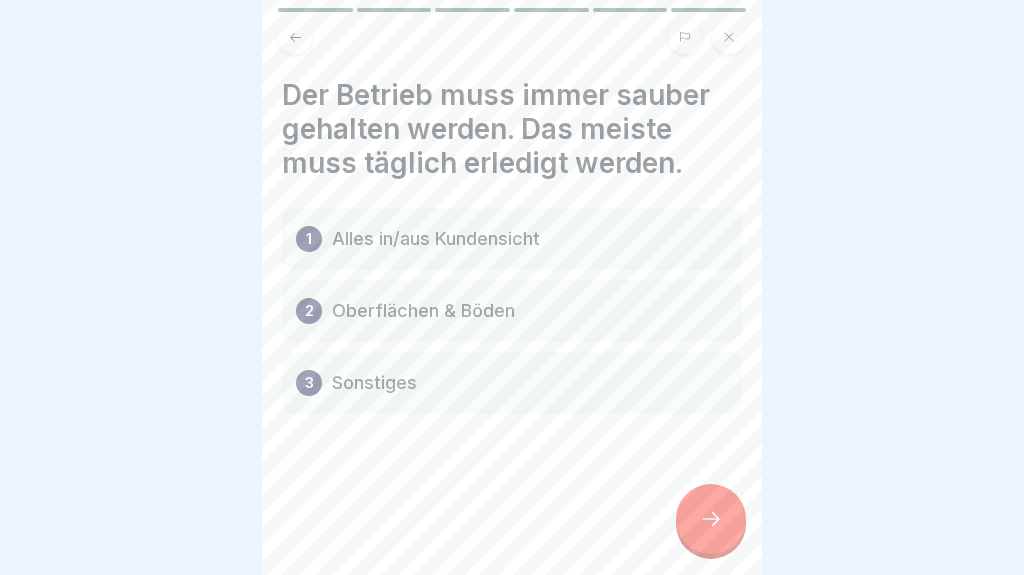 click 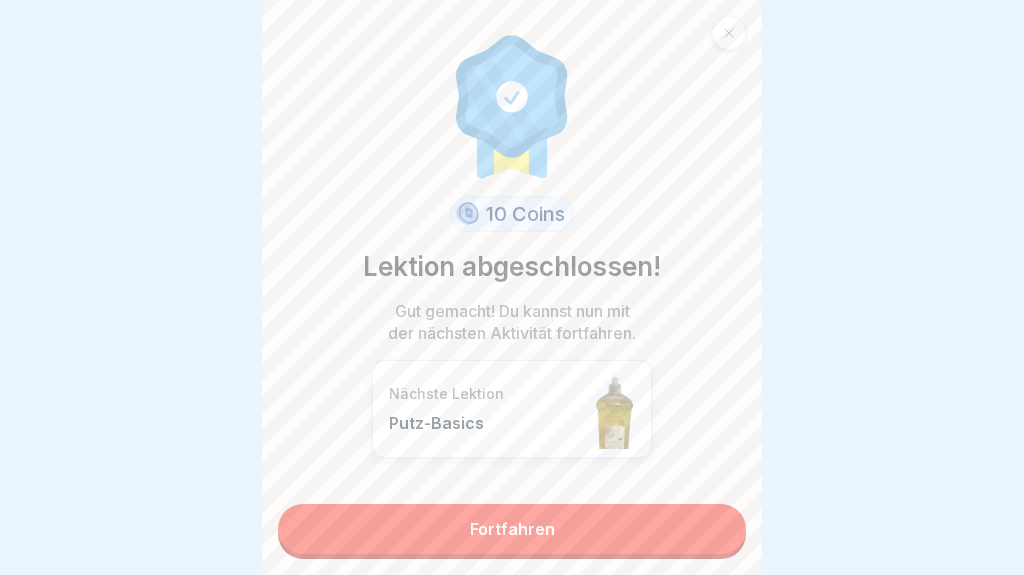 click on "Fortfahren" at bounding box center [512, 529] 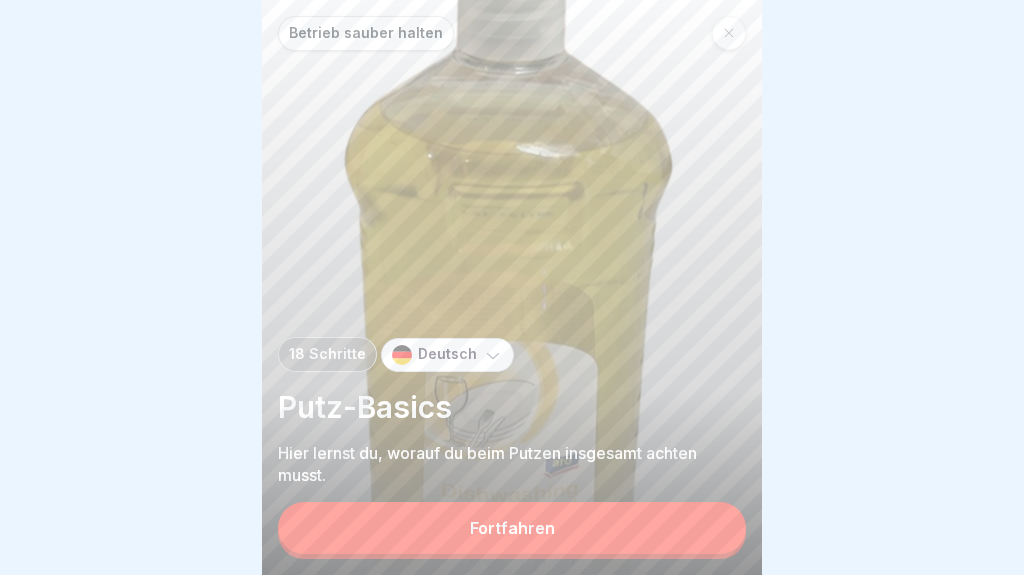 click on "Fortfahren" at bounding box center (512, 528) 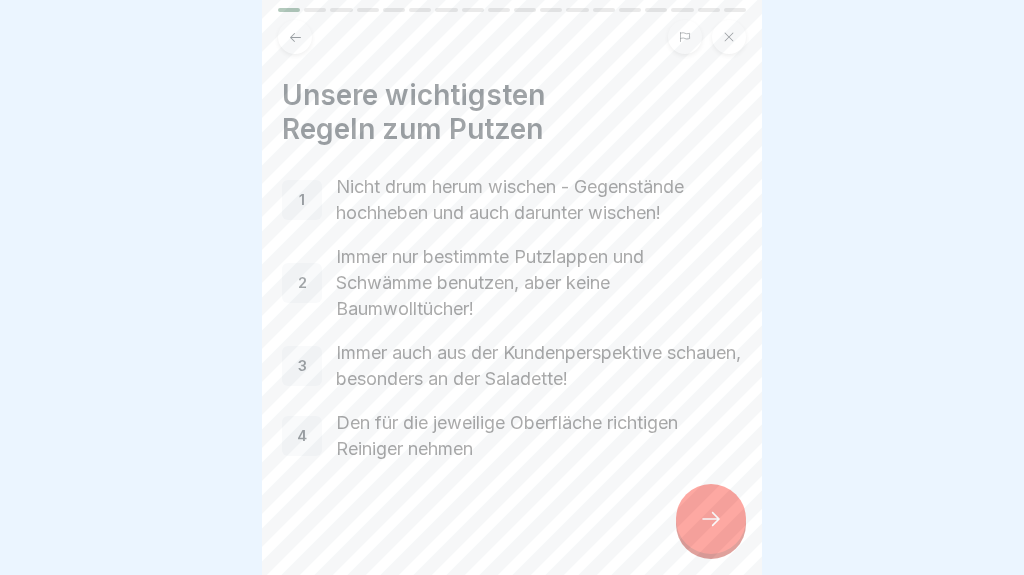 click 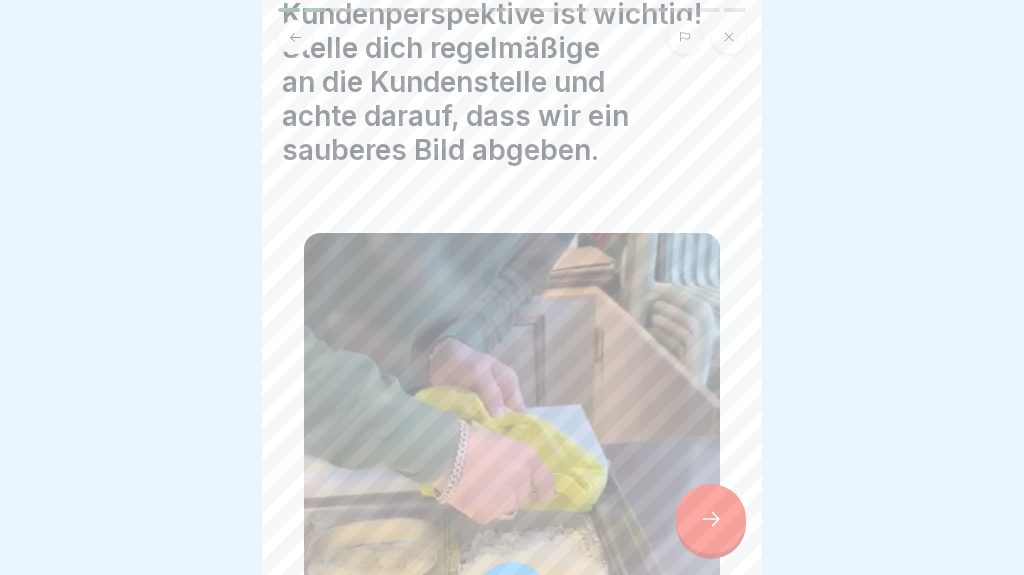 scroll, scrollTop: 117, scrollLeft: 0, axis: vertical 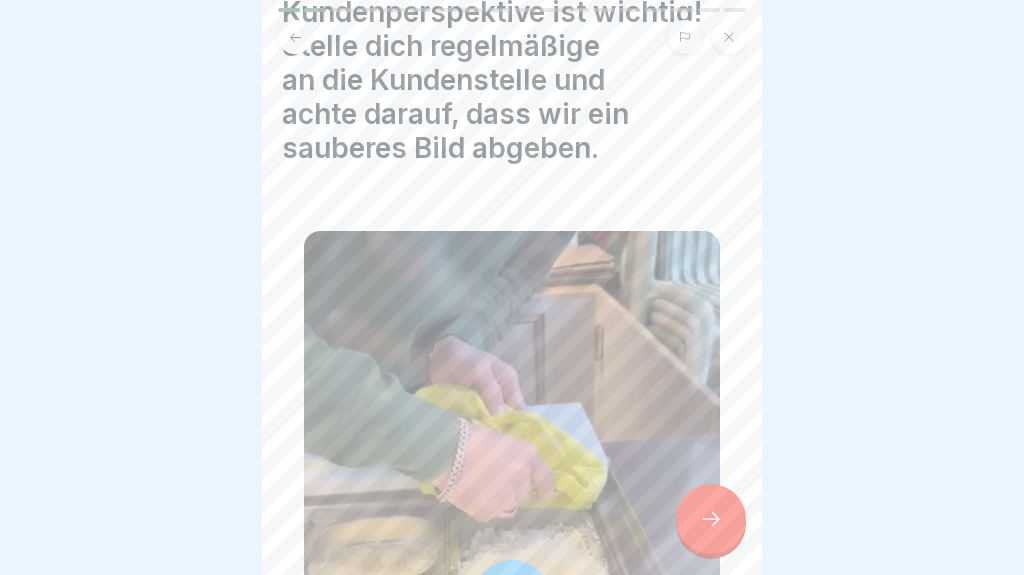 click 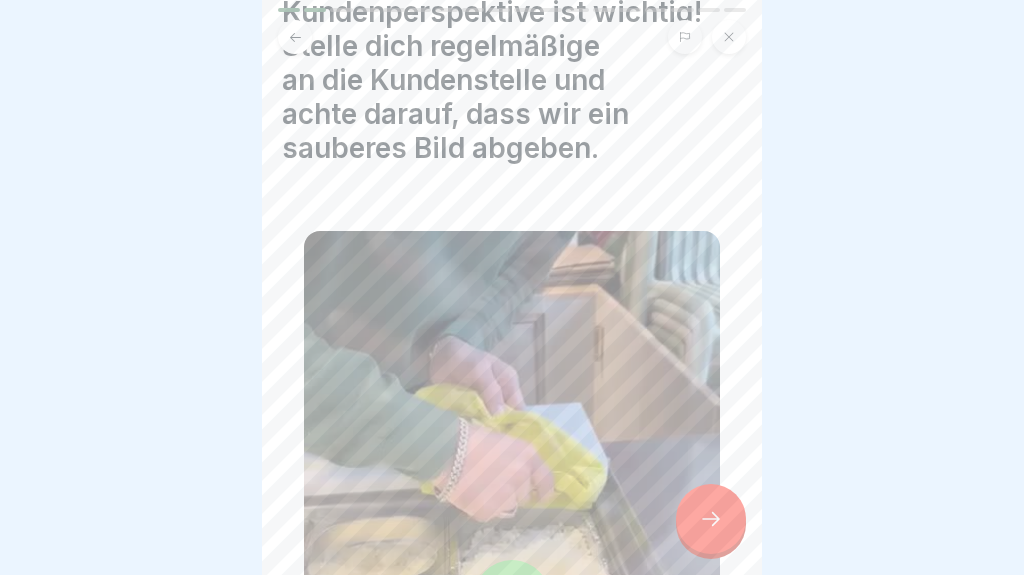 click at bounding box center [711, 519] 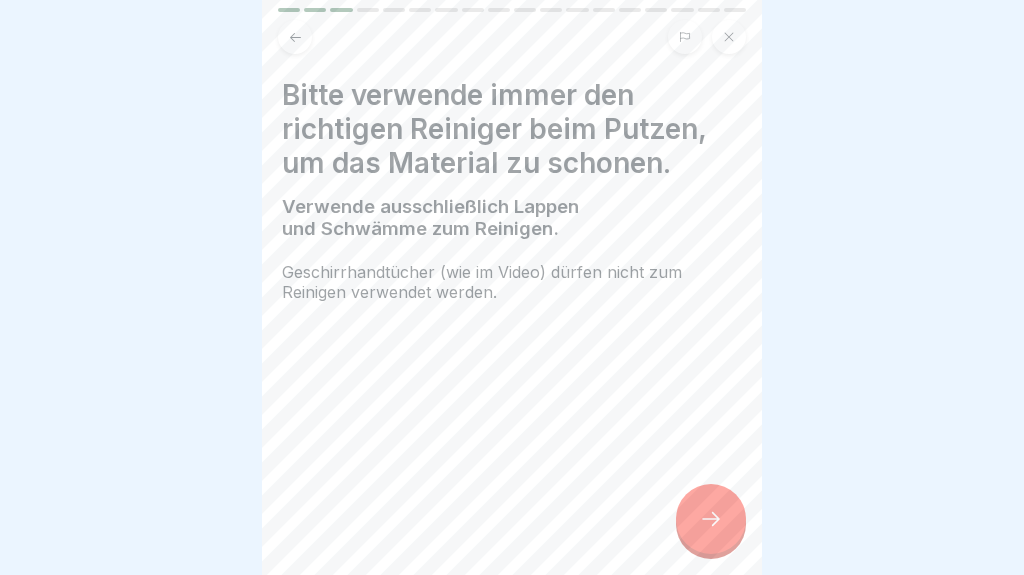 click 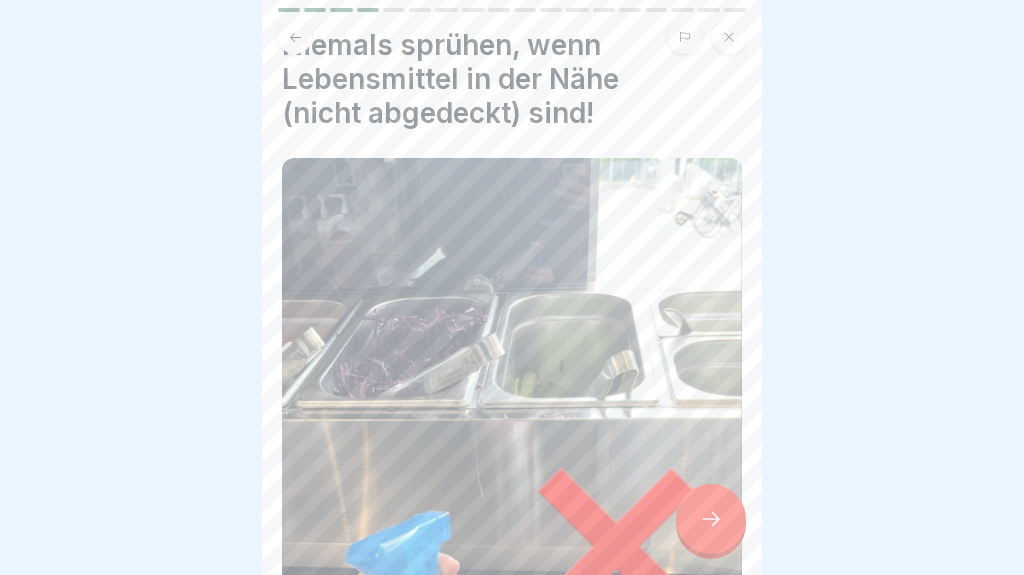 scroll, scrollTop: 56, scrollLeft: 0, axis: vertical 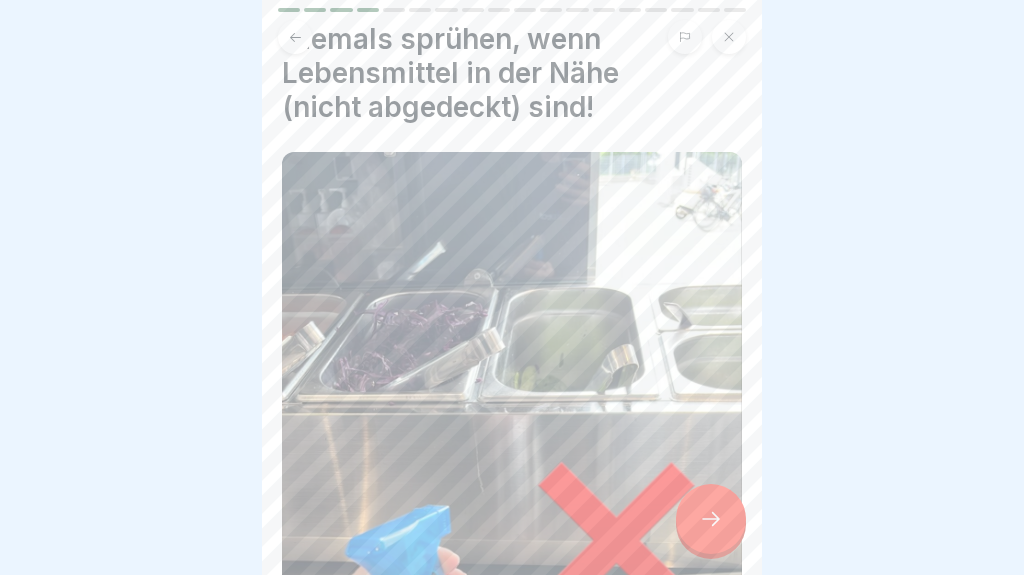 click 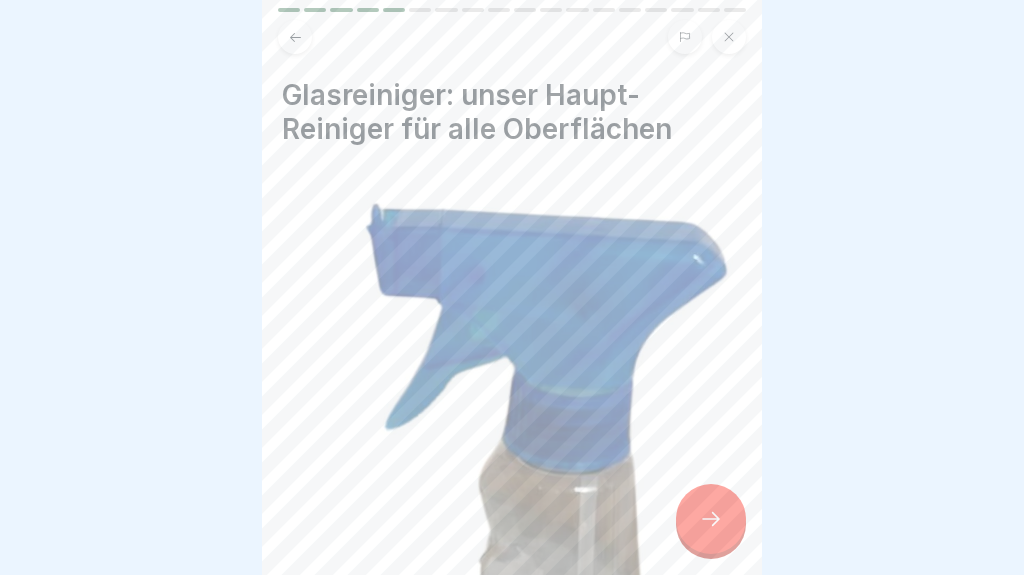 scroll, scrollTop: 0, scrollLeft: 0, axis: both 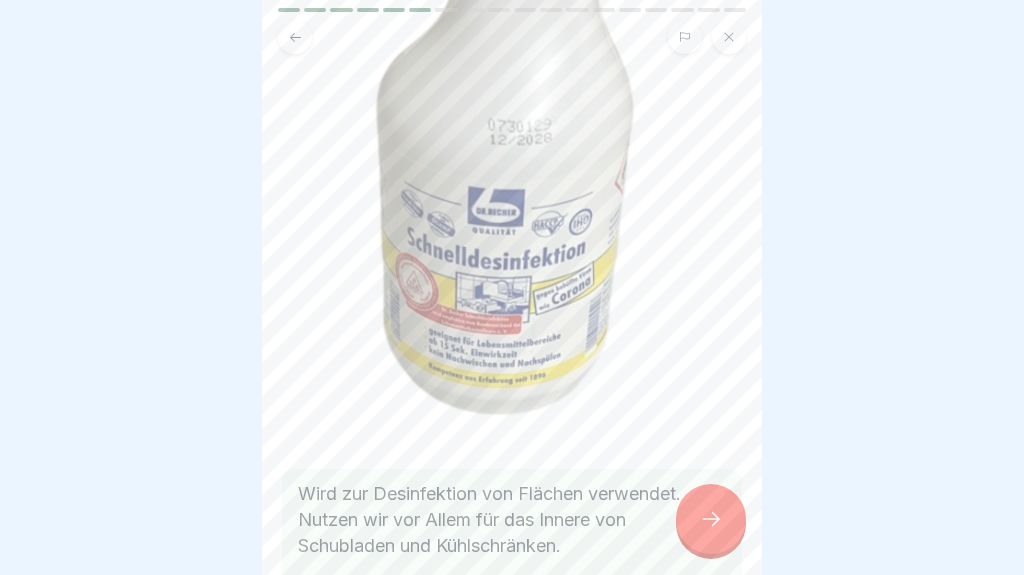 click 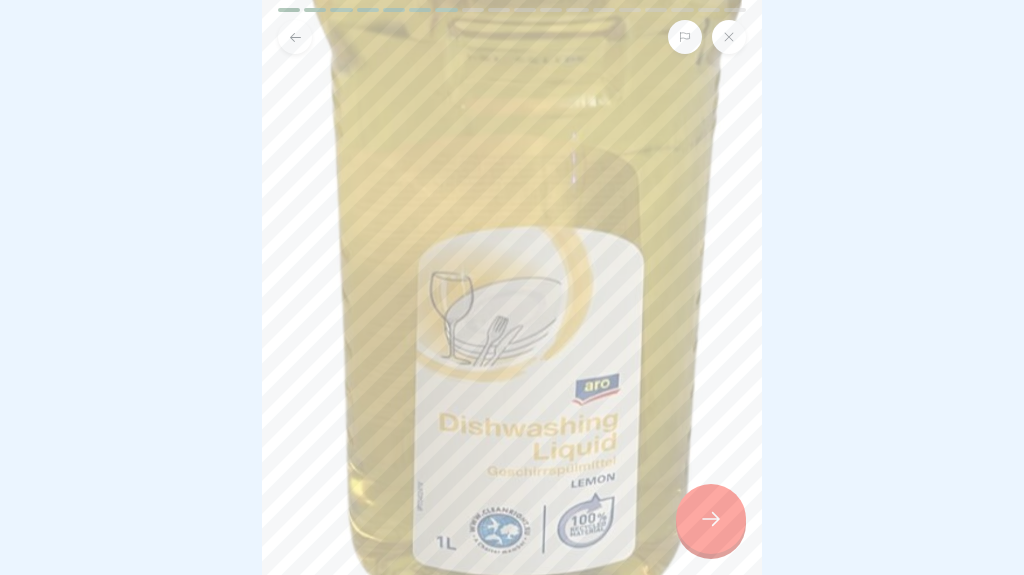 scroll, scrollTop: 520, scrollLeft: 0, axis: vertical 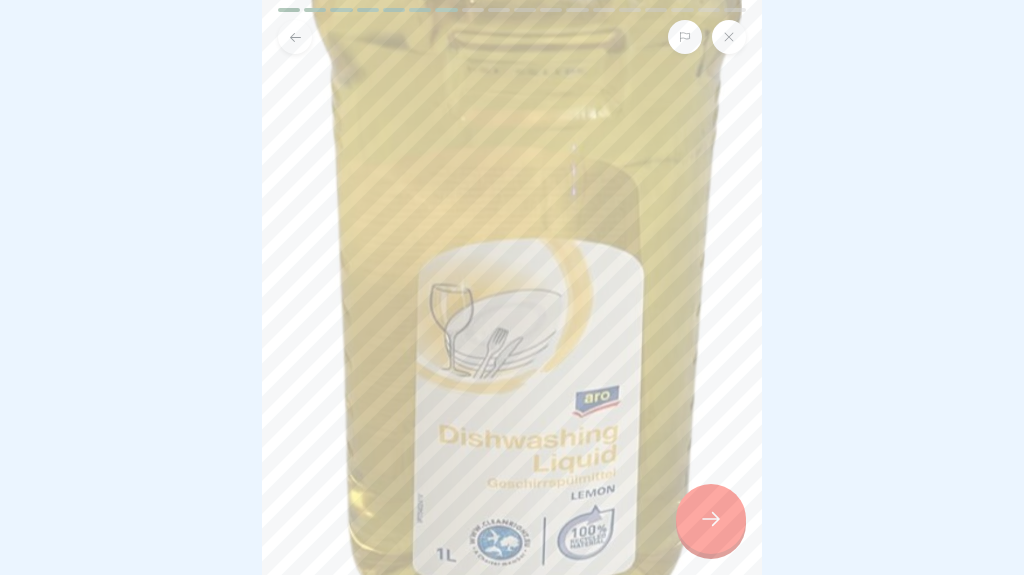 click at bounding box center (711, 519) 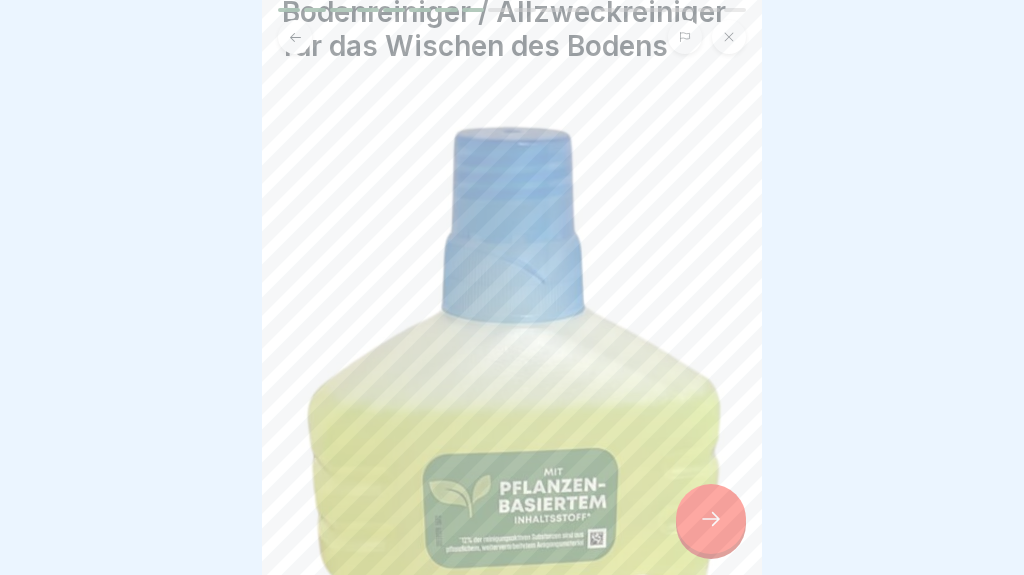 scroll, scrollTop: 84, scrollLeft: 0, axis: vertical 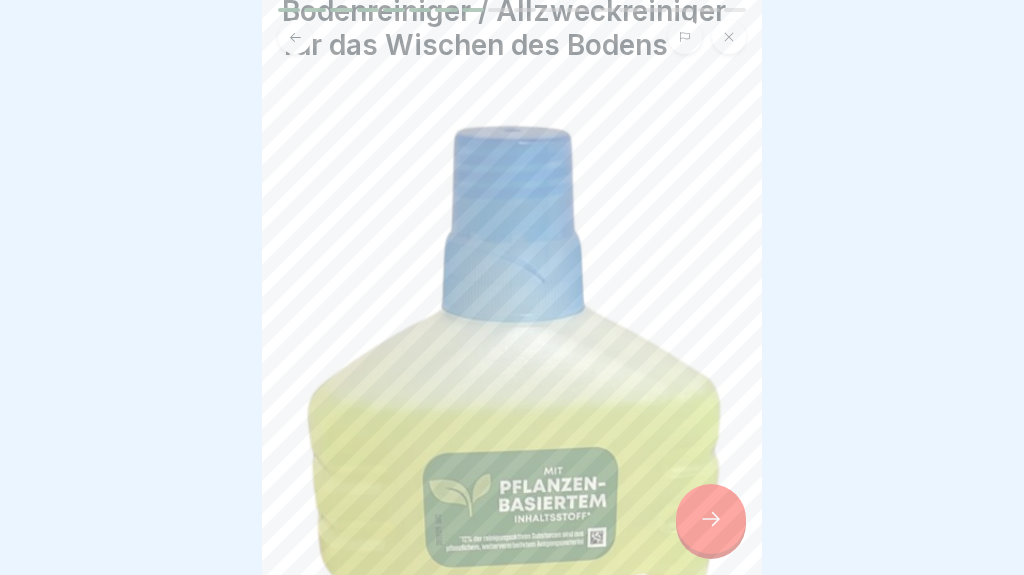 click 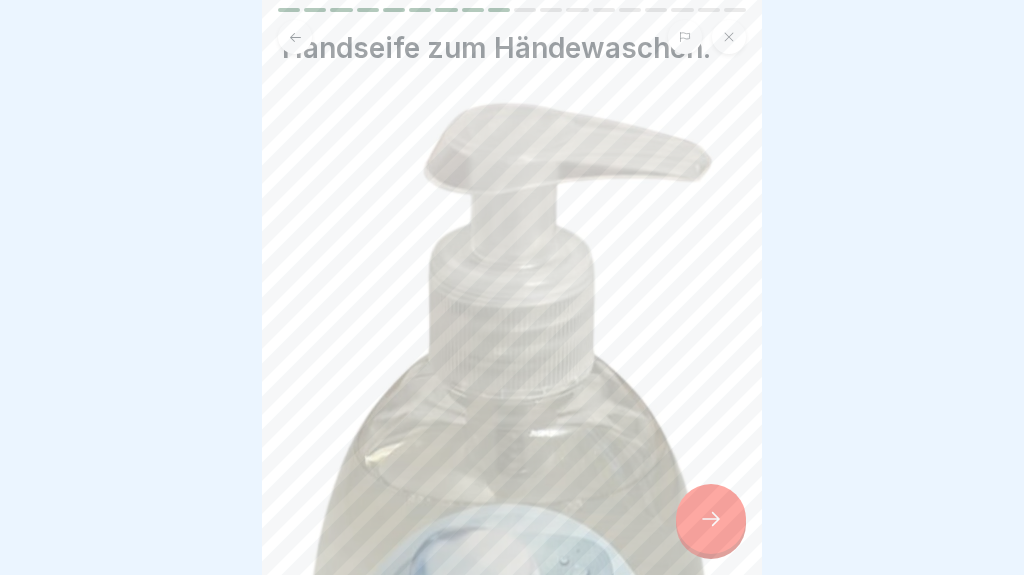 scroll, scrollTop: 47, scrollLeft: 0, axis: vertical 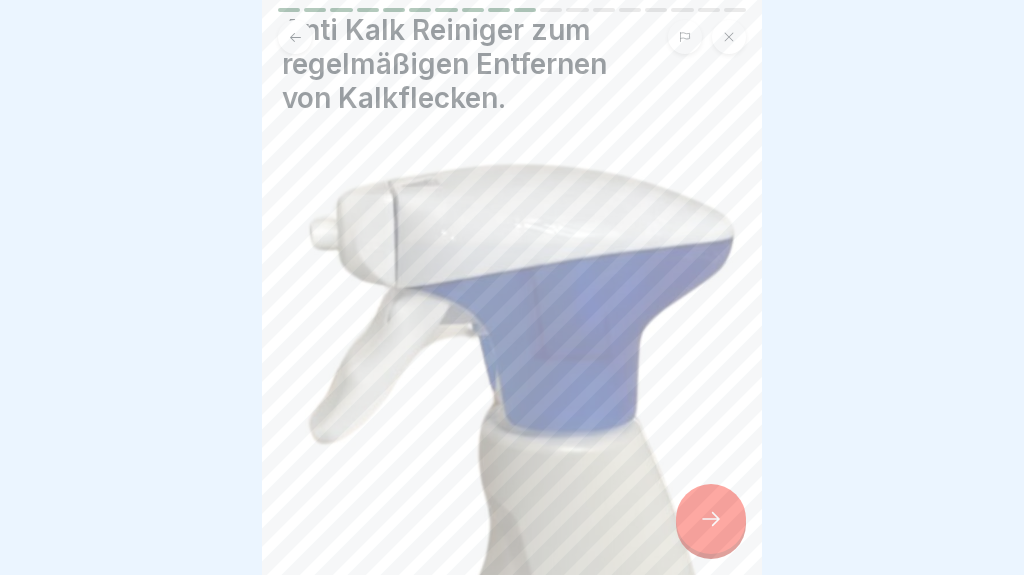 click at bounding box center [711, 519] 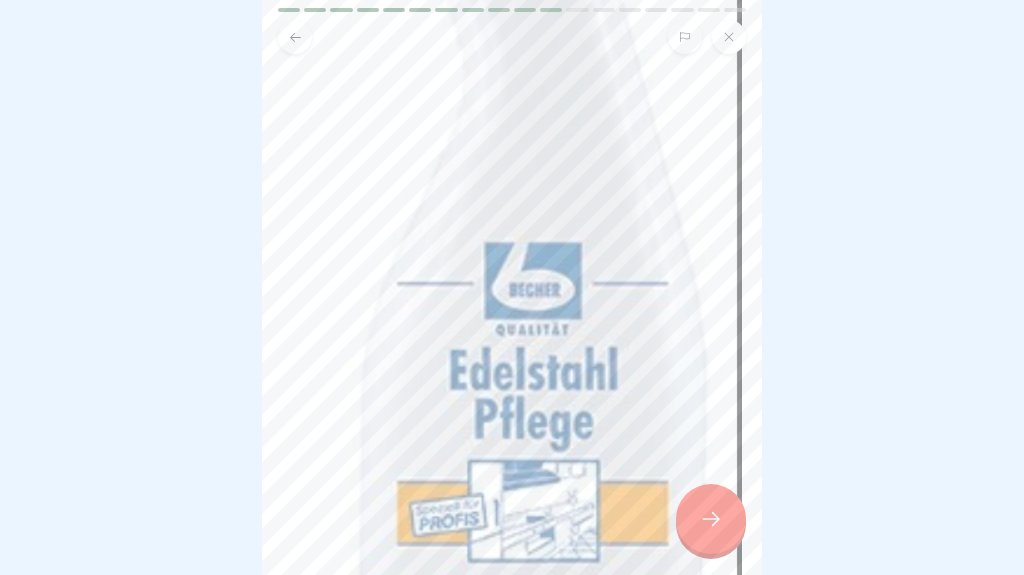 scroll, scrollTop: 623, scrollLeft: 0, axis: vertical 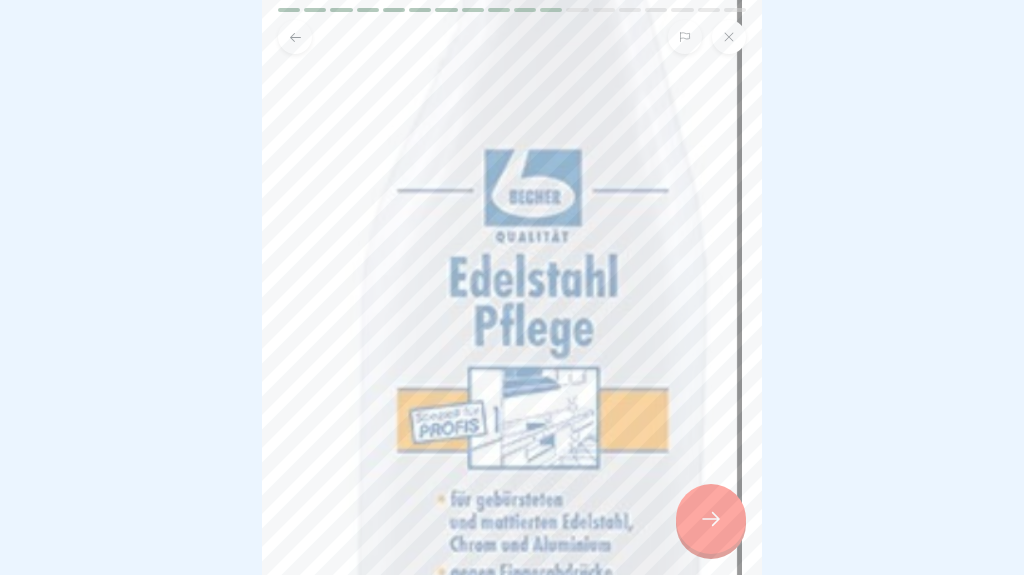 click 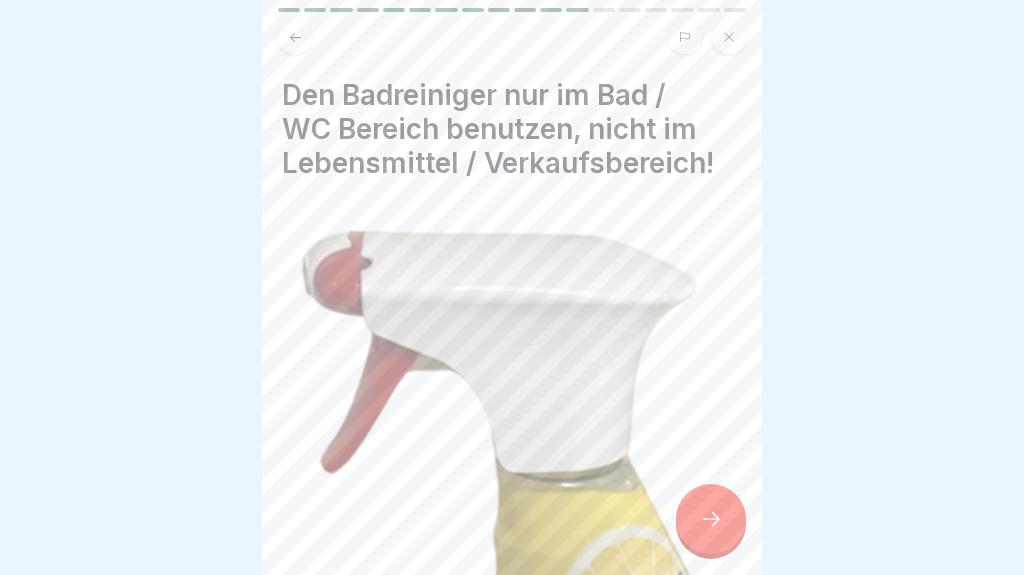 click at bounding box center [711, 519] 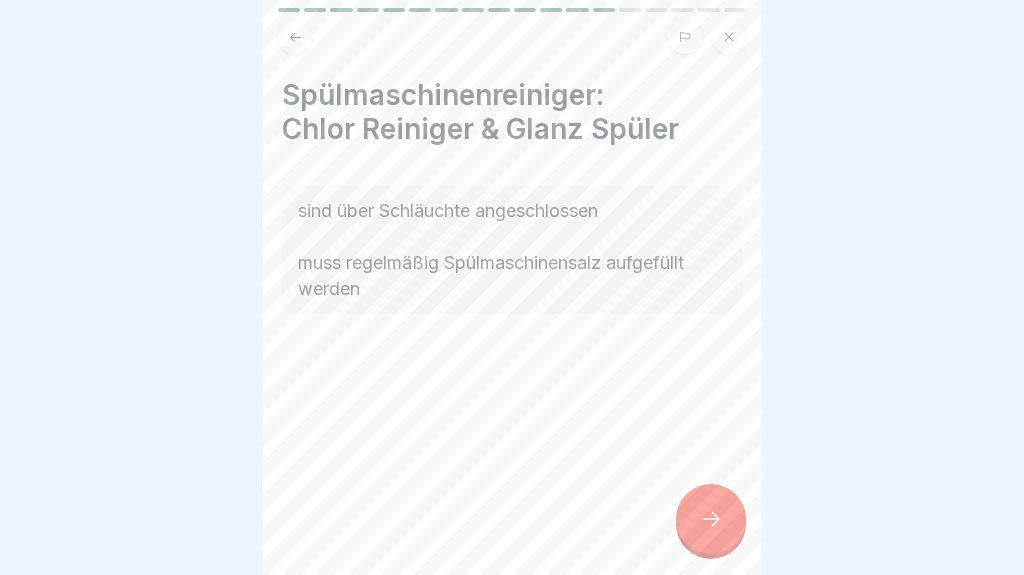 click 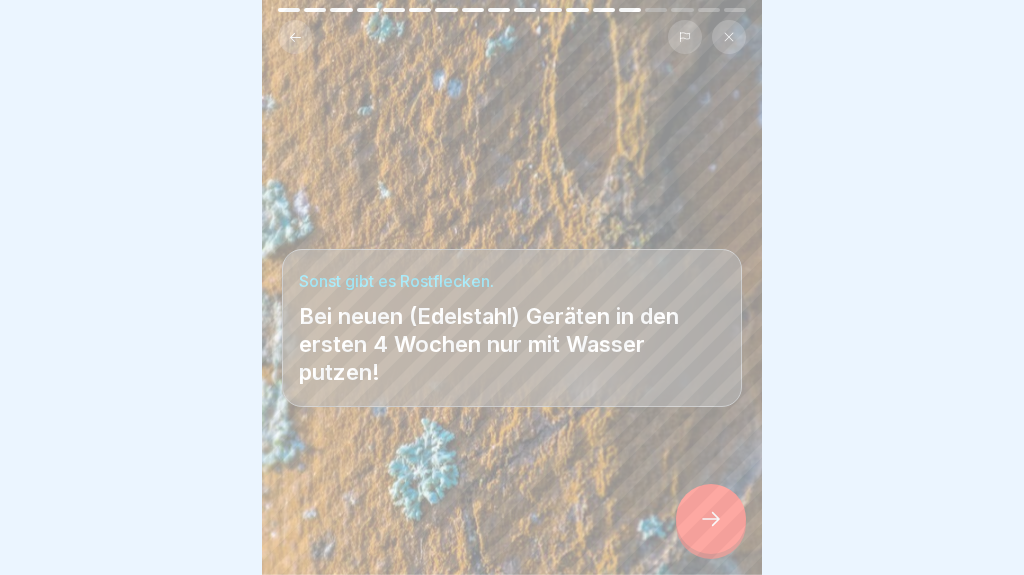 click 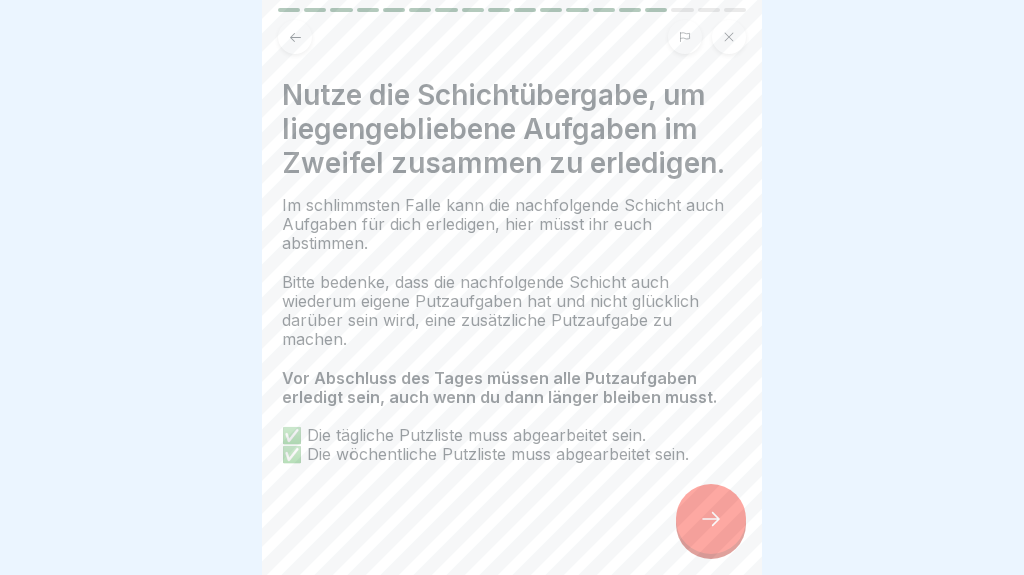 click at bounding box center (711, 519) 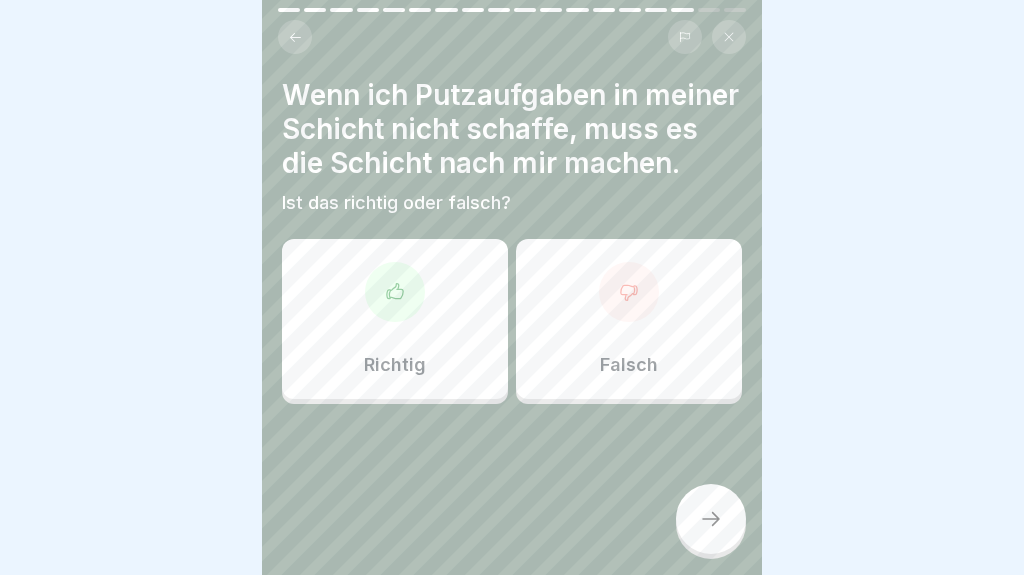 click on "Richtig" at bounding box center (395, 319) 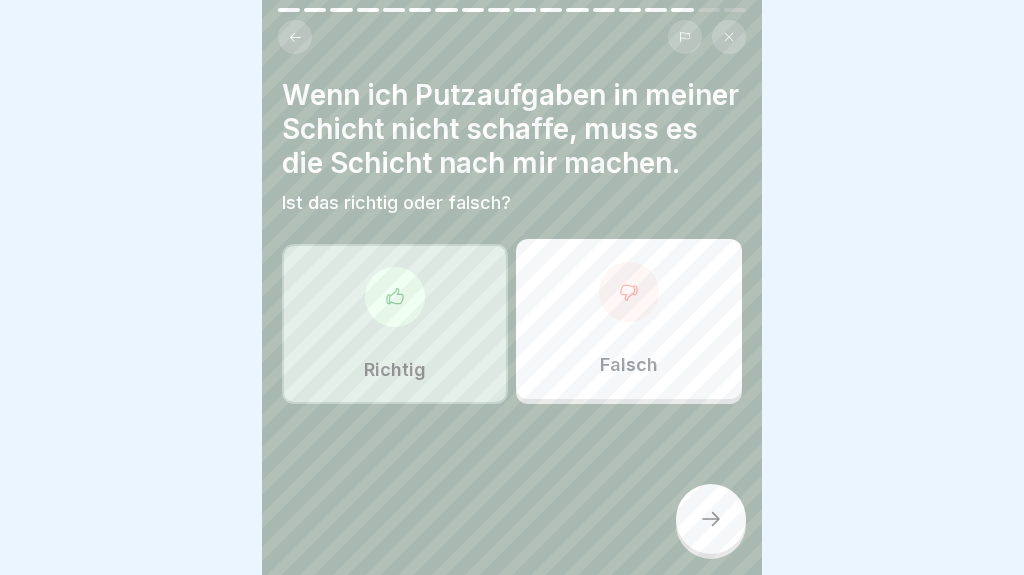 click 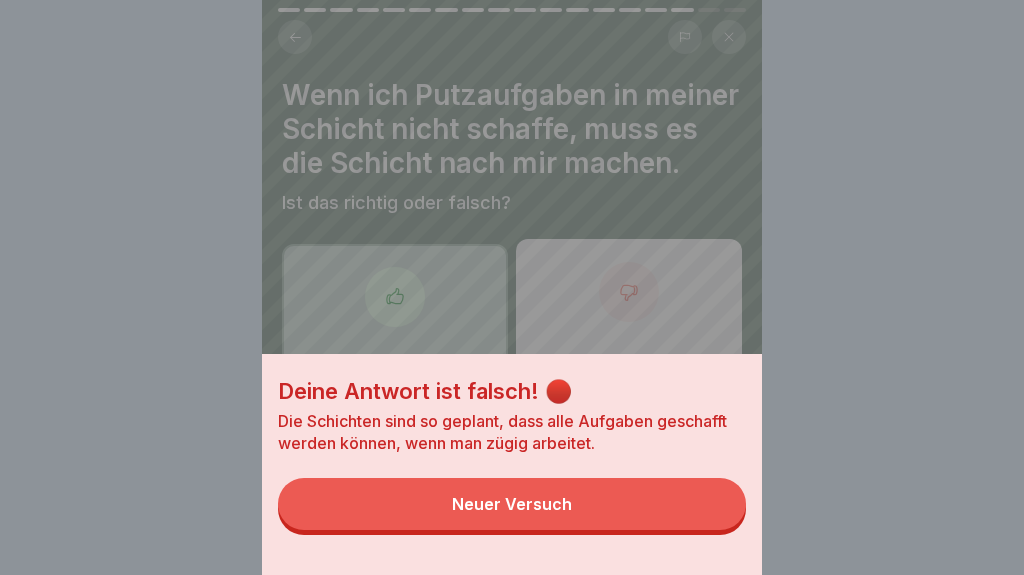 click on "Neuer Versuch" at bounding box center (512, 504) 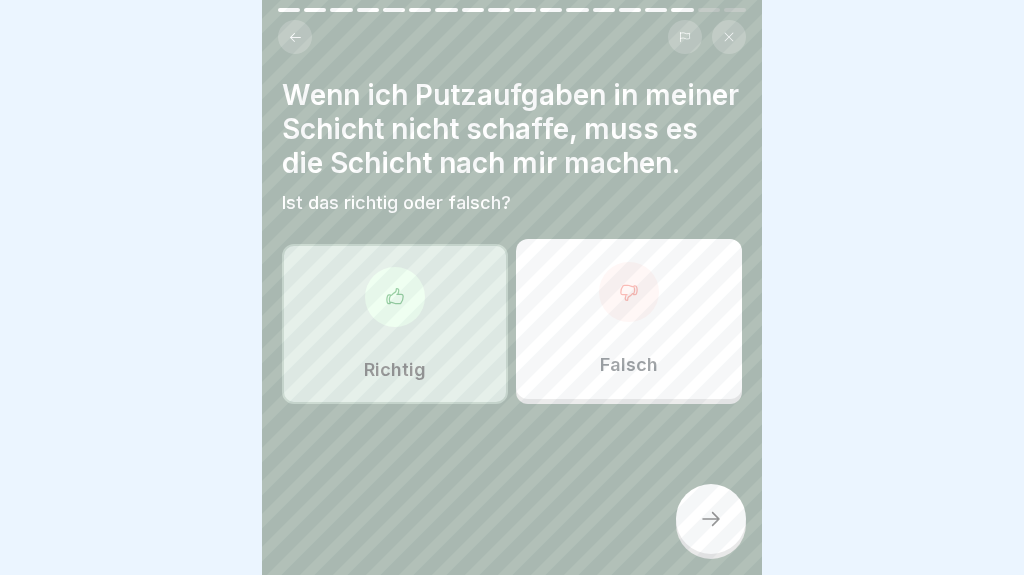 click on "Falsch" at bounding box center [629, 319] 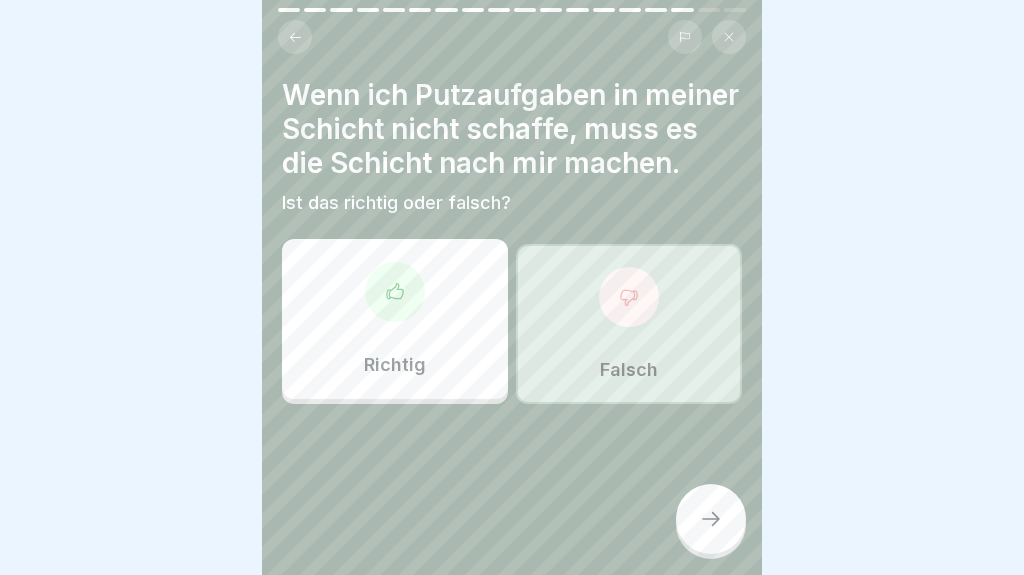 click at bounding box center [711, 519] 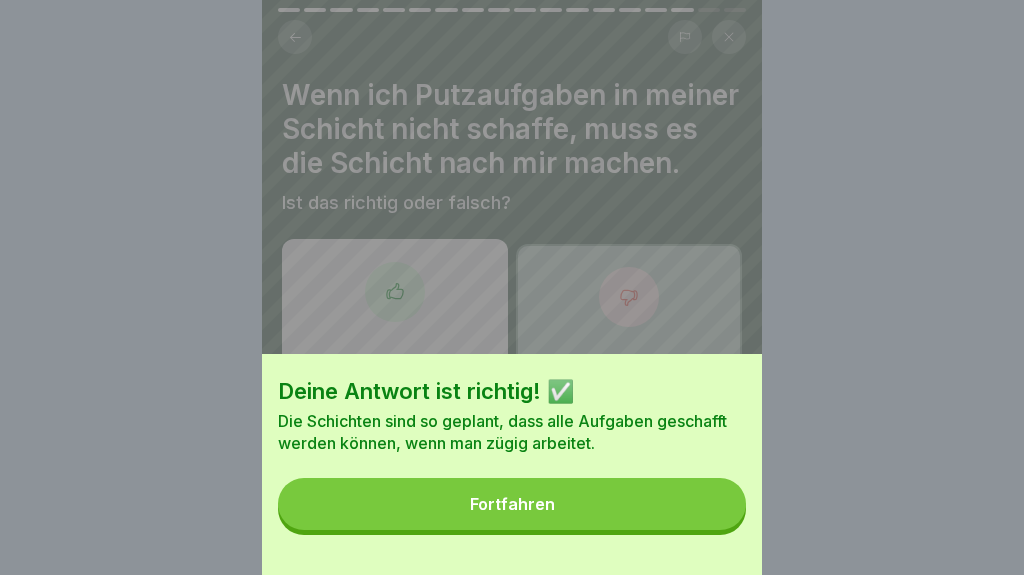 click on "Fortfahren" at bounding box center (512, 504) 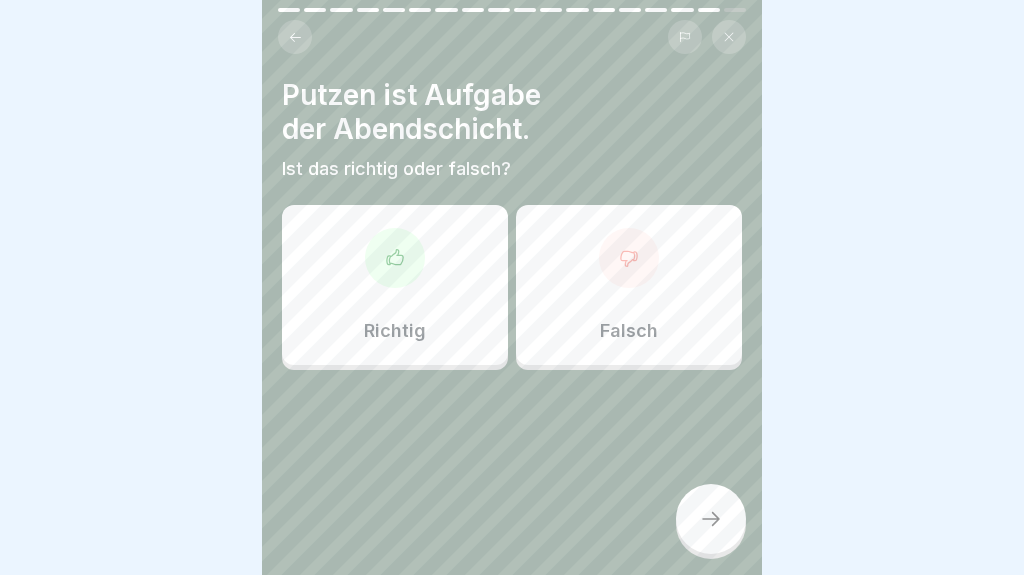 click on "Falsch" at bounding box center (629, 285) 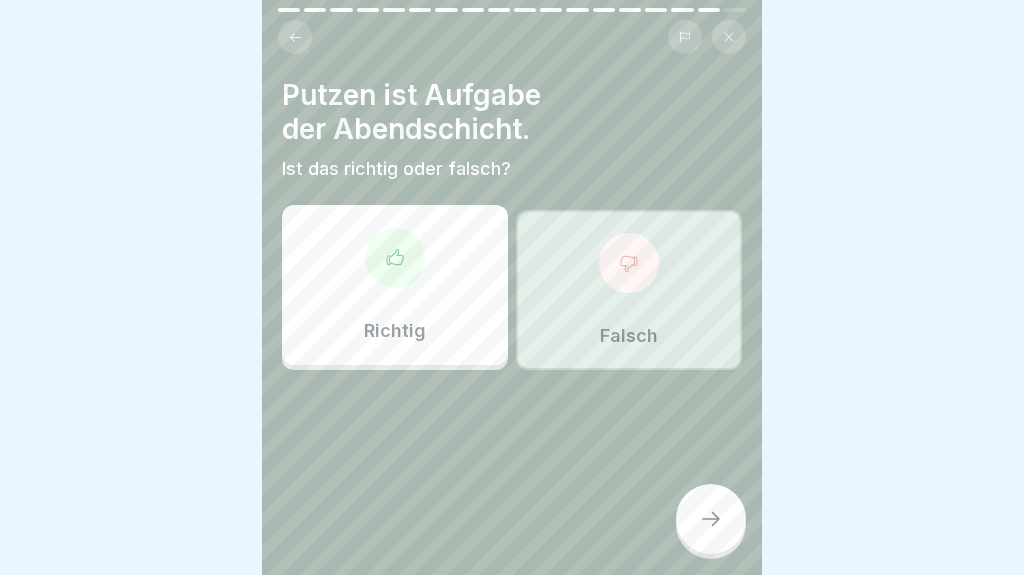 click at bounding box center (711, 519) 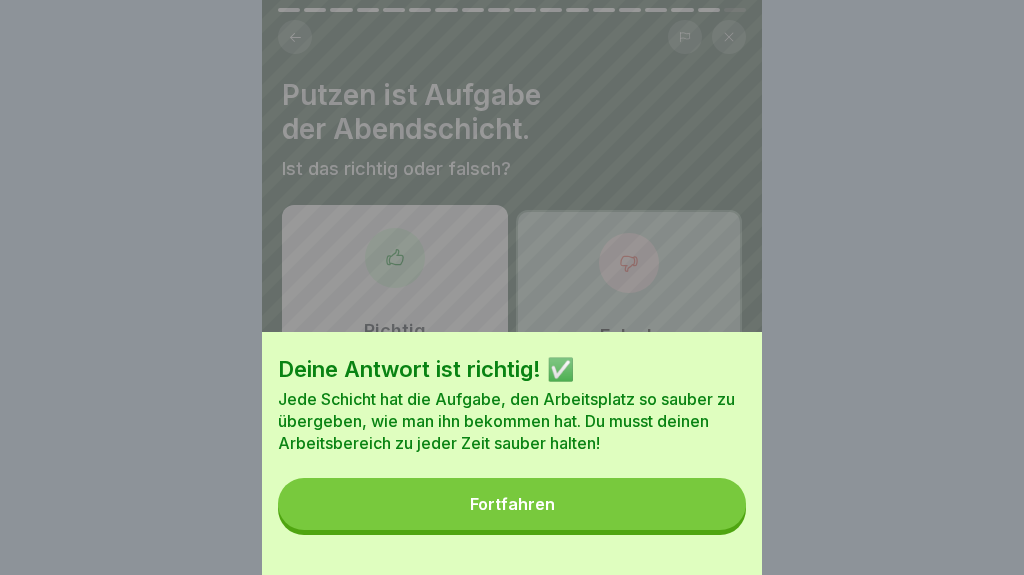 click on "Fortfahren" at bounding box center (512, 504) 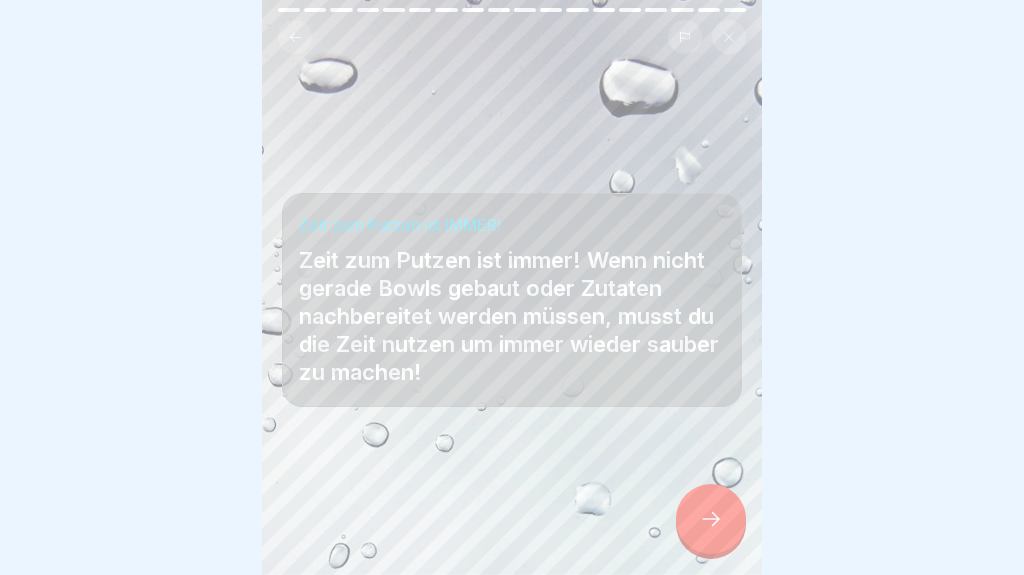 click at bounding box center [711, 519] 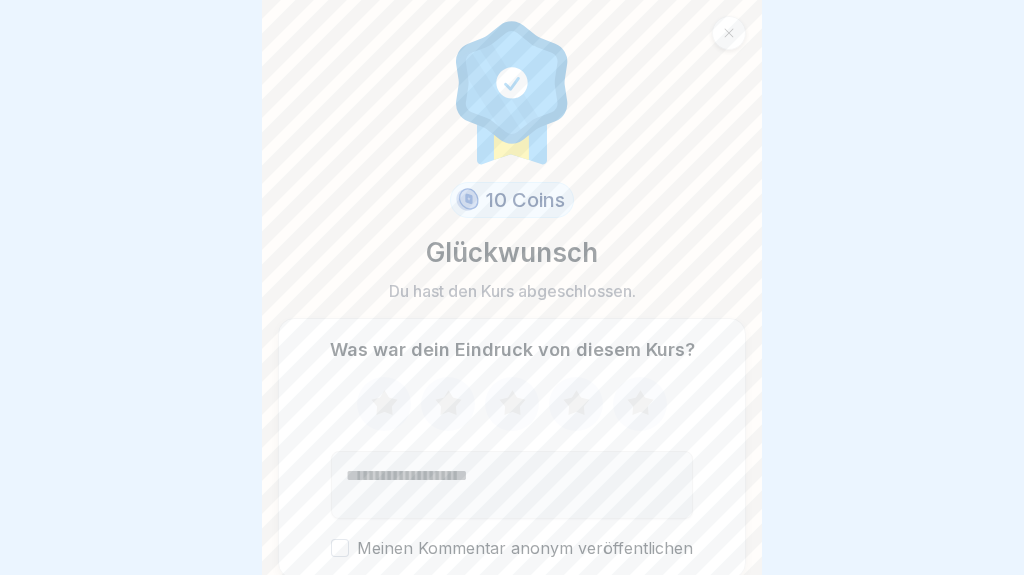 click 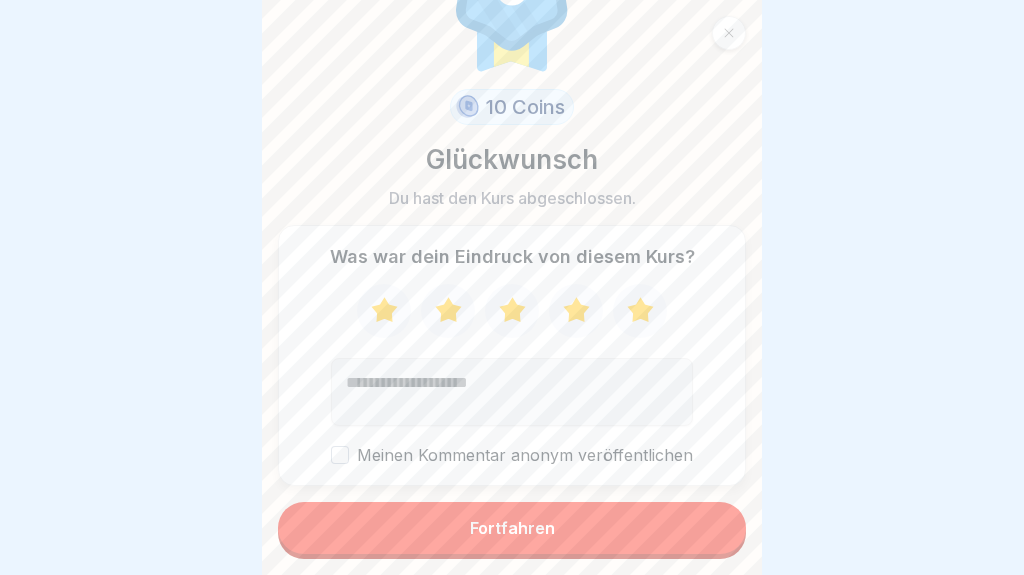 click on "Fortfahren" at bounding box center [512, 528] 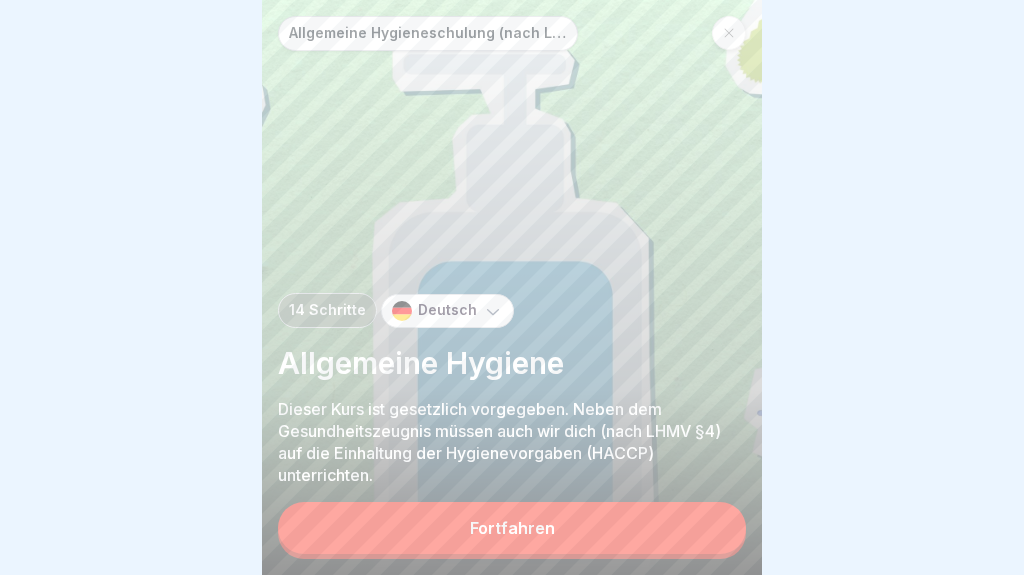 click on "Fortfahren" at bounding box center (512, 528) 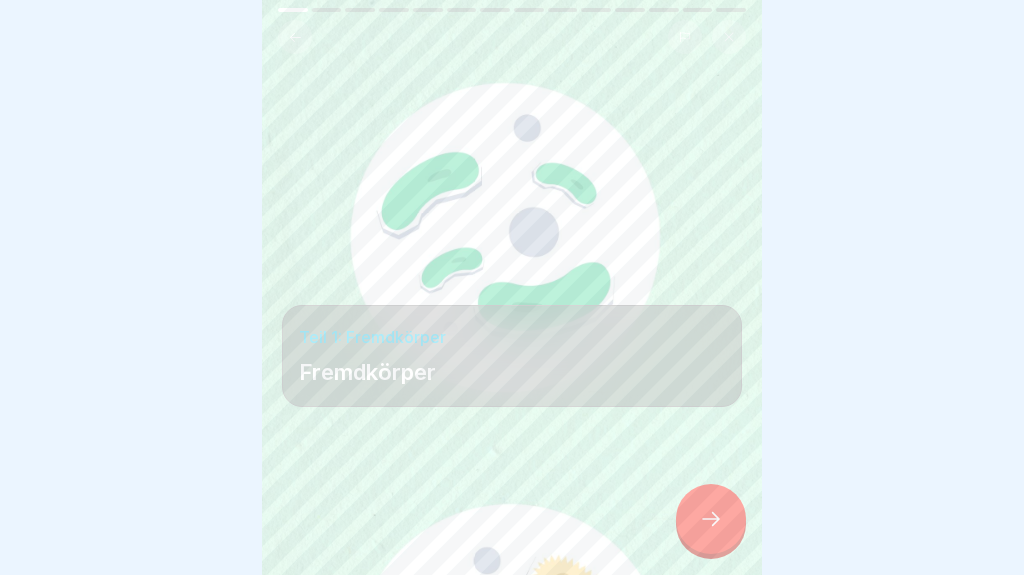 click at bounding box center (711, 519) 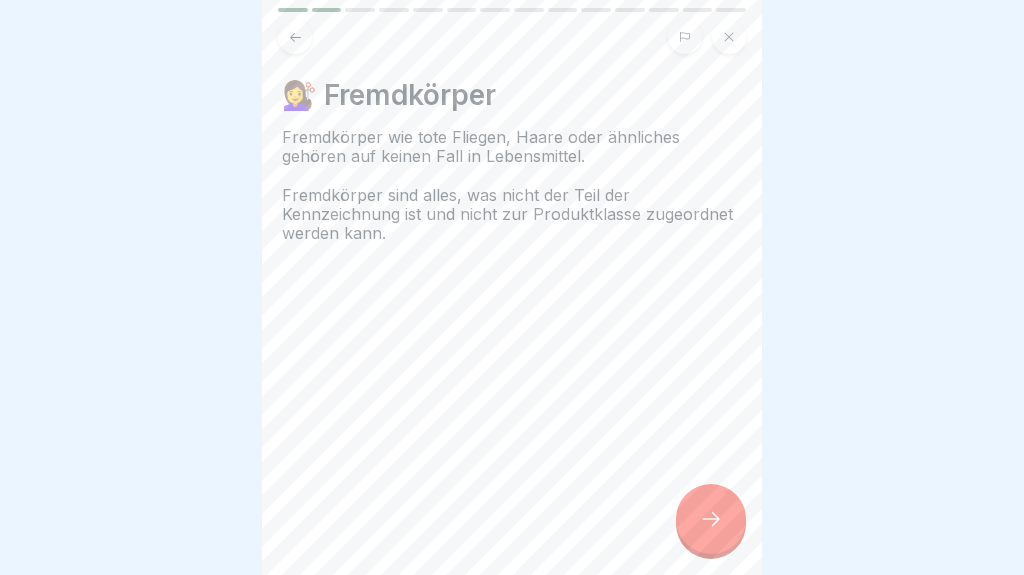 click 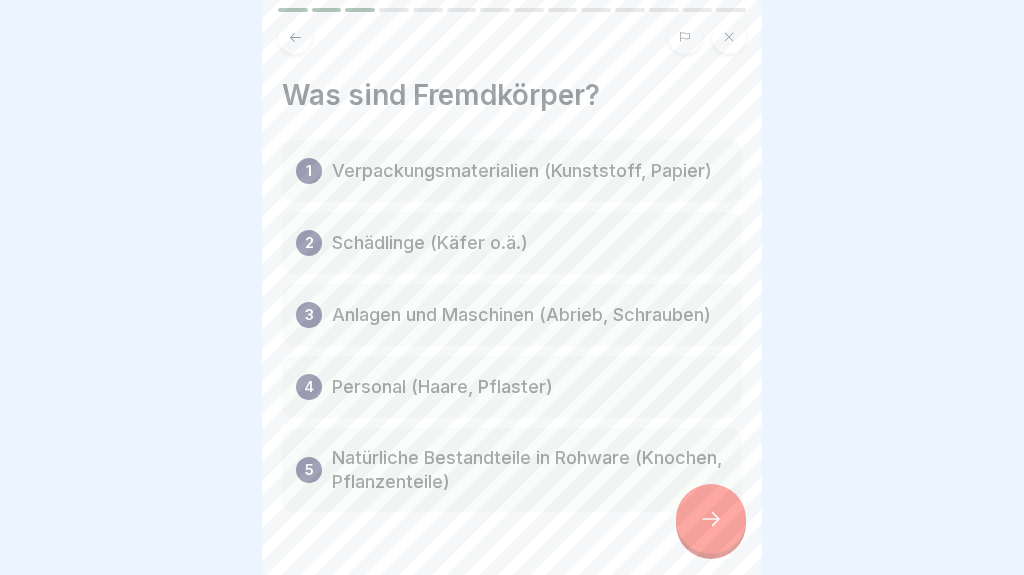click at bounding box center [711, 519] 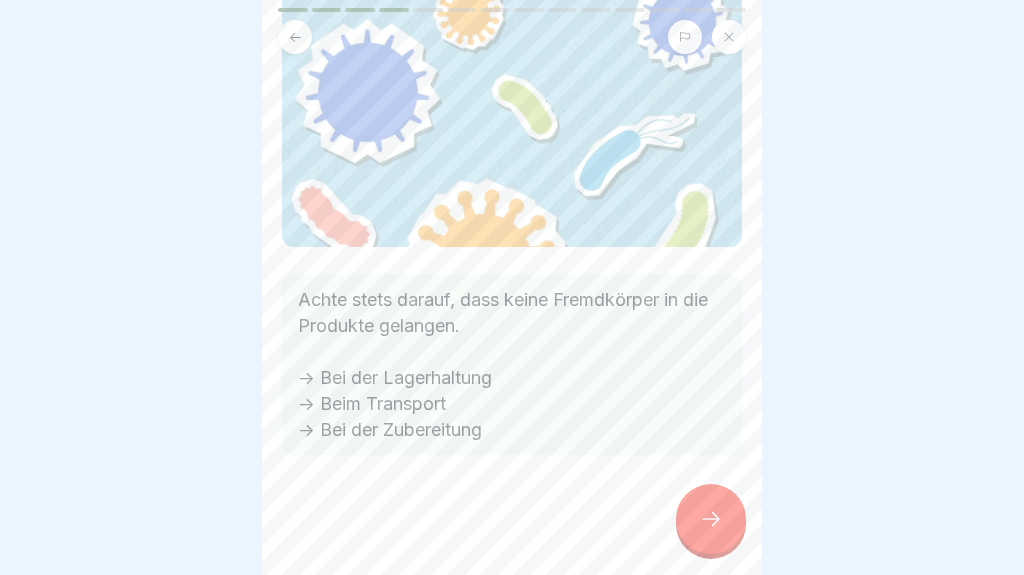 scroll, scrollTop: 185, scrollLeft: 0, axis: vertical 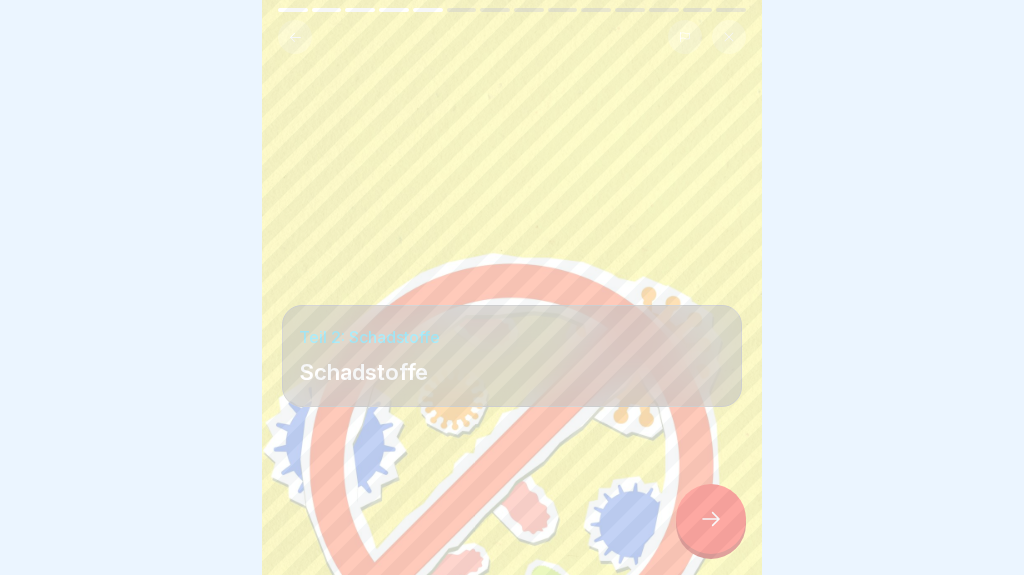 click 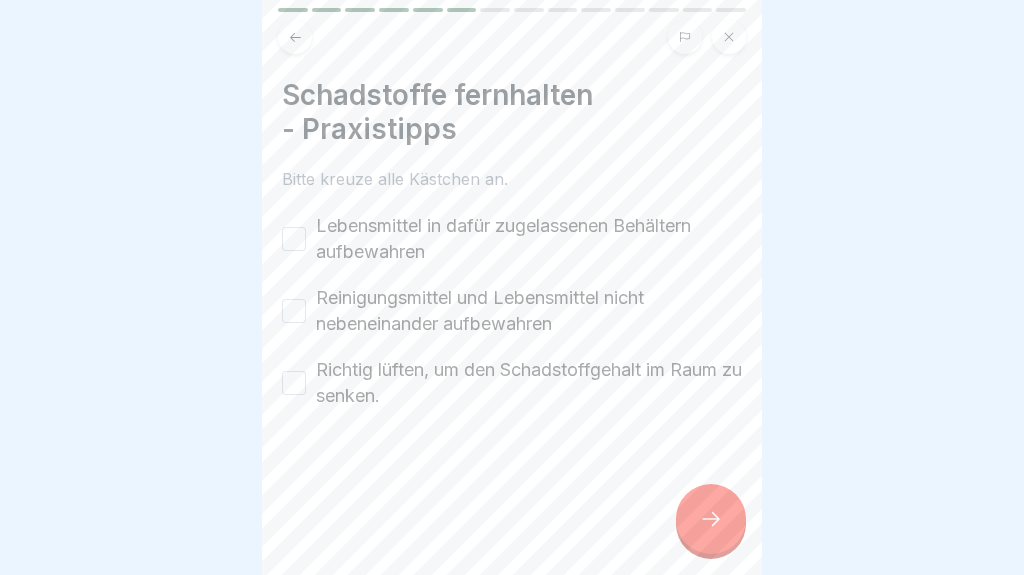 click on "Lebensmittel in dafür zugelassenen Behältern aufbewahren" at bounding box center [294, 239] 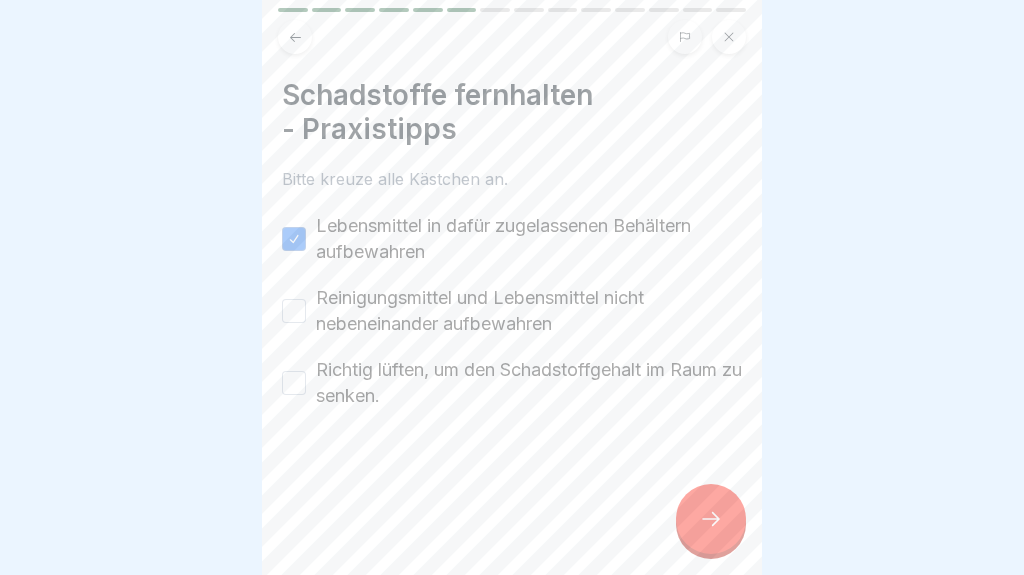 click on "Reinigungsmittel und Lebensmittel nicht nebeneinander aufbewahren" at bounding box center [294, 311] 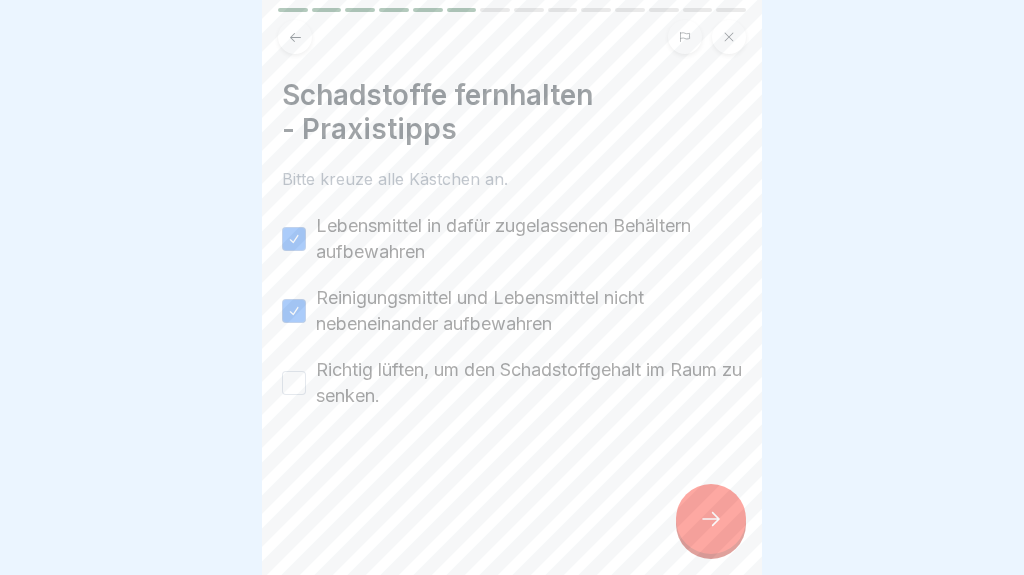 click on "Richtig lüften, um den Schadstoffgehalt im Raum zu senken." at bounding box center (294, 383) 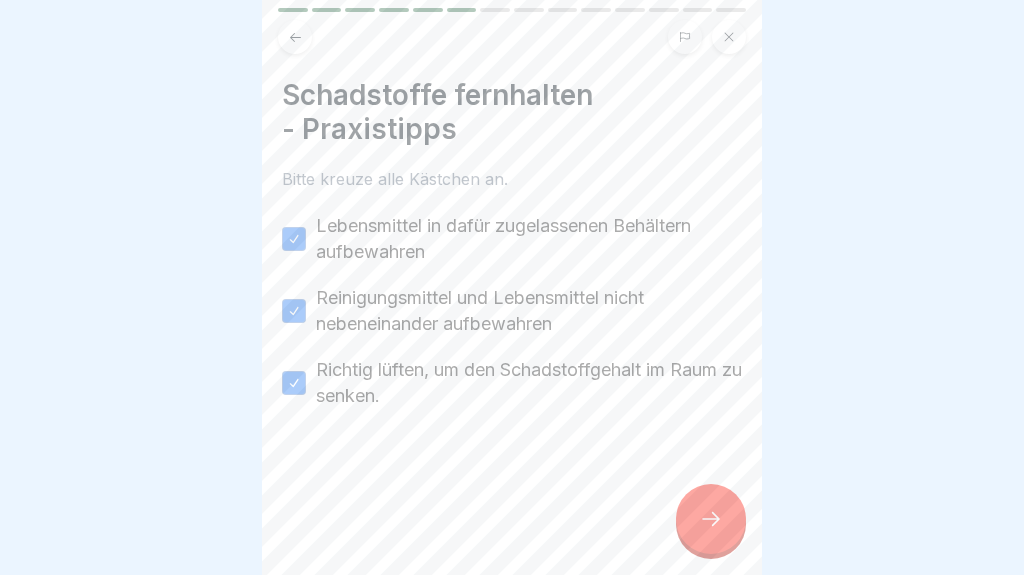click at bounding box center (711, 519) 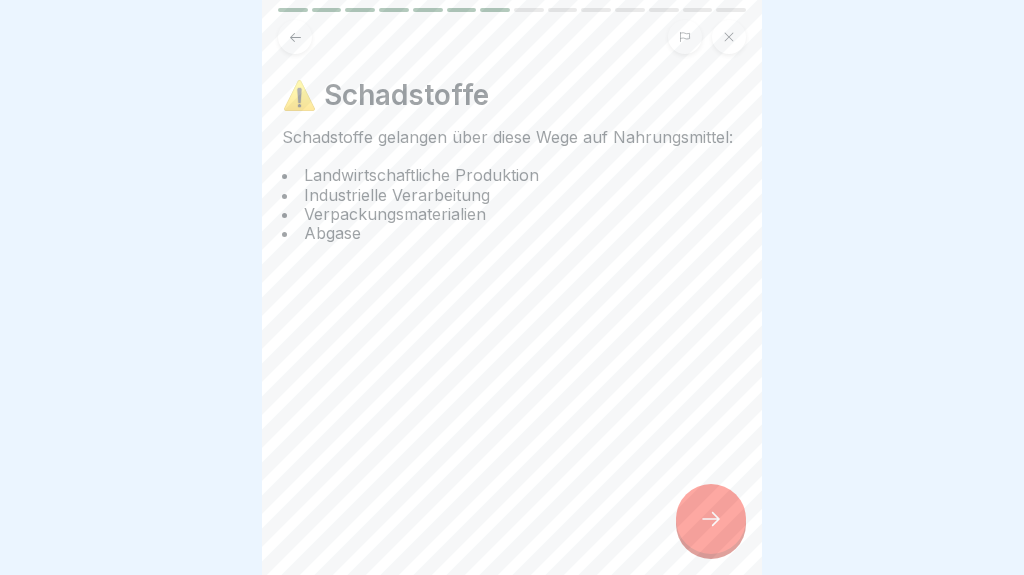 click at bounding box center (711, 519) 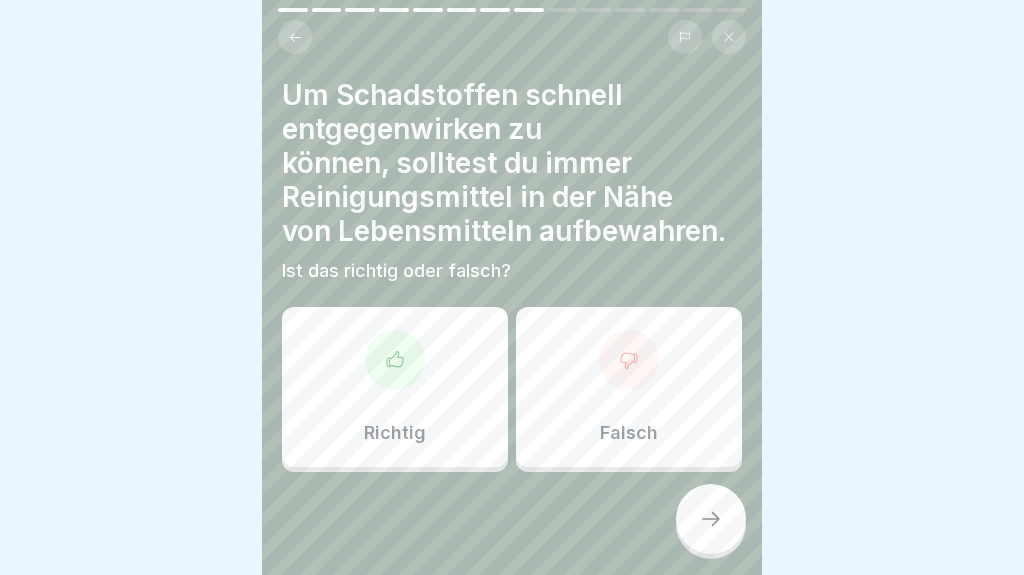 click at bounding box center [629, 360] 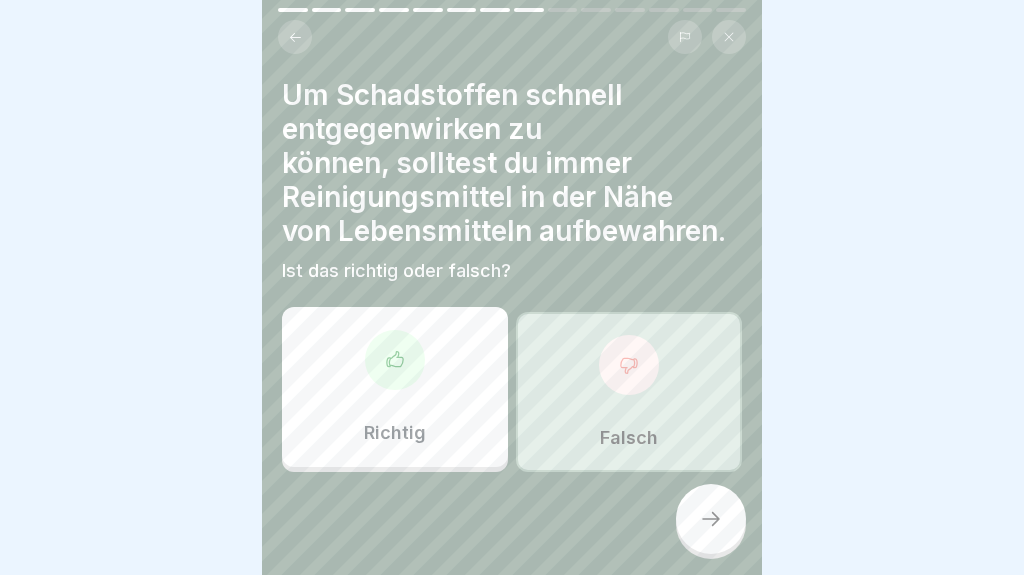 click at bounding box center (711, 519) 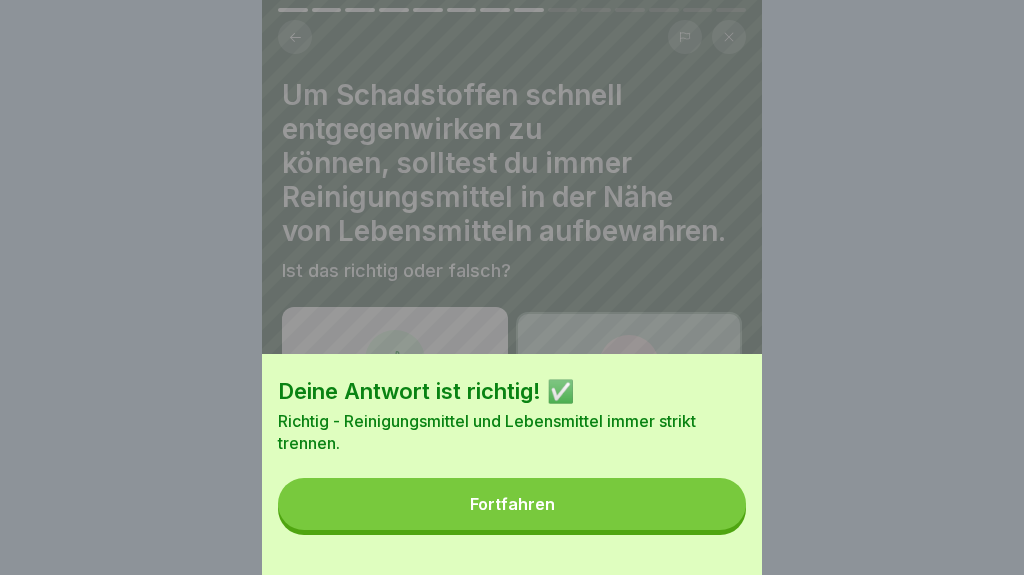 click on "Fortfahren" at bounding box center (512, 504) 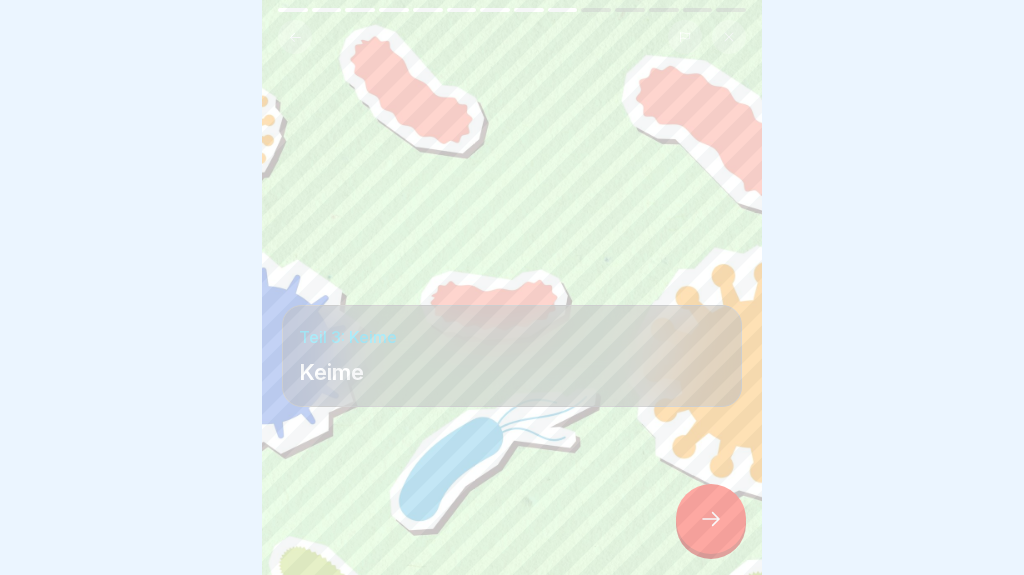 click 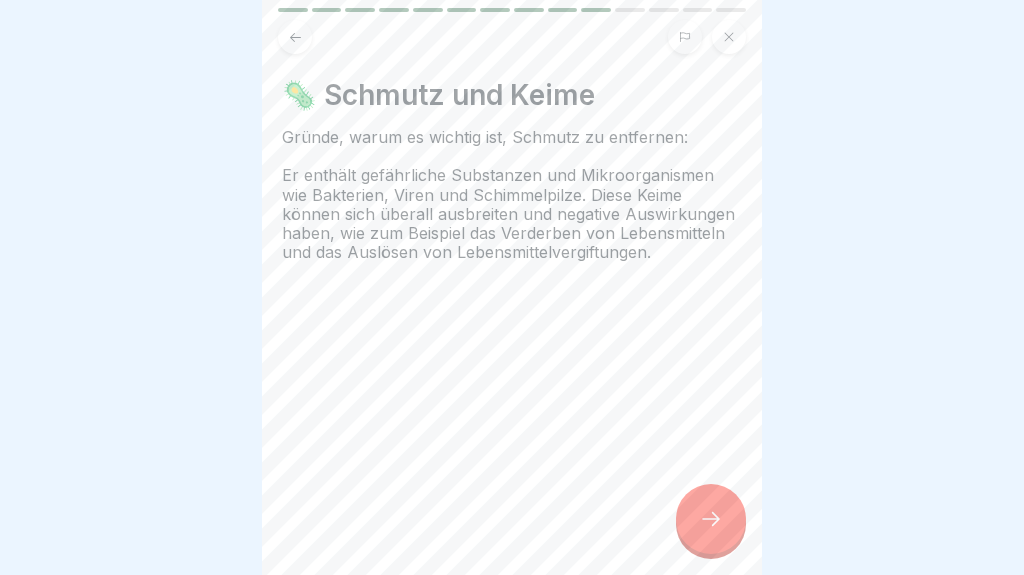 click at bounding box center (711, 519) 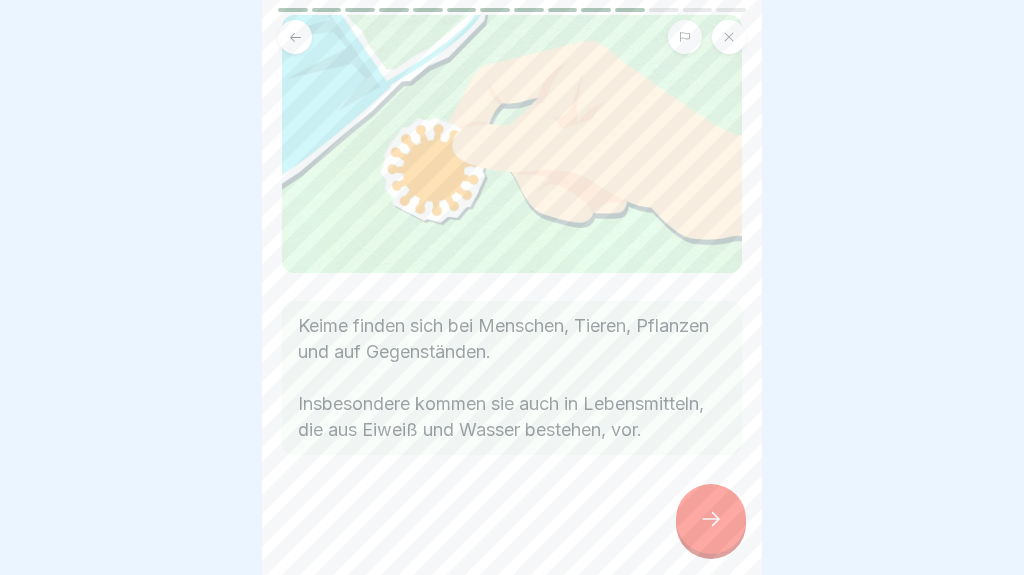 scroll, scrollTop: 125, scrollLeft: 0, axis: vertical 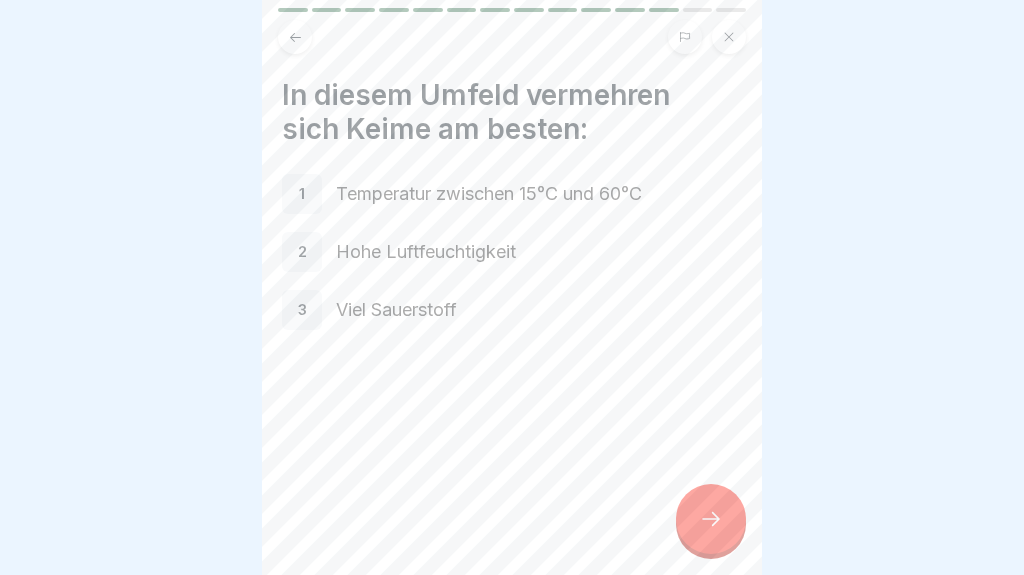 click at bounding box center (711, 519) 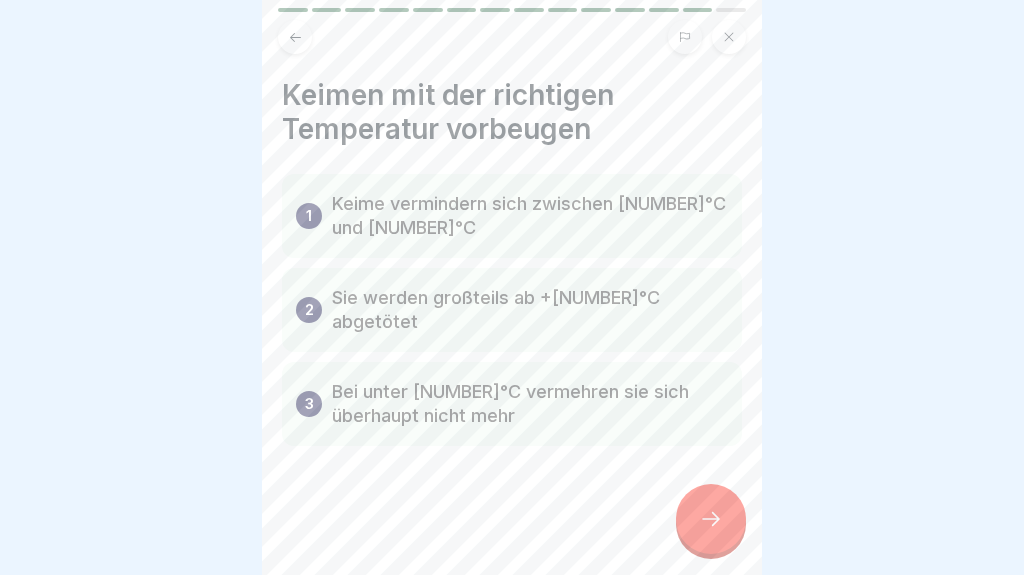 click 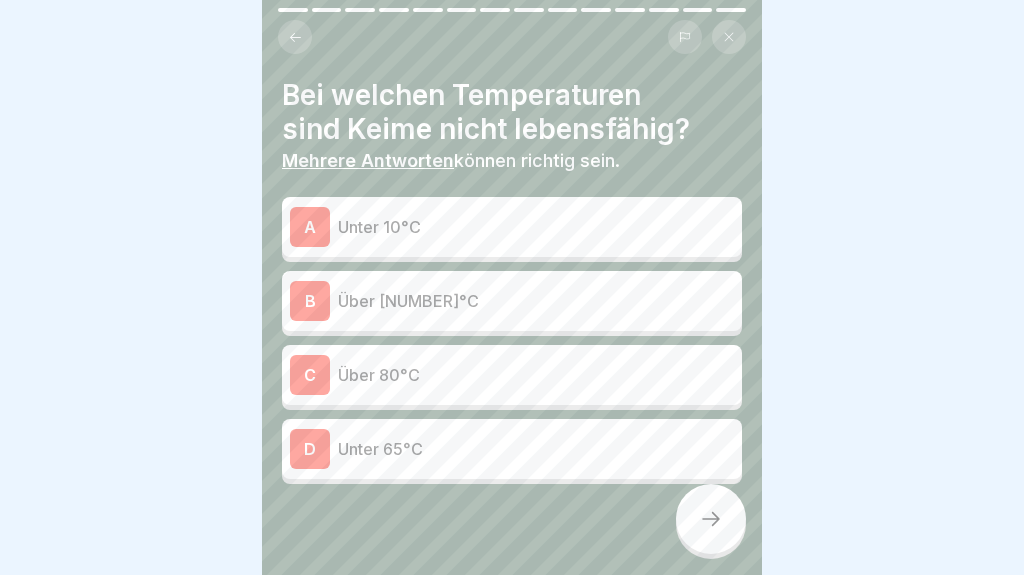 click on "Unter 10°C" at bounding box center (536, 227) 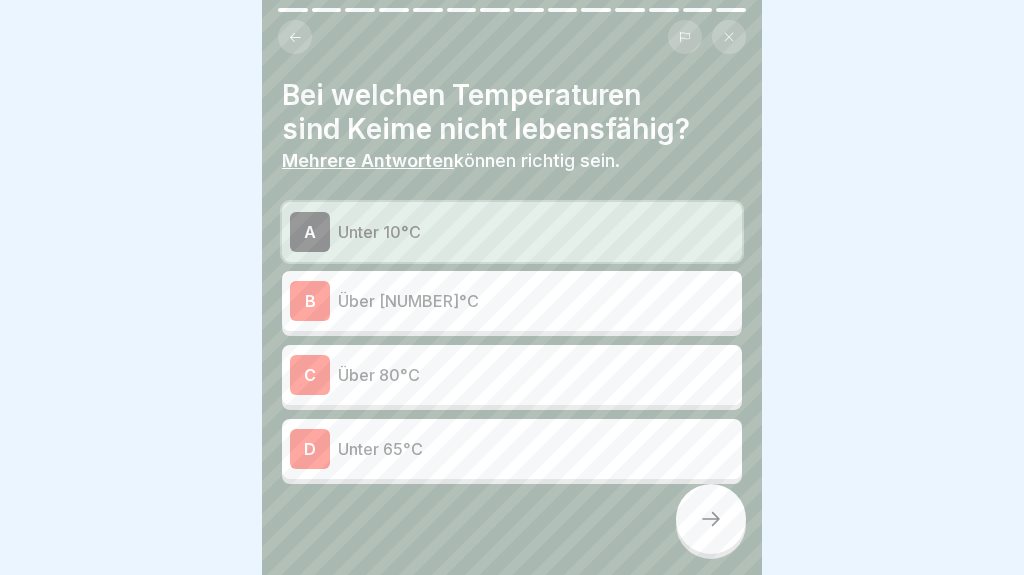 click on "Über [NUMBER]°C" at bounding box center [536, 301] 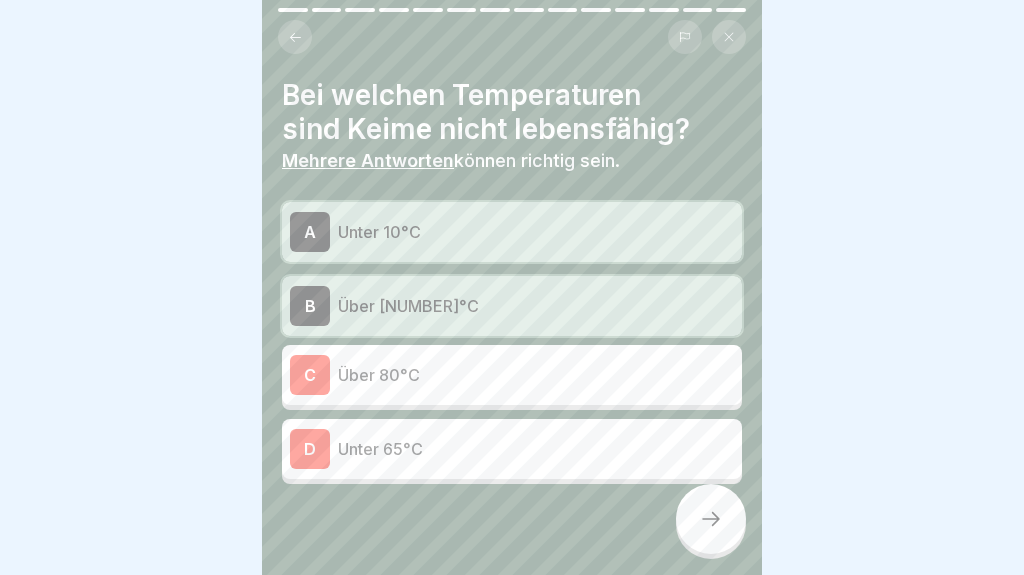 click on "C Über 80°C" at bounding box center [512, 375] 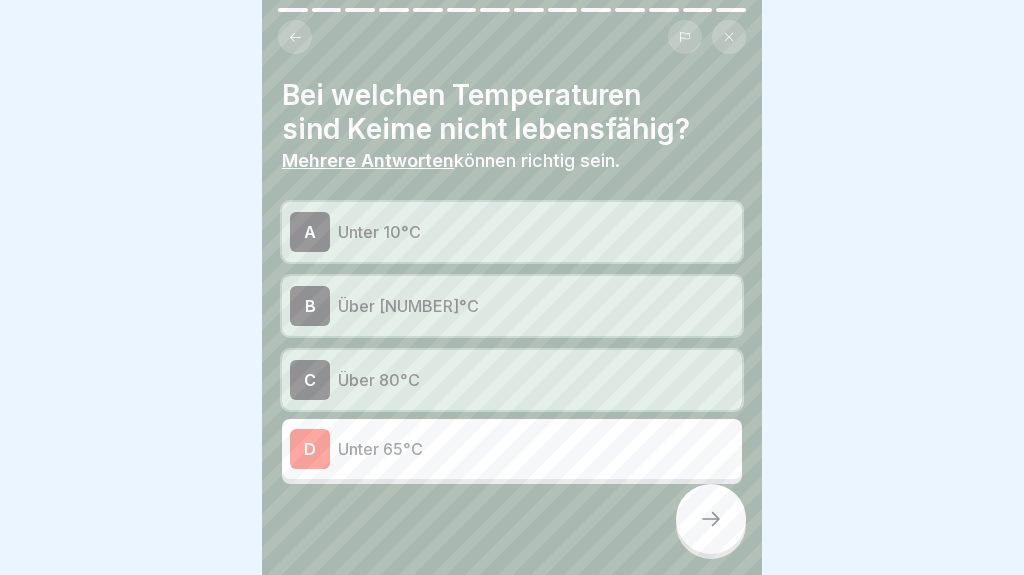 click at bounding box center (711, 519) 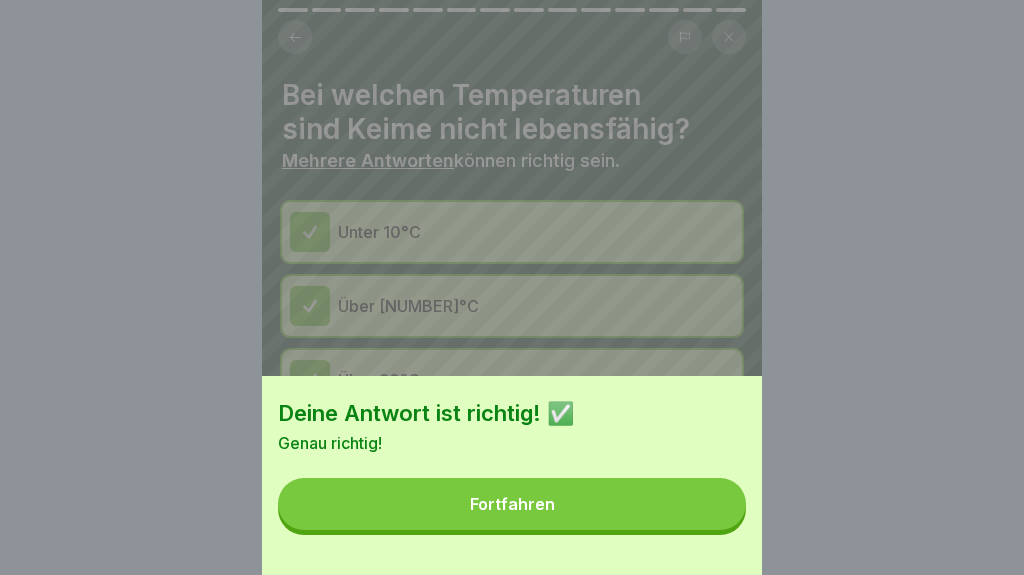 click on "Fortfahren" at bounding box center (512, 504) 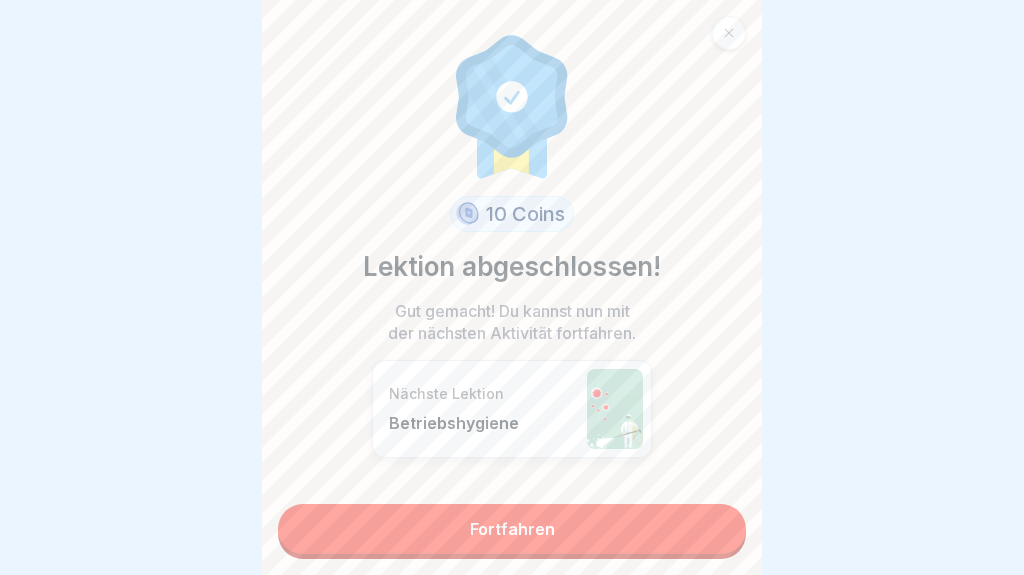 click on "Fortfahren" at bounding box center [512, 529] 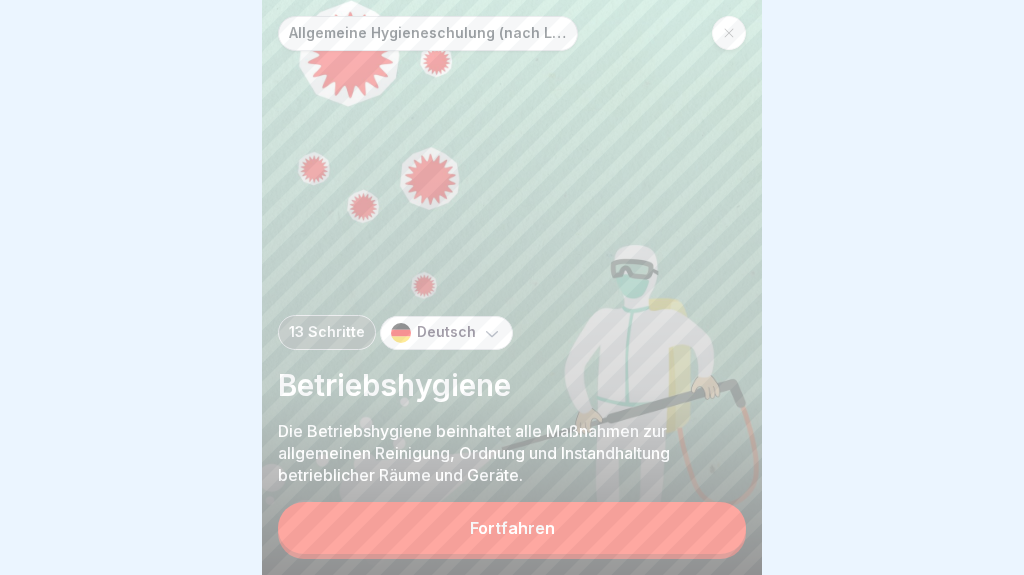 click on "Fortfahren" at bounding box center (512, 528) 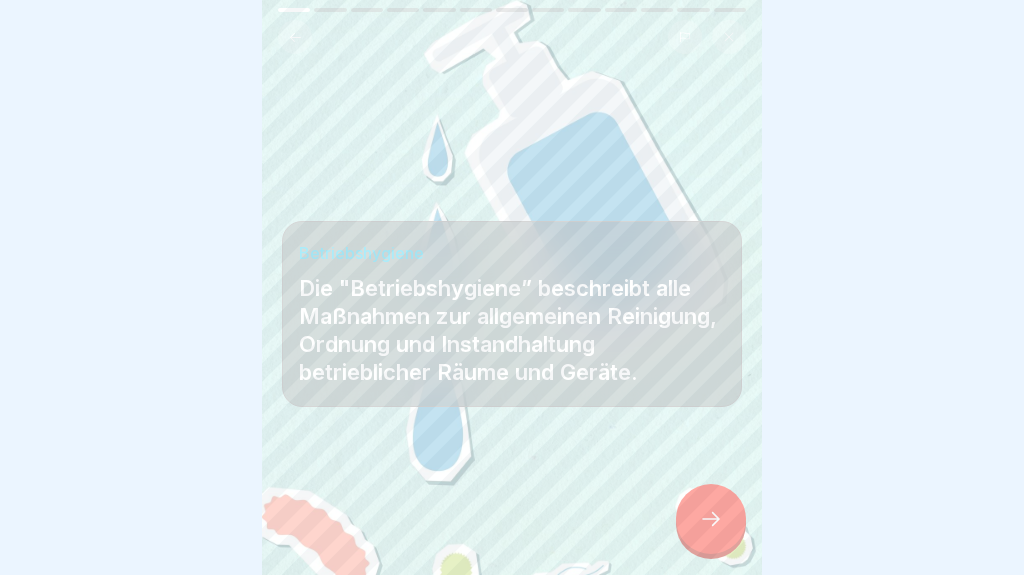 click at bounding box center [711, 519] 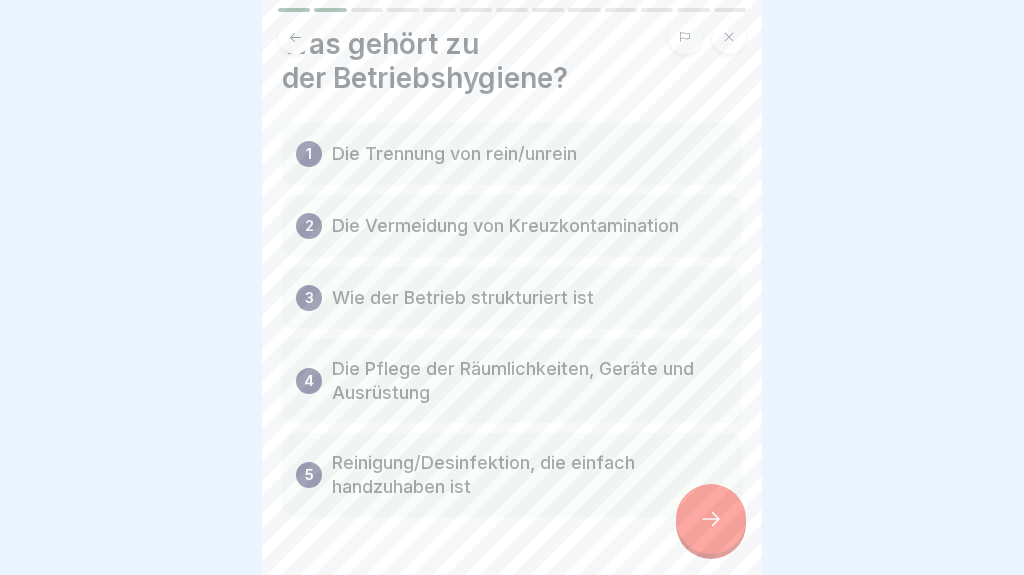 scroll, scrollTop: 64, scrollLeft: 0, axis: vertical 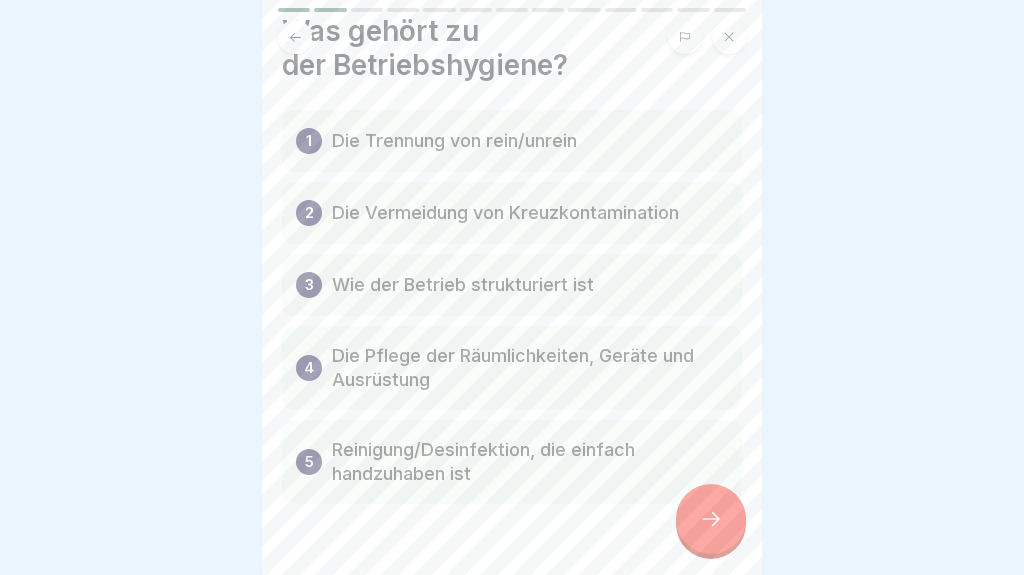 click 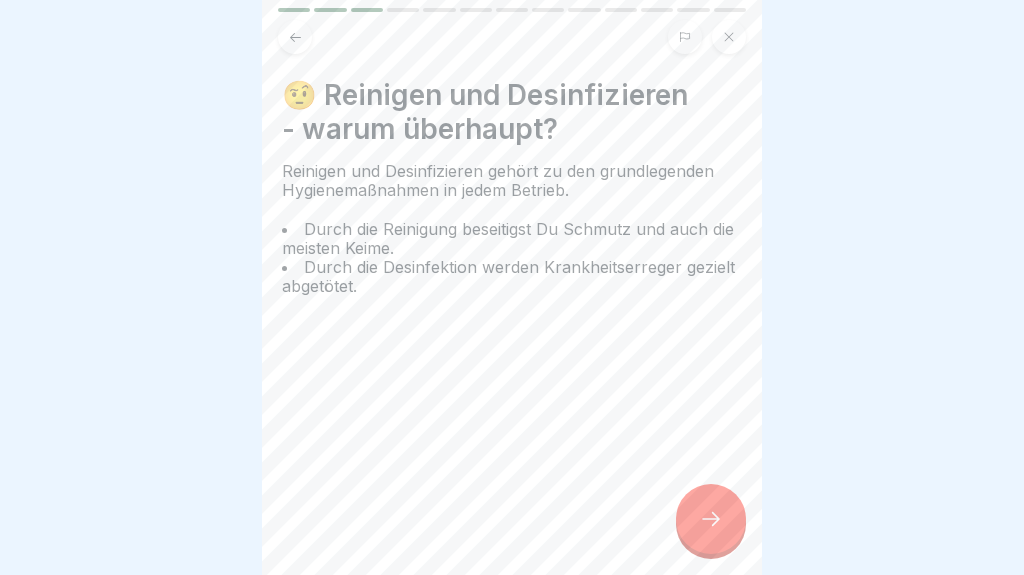 click 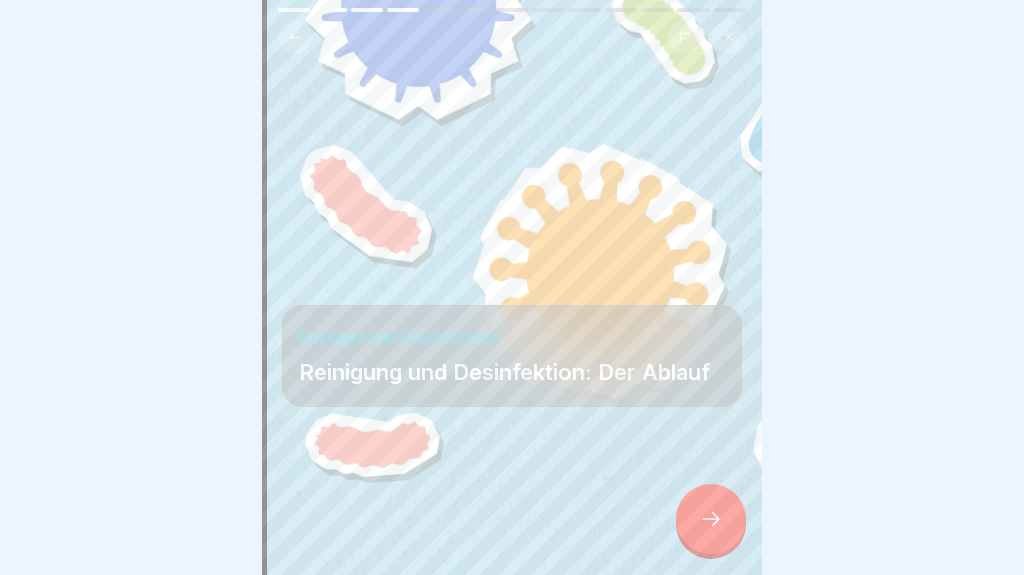 click 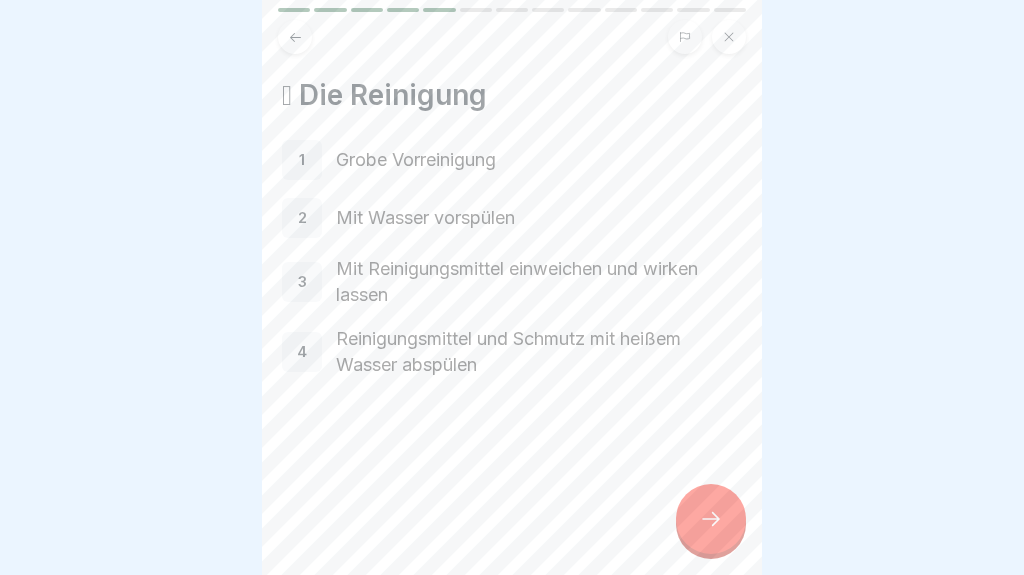 click 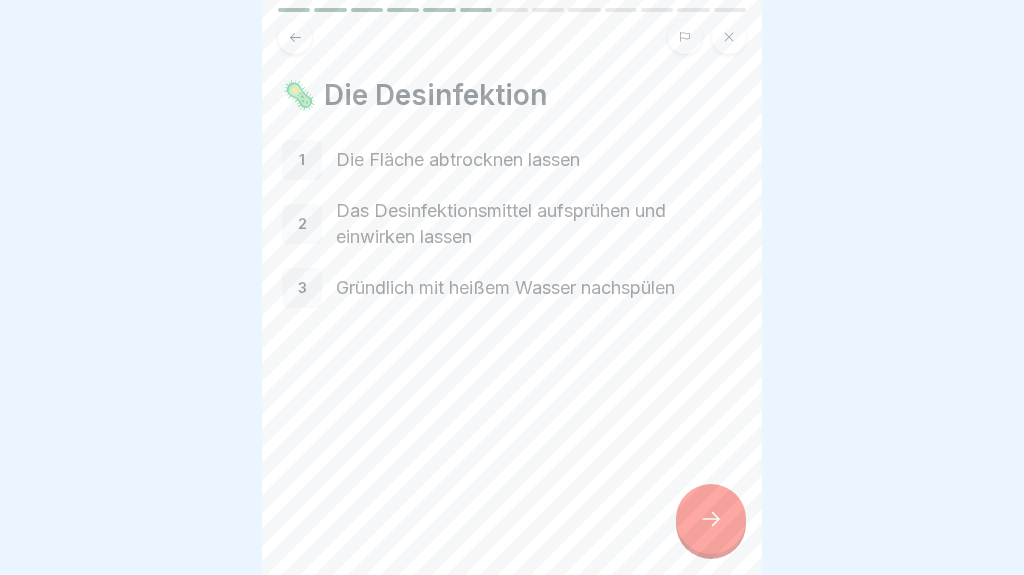click 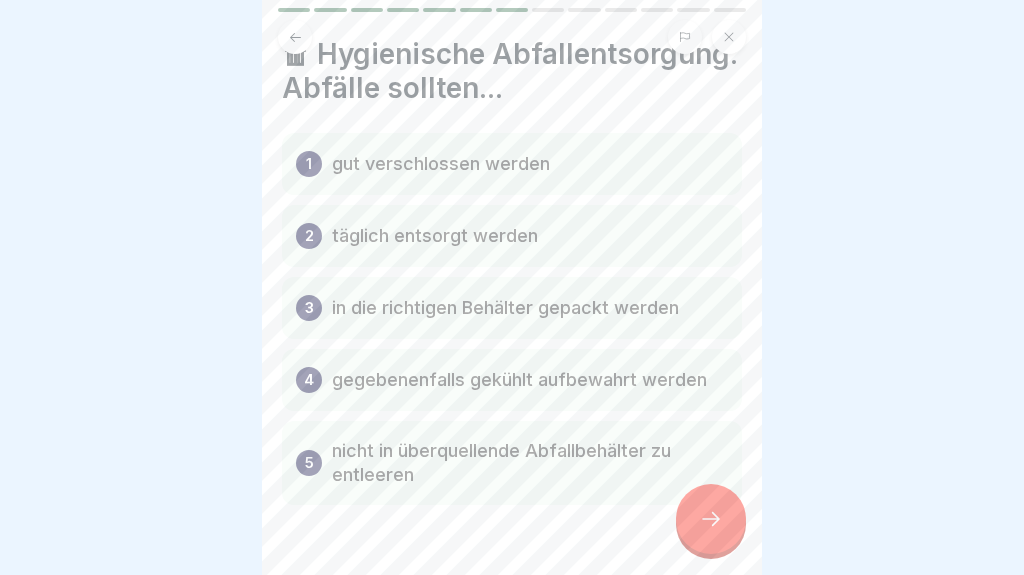 scroll, scrollTop: 42, scrollLeft: 0, axis: vertical 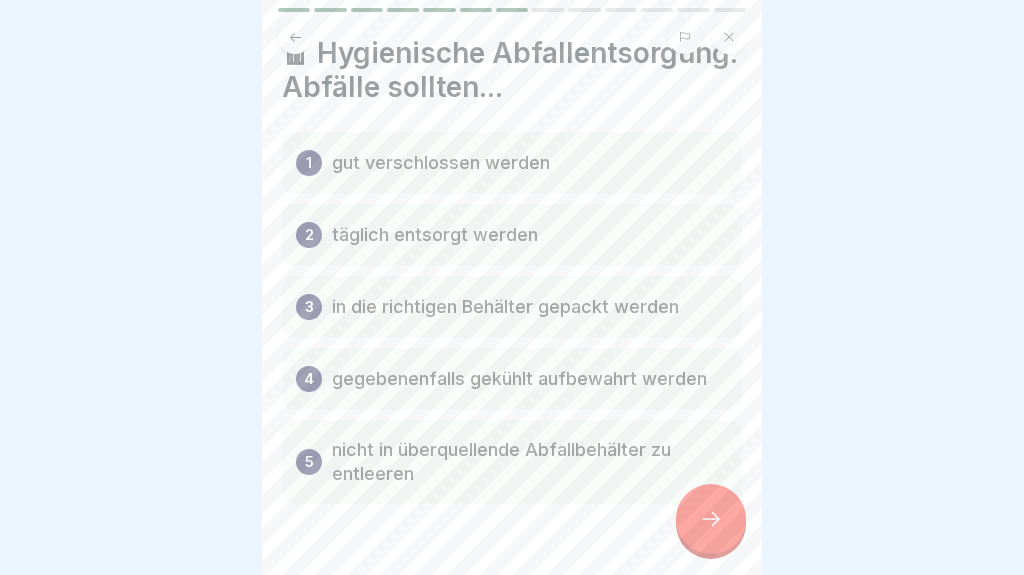 click 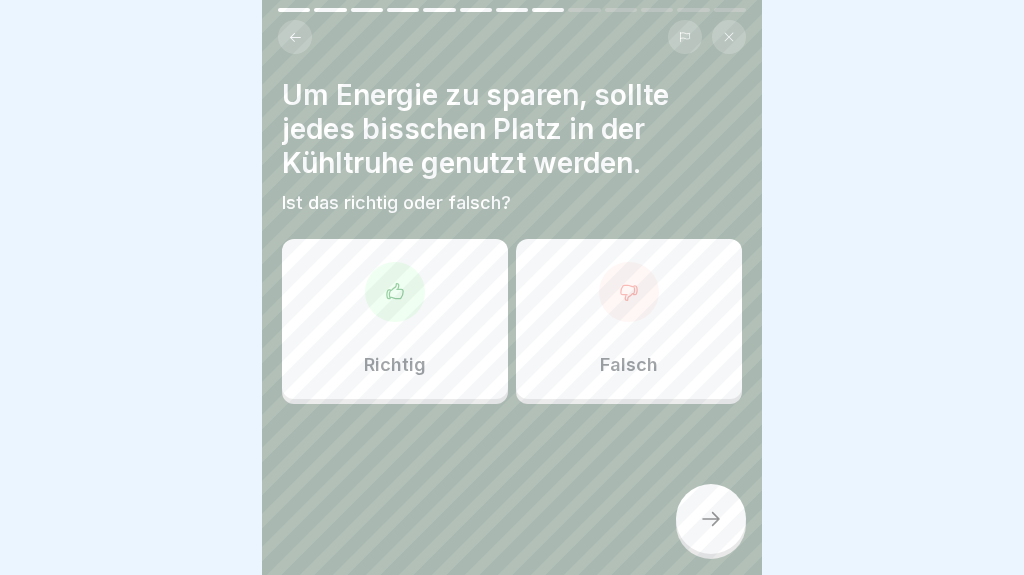 click on "Falsch" at bounding box center [629, 319] 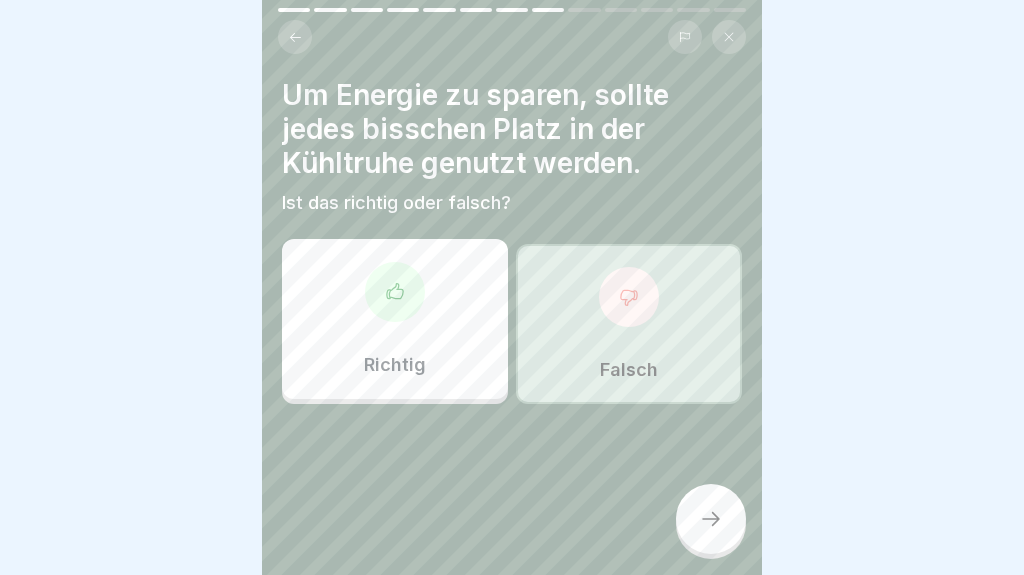 click 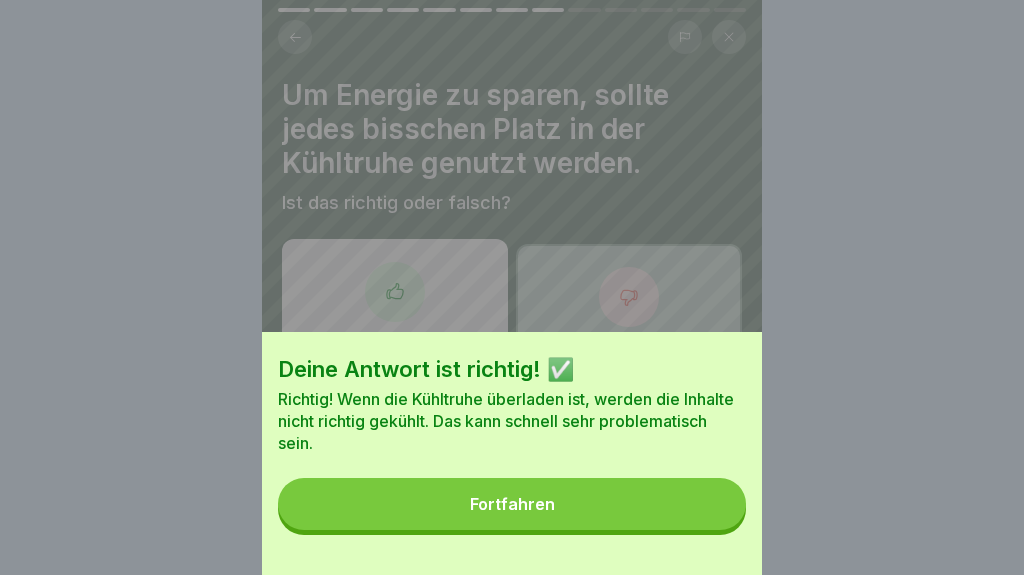 click on "Fortfahren" at bounding box center (512, 504) 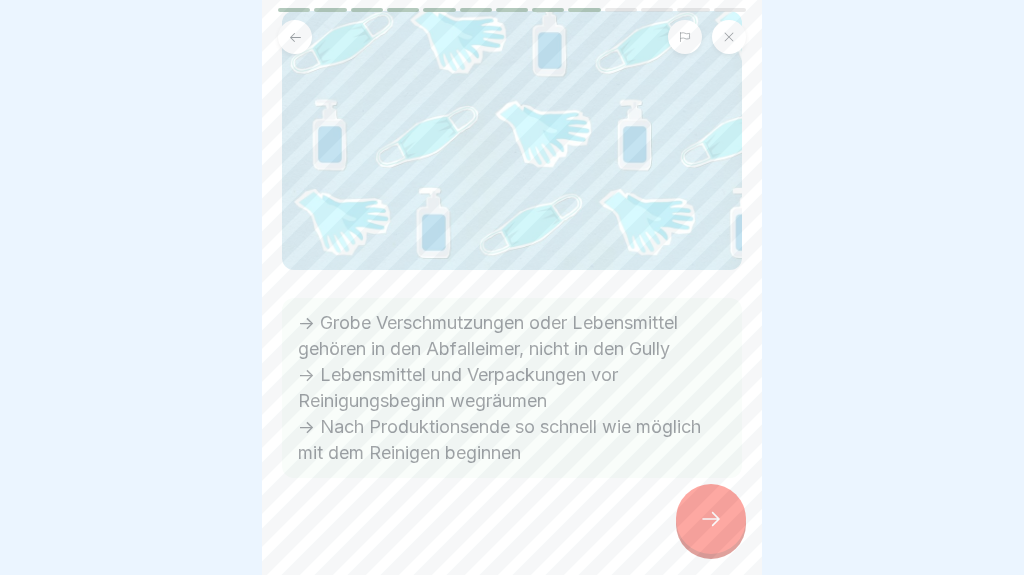 scroll, scrollTop: 132, scrollLeft: 0, axis: vertical 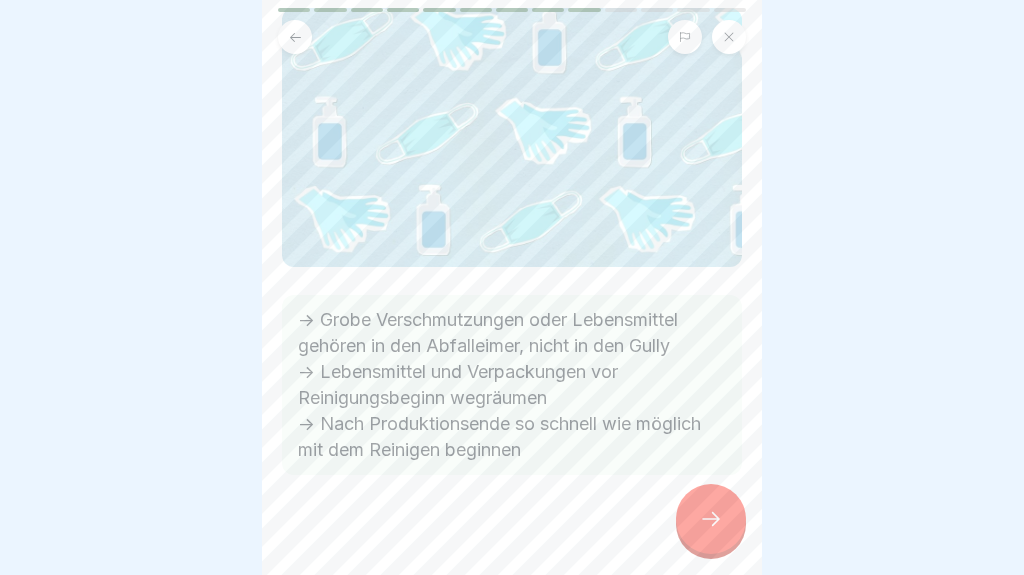 click 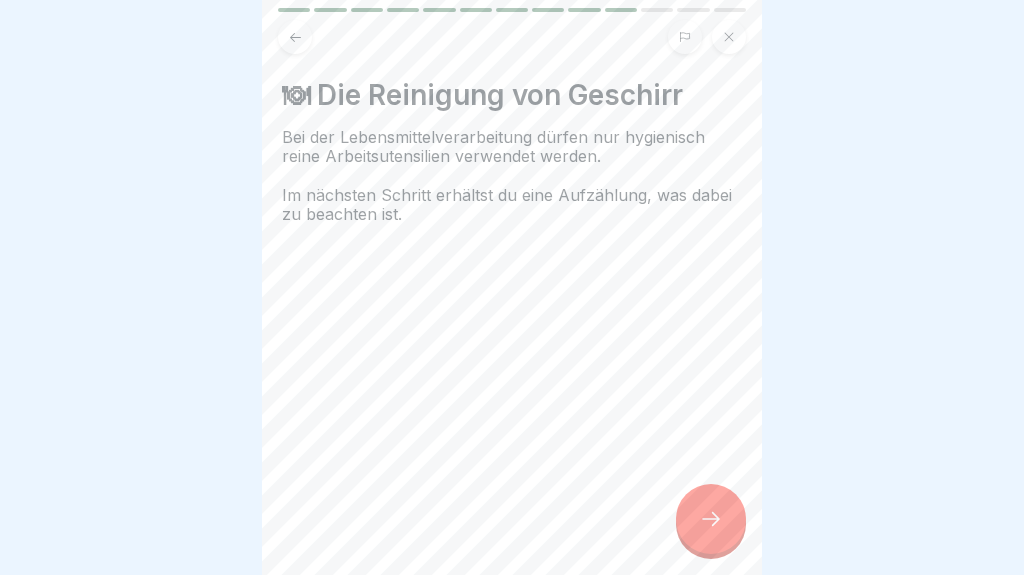 click 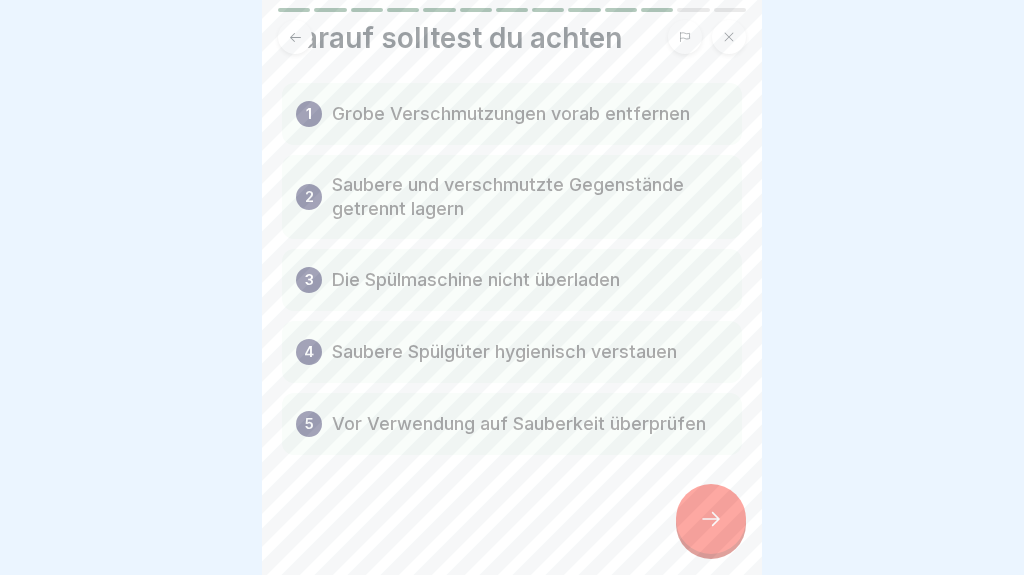 scroll, scrollTop: 57, scrollLeft: 0, axis: vertical 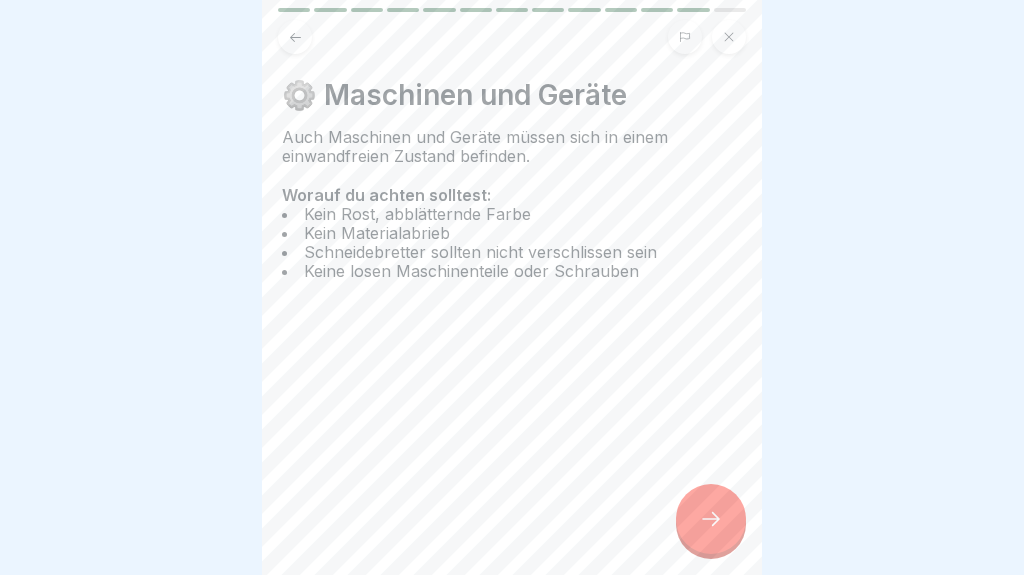 click 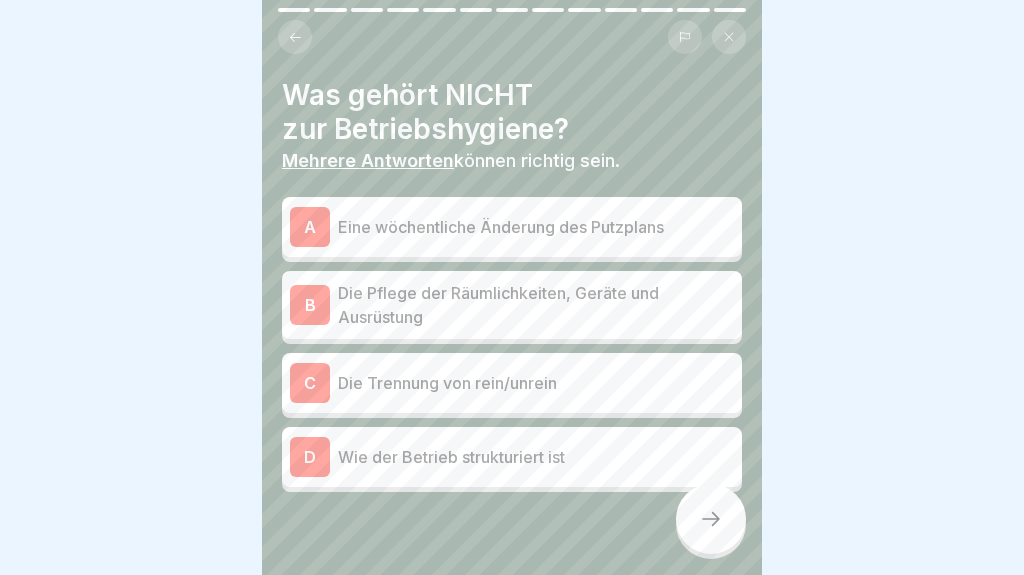 click on "A Eine wöchentliche Änderung des Putzplans" at bounding box center [512, 227] 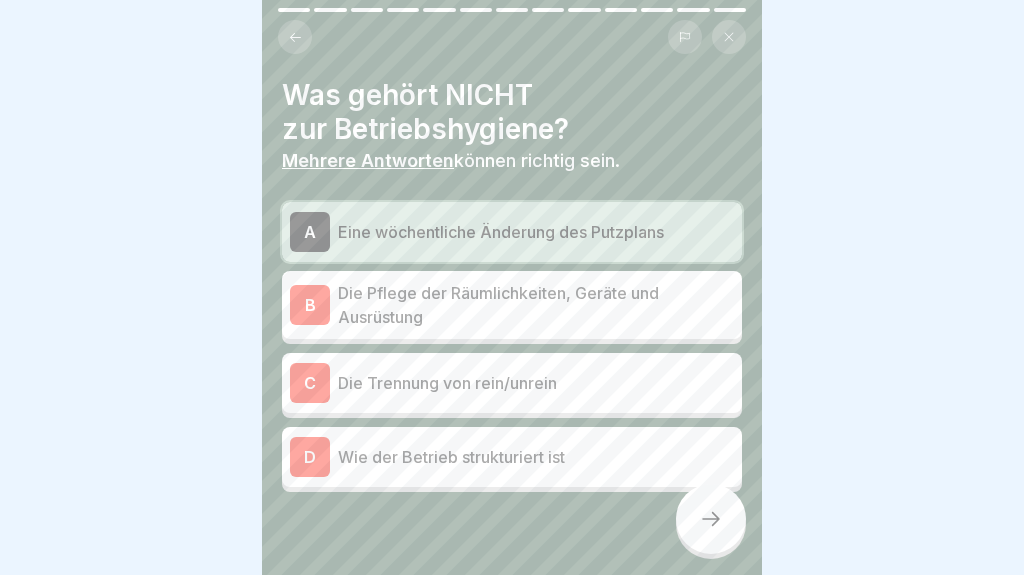 click 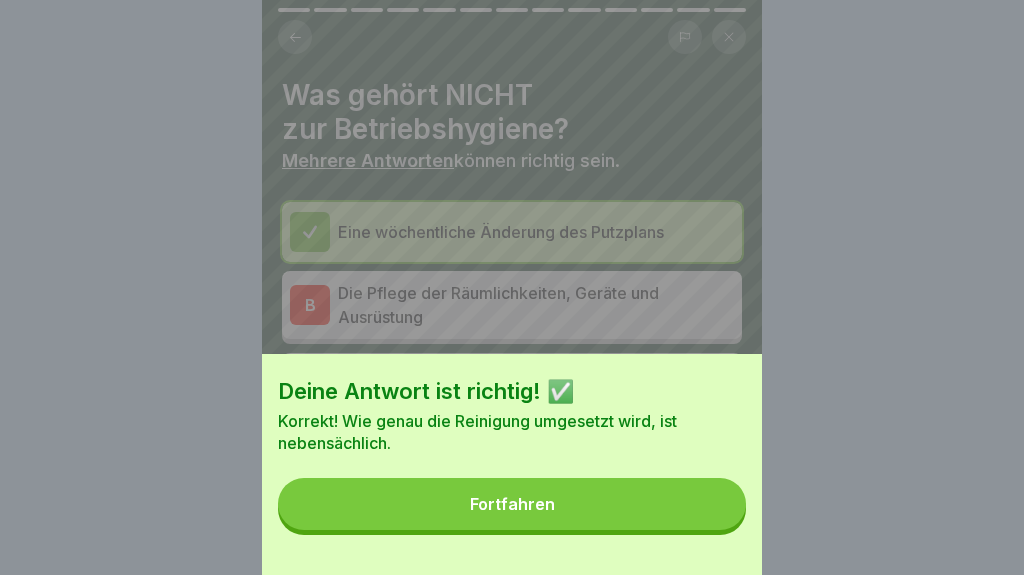 click on "Fortfahren" at bounding box center [512, 504] 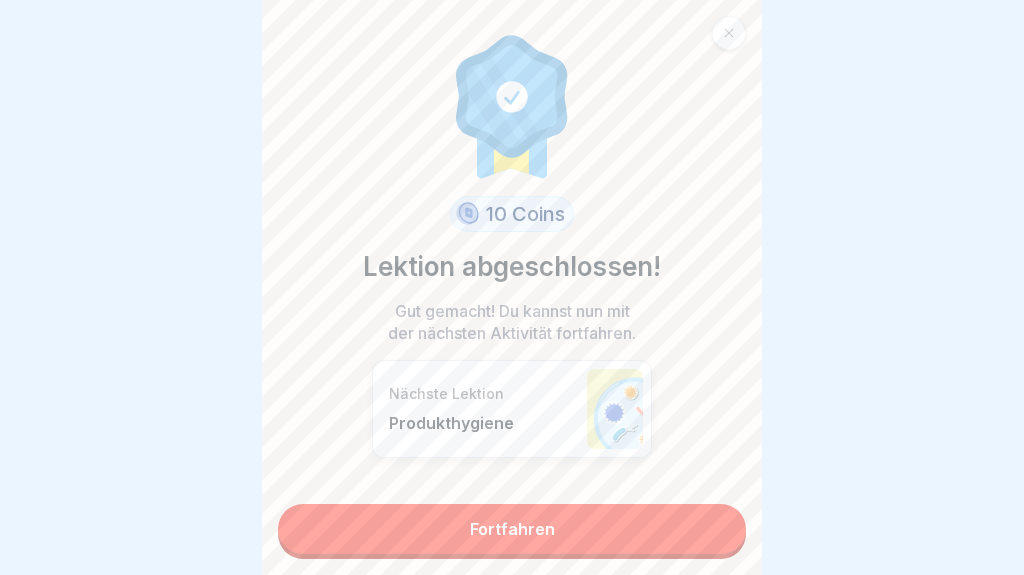 click on "Fortfahren" at bounding box center [512, 529] 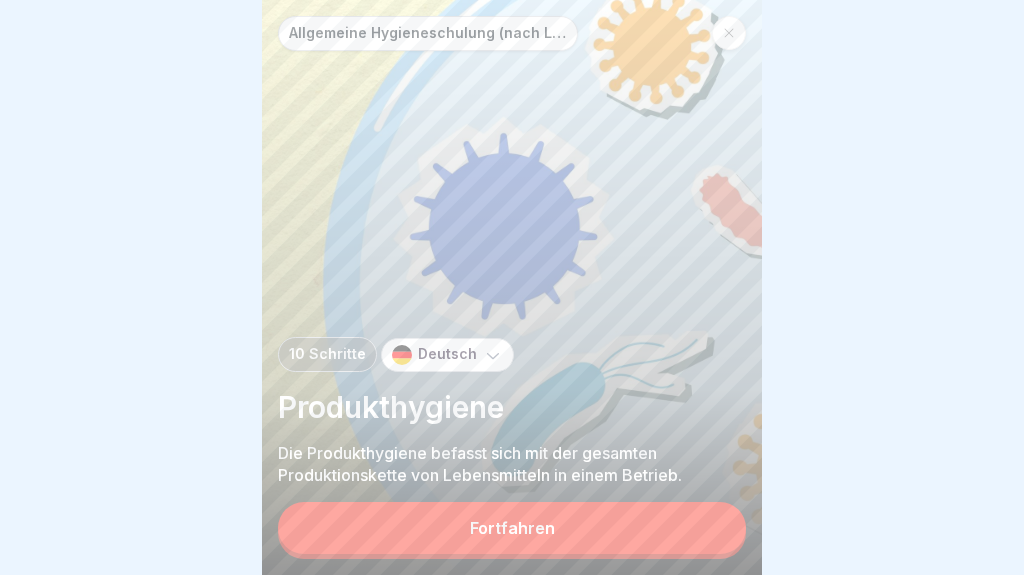 click 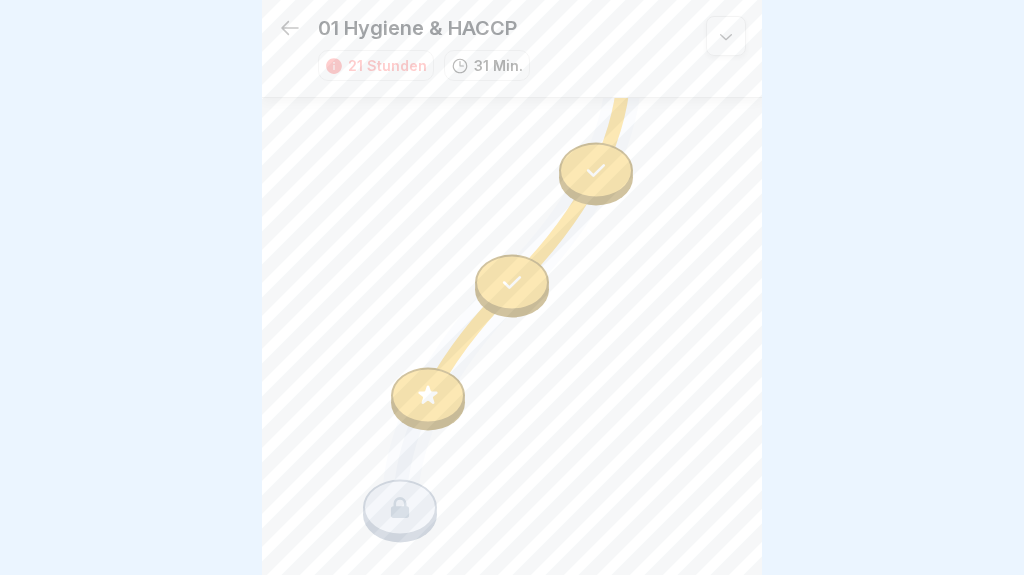 scroll, scrollTop: 1192, scrollLeft: 0, axis: vertical 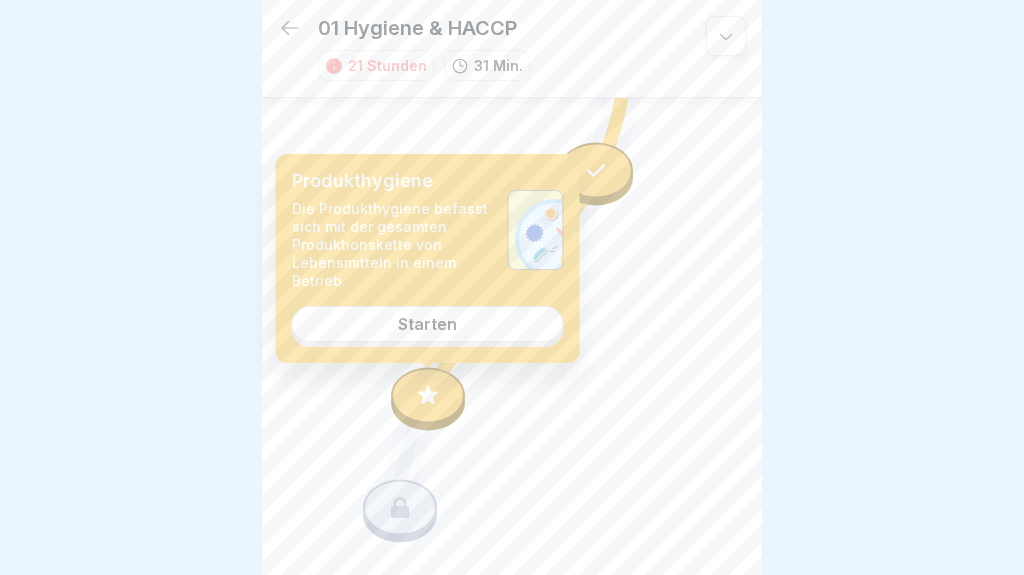 click on "Starten" at bounding box center (428, 324) 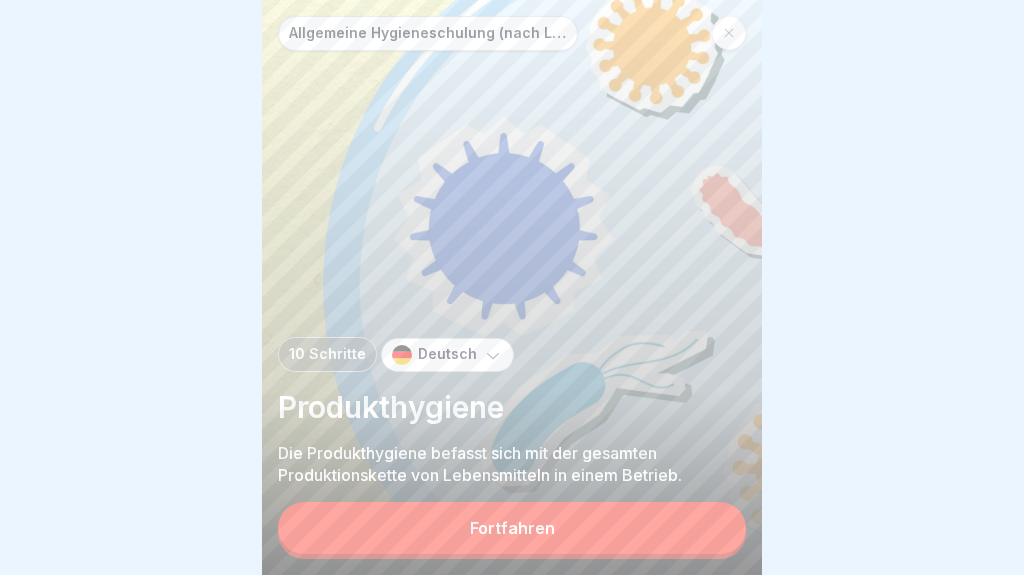 click on "Fortfahren" at bounding box center [512, 528] 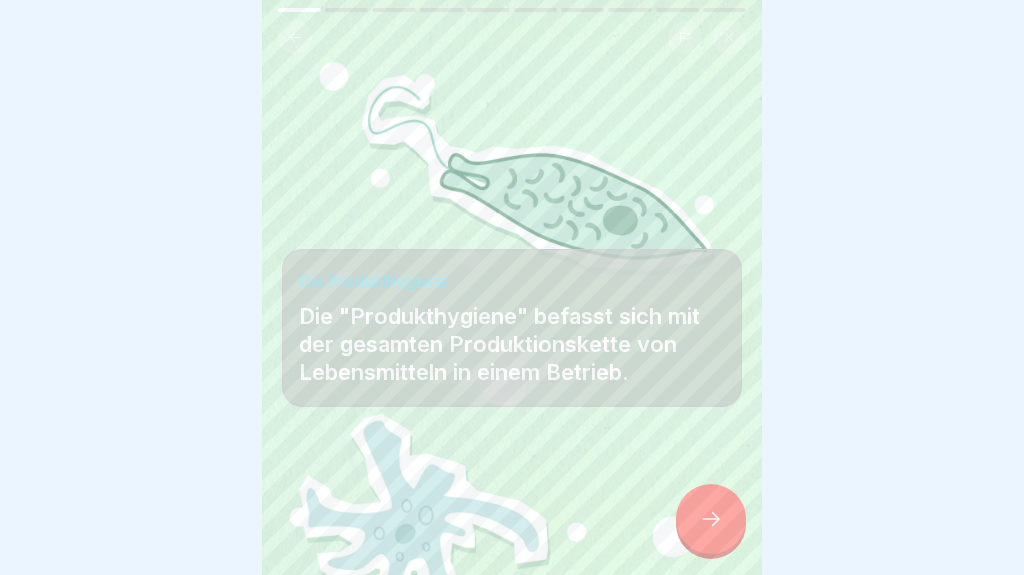 click 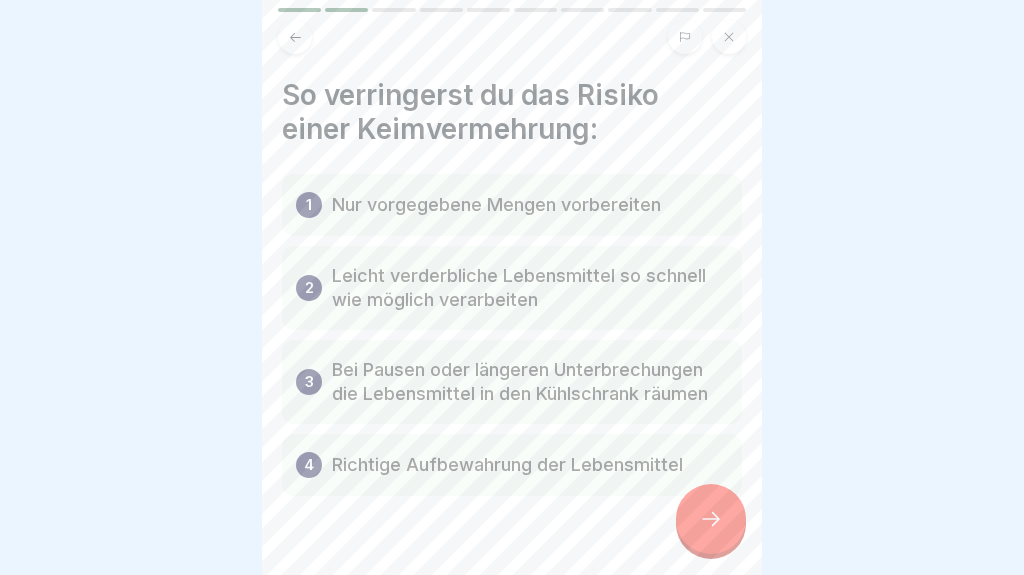 click 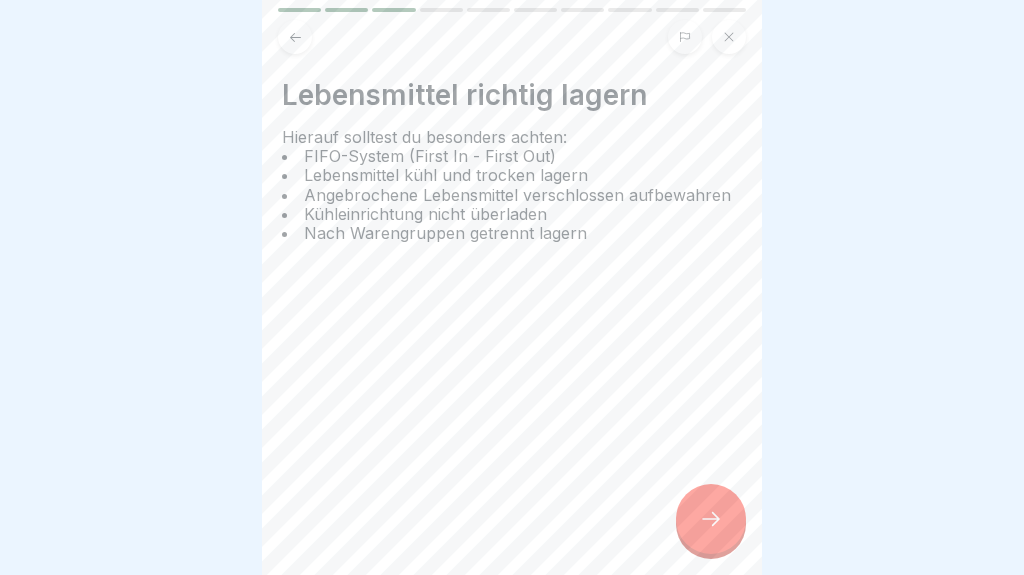 click 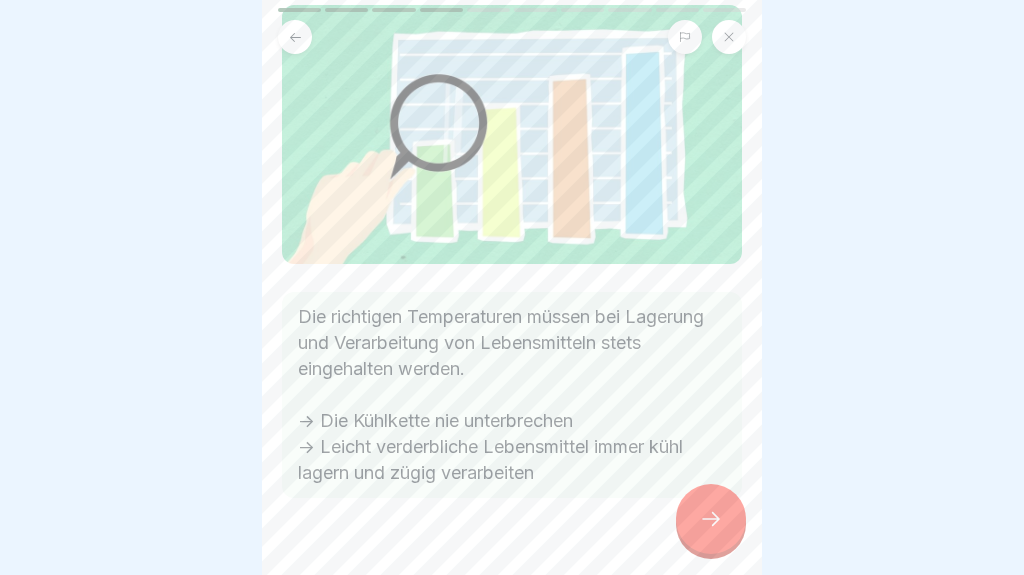 scroll, scrollTop: 138, scrollLeft: 0, axis: vertical 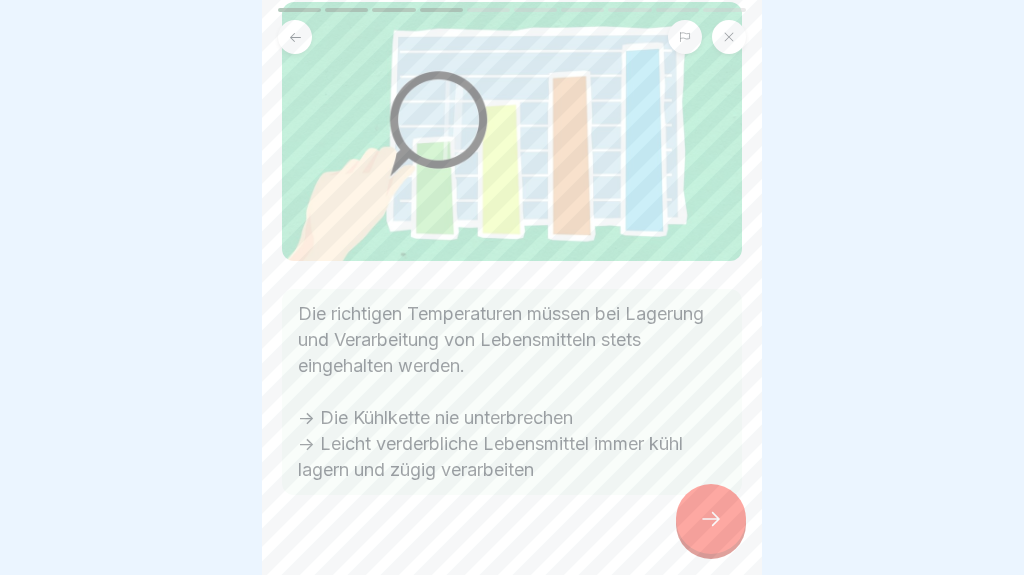 click 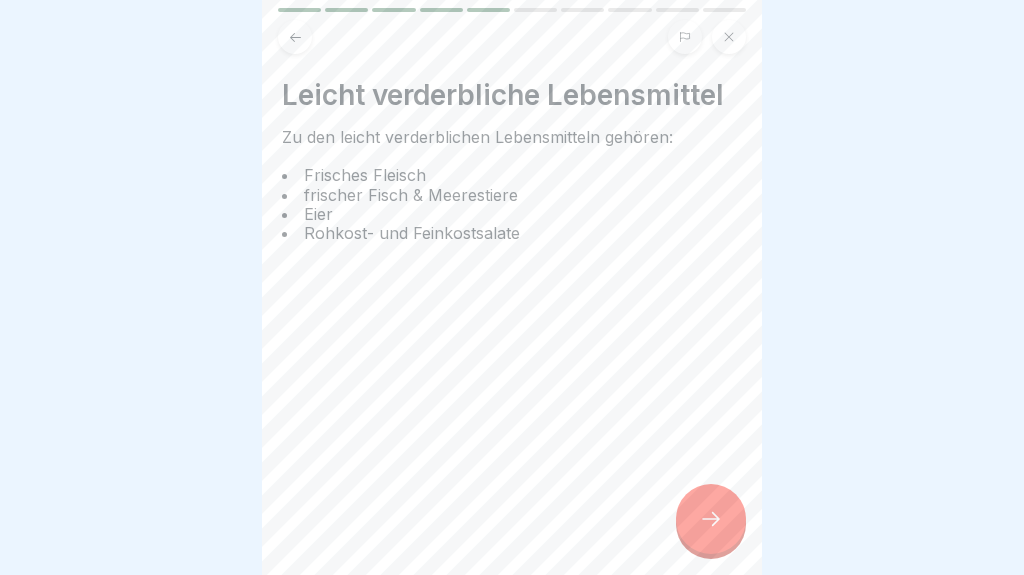 click 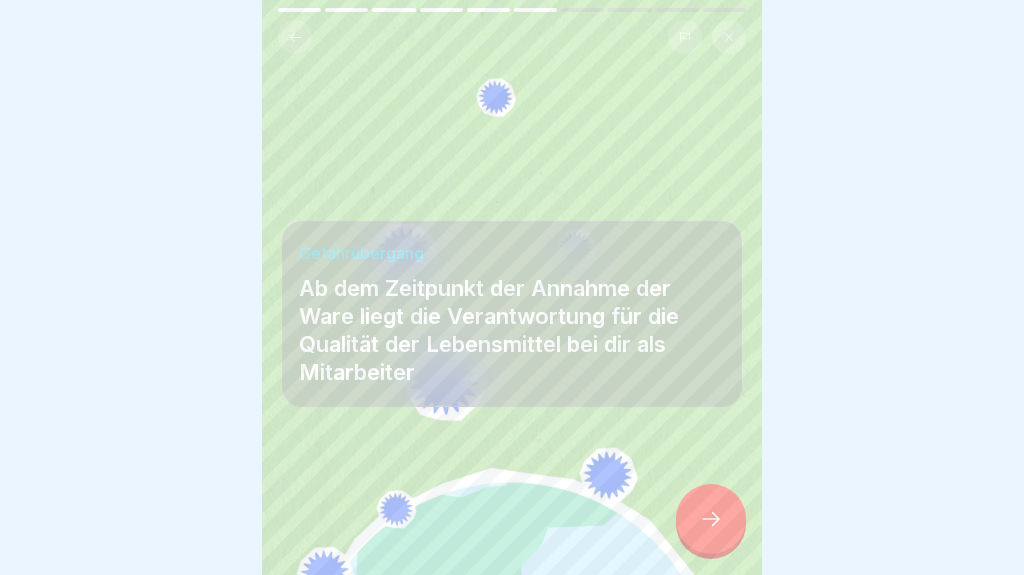 click 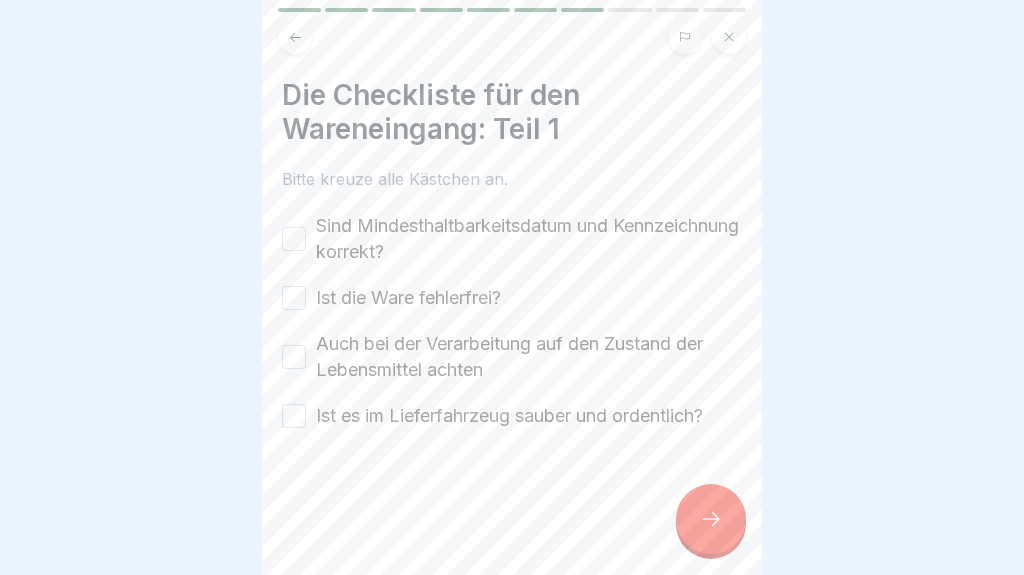 click on "Sind Mindesthaltbarkeitsdatum und Kennzeichnung korrekt?" at bounding box center [294, 239] 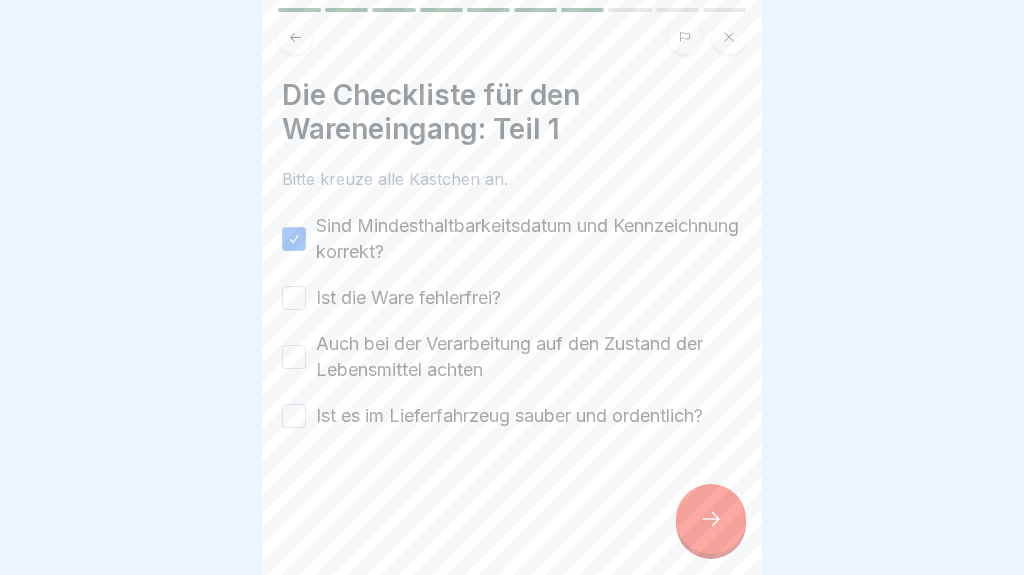 click on "Ist die Ware fehlerfrei?" at bounding box center [294, 298] 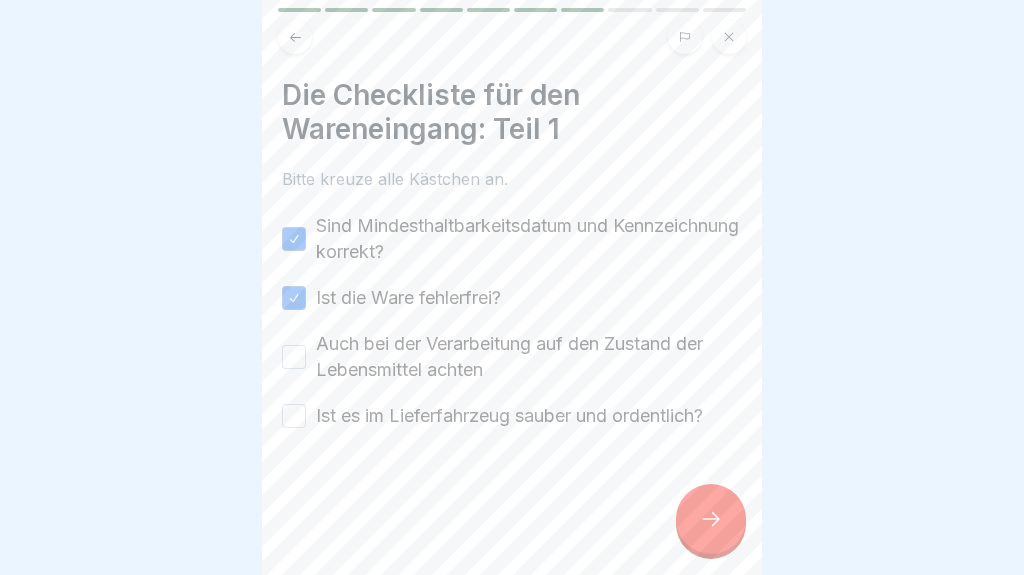 click on "Auch bei der Verarbeitung auf den Zustand der Lebensmittel achten" at bounding box center [294, 357] 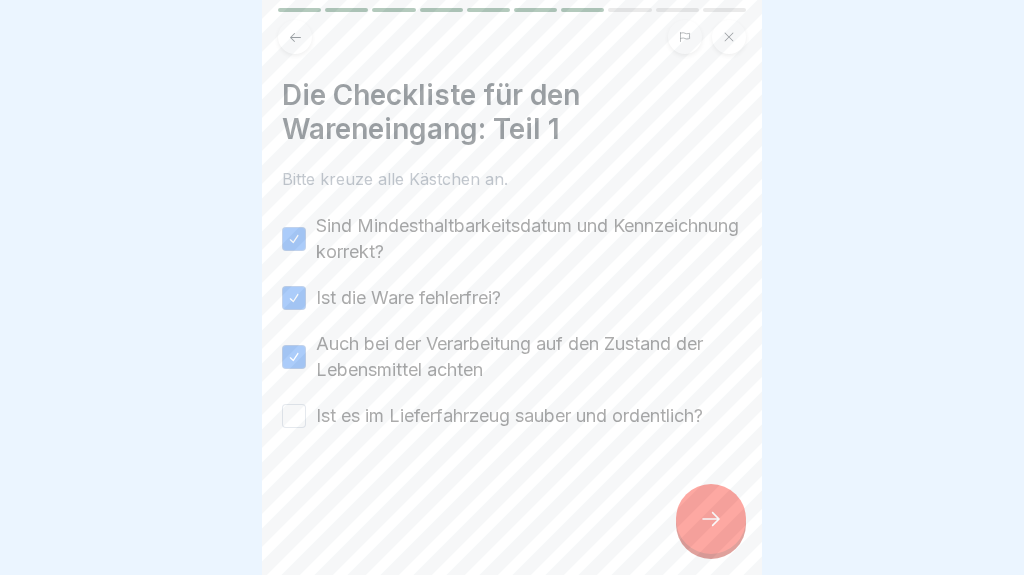 click on "Ist es im Lieferfahrzeug sauber und ordentlich?" at bounding box center [294, 416] 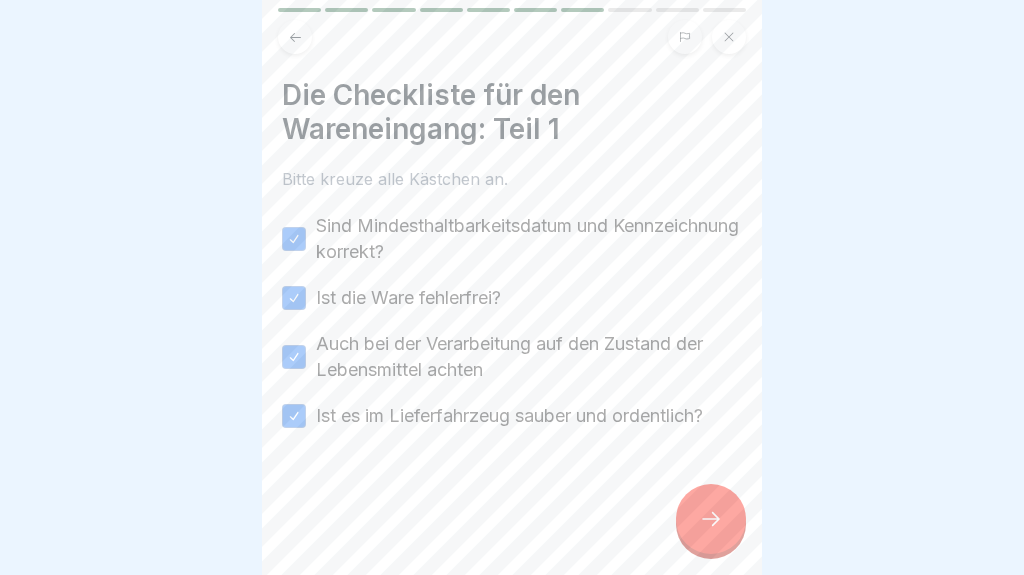 click 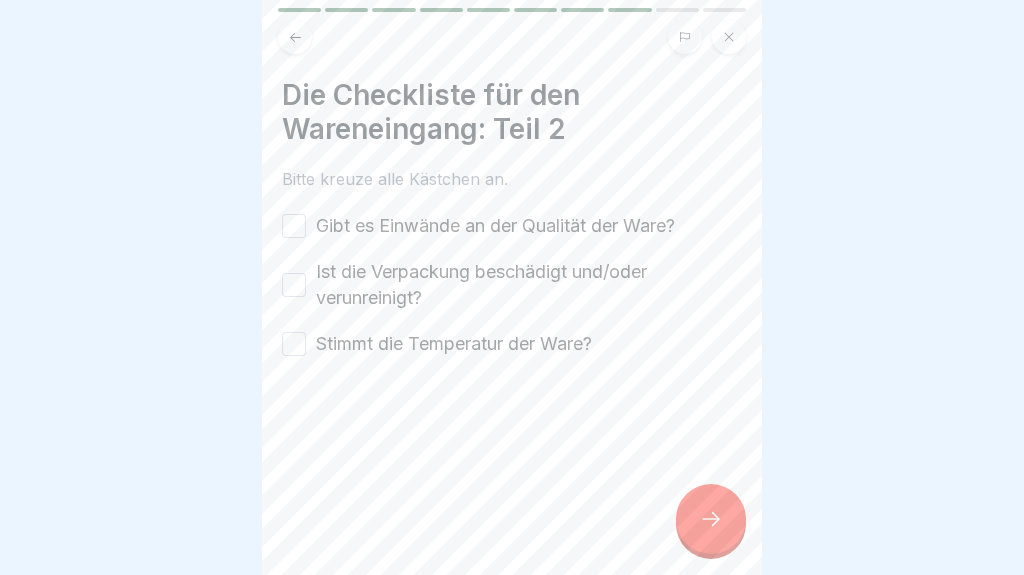 click on "Gibt es Einwände an der Qualität der Ware?" at bounding box center (294, 226) 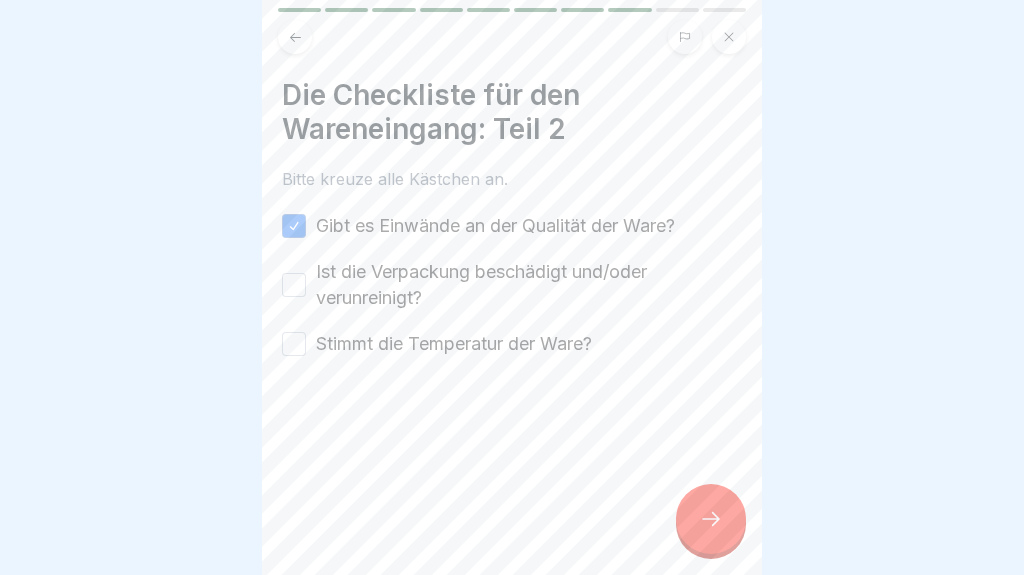 click on "Ist die Verpackung beschädigt und/oder verunreinigt?" at bounding box center [294, 285] 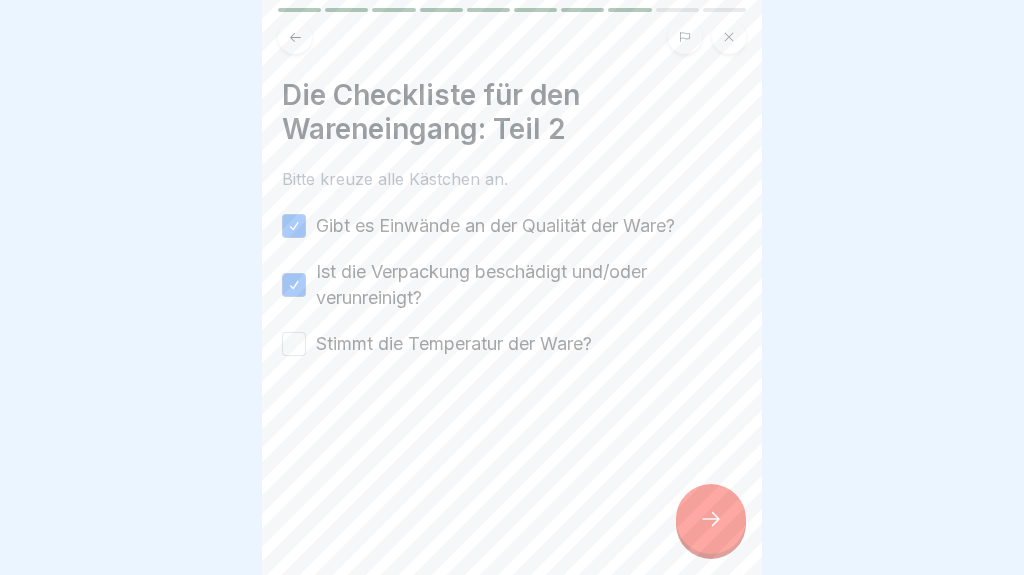 click on "Stimmt die Temperatur der Ware?" at bounding box center [294, 344] 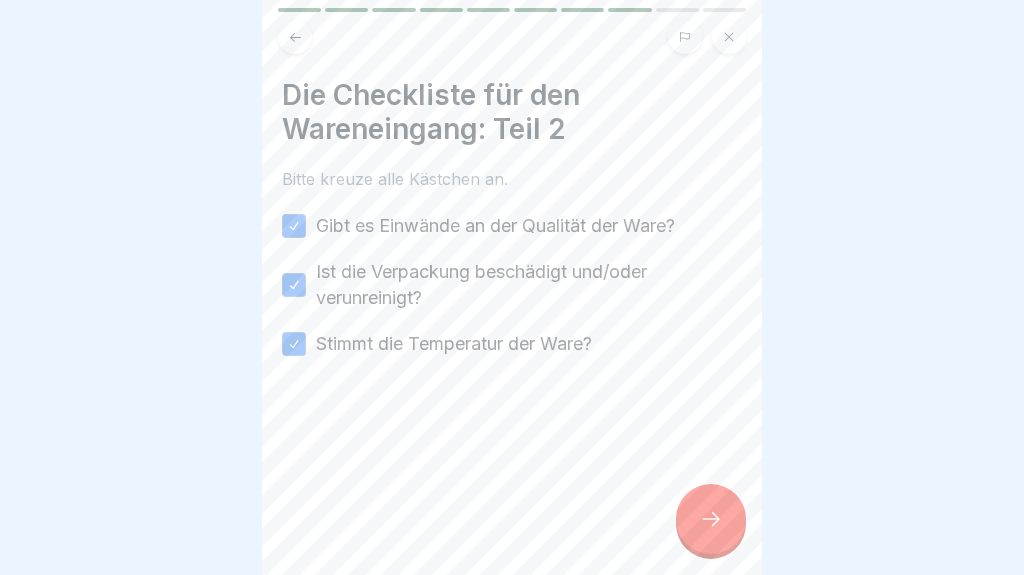click 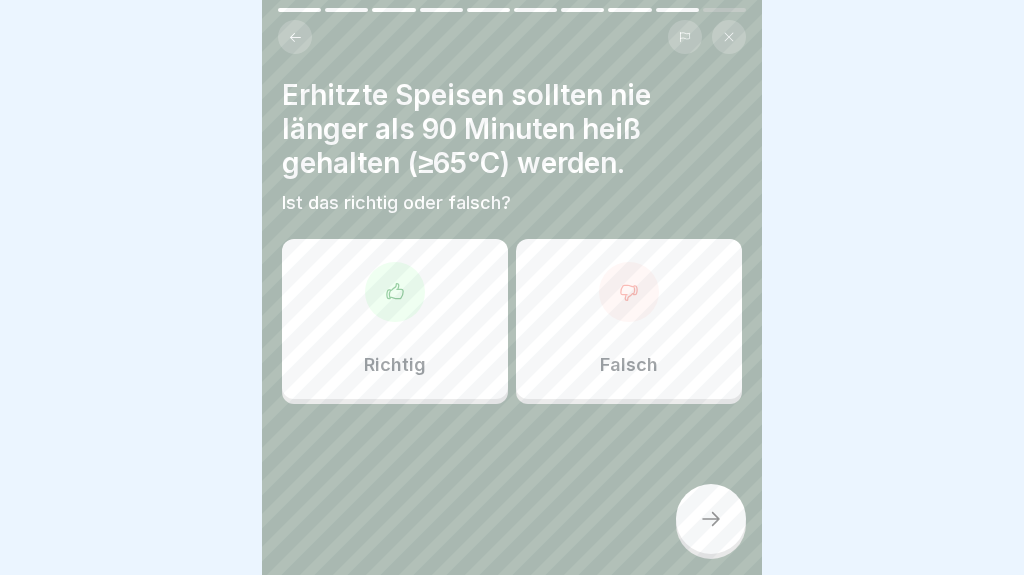click on "Richtig" at bounding box center (395, 319) 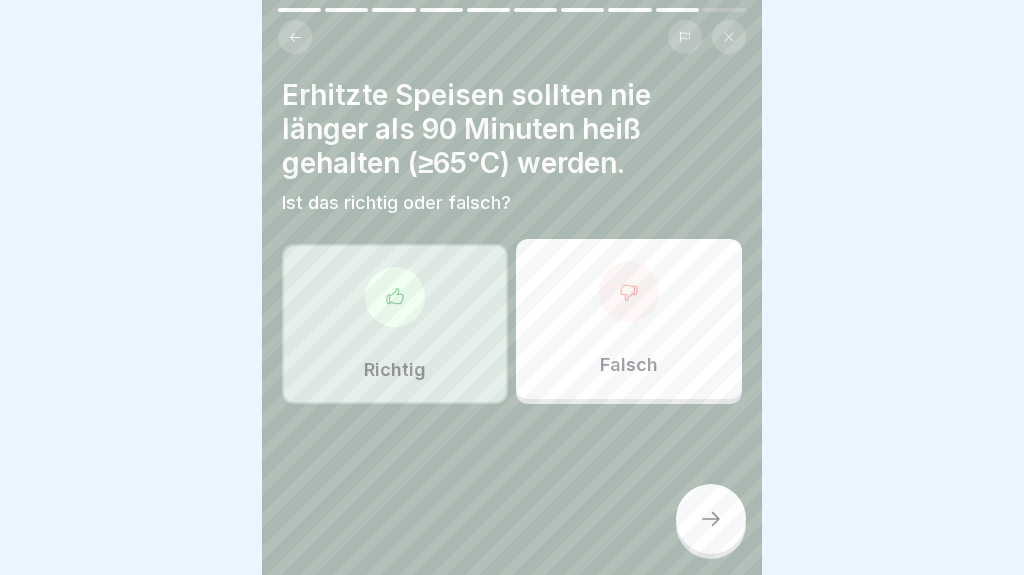 click at bounding box center (711, 519) 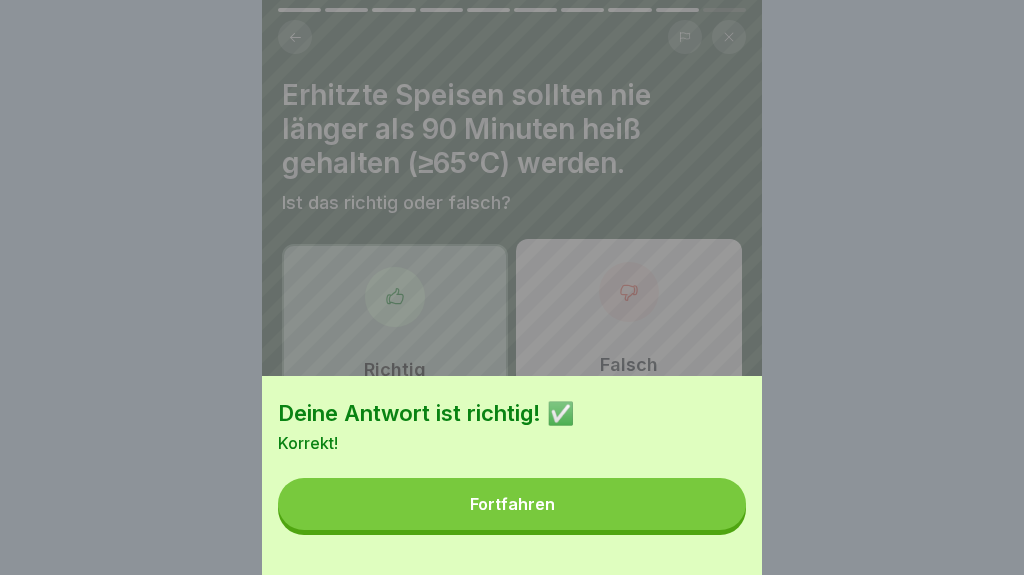 click on "Fortfahren" at bounding box center [512, 504] 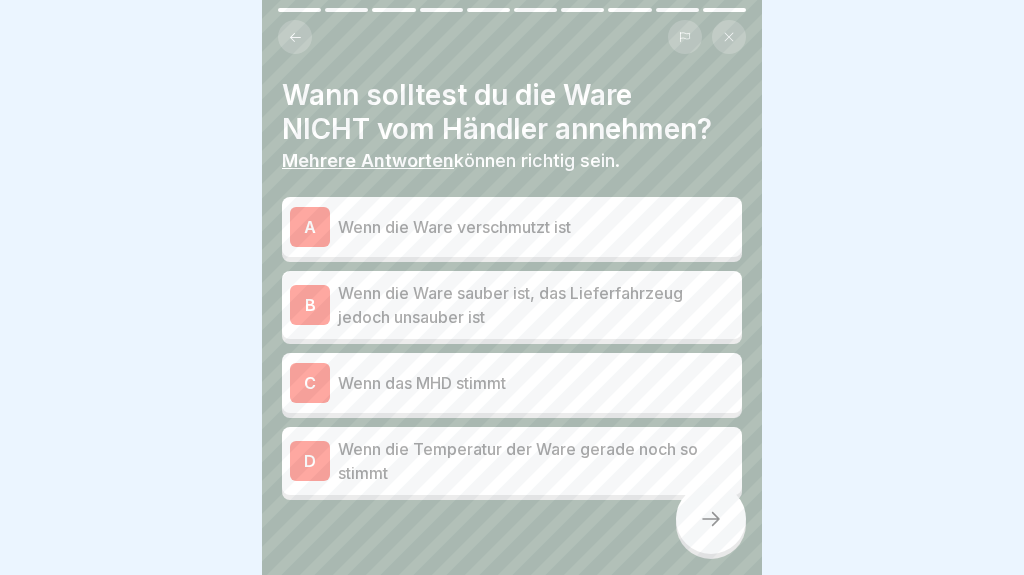 click on "A Wenn die Ware verschmutzt ist" at bounding box center (512, 227) 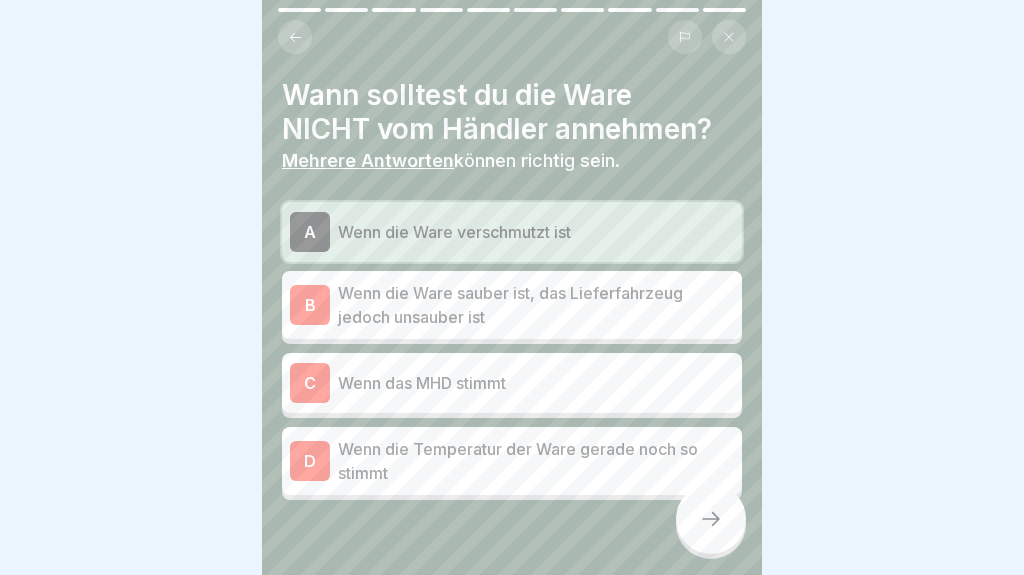 click on "Wenn die Ware sauber ist, das Lieferfahrzeug jedoch unsauber ist" at bounding box center [536, 305] 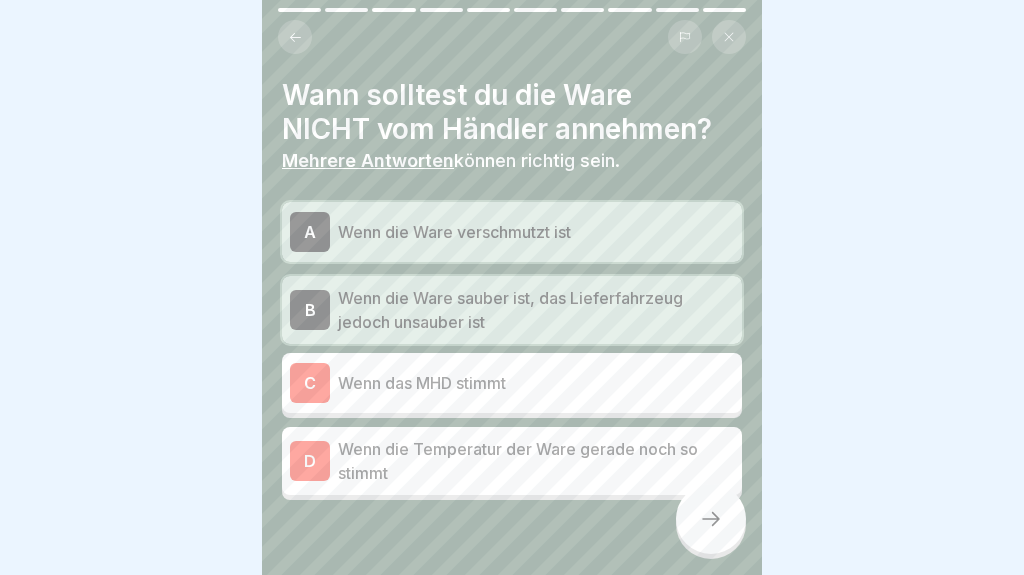 click 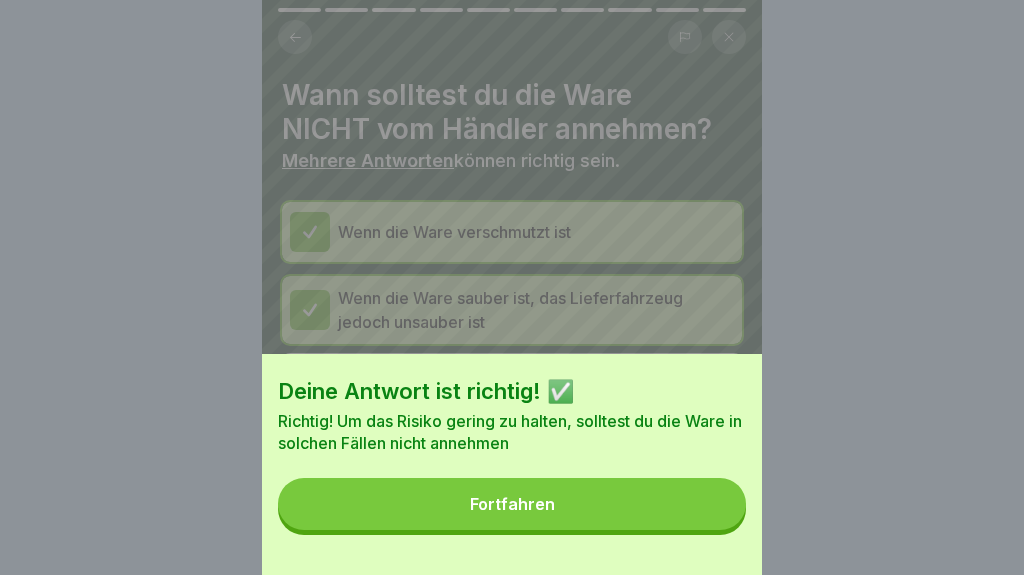 click on "Fortfahren" at bounding box center [512, 504] 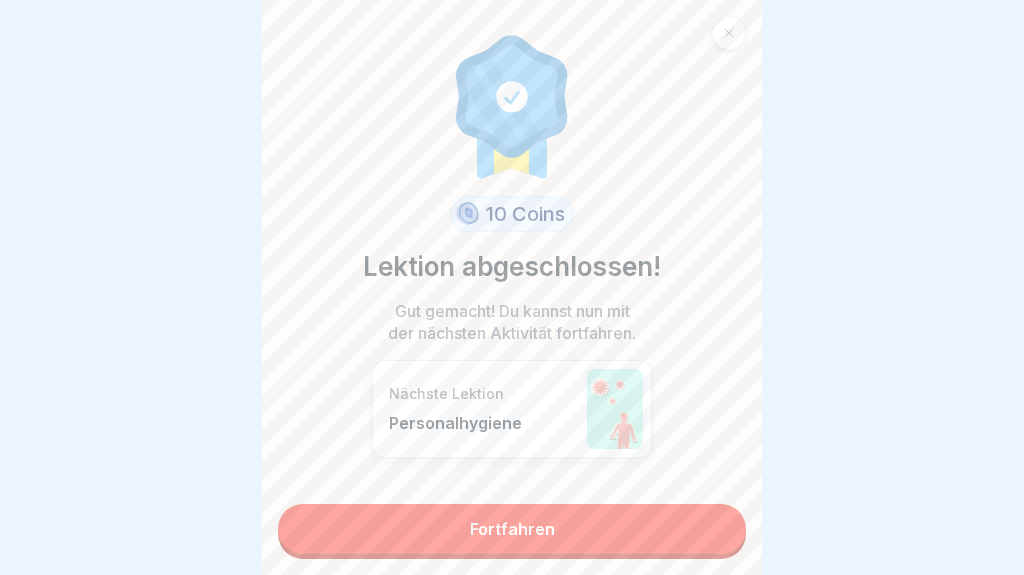 click on "Fortfahren" at bounding box center [512, 529] 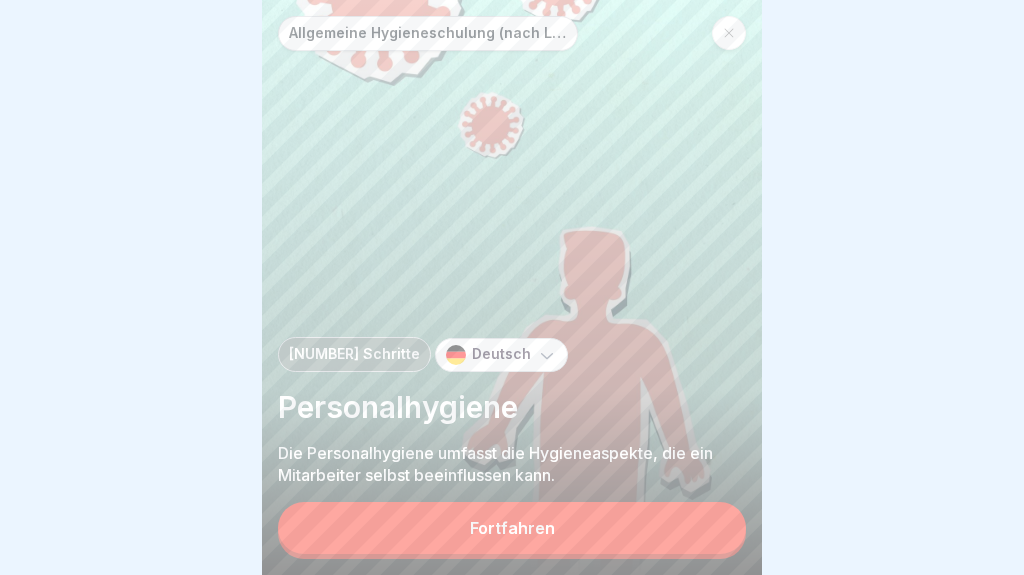 click on "Fortfahren" at bounding box center (512, 528) 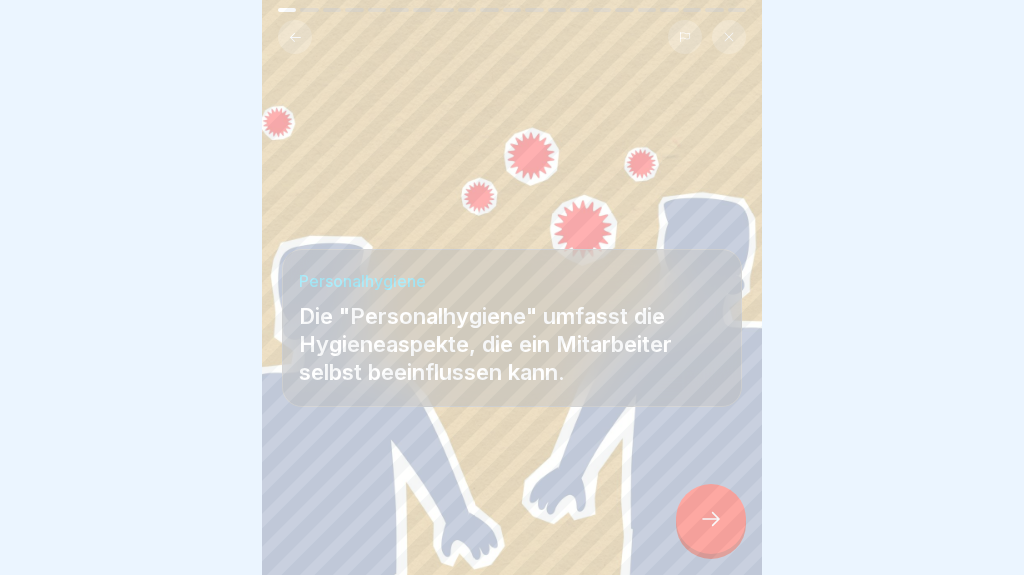 click 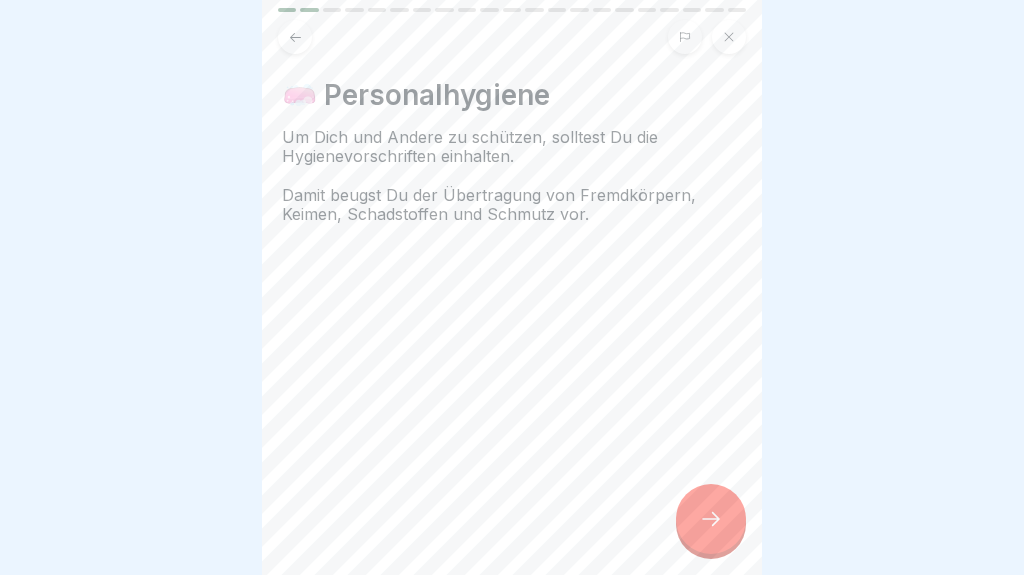 click 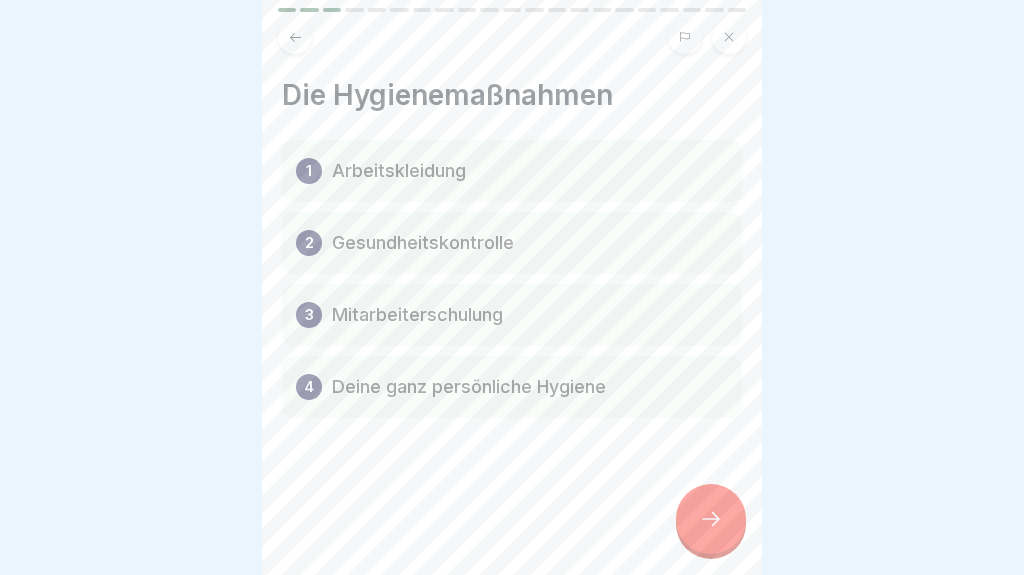 click 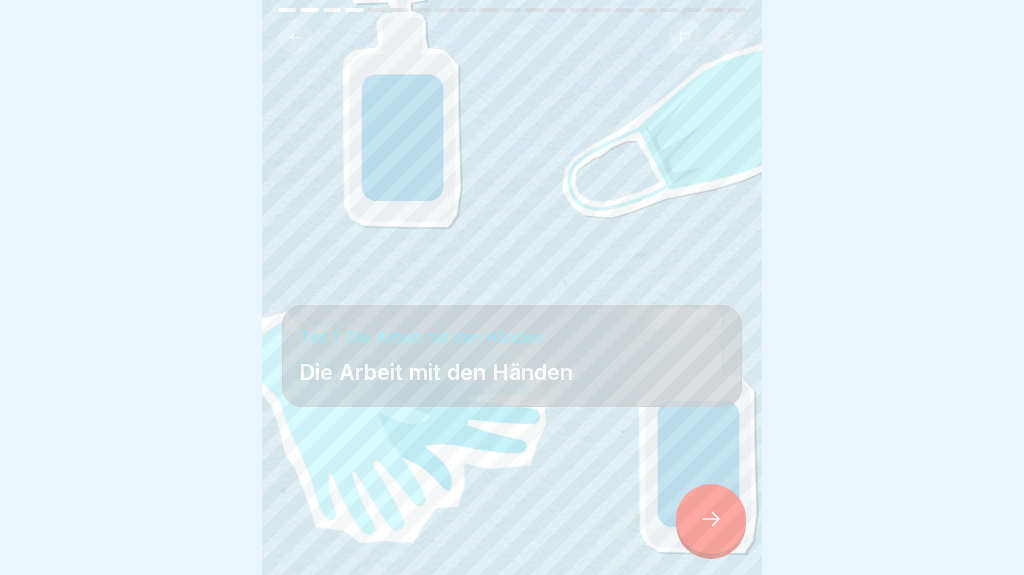 click 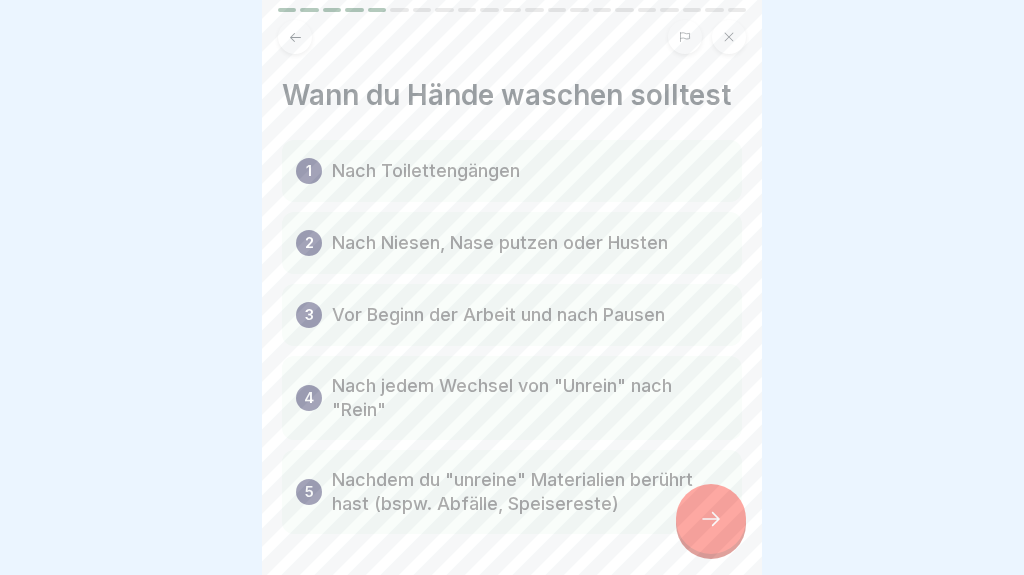 click 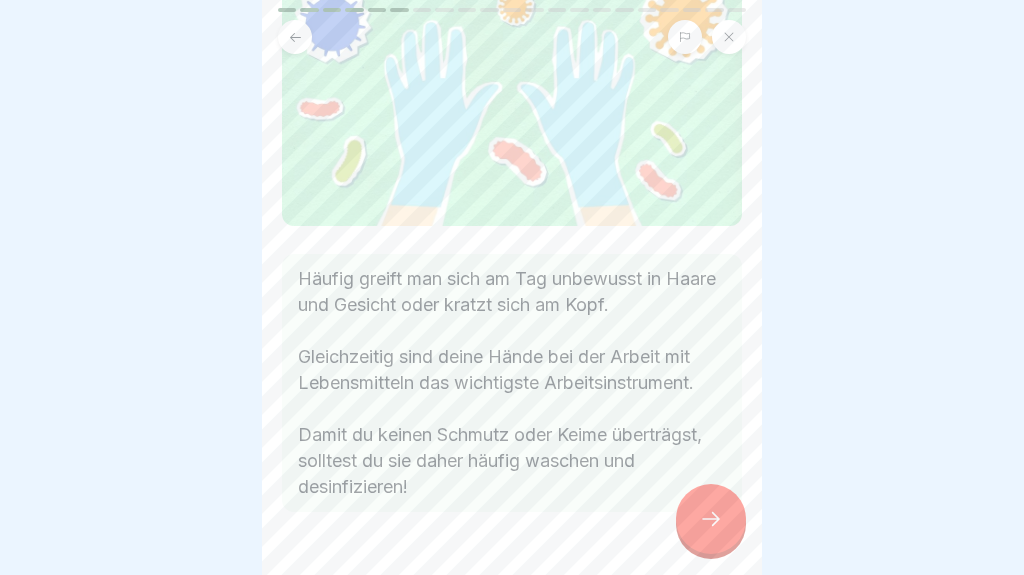 scroll, scrollTop: 186, scrollLeft: 0, axis: vertical 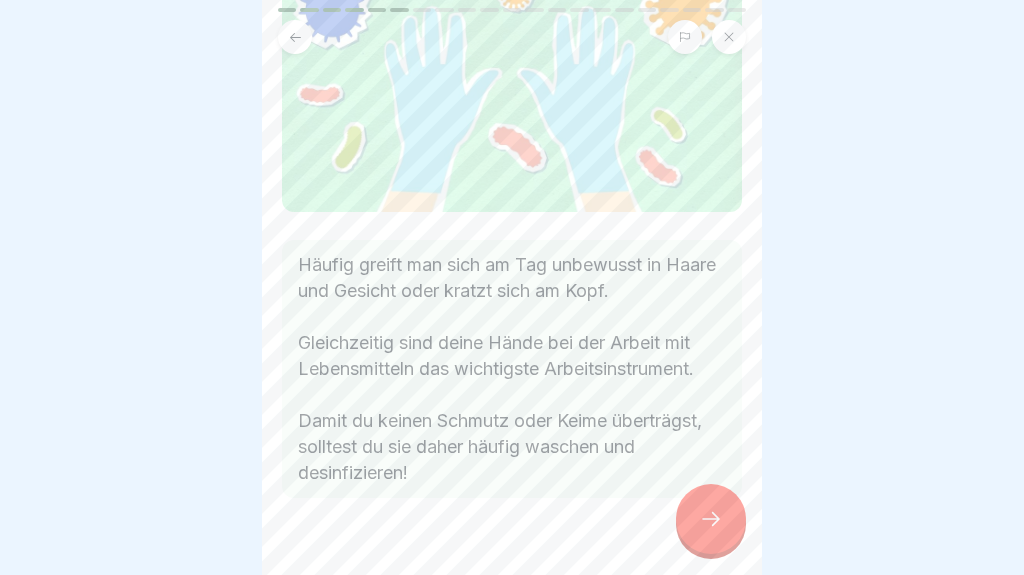 click 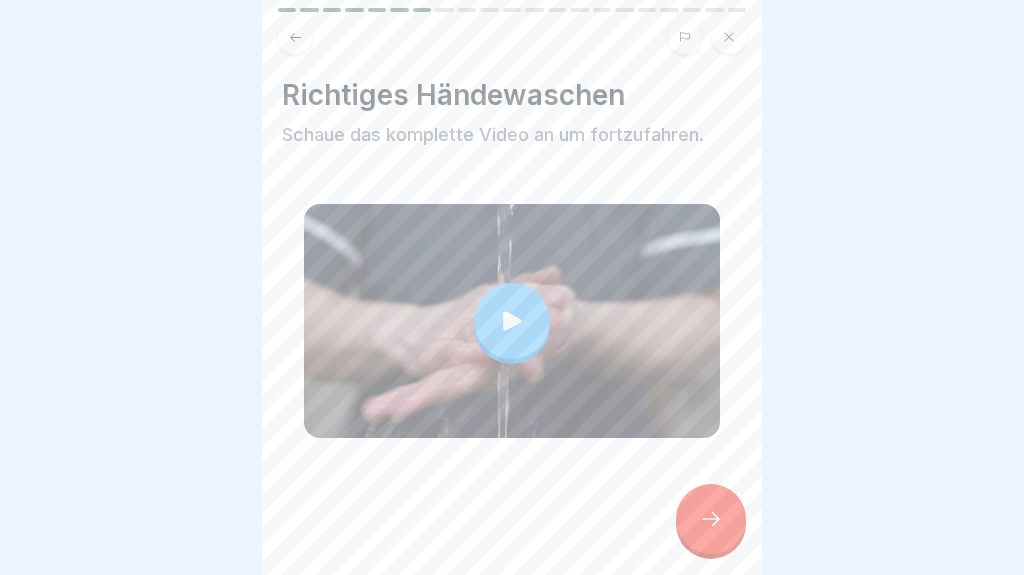 click at bounding box center [512, 321] 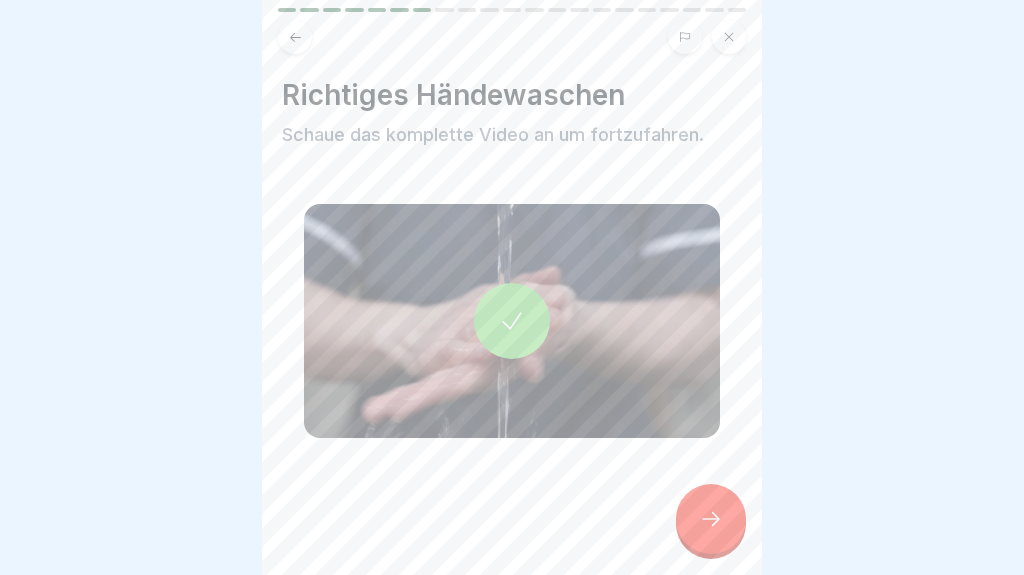 click 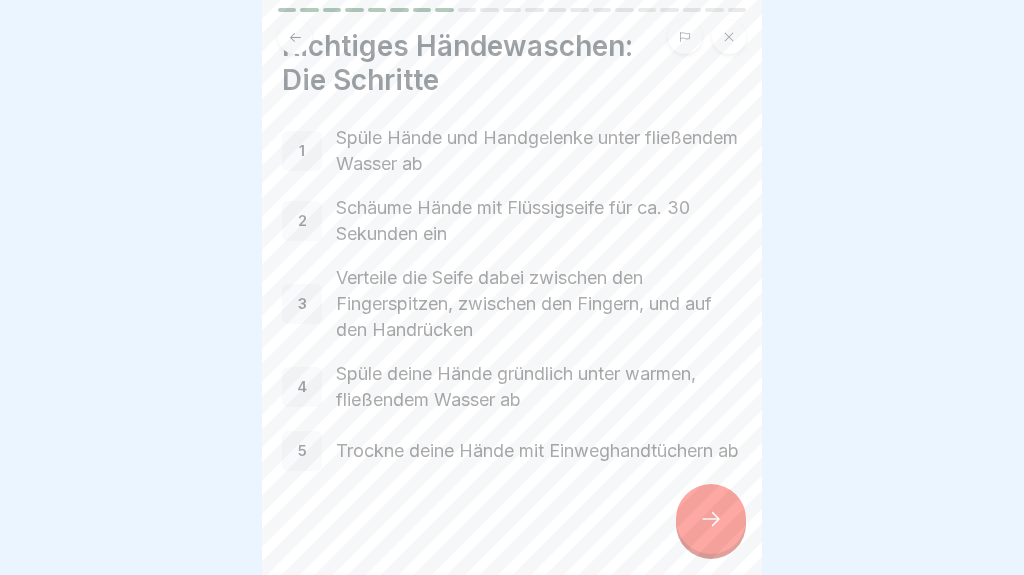 scroll, scrollTop: 54, scrollLeft: 0, axis: vertical 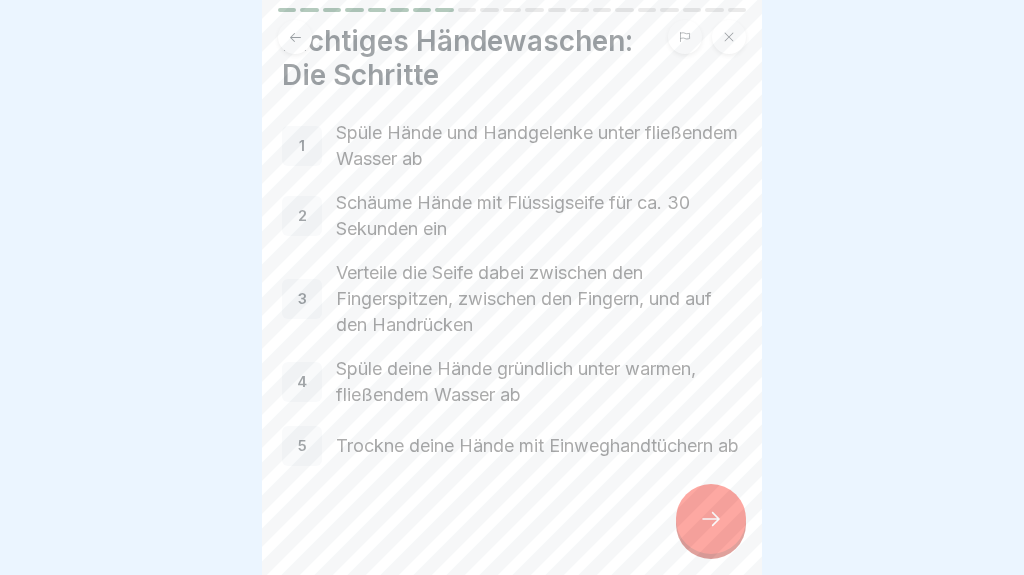 click 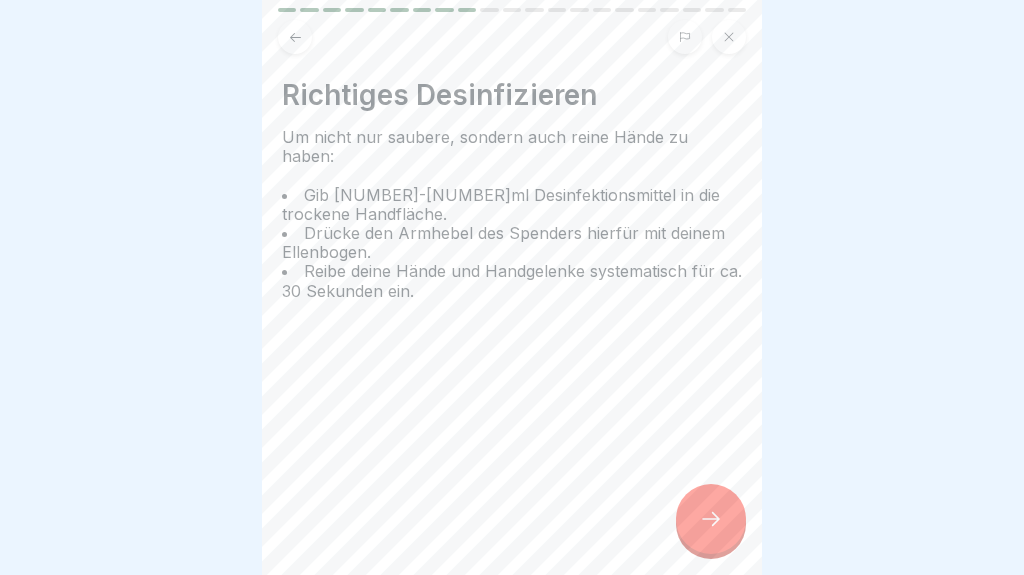 click at bounding box center (711, 519) 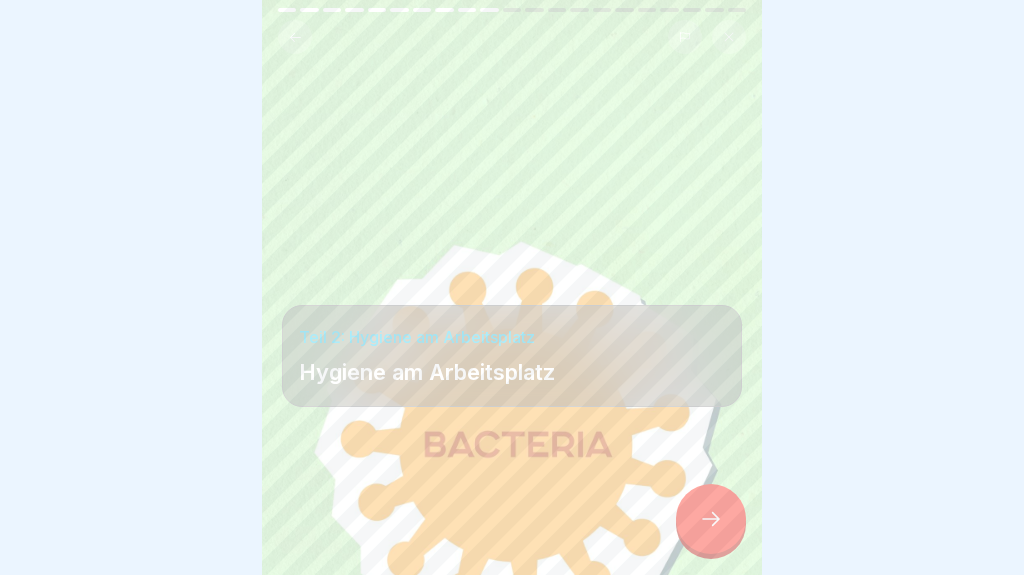 click 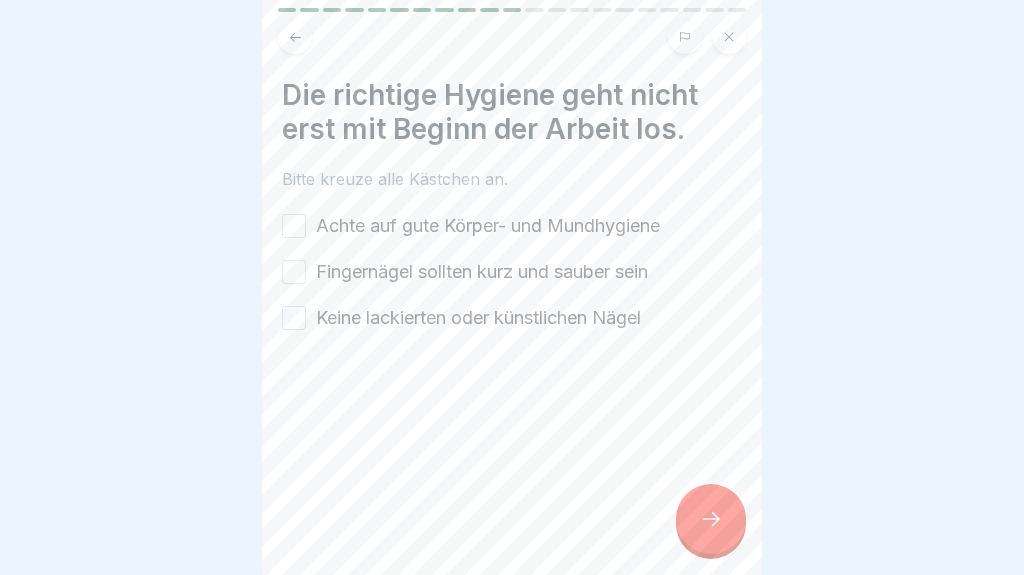 click on "Achte auf gute Körper- und Mundhygiene" at bounding box center [294, 226] 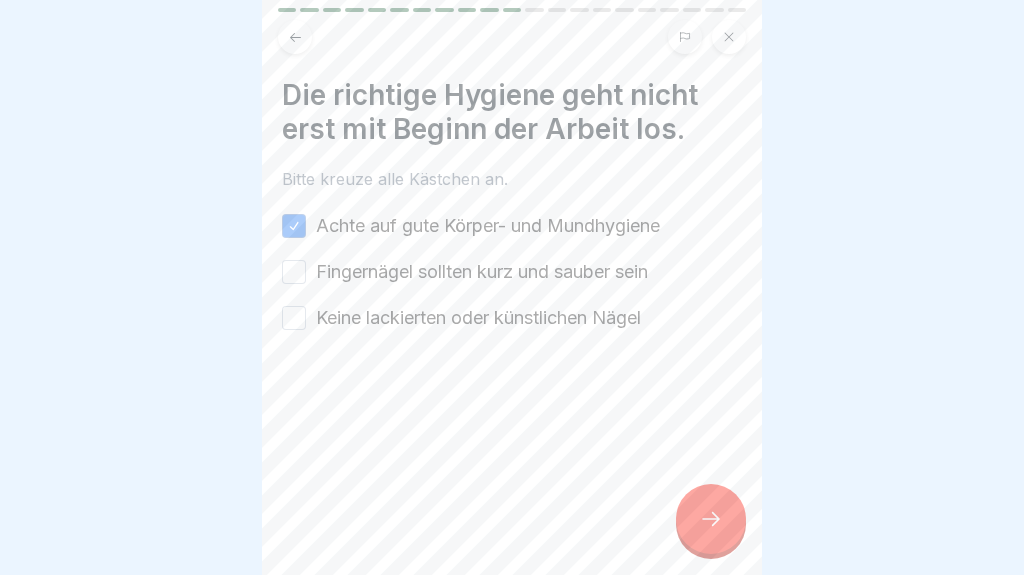 click on "Fingernägel sollten kurz und sauber sein" at bounding box center (294, 272) 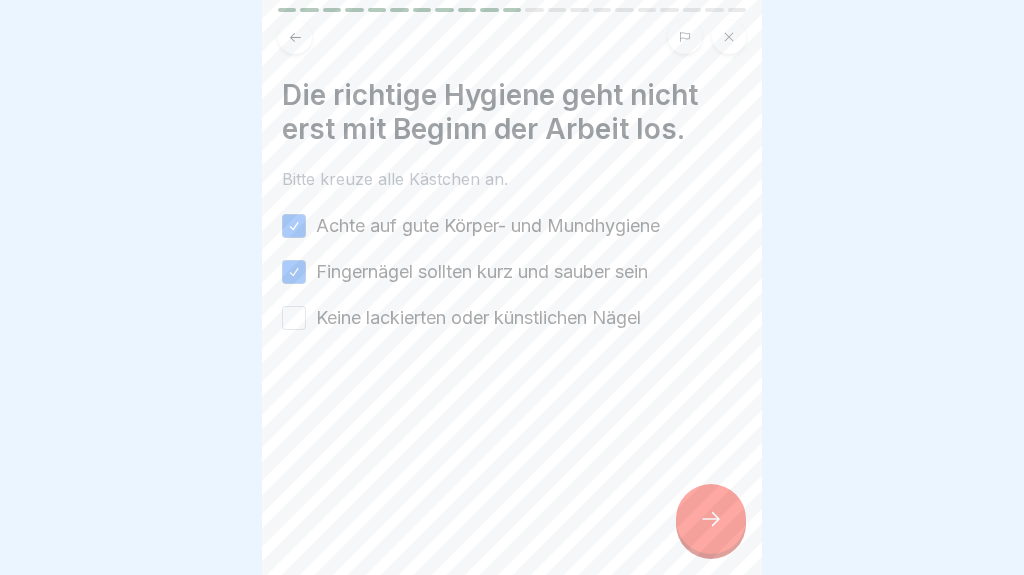 click on "Keine lackierten oder künstlichen Nägel" at bounding box center (294, 318) 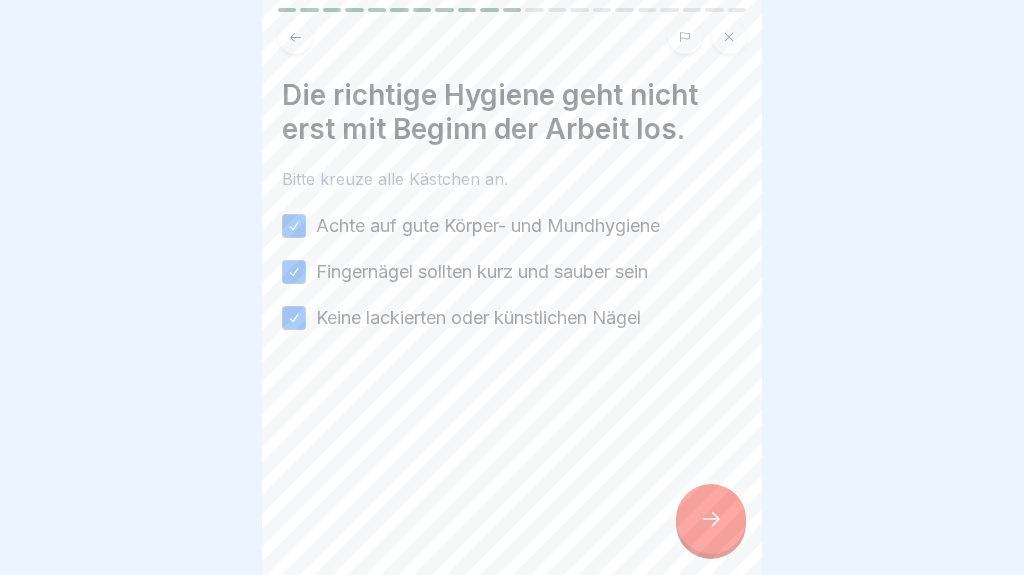 click 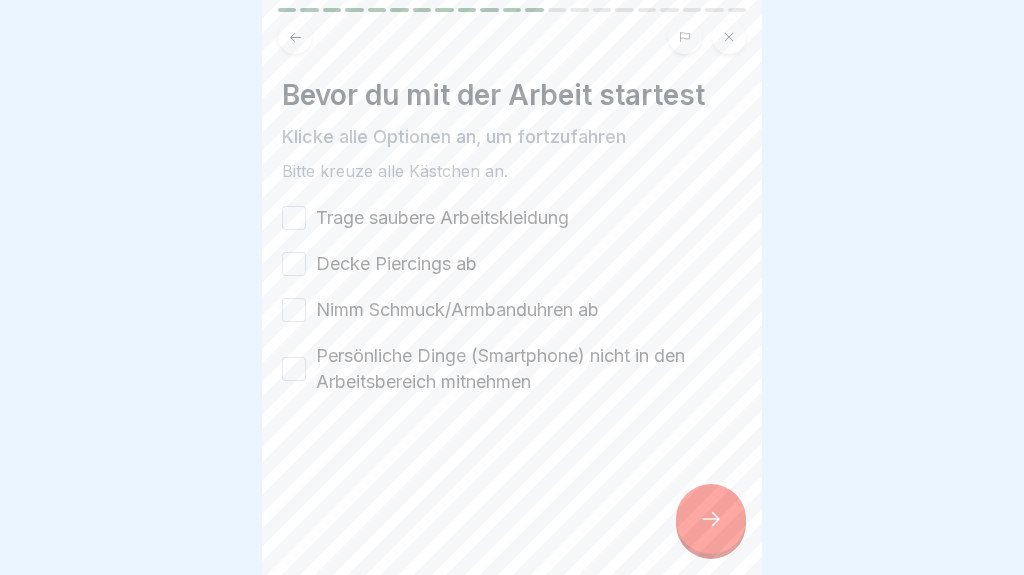 click on "Bevor du mit der Arbeit startest Klicke alle Optionen an, um fortzufahren Bitte kreuze alle Kästchen an. Trage saubere Arbeitskleidung Decke Piercings ab Nimm Schmuck/Armbanduhren ab Persönliche Dinge (Smartphone) nicht in den Arbeitsbereich mitnehmen" at bounding box center [512, 236] 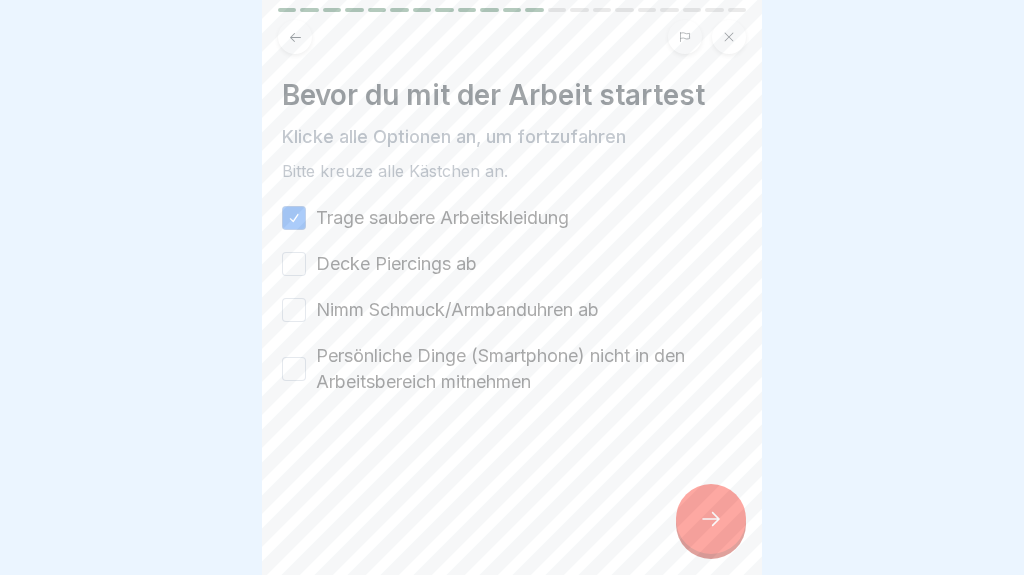 click on "Decke Piercings ab" at bounding box center [294, 264] 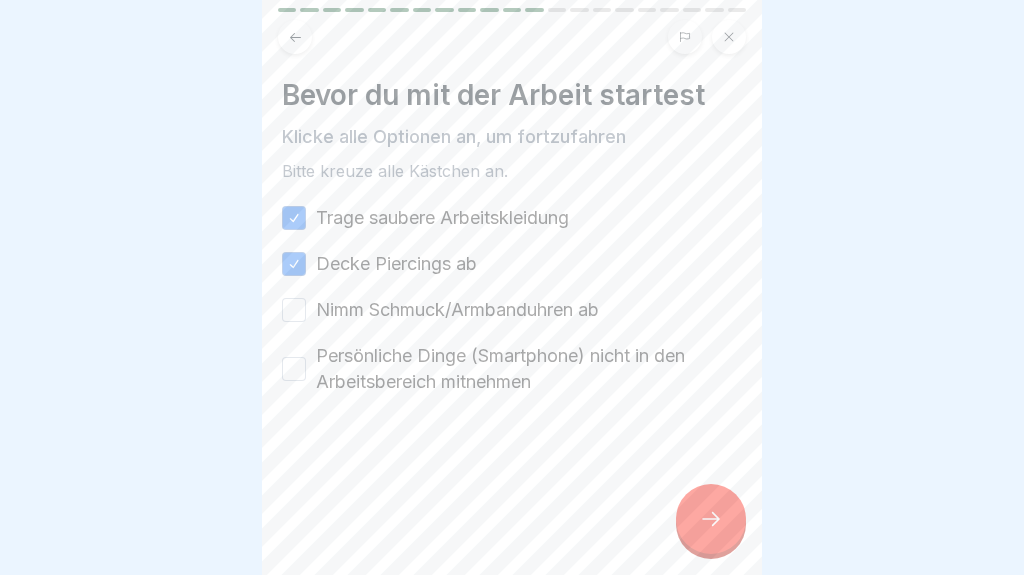click on "Nimm Schmuck/Armbanduhren ab" at bounding box center (294, 310) 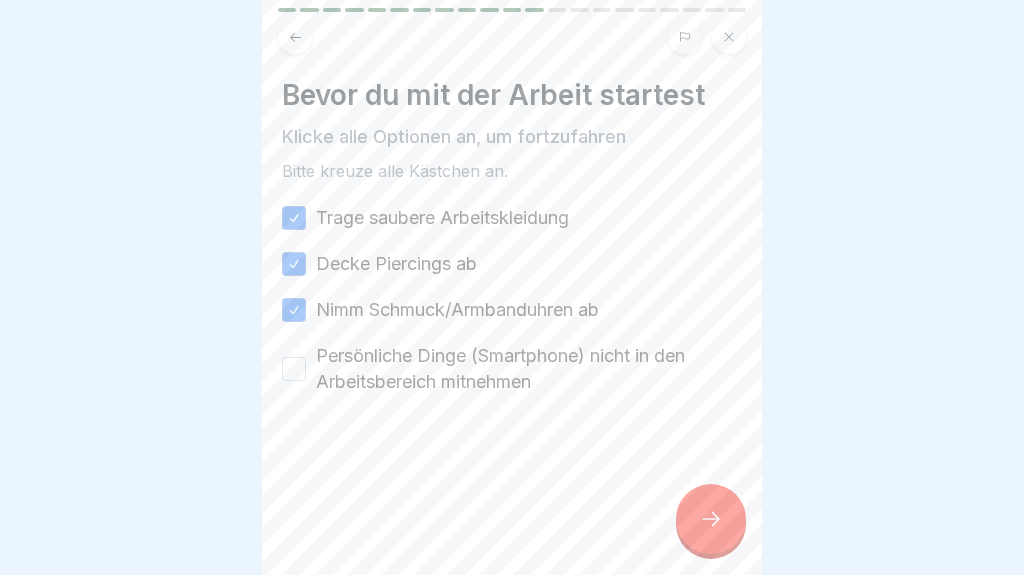 click on "Persönliche Dinge (Smartphone) nicht in den Arbeitsbereich mitnehmen" at bounding box center (294, 369) 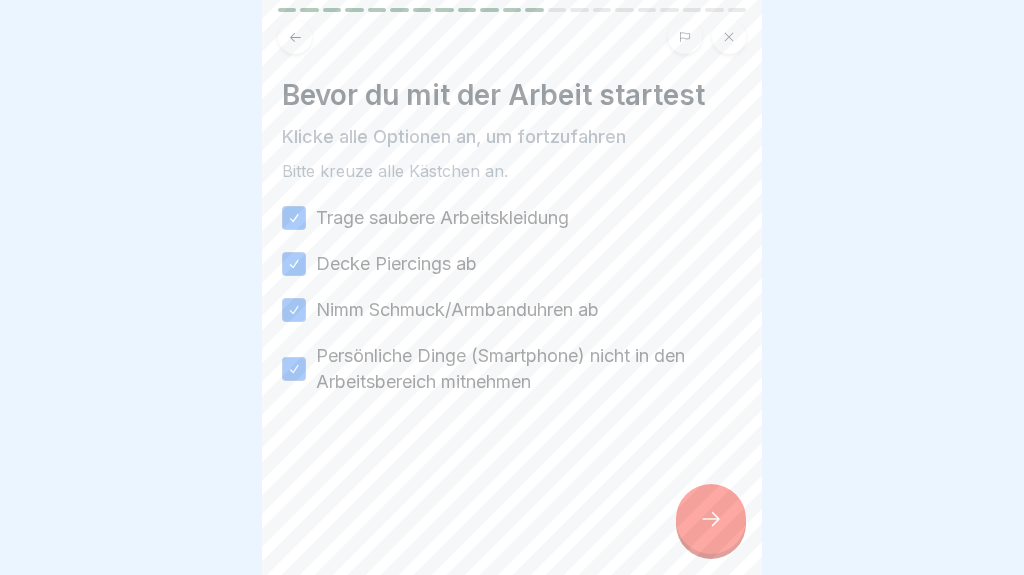 click 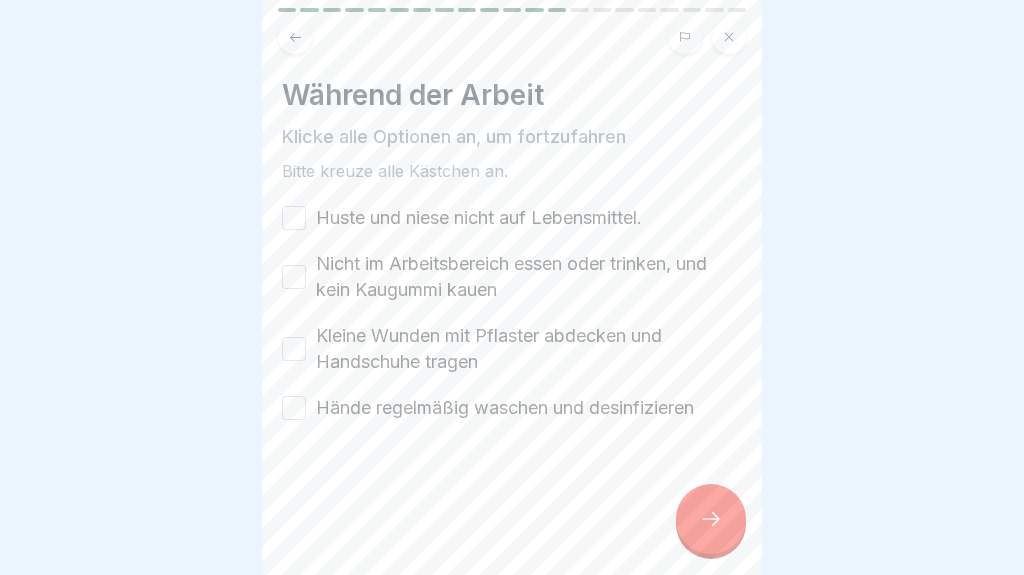 click on "Huste und niese nicht auf Lebensmittel." at bounding box center [512, 218] 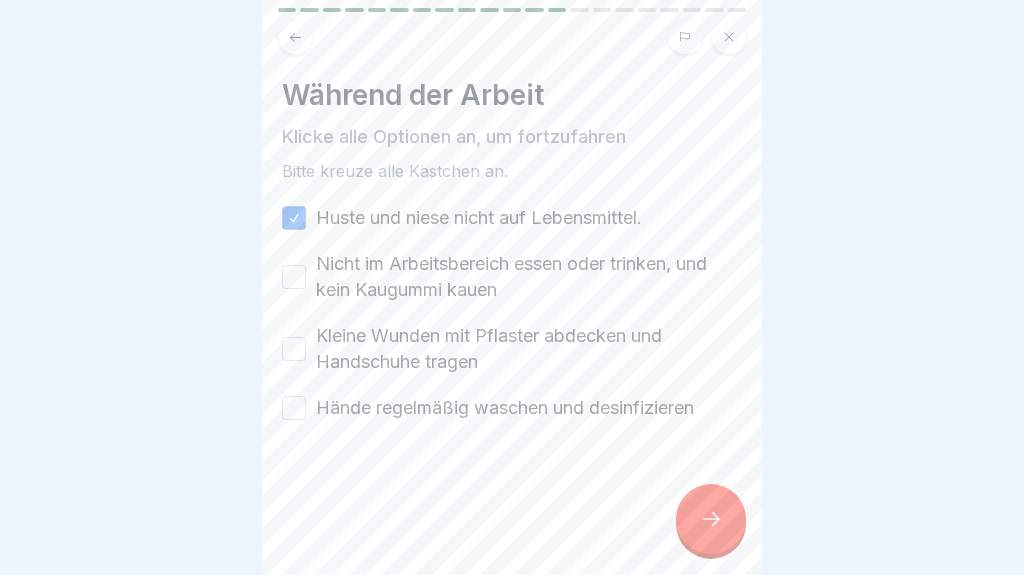 click on "Nicht im Arbeitsbereich essen oder trinken, und kein Kaugummi kauen" at bounding box center (294, 277) 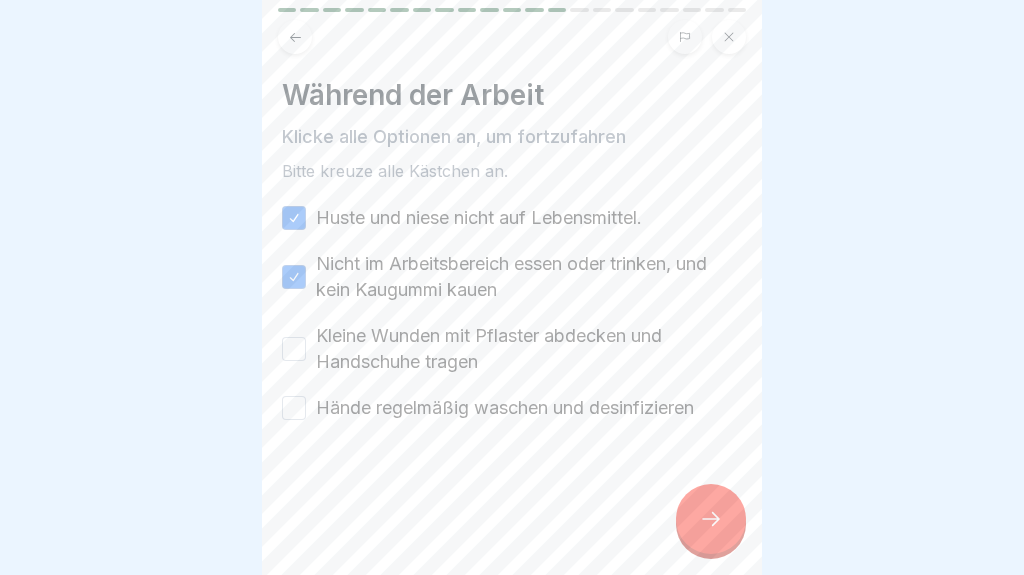 click on "Kleine Wunden mit Pflaster abdecken und Handschuhe tragen" at bounding box center [294, 349] 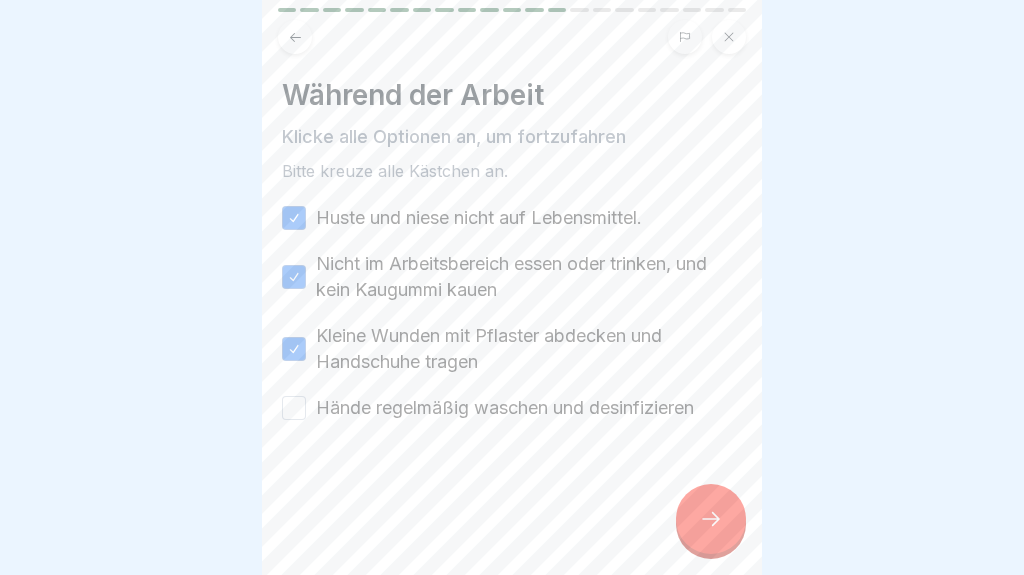 click on "Hände regelmäßig waschen und desinfizieren" at bounding box center (294, 408) 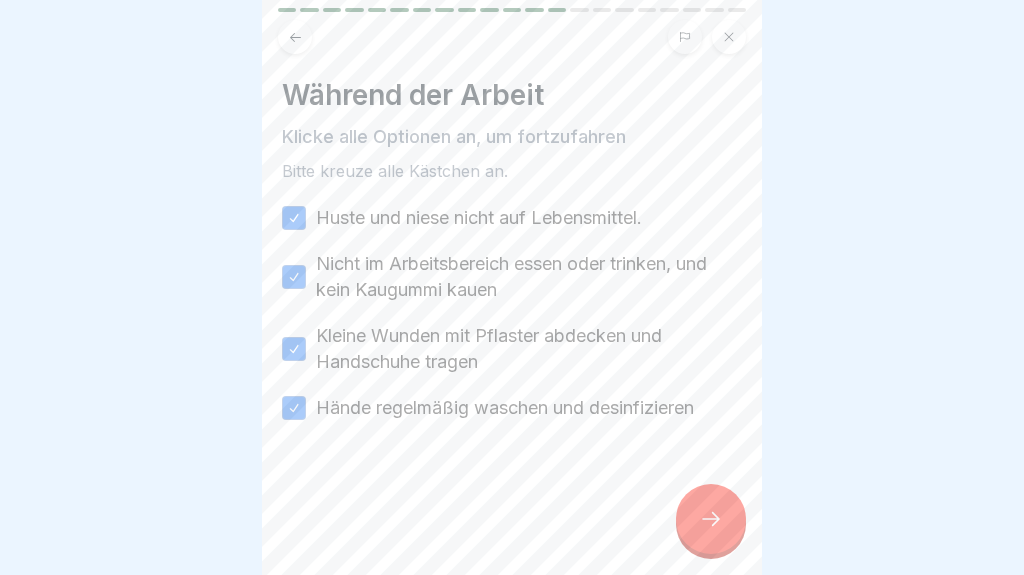 click 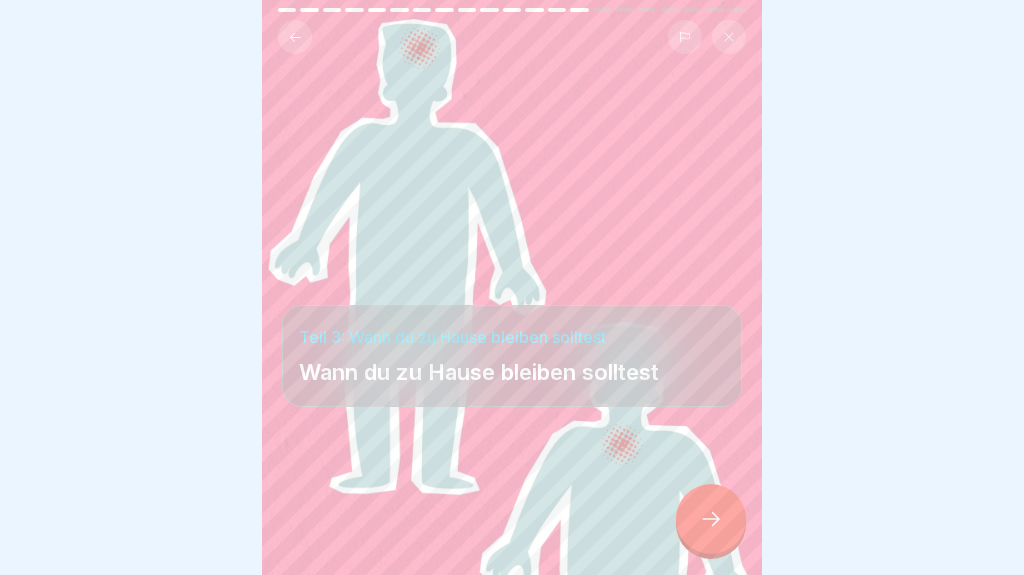 click at bounding box center [711, 519] 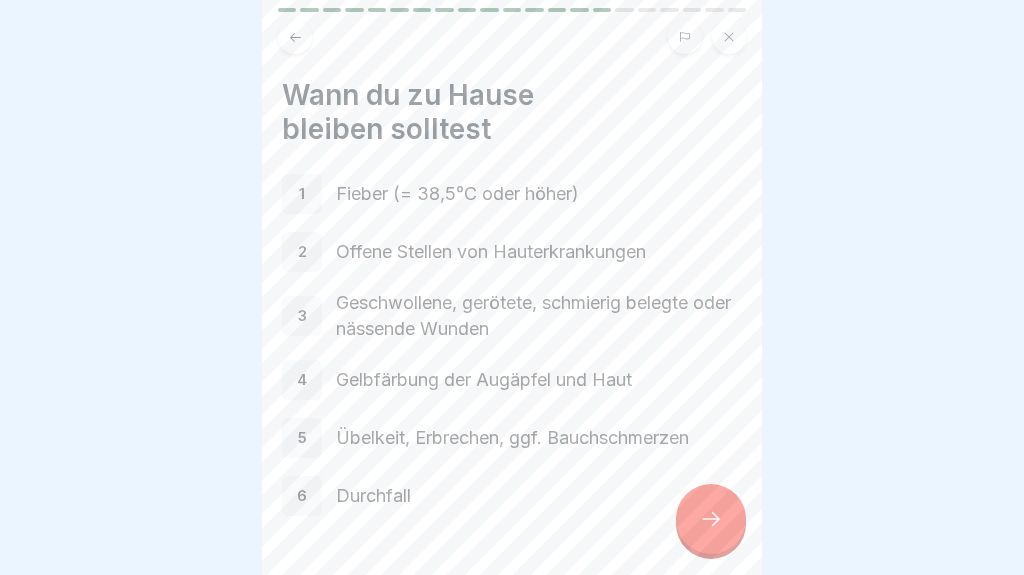 click 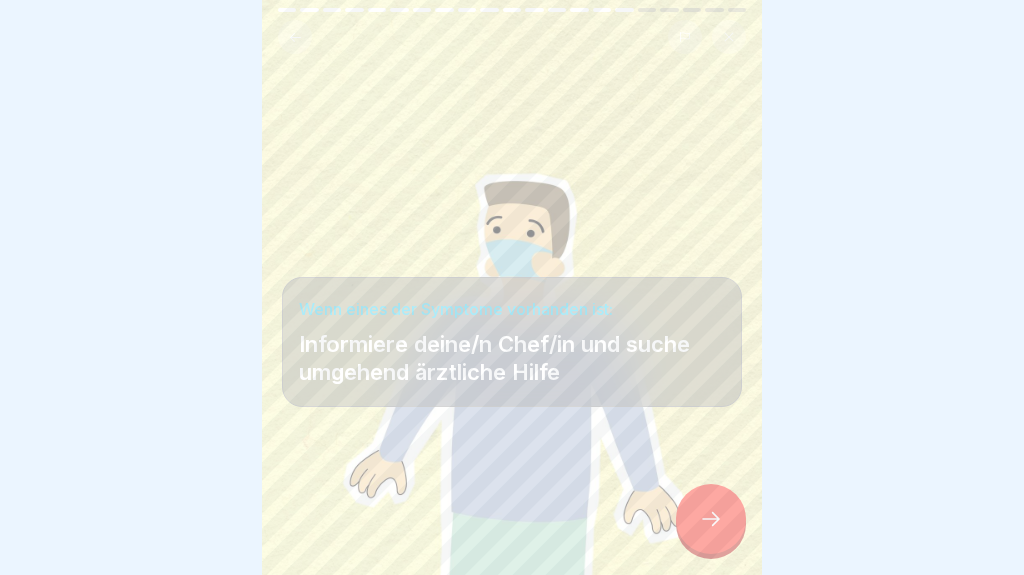 click 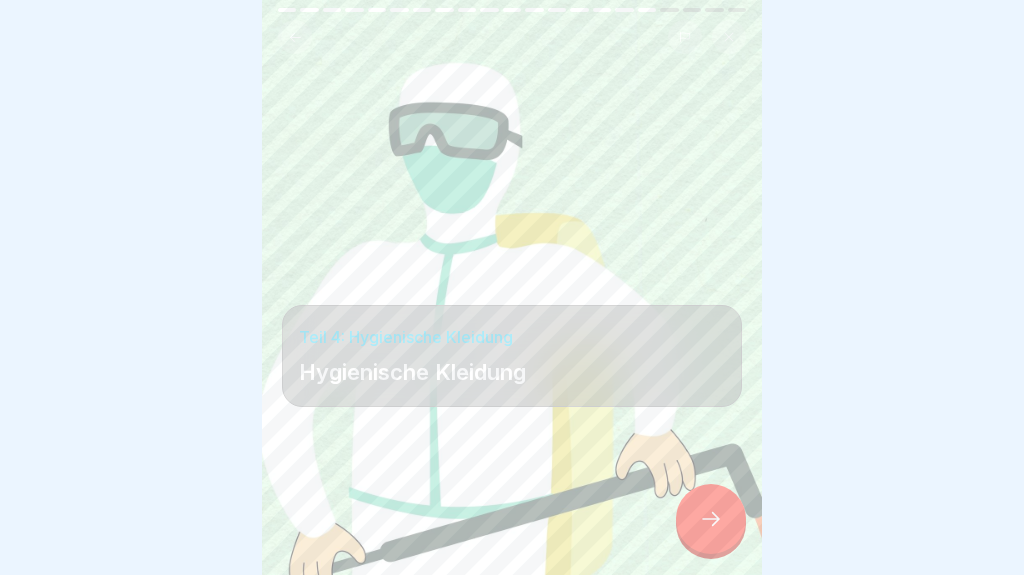 click at bounding box center (711, 519) 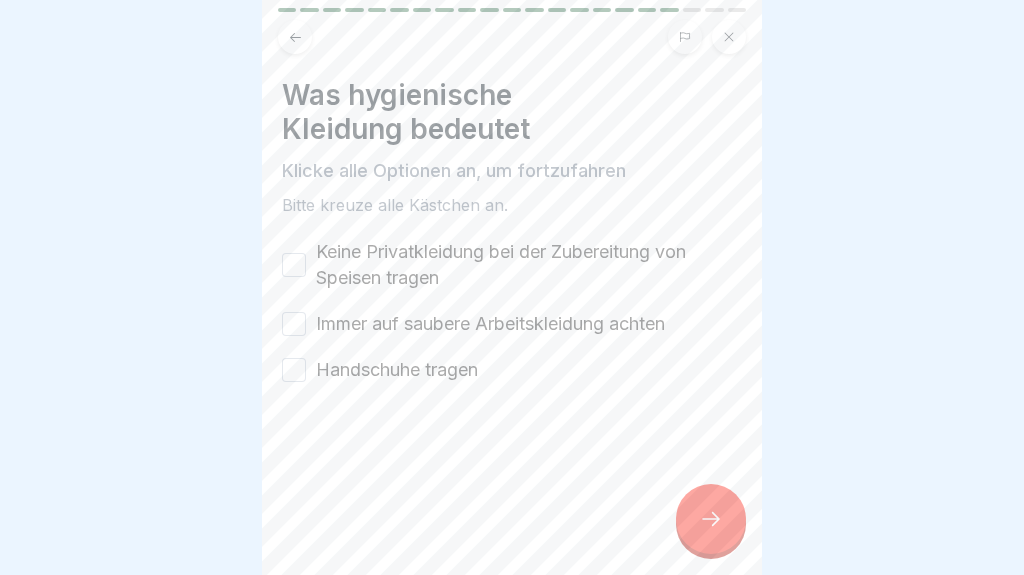 click on "Keine Privatkleidung bei der Zubereitung von Speisen tragen" at bounding box center [529, 265] 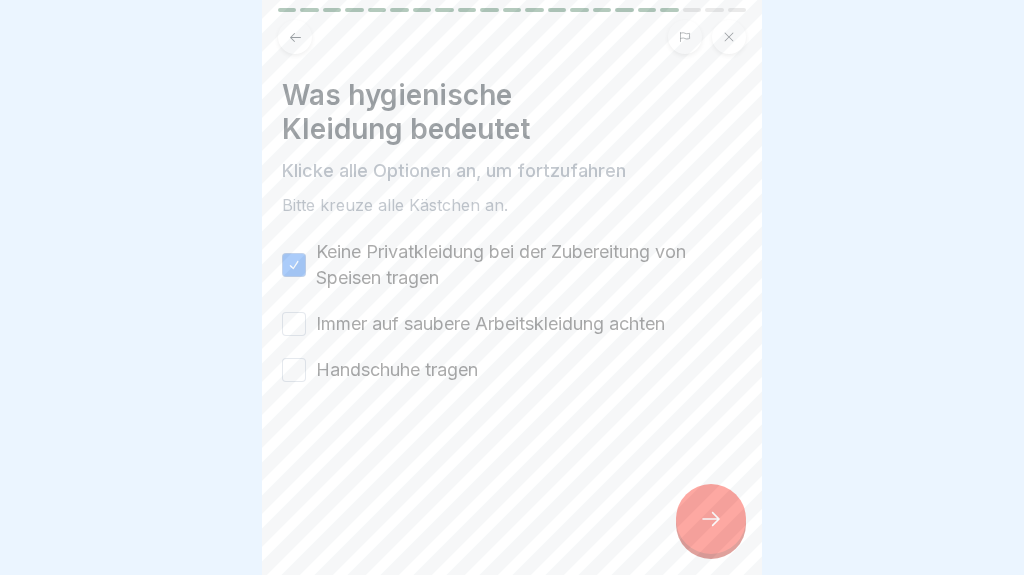 click on "Immer auf saubere Arbeitskleidung achten" at bounding box center (294, 324) 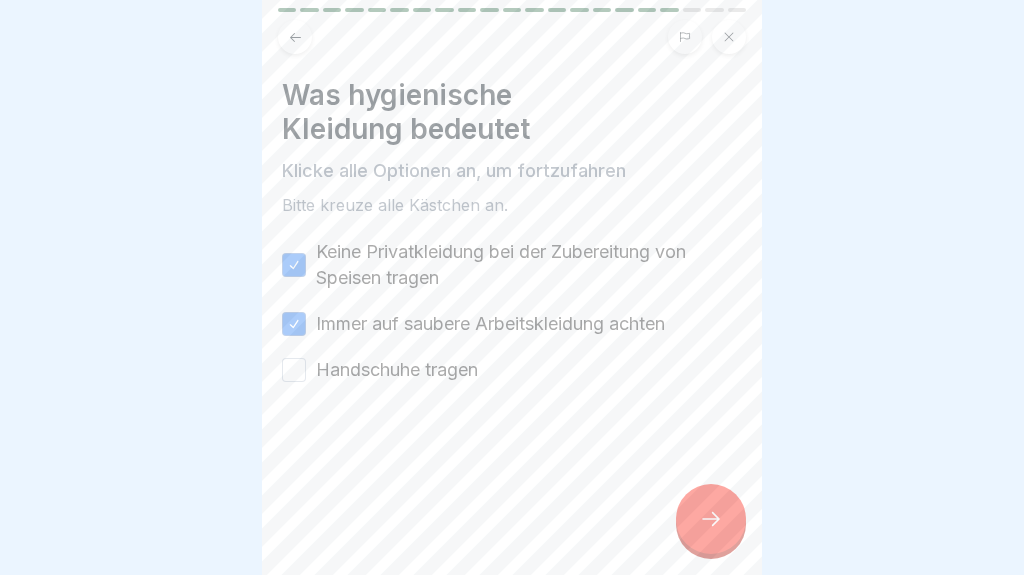 click on "Handschuhe tragen" at bounding box center (294, 370) 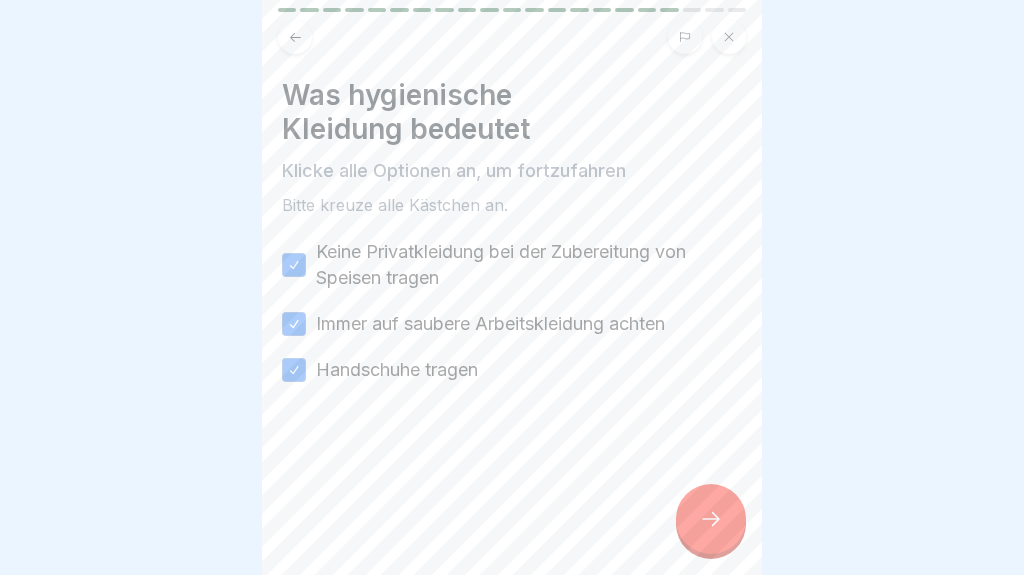 click 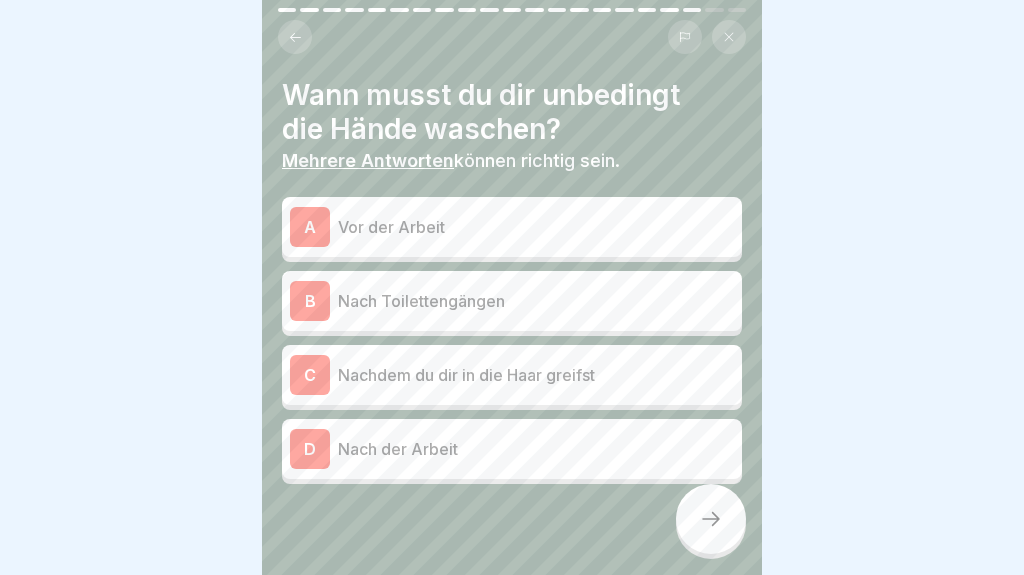 click on "A Vor der Arbeit" at bounding box center [512, 227] 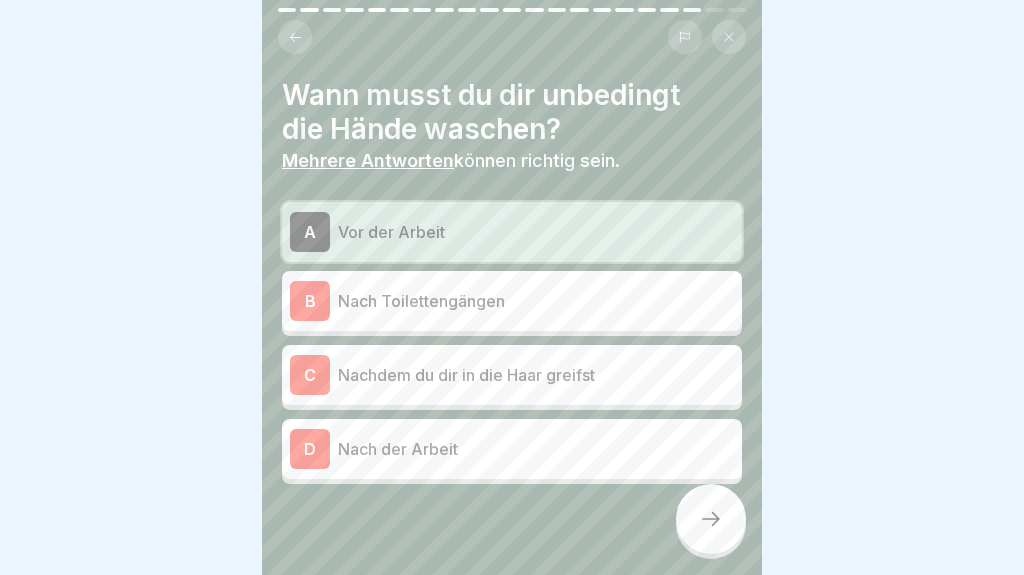 click on "Nach Toilettengängen" at bounding box center [536, 301] 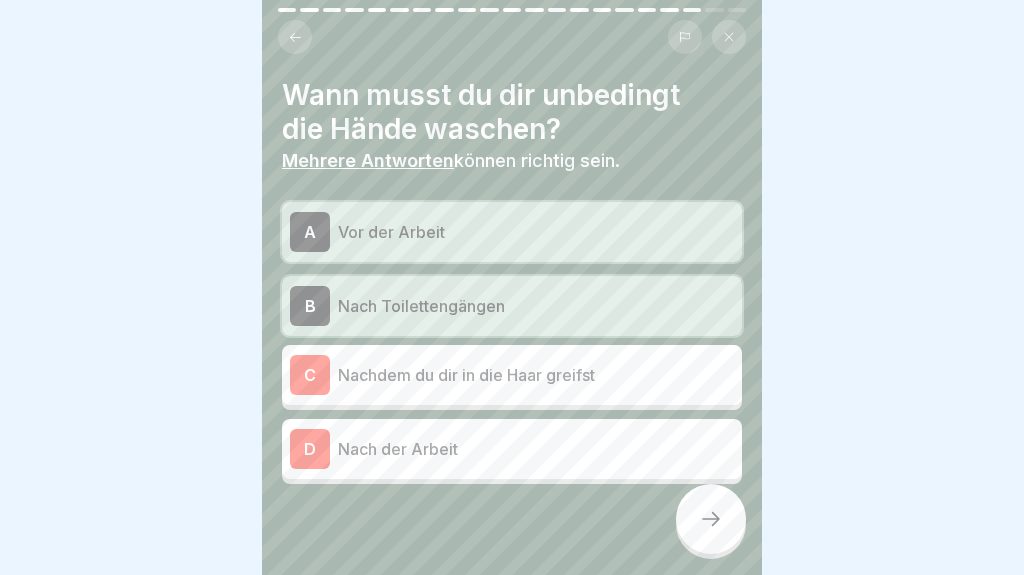 click on "Nachdem du dir in die Haar greifst" at bounding box center [536, 375] 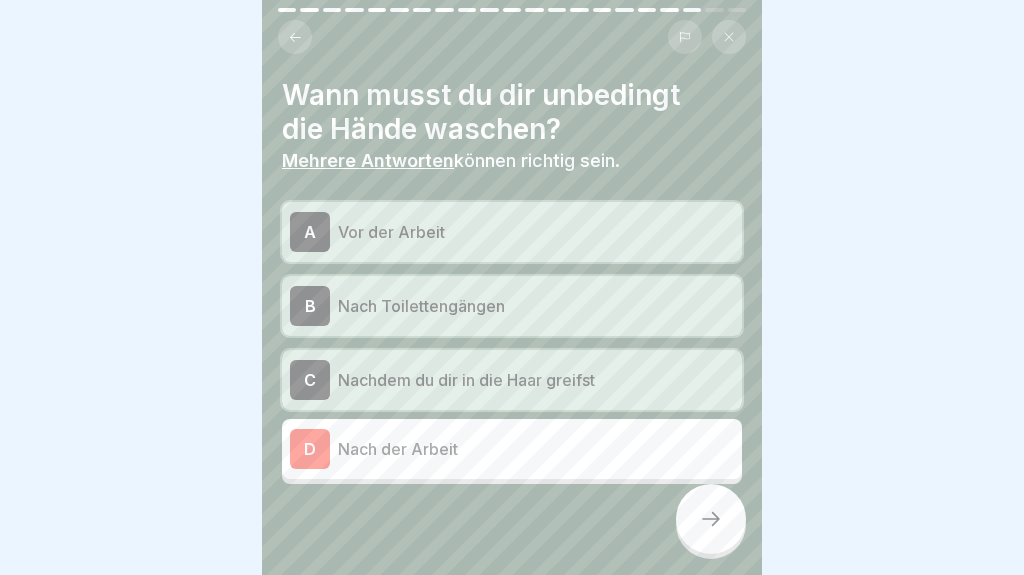 click 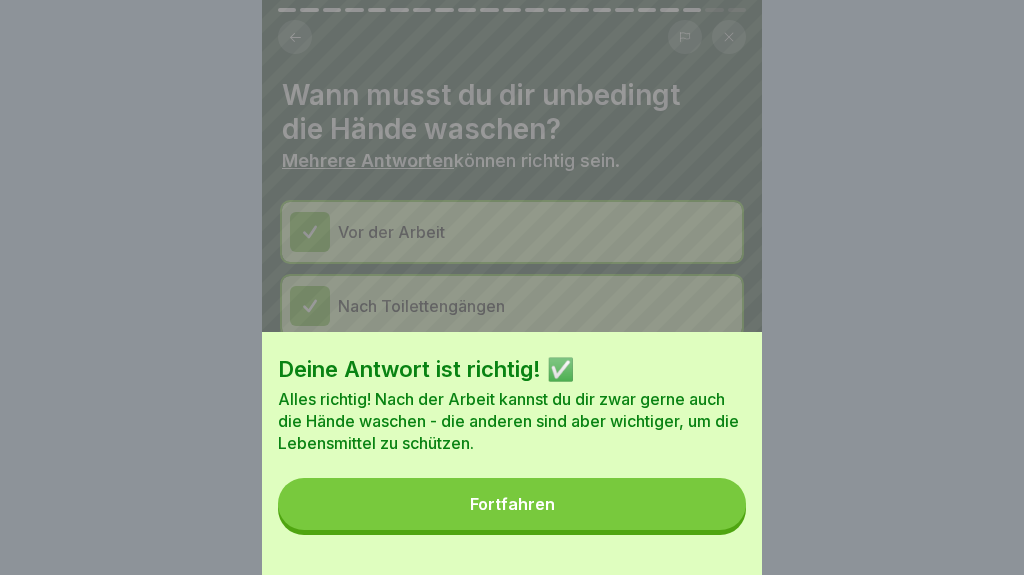 click on "Fortfahren" at bounding box center (512, 504) 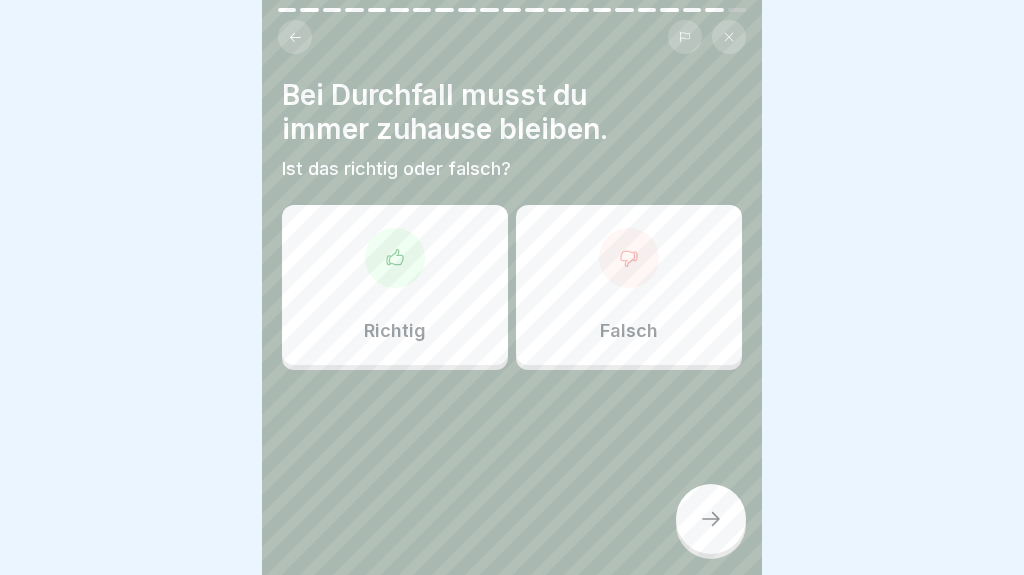 click on "Richtig" at bounding box center (395, 285) 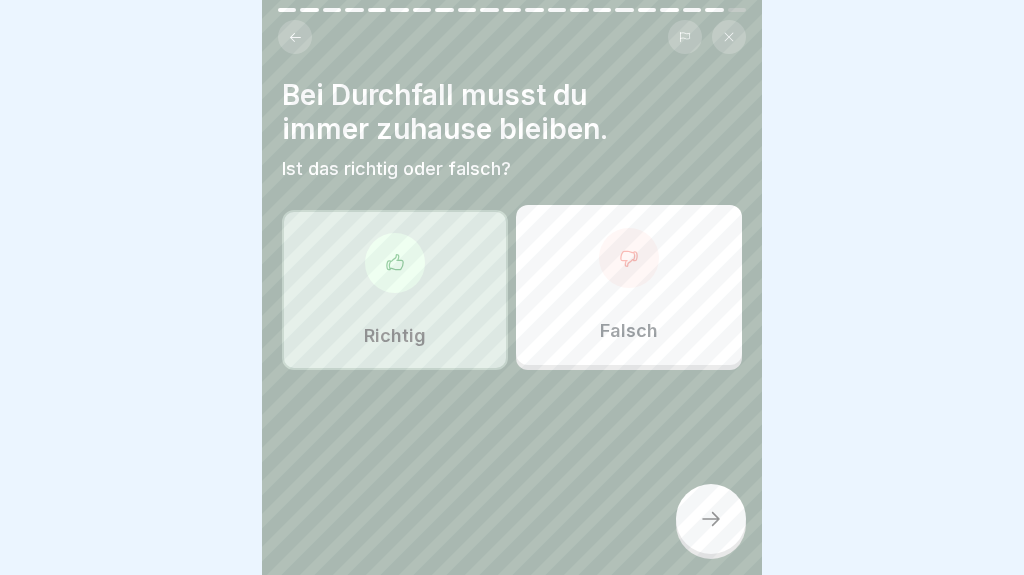 click at bounding box center (711, 519) 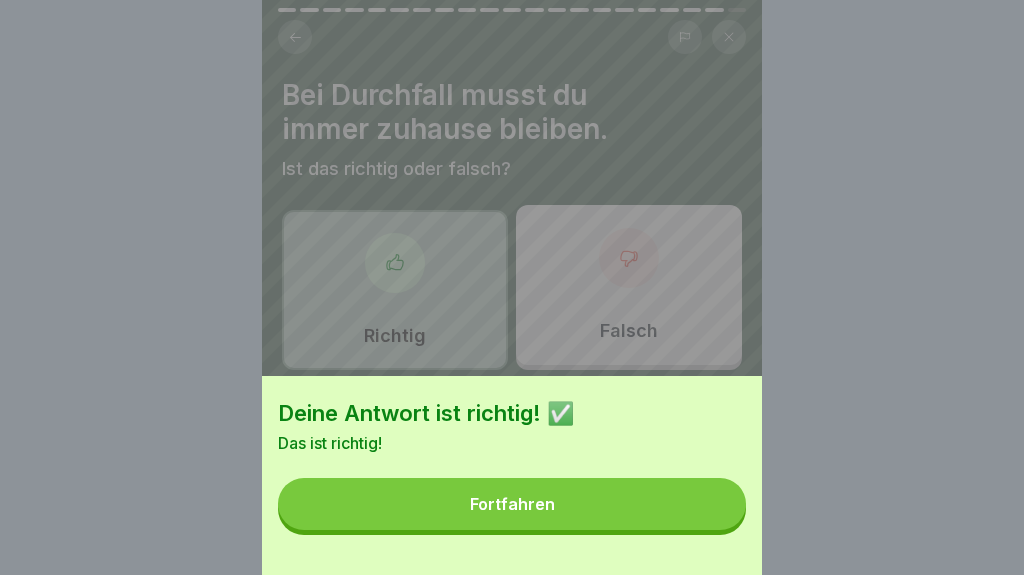 click on "Fortfahren" at bounding box center [512, 504] 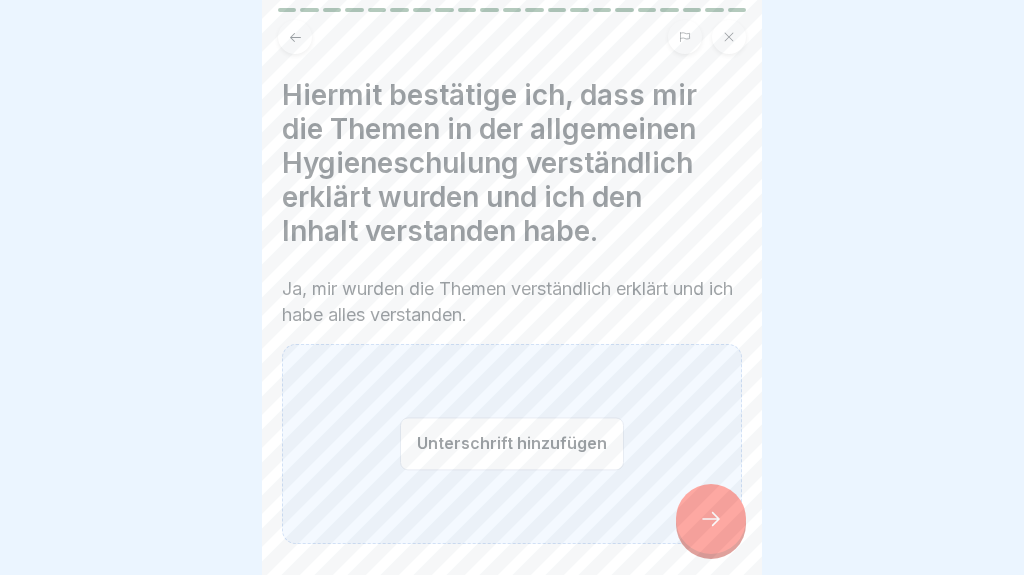 click on "Unterschrift hinzufügen" at bounding box center [512, 443] 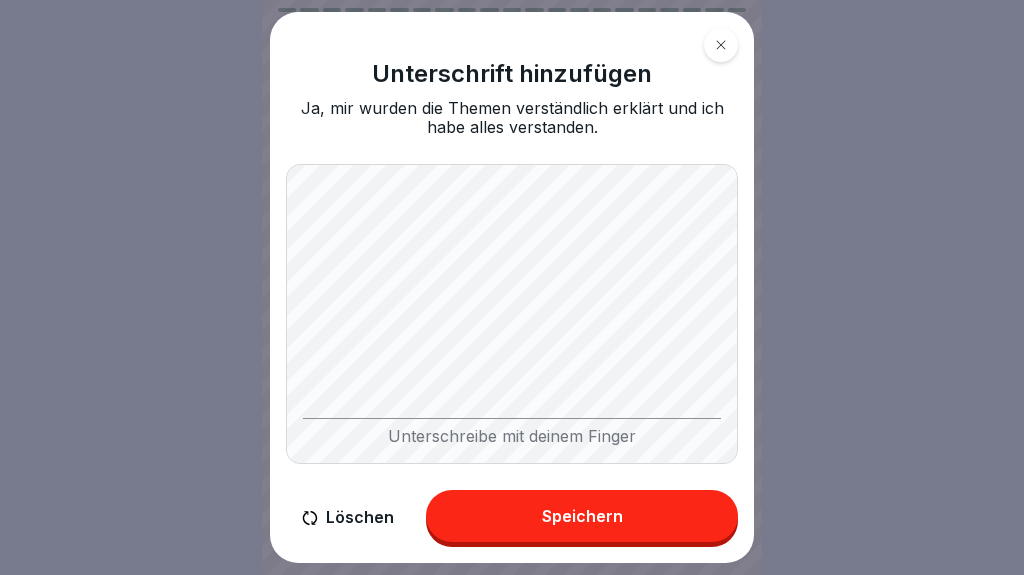 click on "Speichern" at bounding box center [582, 516] 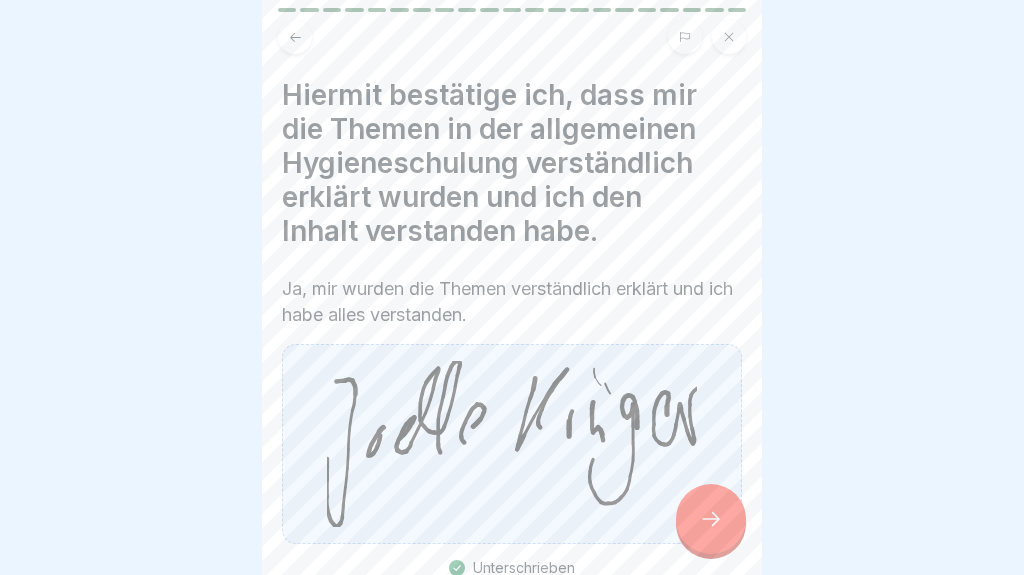 click at bounding box center [711, 519] 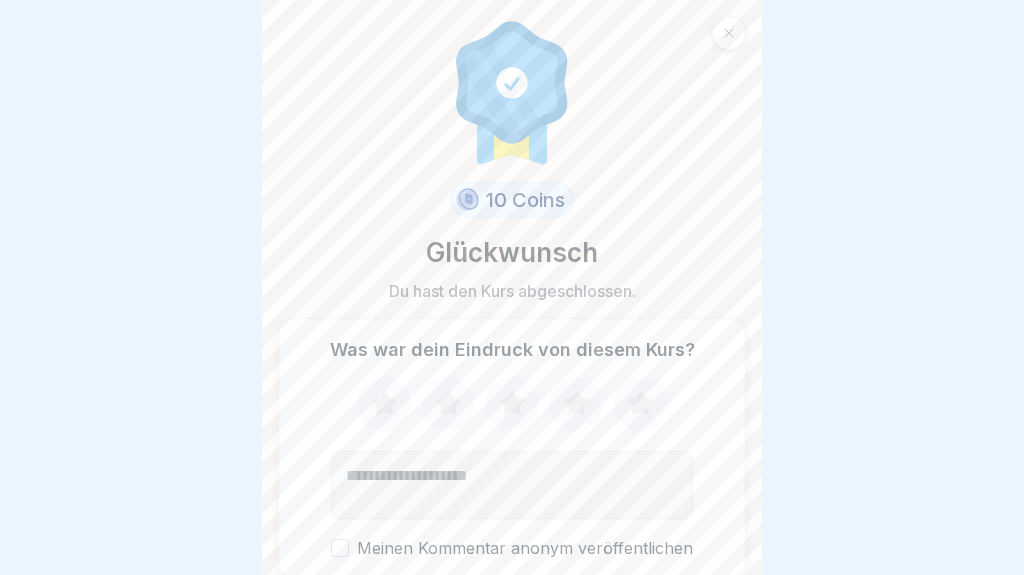 click 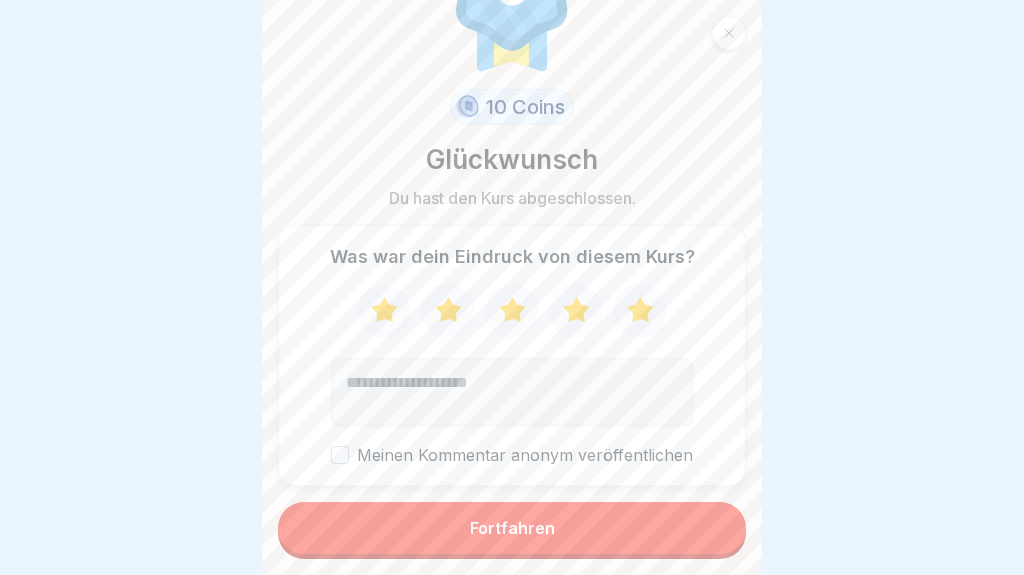 scroll, scrollTop: 92, scrollLeft: 0, axis: vertical 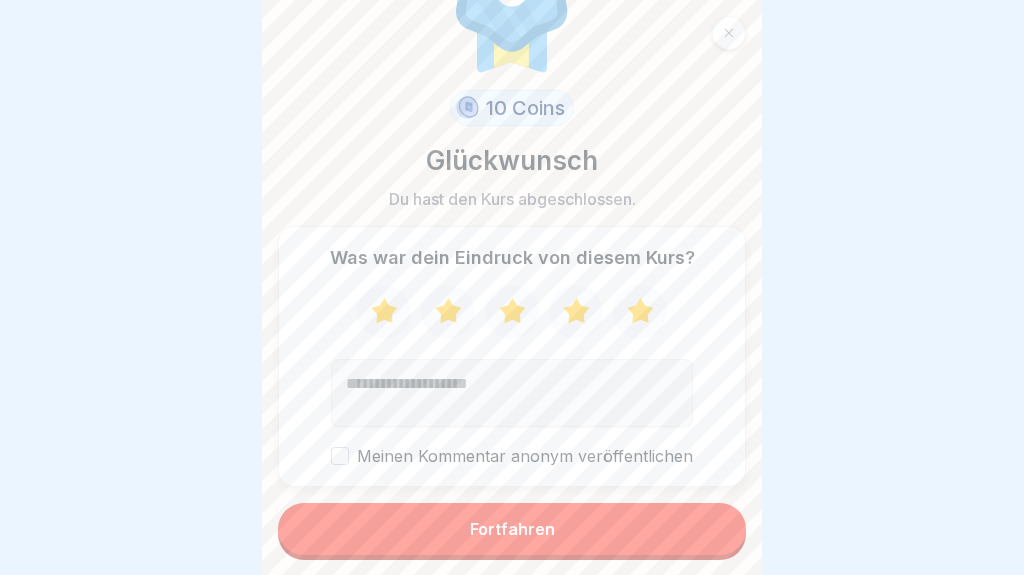 click on "Fortfahren" at bounding box center [512, 529] 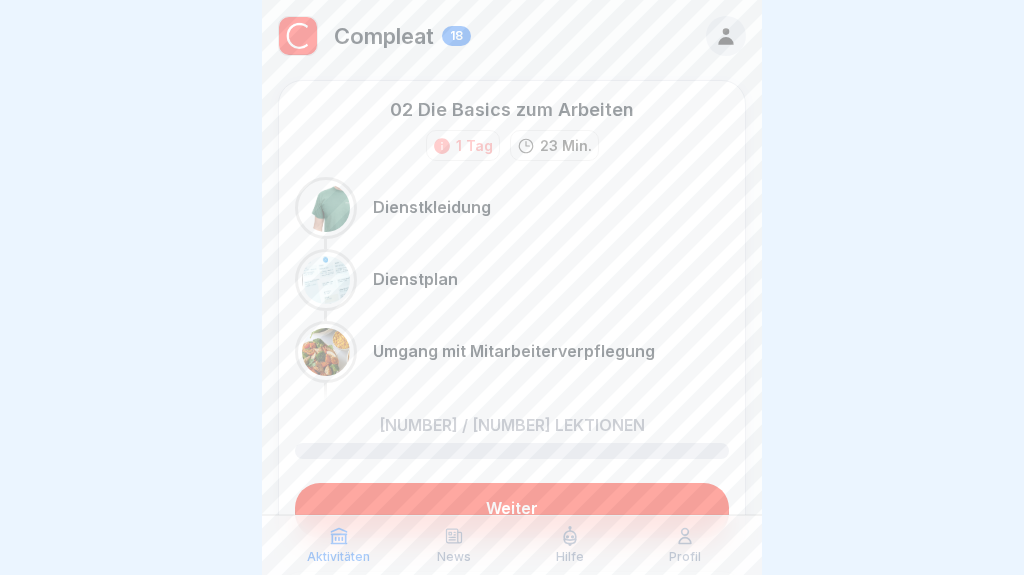 click on "Hilfe" at bounding box center [570, 545] 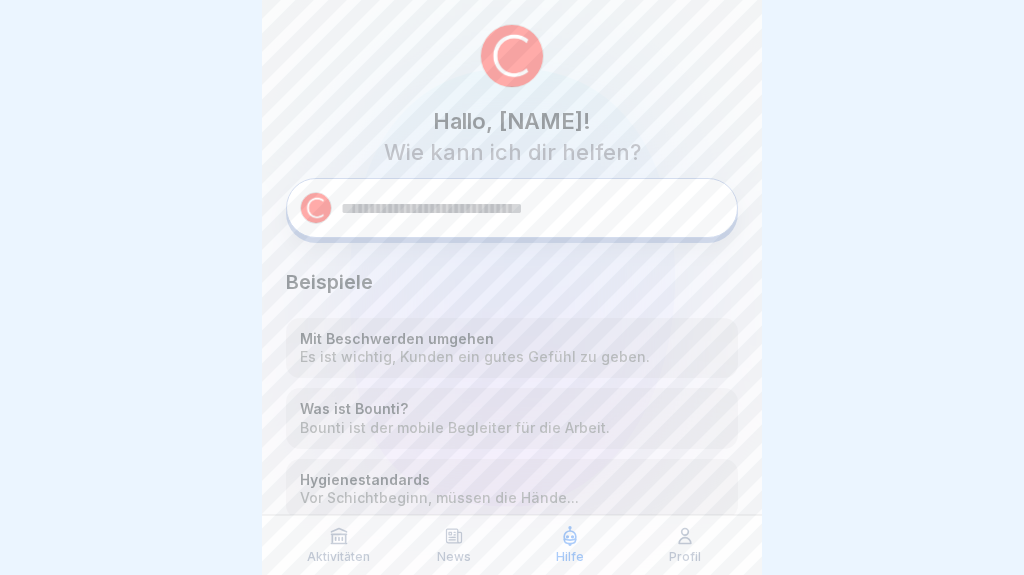 click at bounding box center [512, 56] 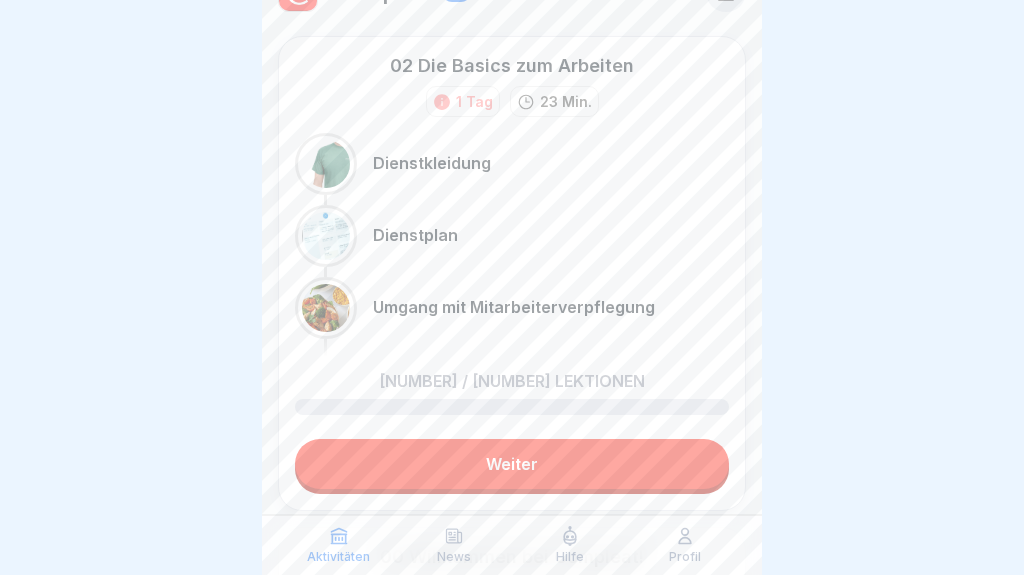 scroll, scrollTop: 44, scrollLeft: 0, axis: vertical 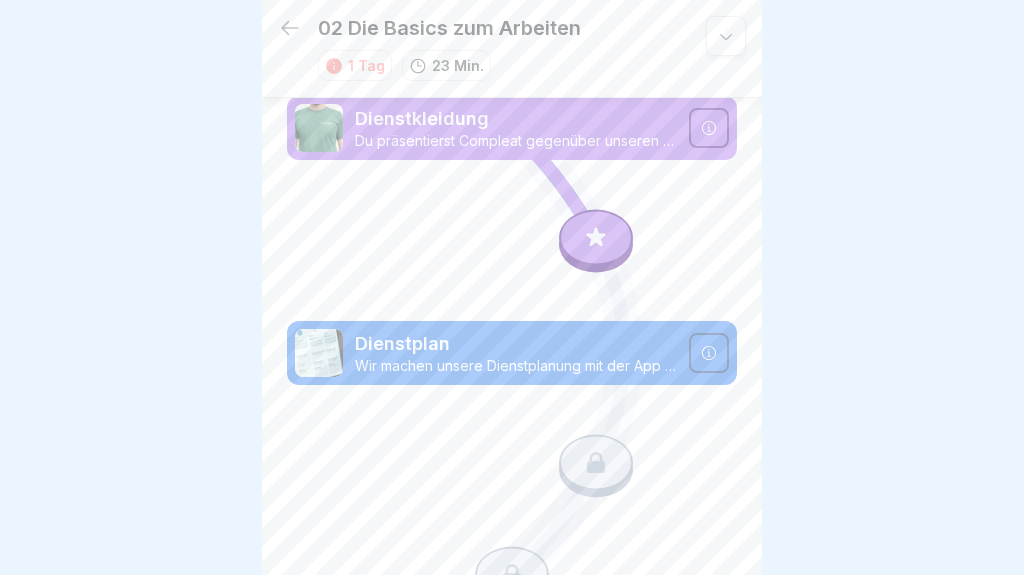 click 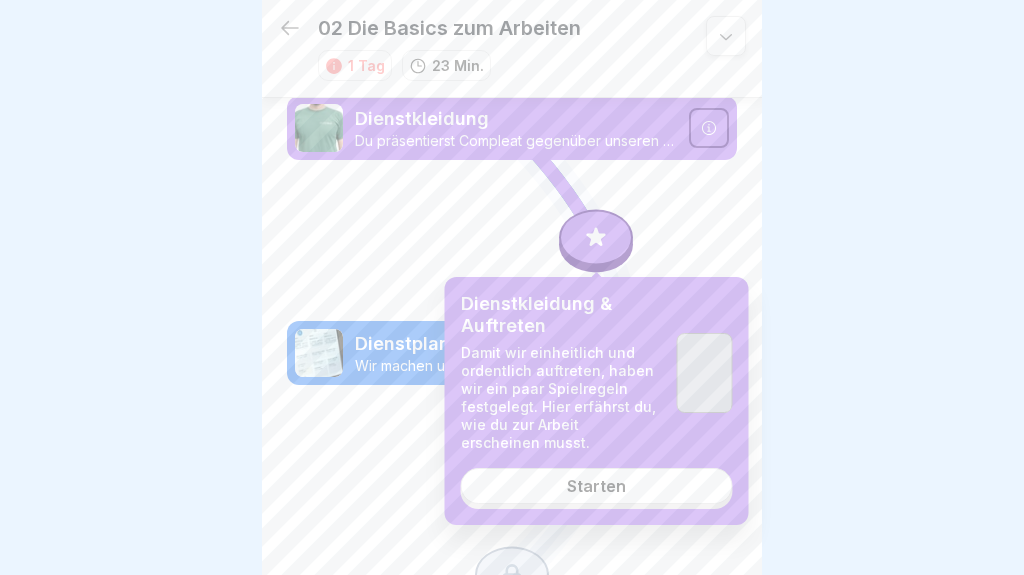 click on "Starten" at bounding box center [596, 486] 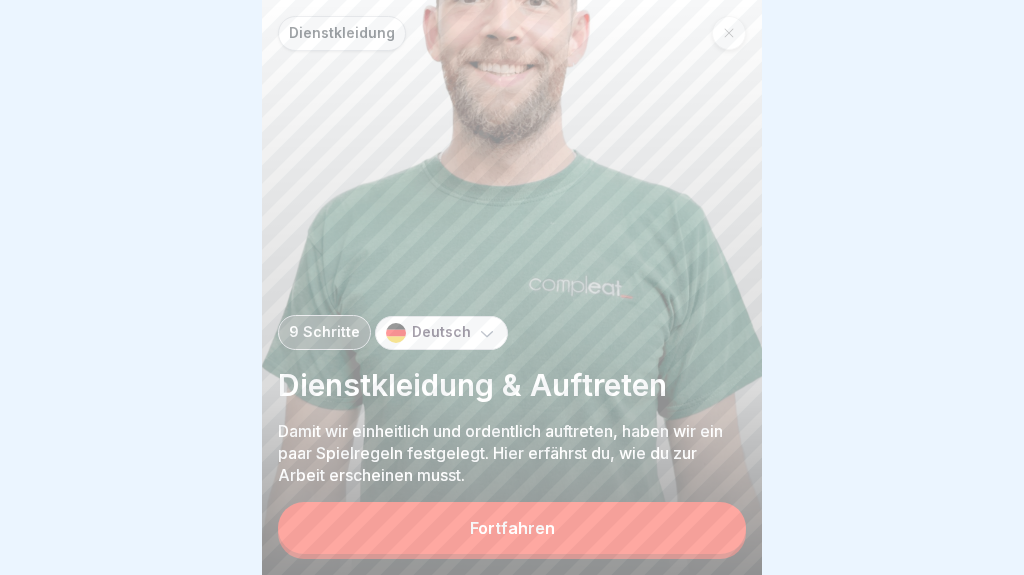 click on "Fortfahren" at bounding box center (512, 528) 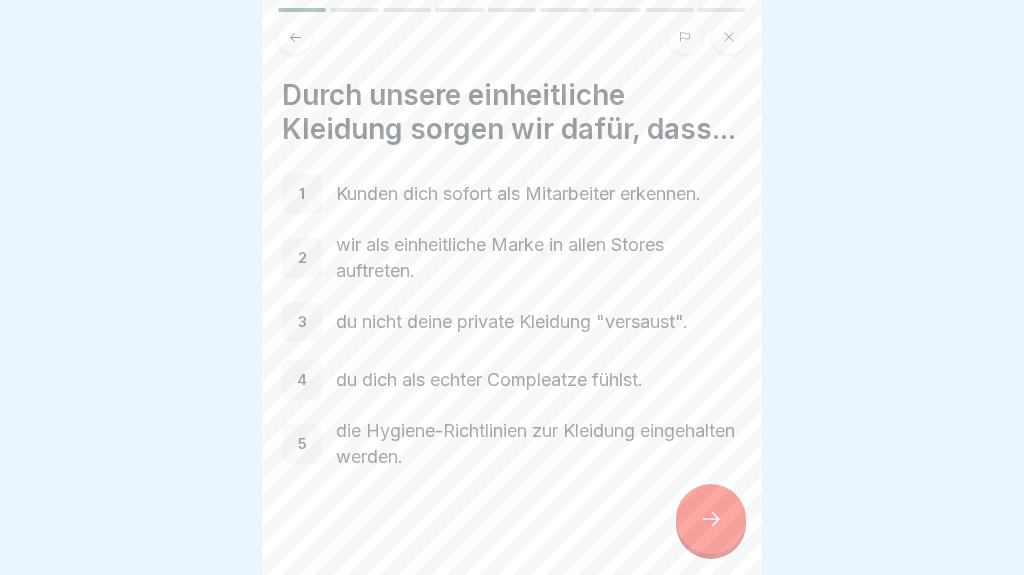 click 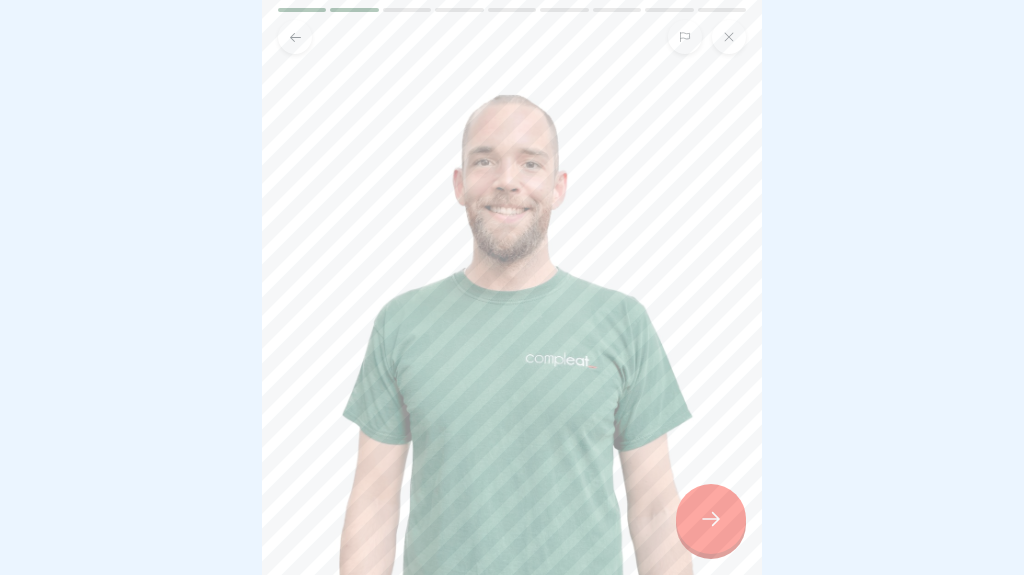 scroll, scrollTop: 160, scrollLeft: 0, axis: vertical 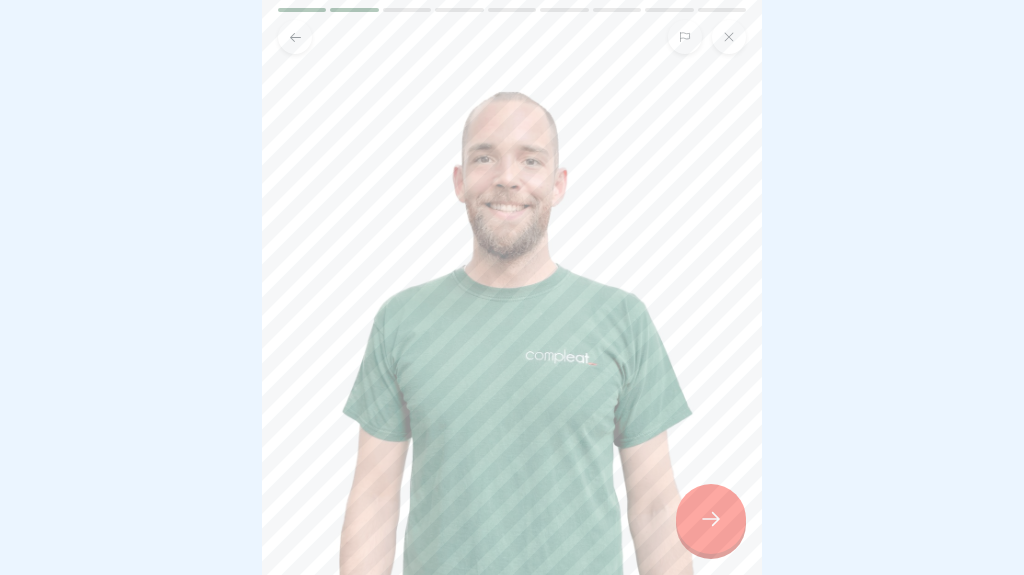 click at bounding box center (711, 519) 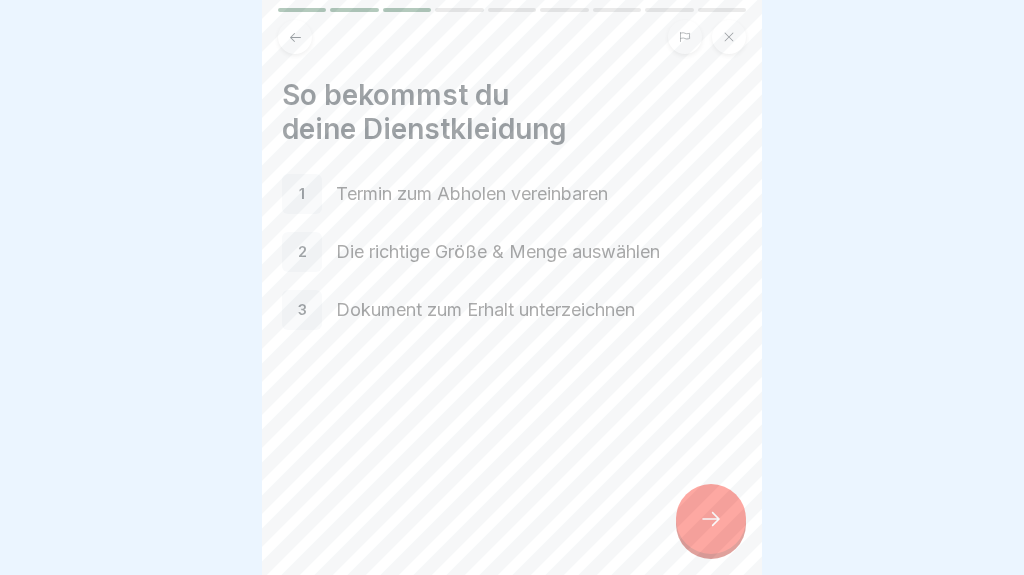 click 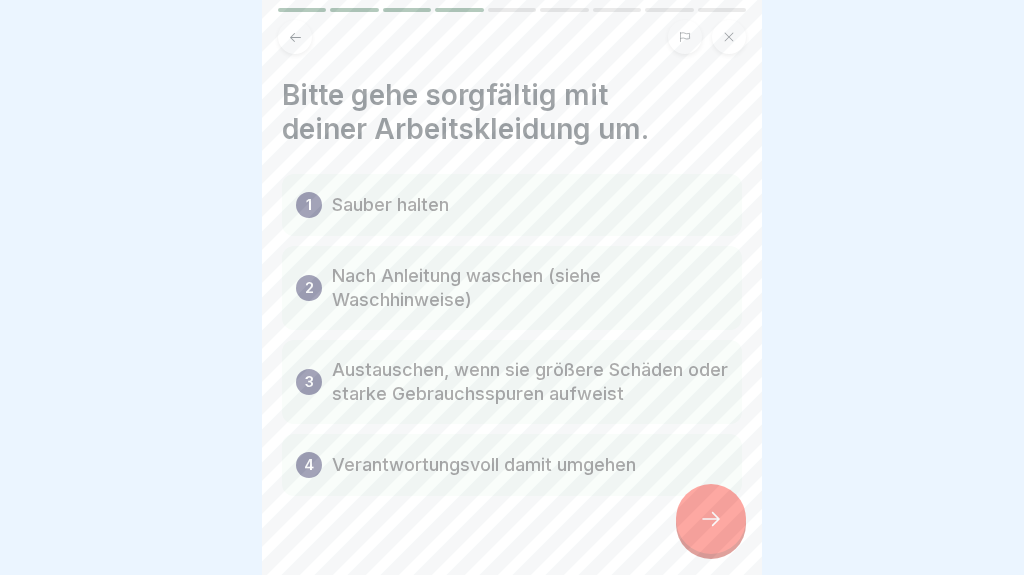 click 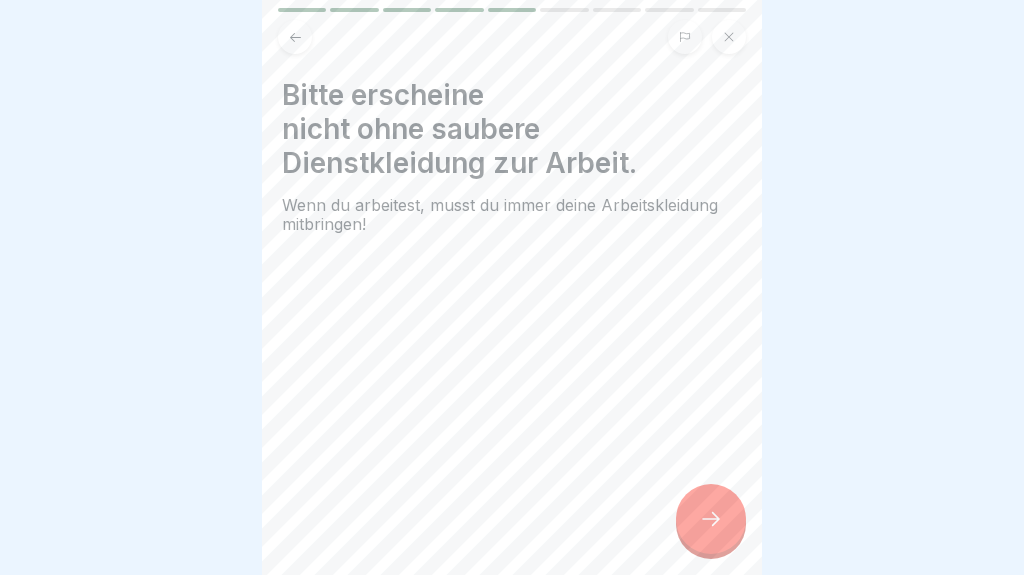 click at bounding box center [711, 519] 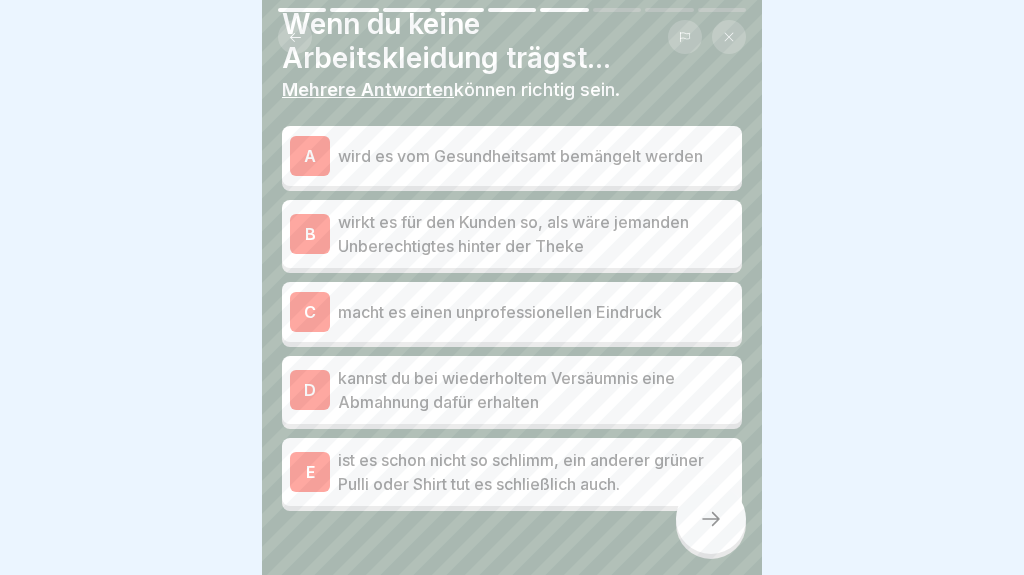 scroll, scrollTop: 72, scrollLeft: 0, axis: vertical 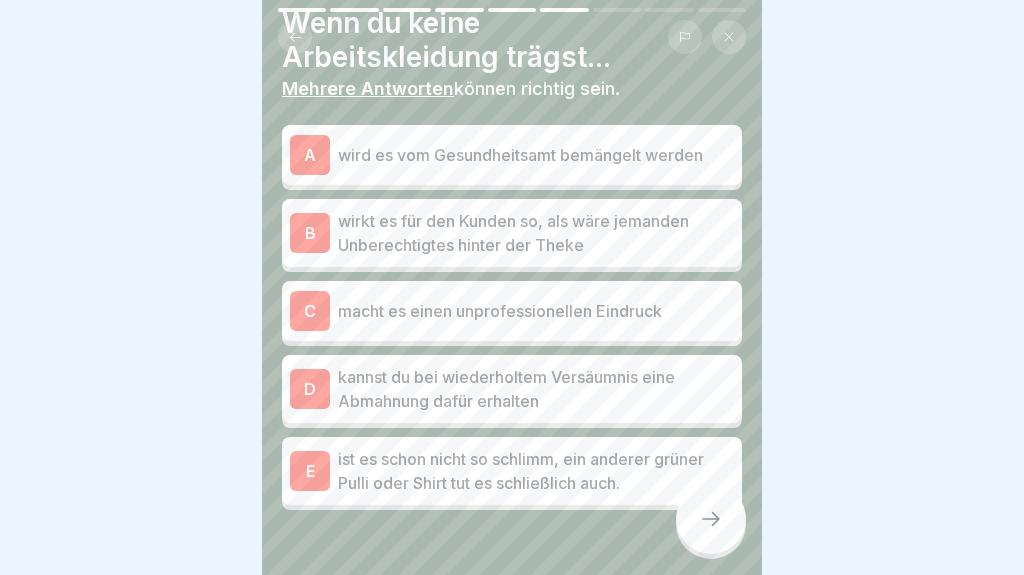 click on "A" at bounding box center [310, 155] 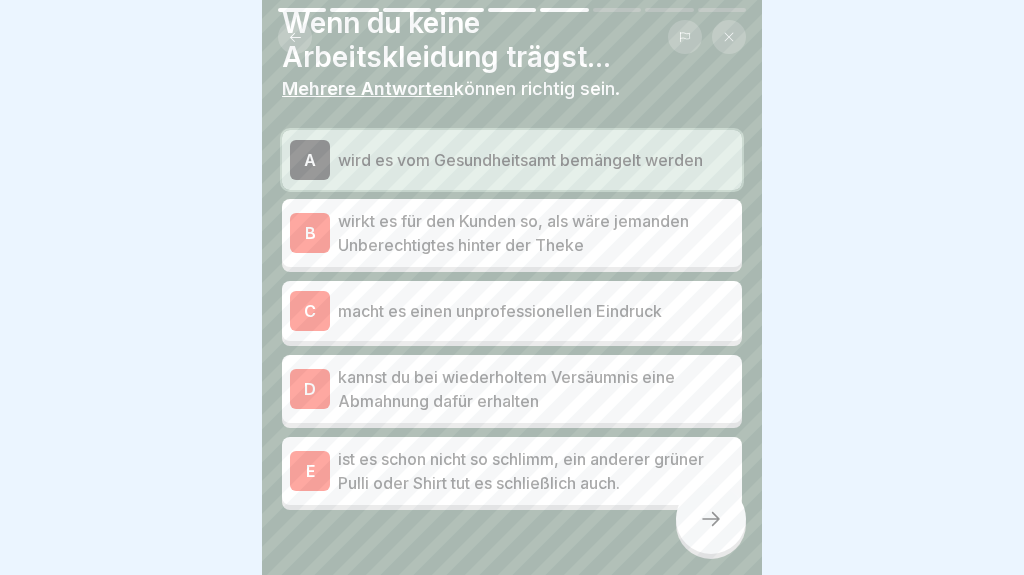 click on "B" at bounding box center [310, 233] 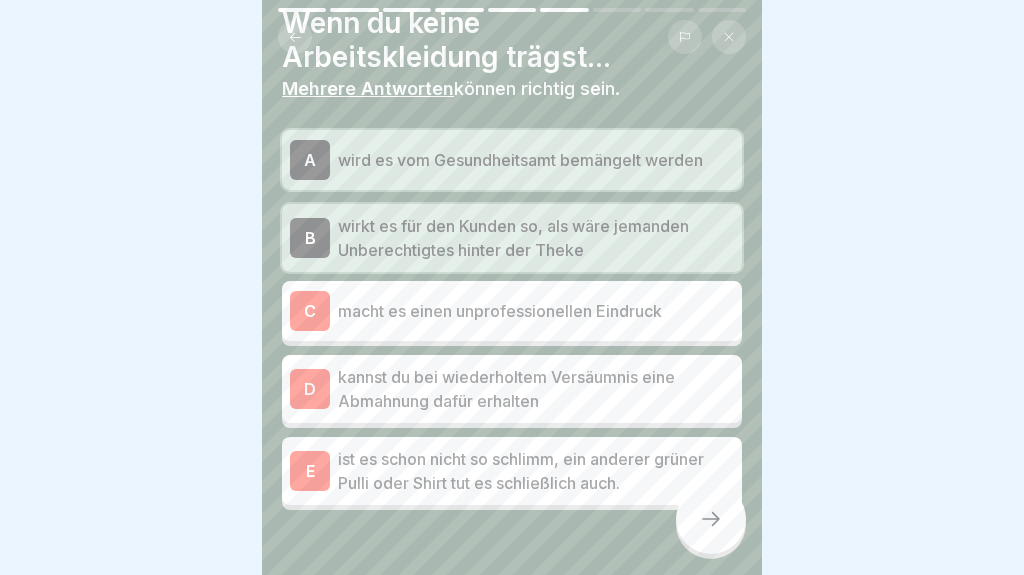 click on "macht es einen unprofessionellen Eindruck" at bounding box center [536, 311] 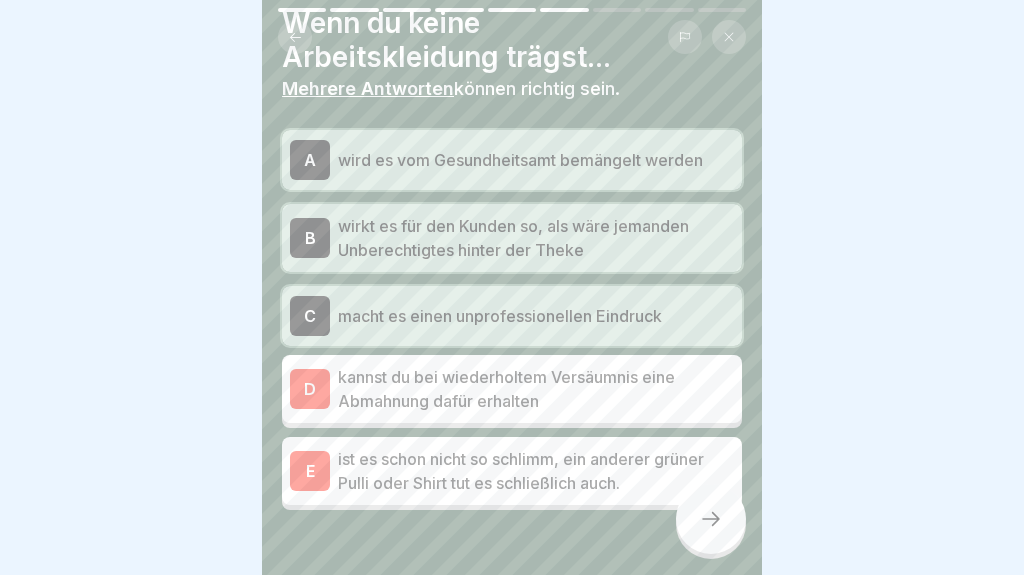 click on "kannst du bei wiederholtem Versäumnis eine Abmahnung dafür erhalten" at bounding box center [536, 389] 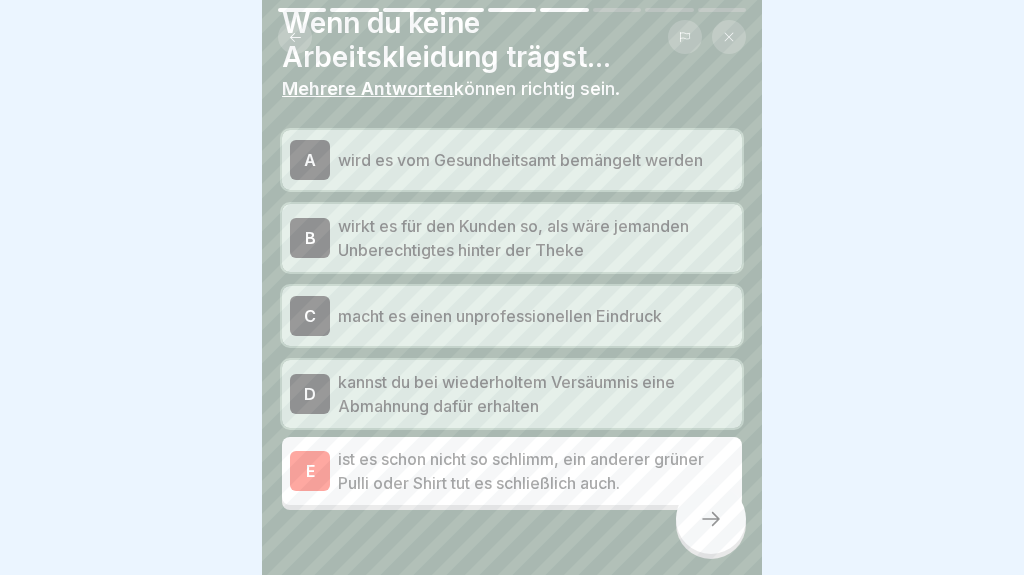 click 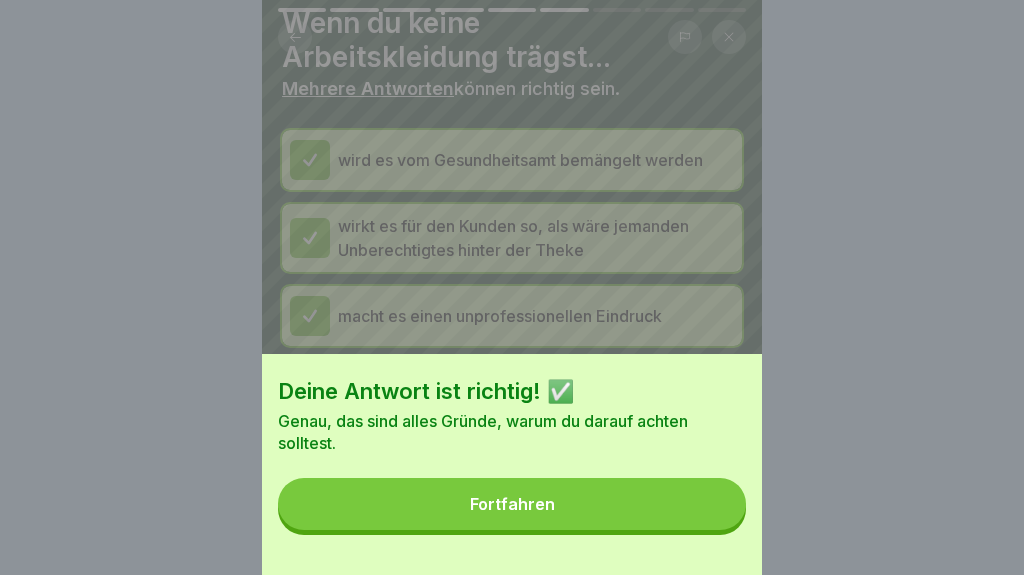 click on "Fortfahren" at bounding box center (512, 504) 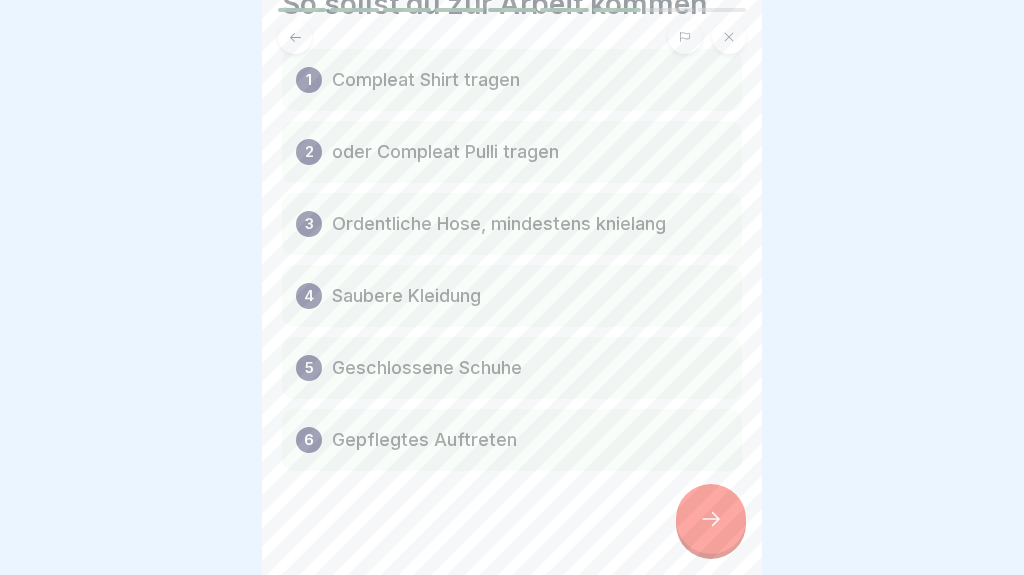 scroll, scrollTop: 92, scrollLeft: 0, axis: vertical 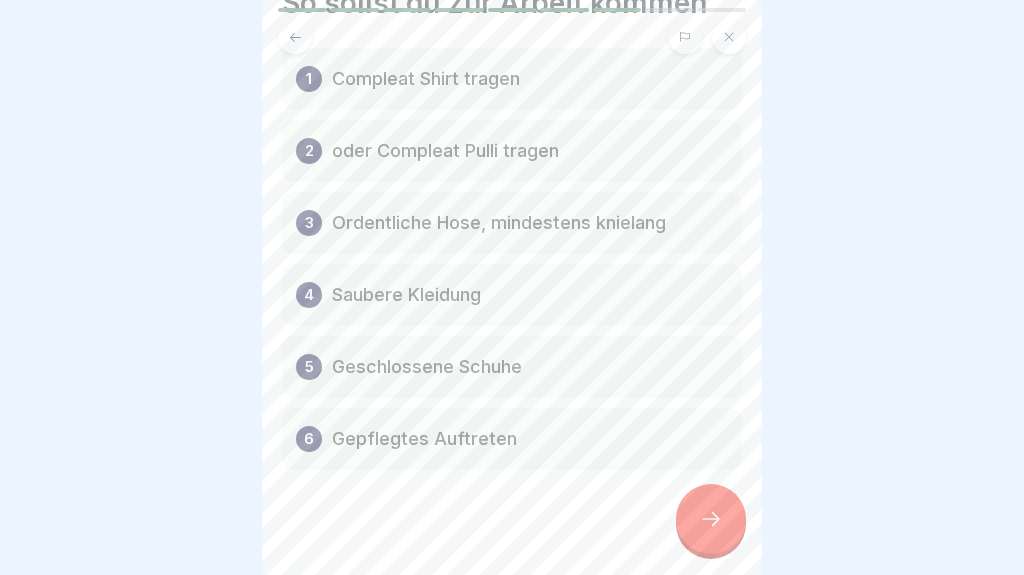 click 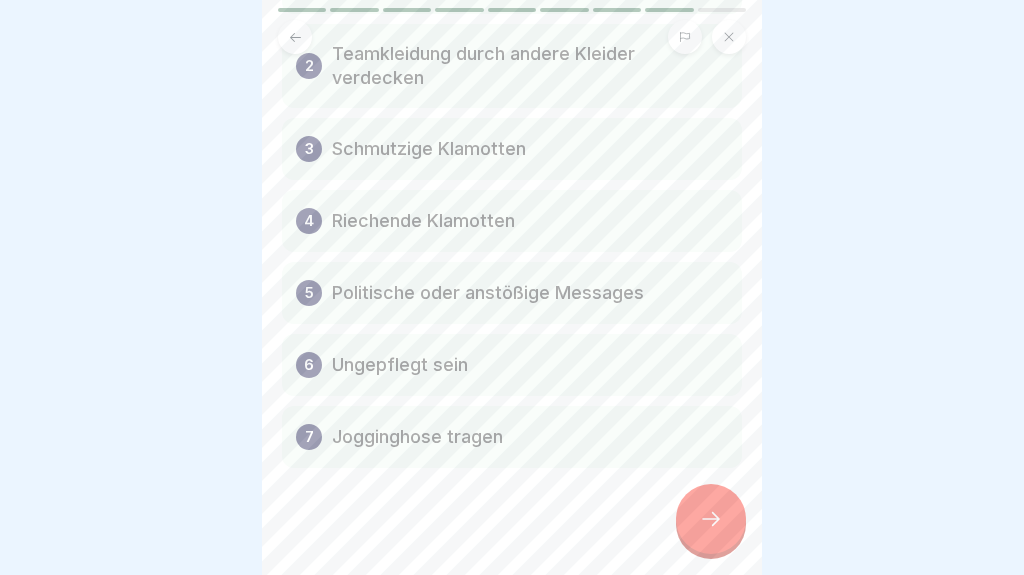 scroll, scrollTop: 189, scrollLeft: 0, axis: vertical 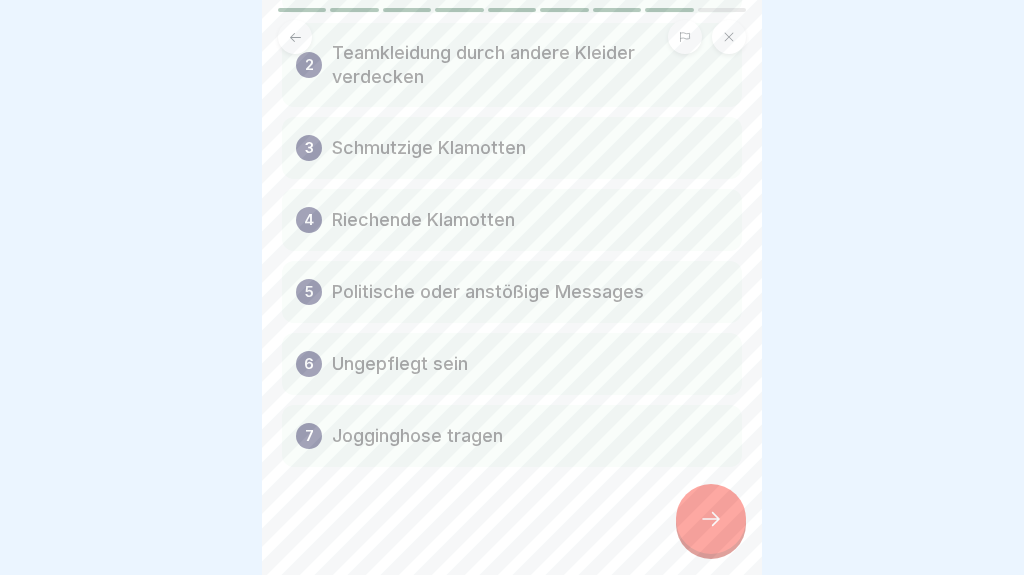 click 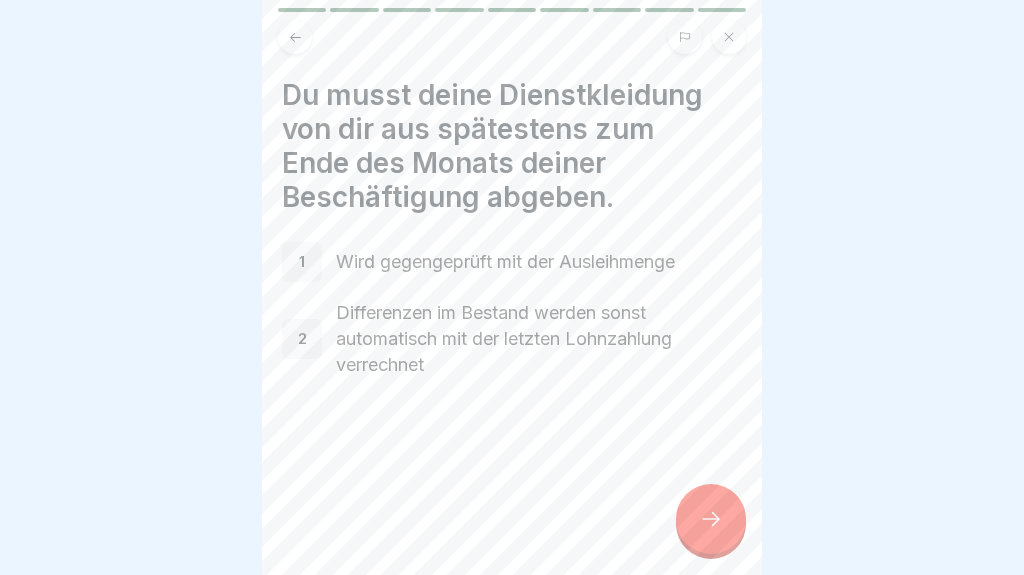 click 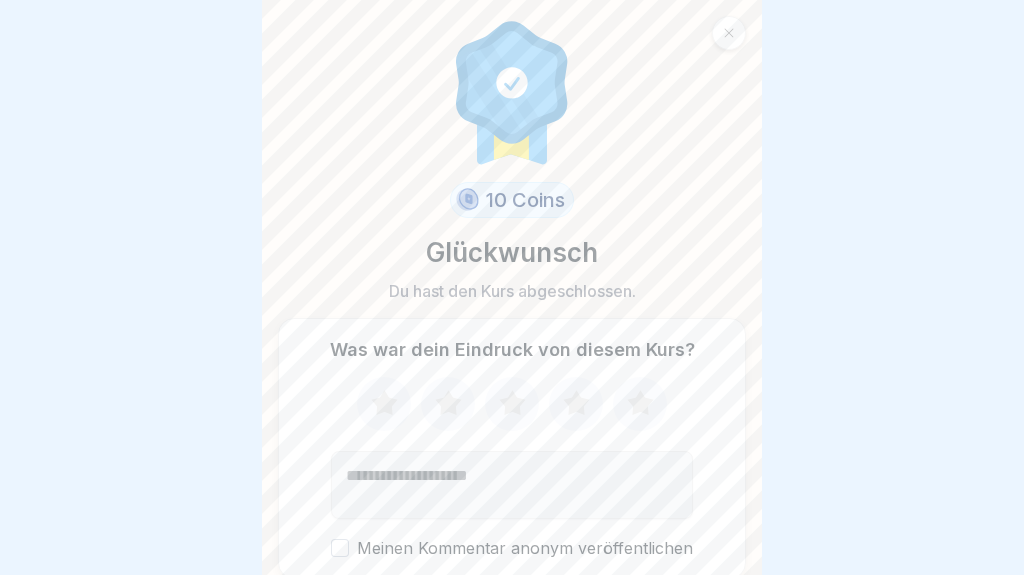 click 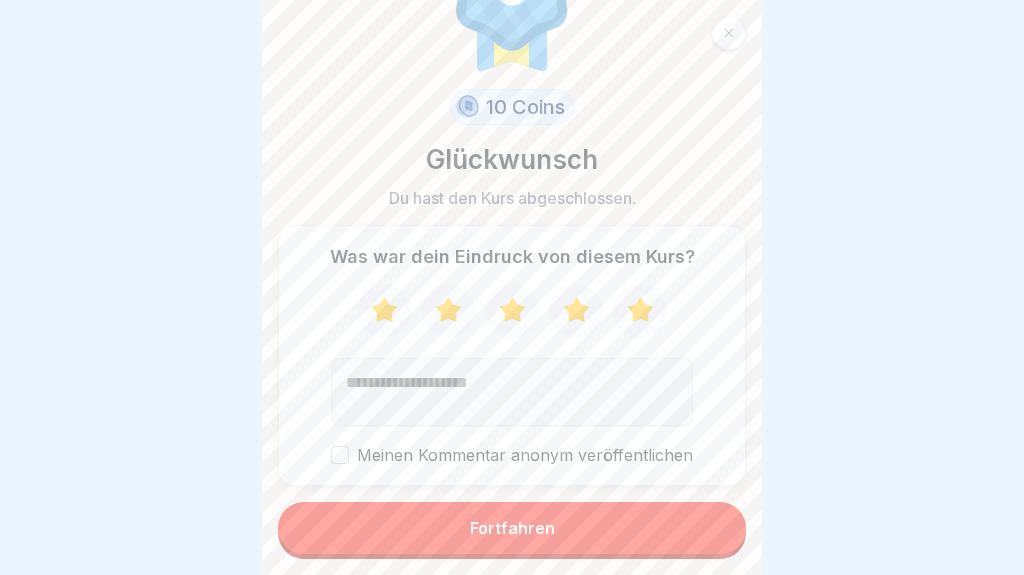scroll, scrollTop: 92, scrollLeft: 0, axis: vertical 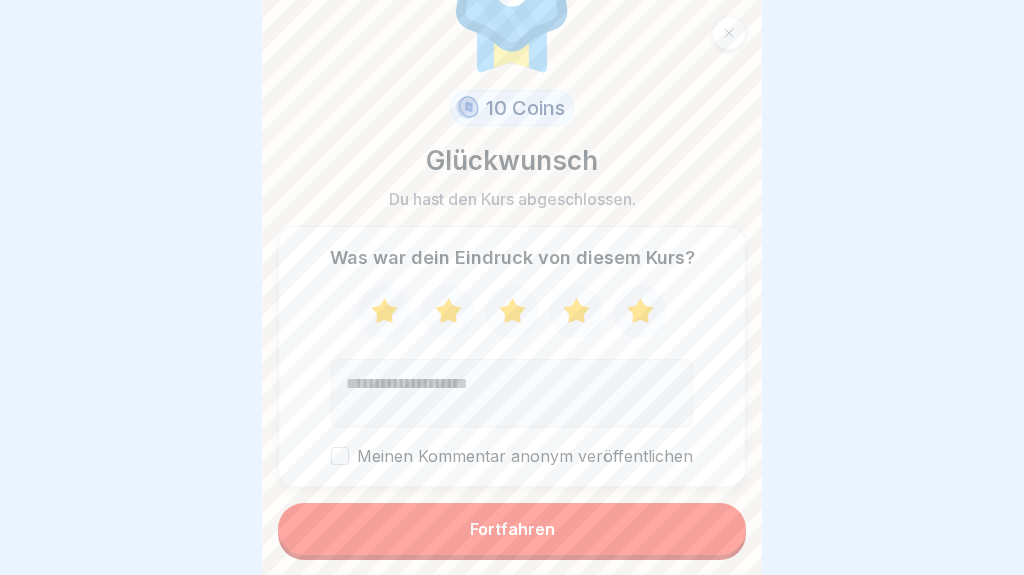 click on "Fortfahren" at bounding box center (512, 529) 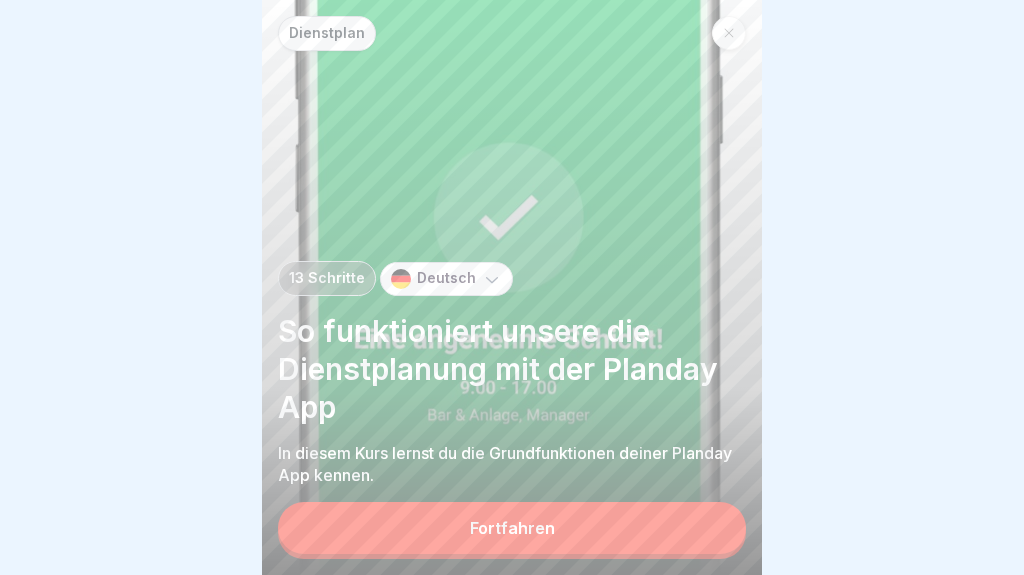 click on "Fortfahren" at bounding box center (512, 528) 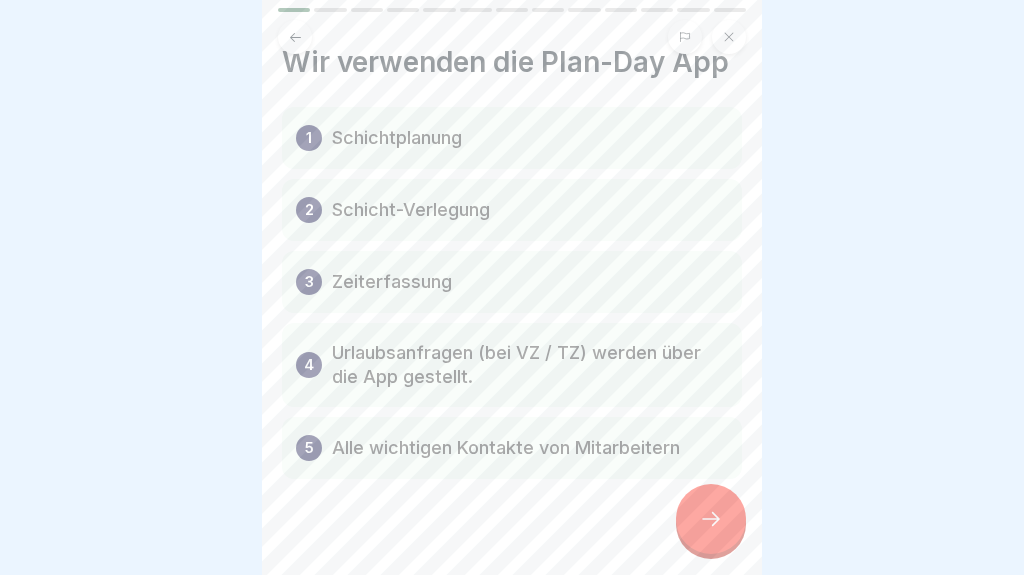 scroll, scrollTop: 41, scrollLeft: 0, axis: vertical 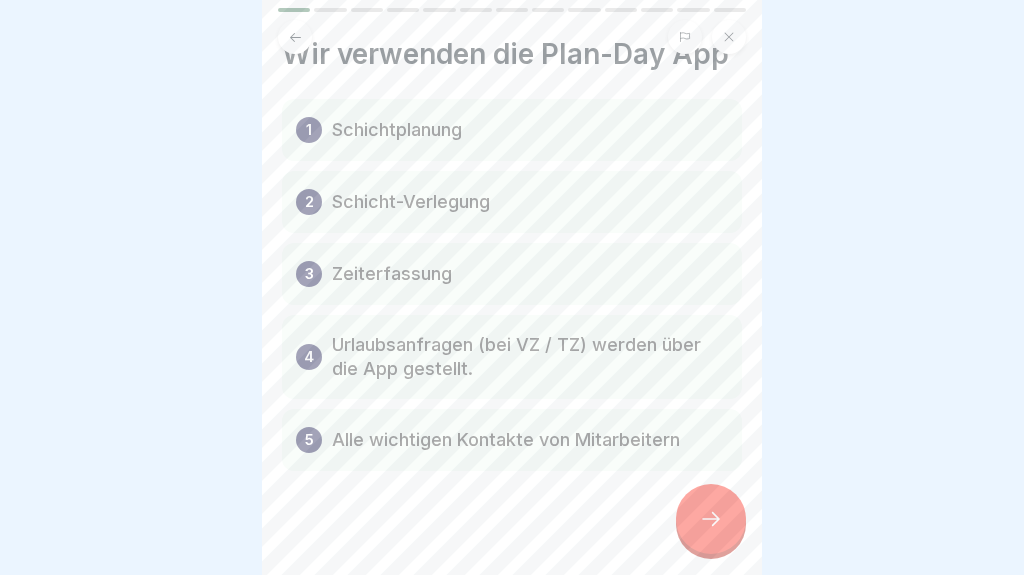 click 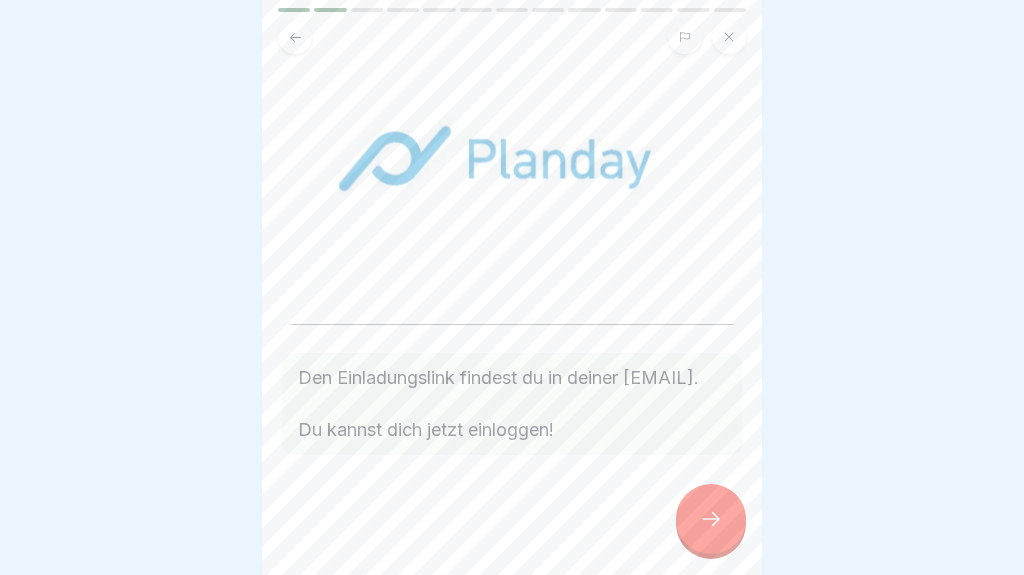 scroll, scrollTop: 175, scrollLeft: 0, axis: vertical 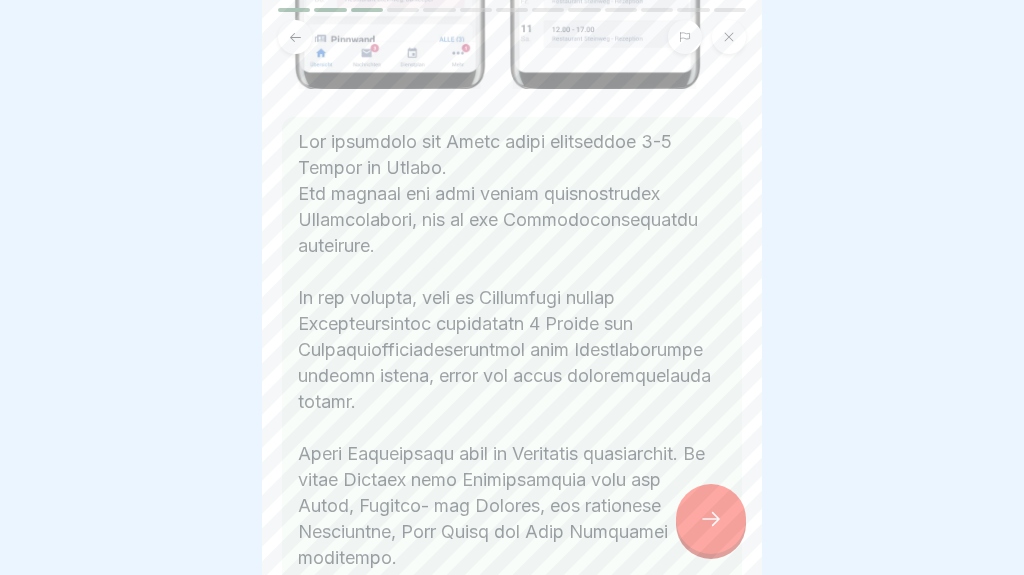 click 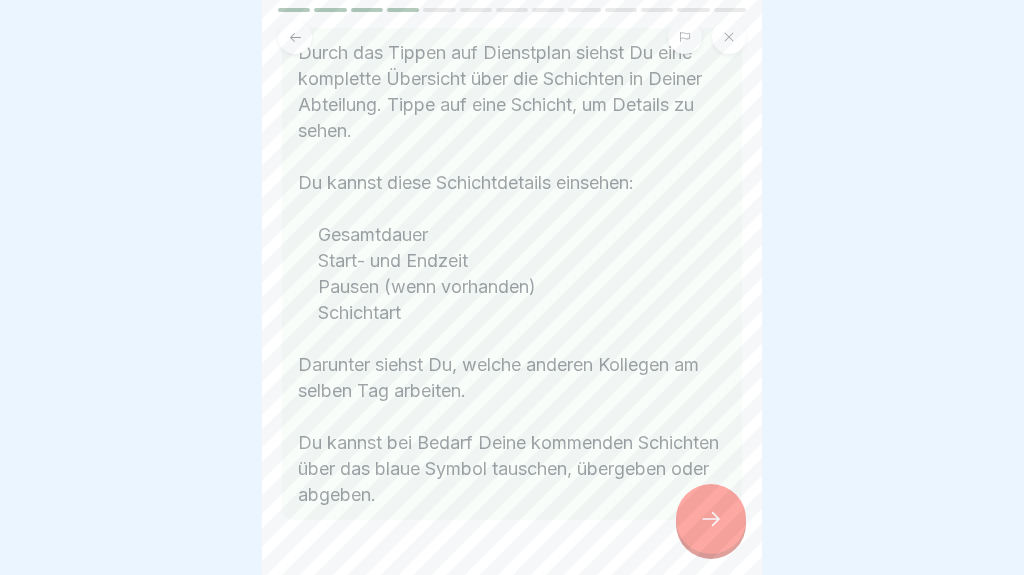 scroll, scrollTop: 601, scrollLeft: 0, axis: vertical 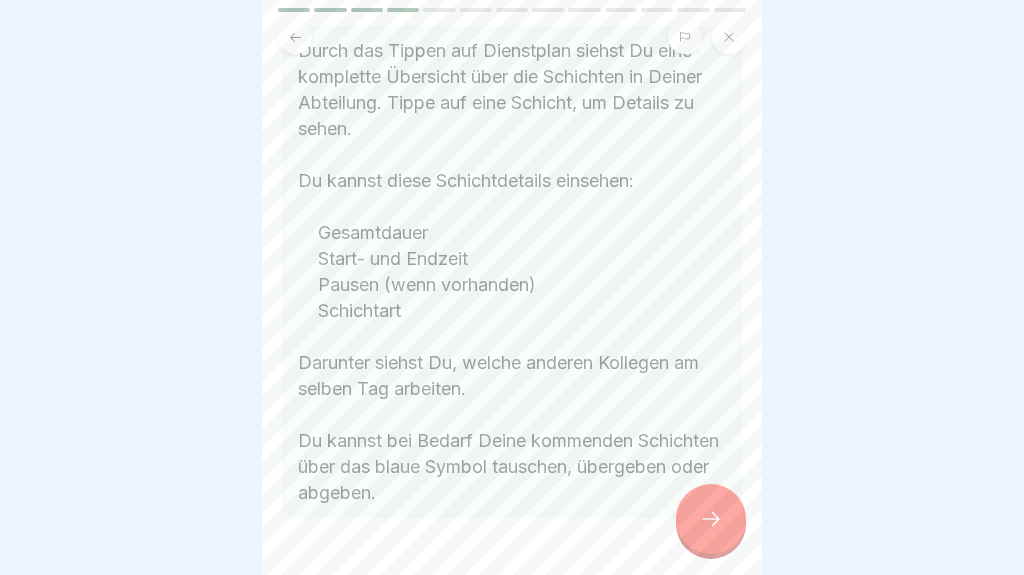 click 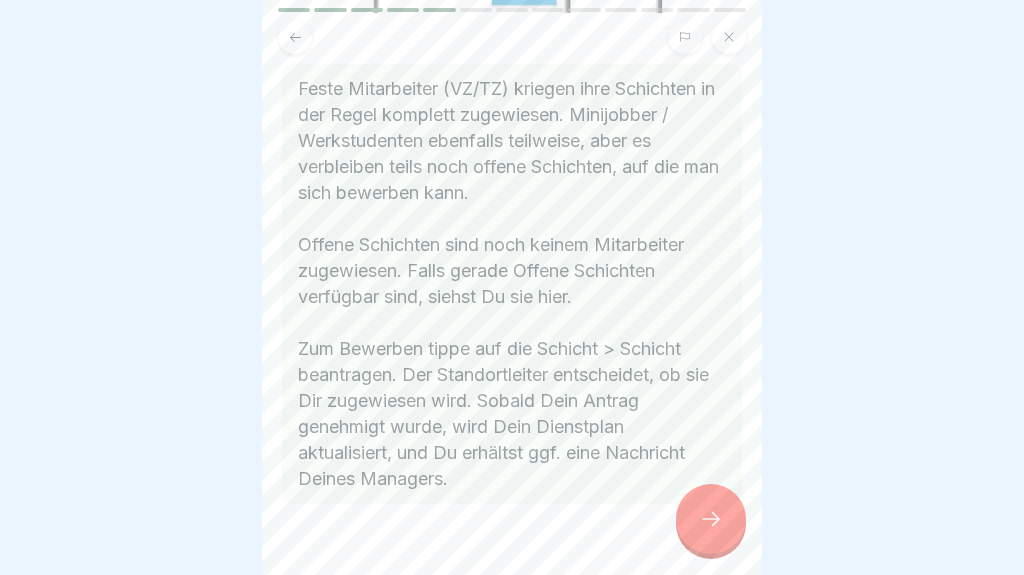 scroll, scrollTop: 601, scrollLeft: 0, axis: vertical 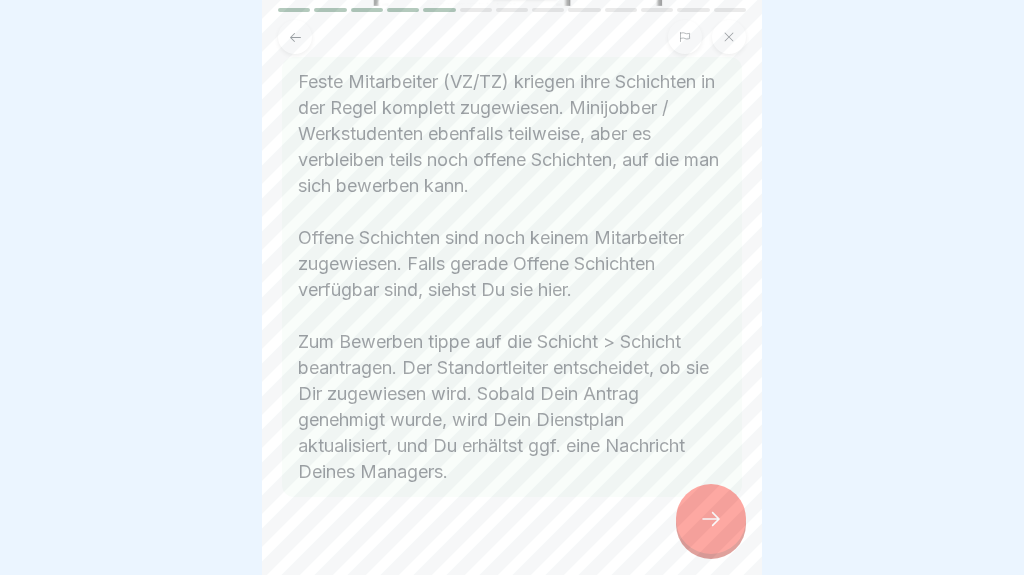 click 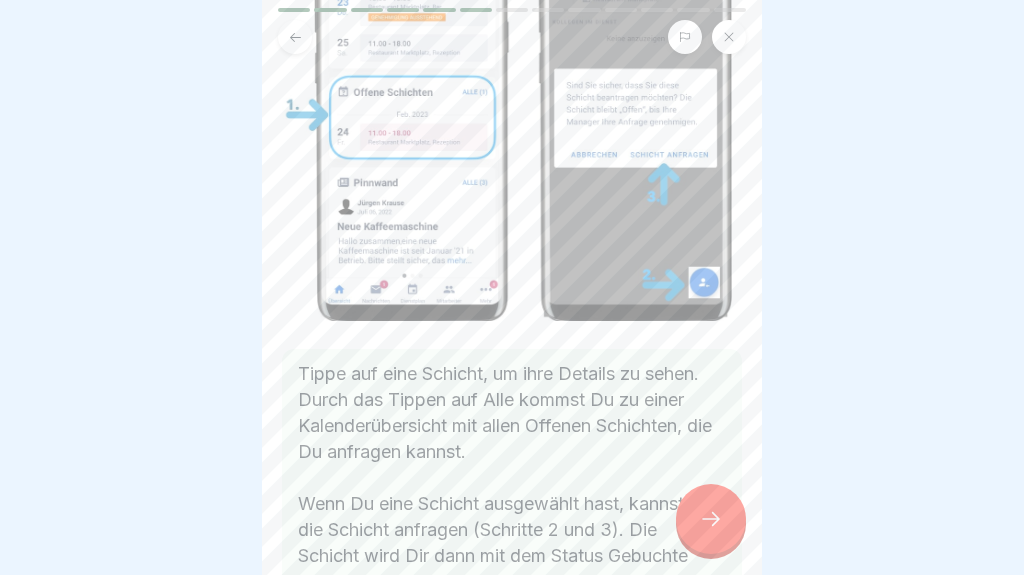 scroll, scrollTop: 307, scrollLeft: 0, axis: vertical 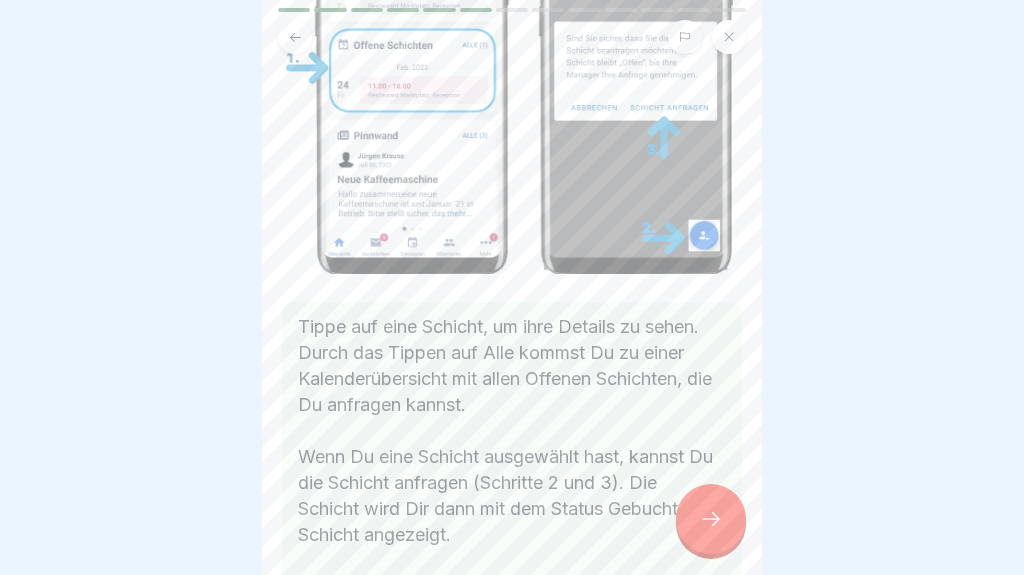 click at bounding box center [711, 519] 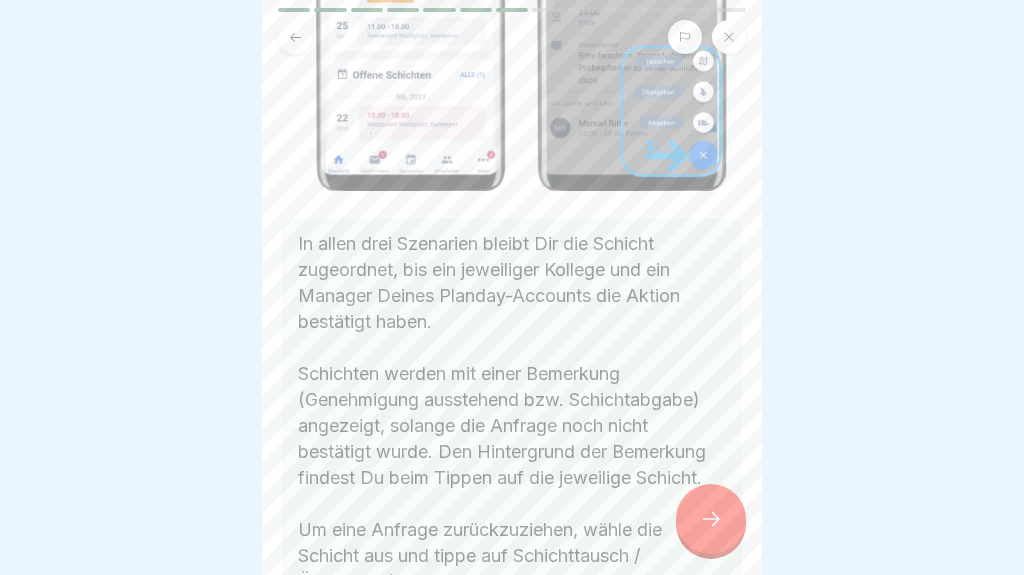 scroll, scrollTop: 488, scrollLeft: 0, axis: vertical 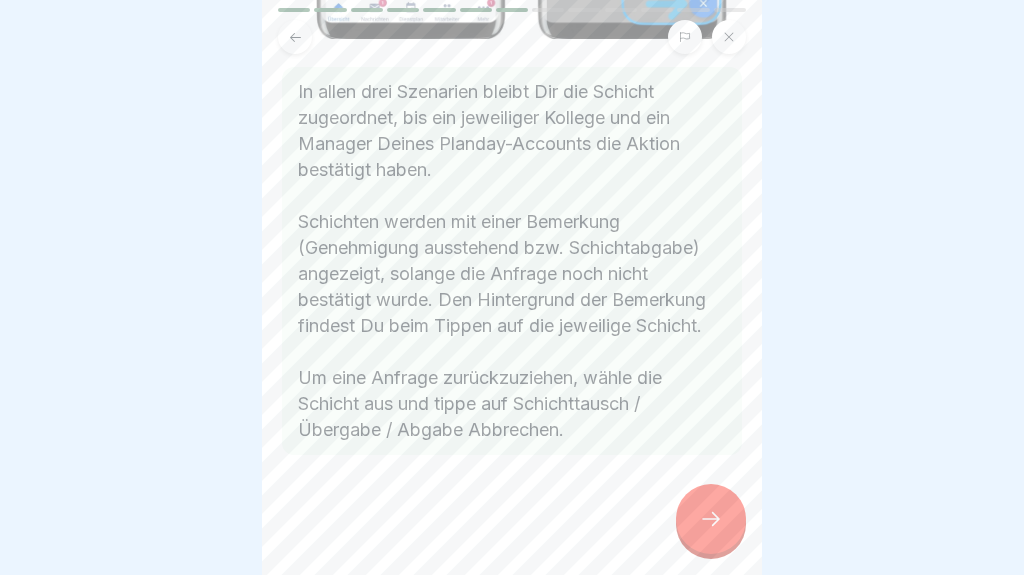 click at bounding box center [711, 519] 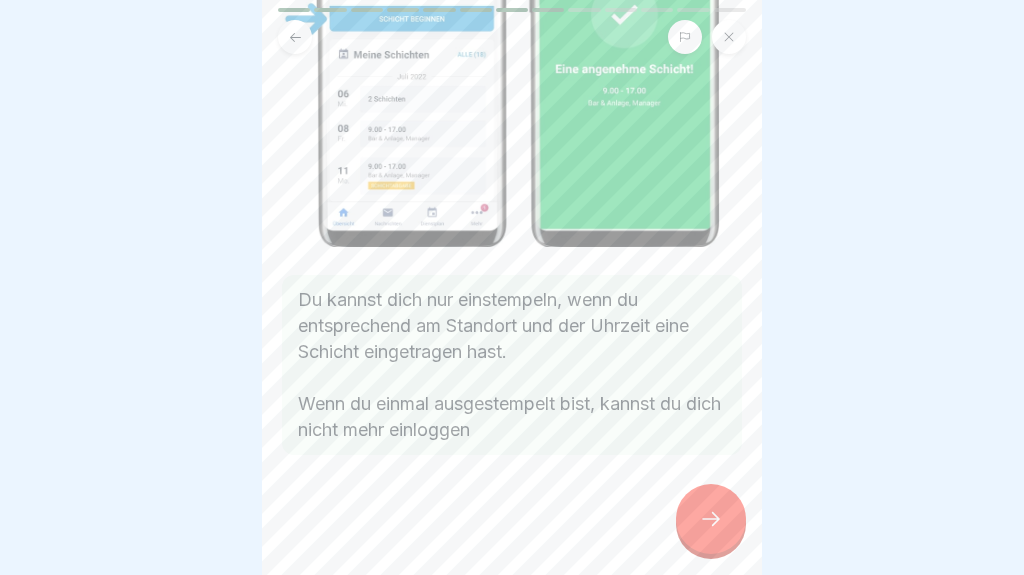 scroll, scrollTop: 363, scrollLeft: 0, axis: vertical 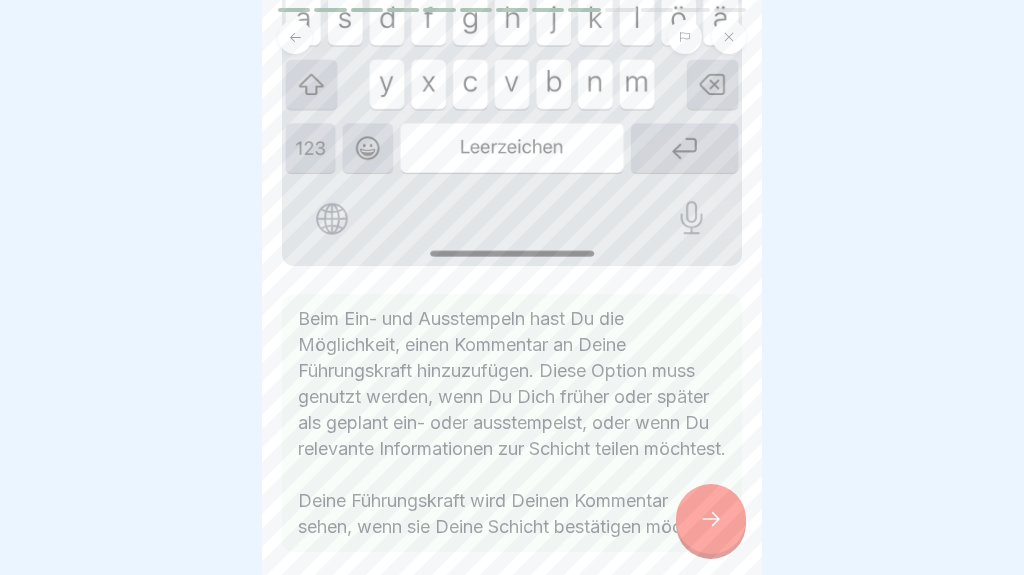 click at bounding box center (711, 519) 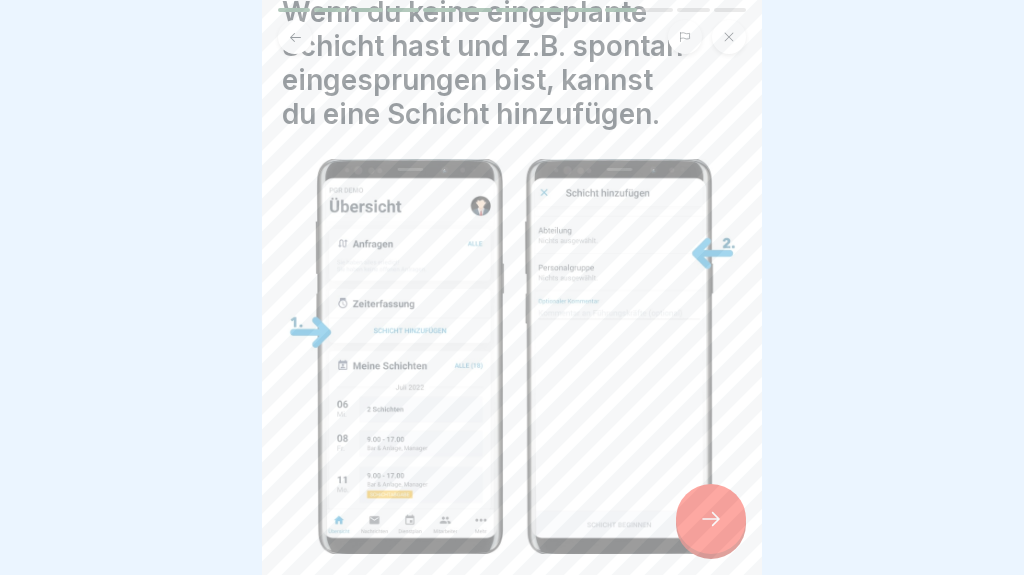 scroll, scrollTop: 84, scrollLeft: 0, axis: vertical 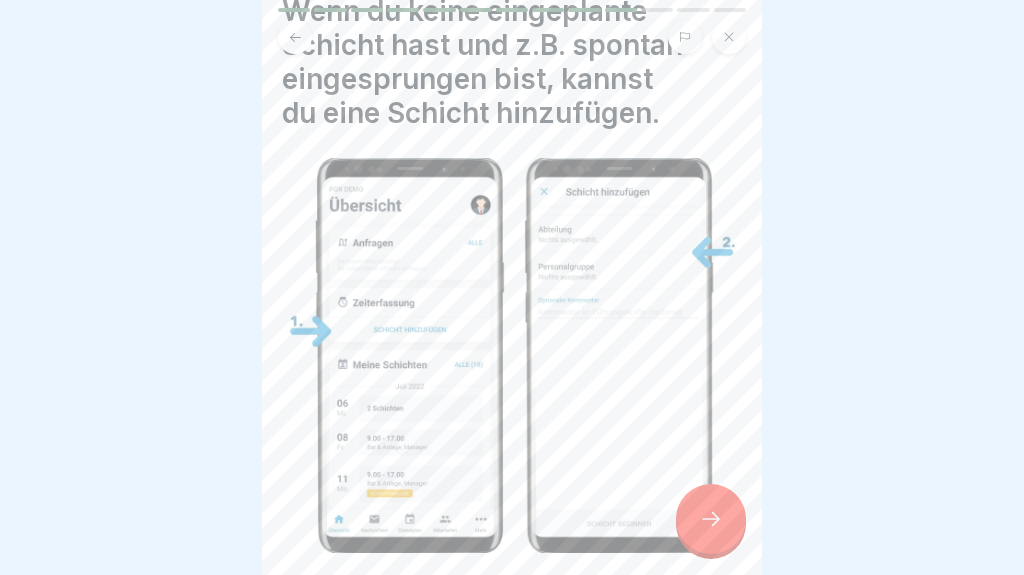 click at bounding box center [711, 519] 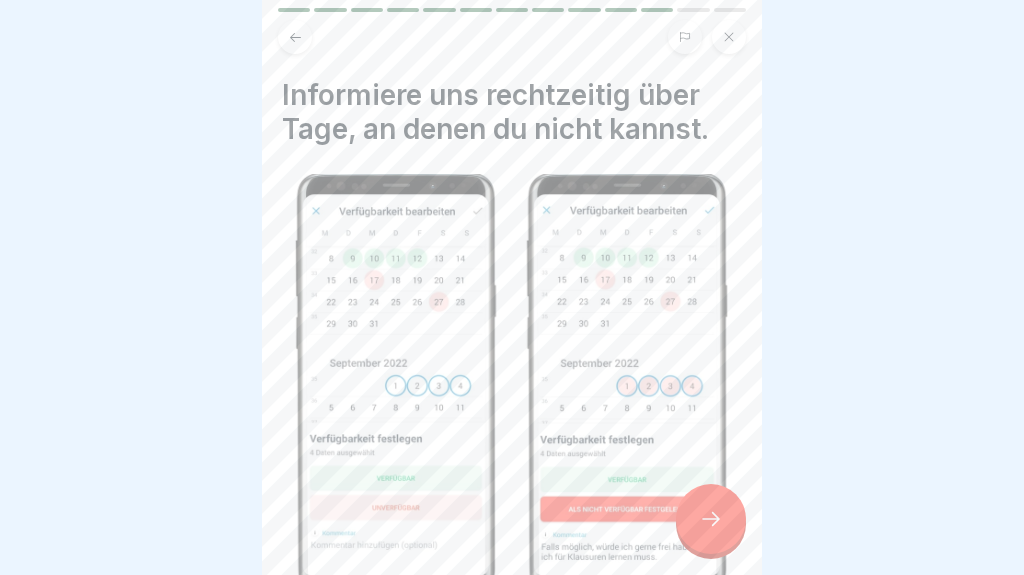 click at bounding box center [711, 519] 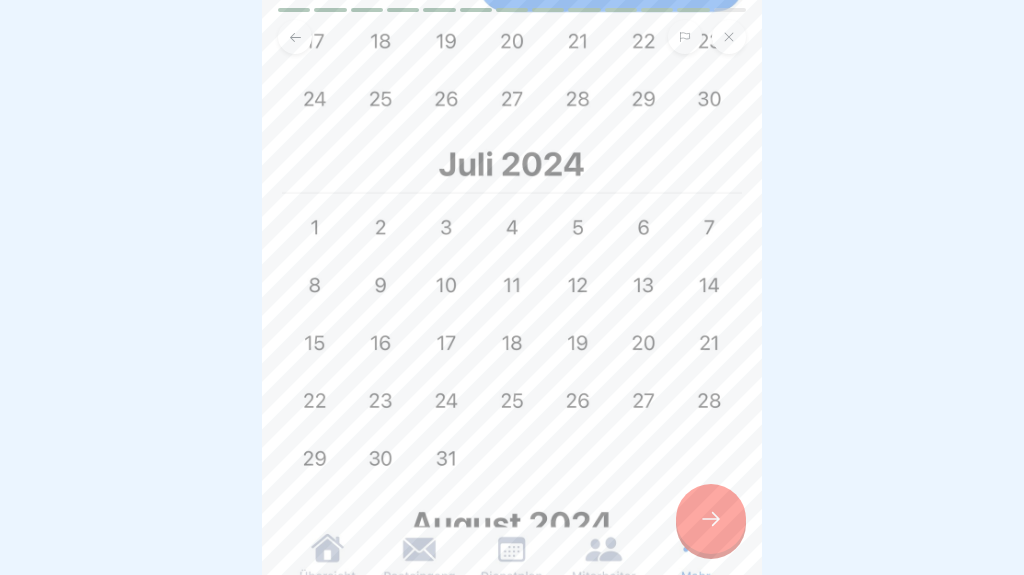 click at bounding box center [711, 519] 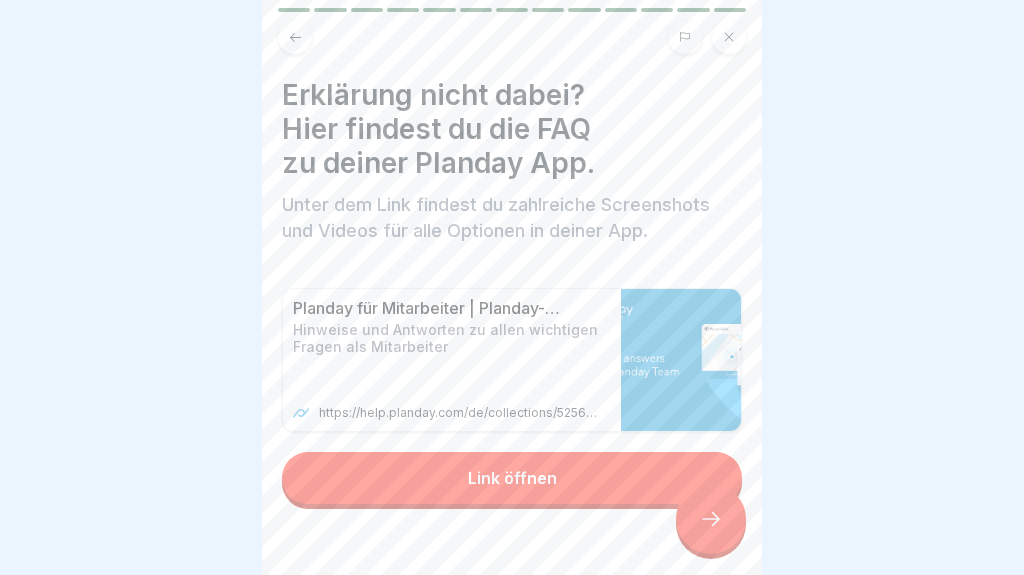 scroll, scrollTop: 624, scrollLeft: 0, axis: vertical 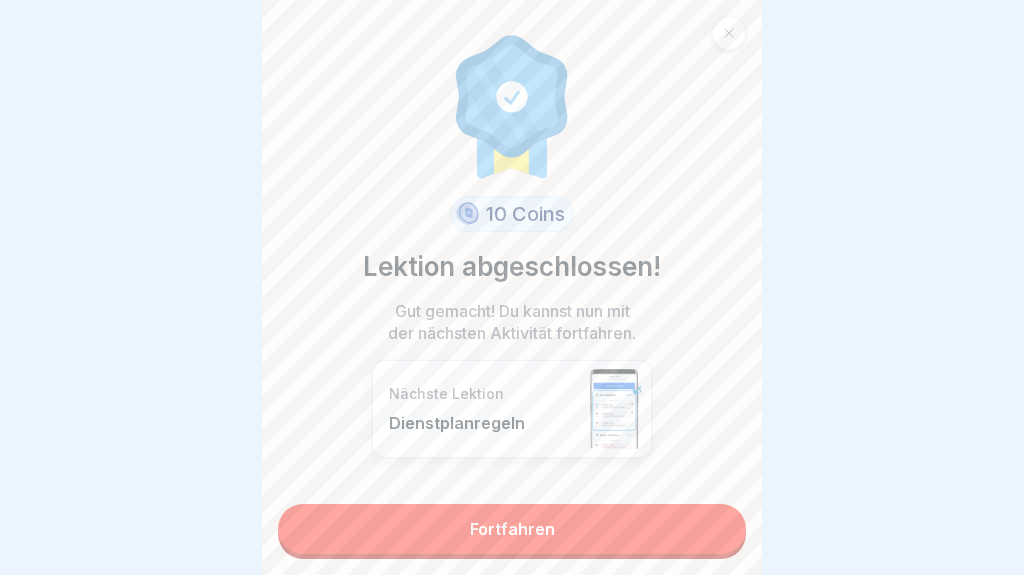 click on "Fortfahren" at bounding box center (512, 529) 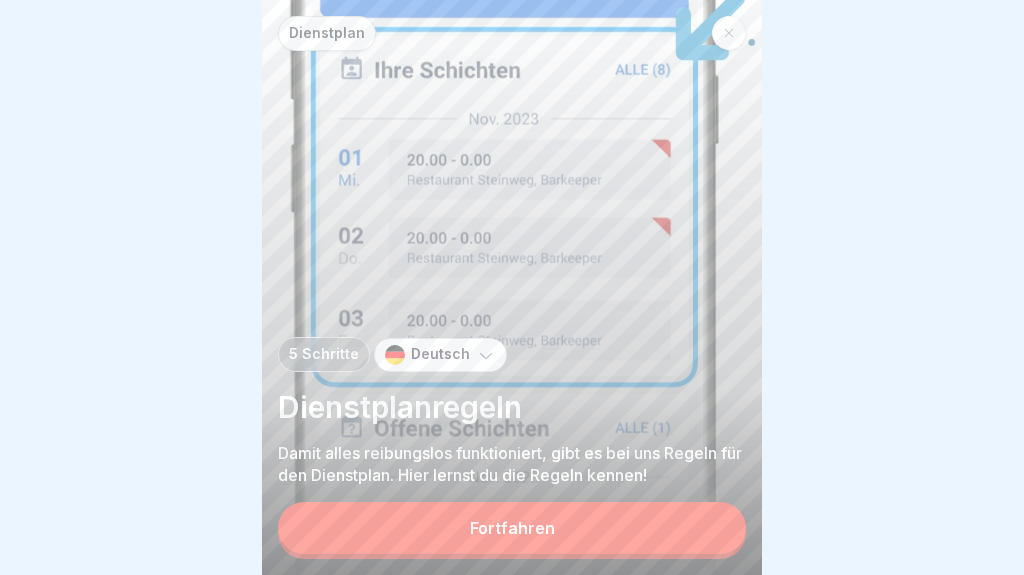 click on "Fortfahren" at bounding box center [512, 528] 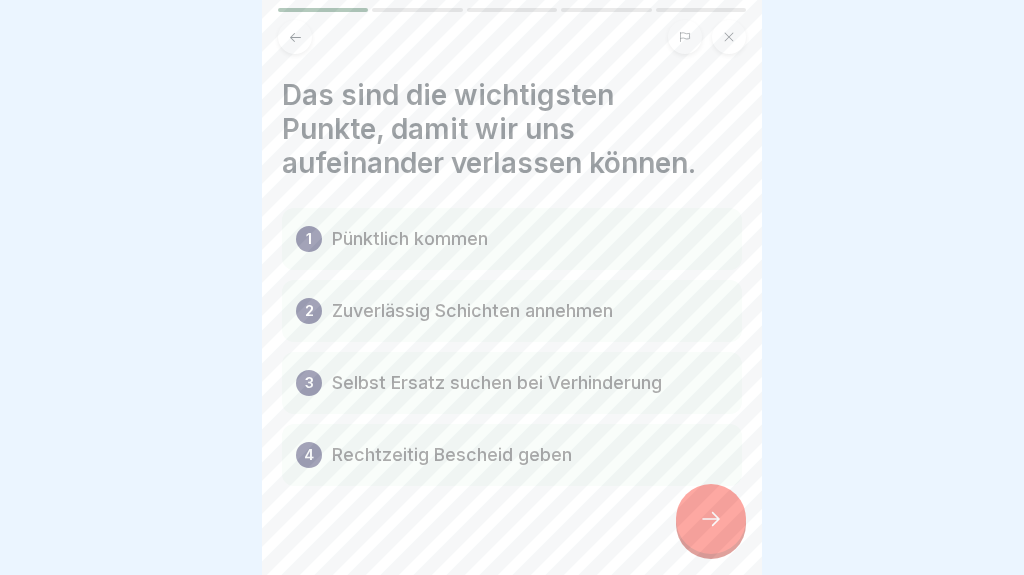 click 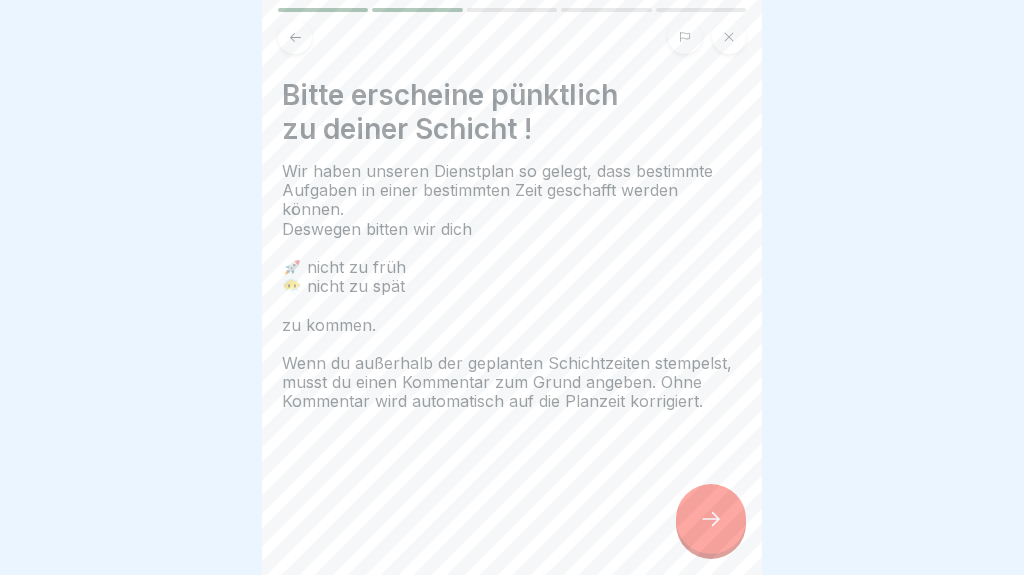 click 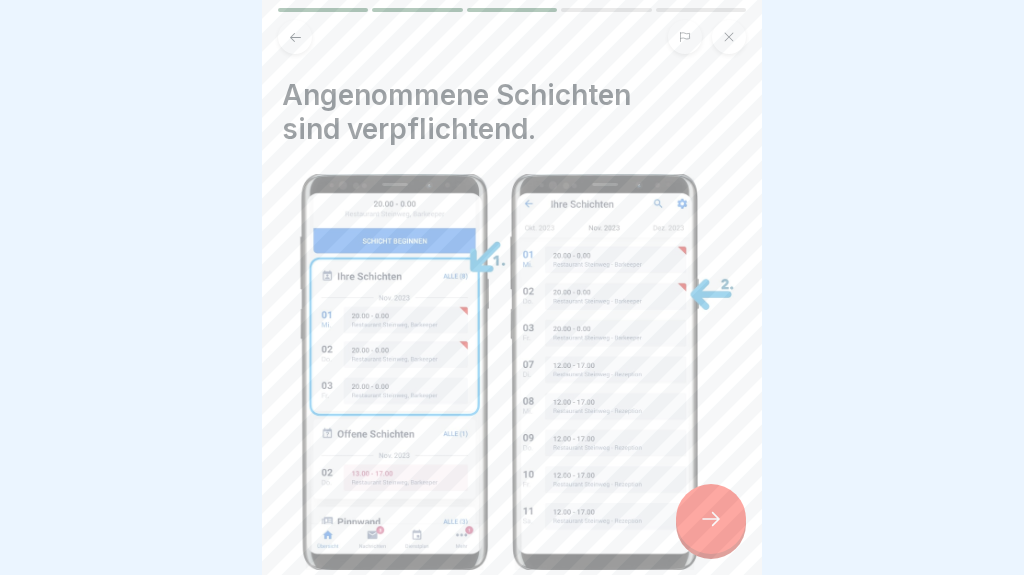 click 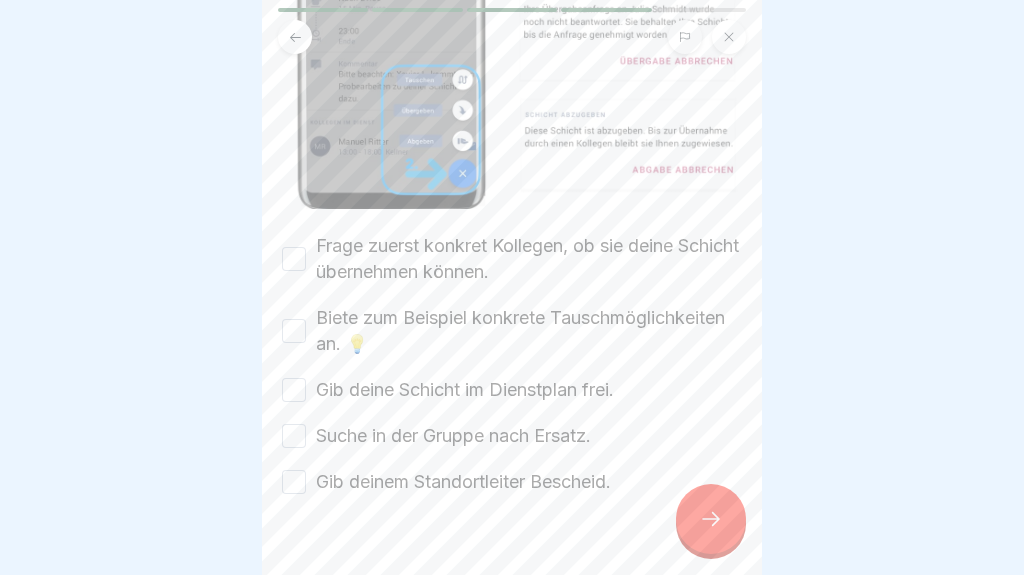 scroll, scrollTop: 425, scrollLeft: 0, axis: vertical 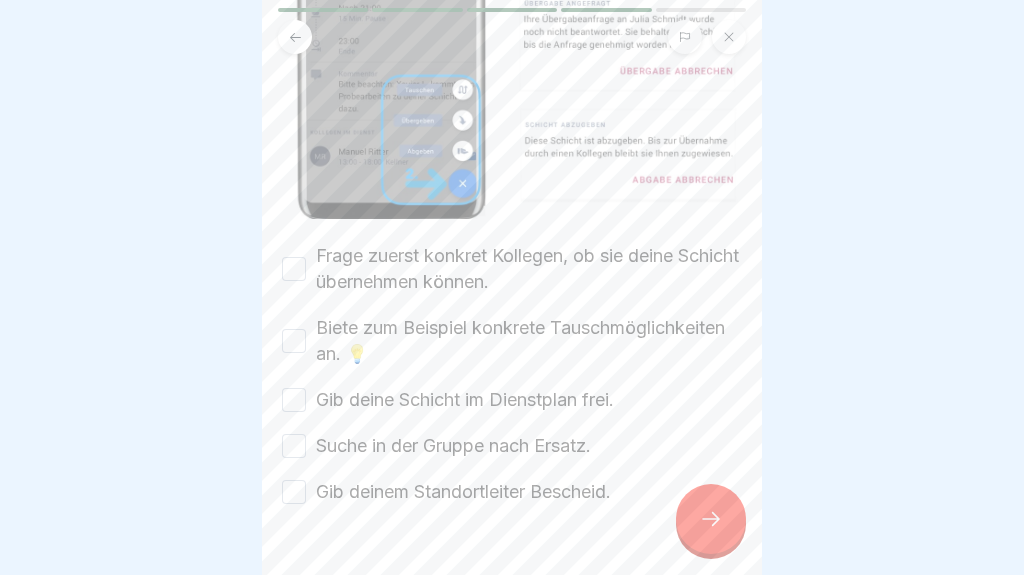 click on "Frage zuerst konkret Kollegen, ob sie deine Schicht übernehmen können." at bounding box center [294, 269] 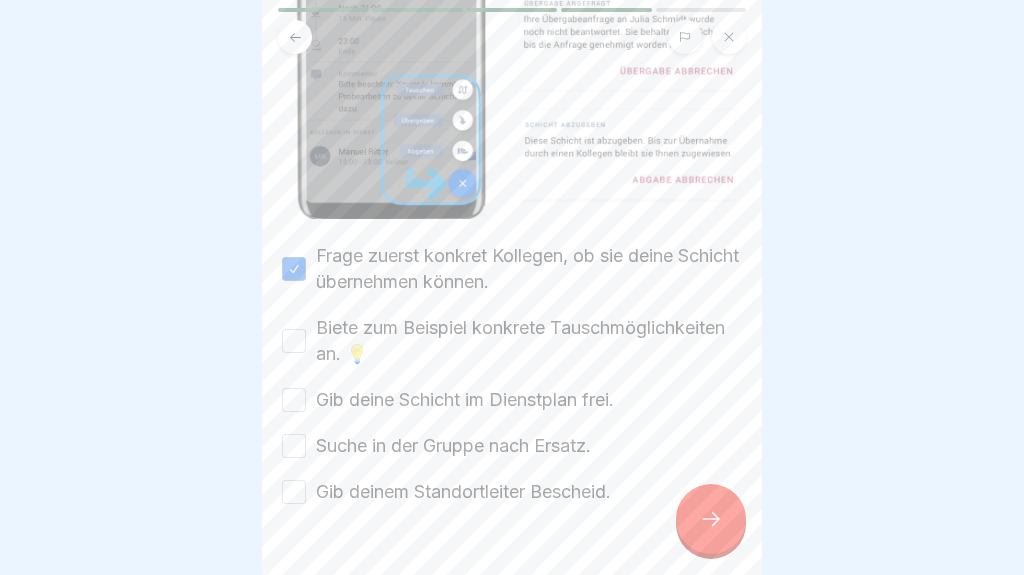 click on "Biete zum Beispiel konkrete Tauschmöglichkeiten an. 💡" at bounding box center [294, 341] 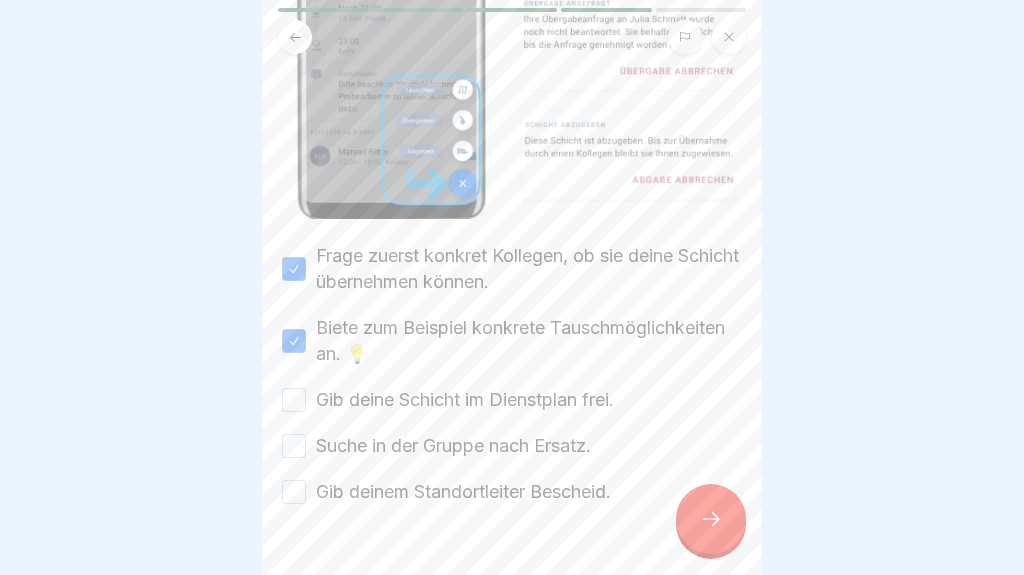 click on "Gib deine Schicht im Dienstplan frei." at bounding box center (294, 400) 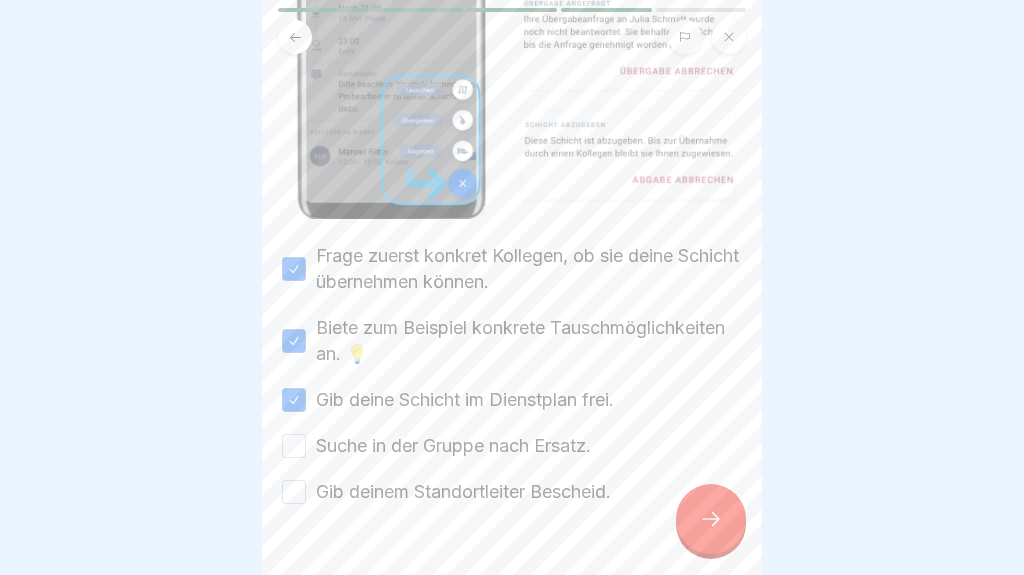 click on "Suche in der Gruppe nach Ersatz." at bounding box center [294, 446] 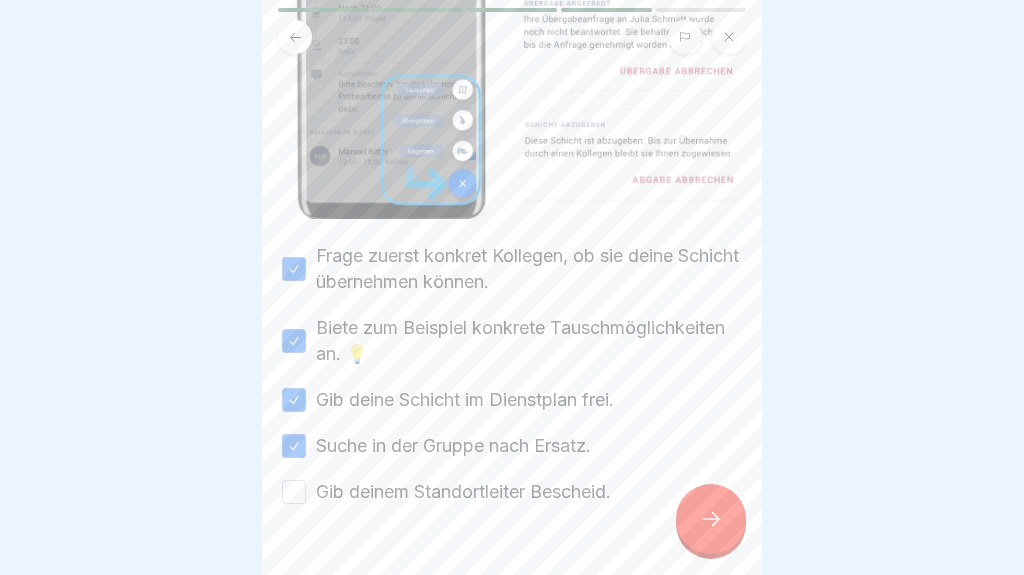 click on "Gib deinem Standortleiter Bescheid." at bounding box center (294, 492) 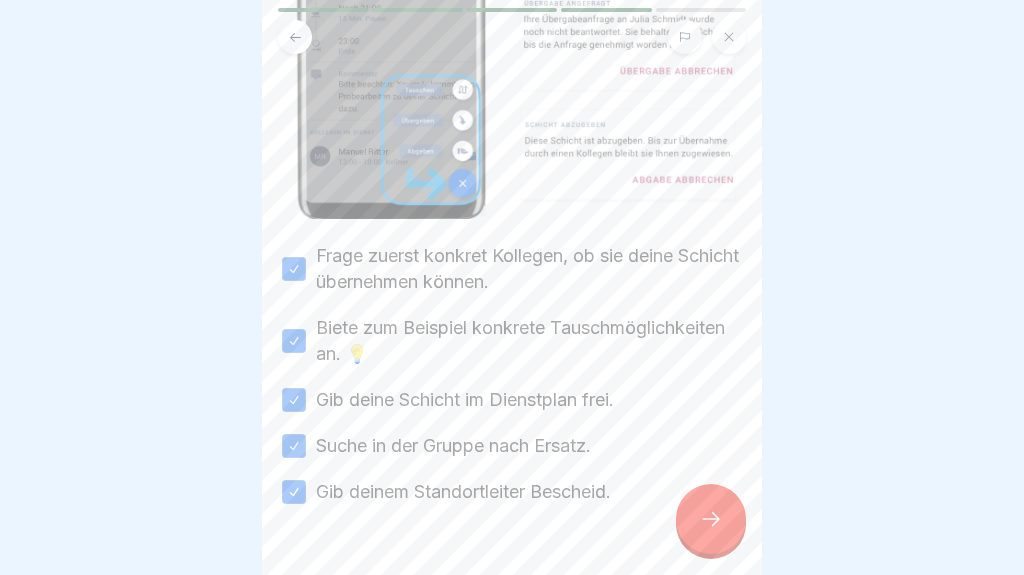 click 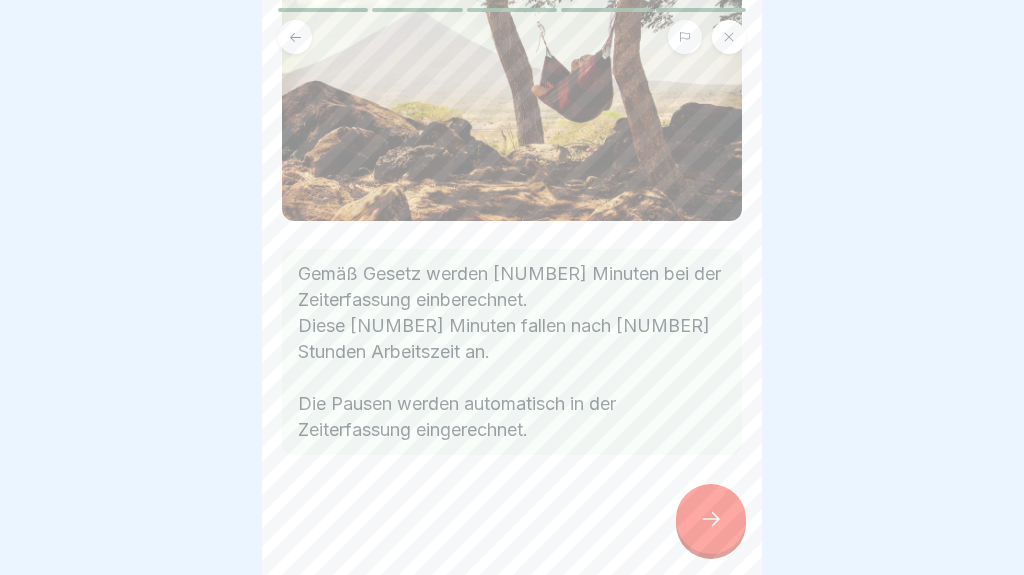 scroll, scrollTop: 224, scrollLeft: 0, axis: vertical 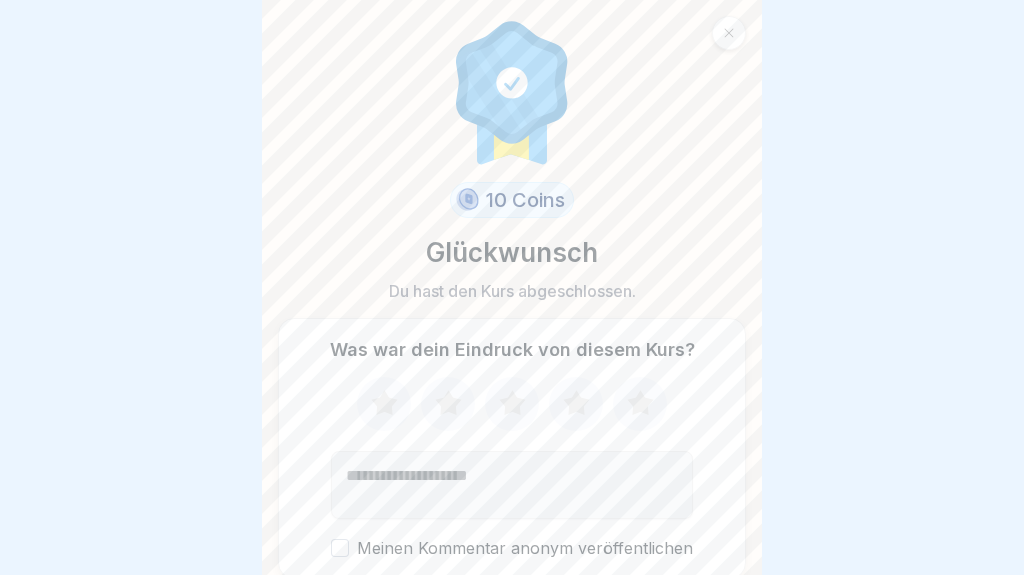 click 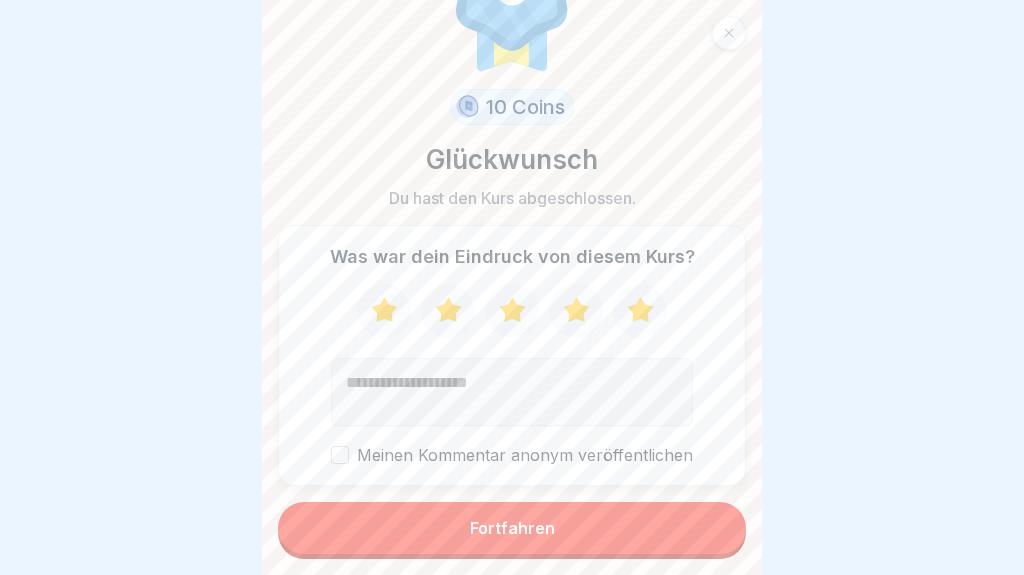scroll, scrollTop: 92, scrollLeft: 0, axis: vertical 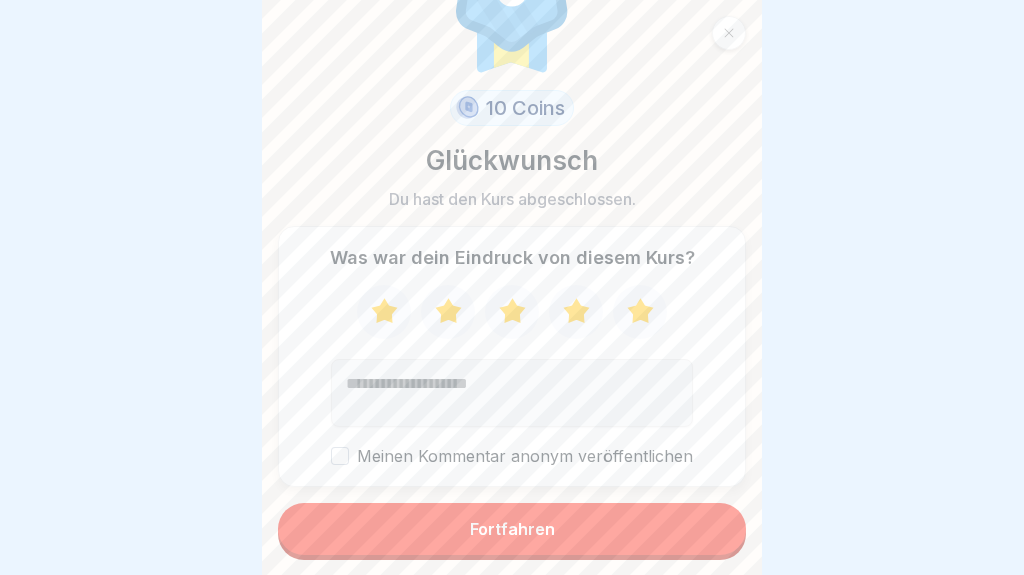 click on "Fortfahren" at bounding box center [512, 529] 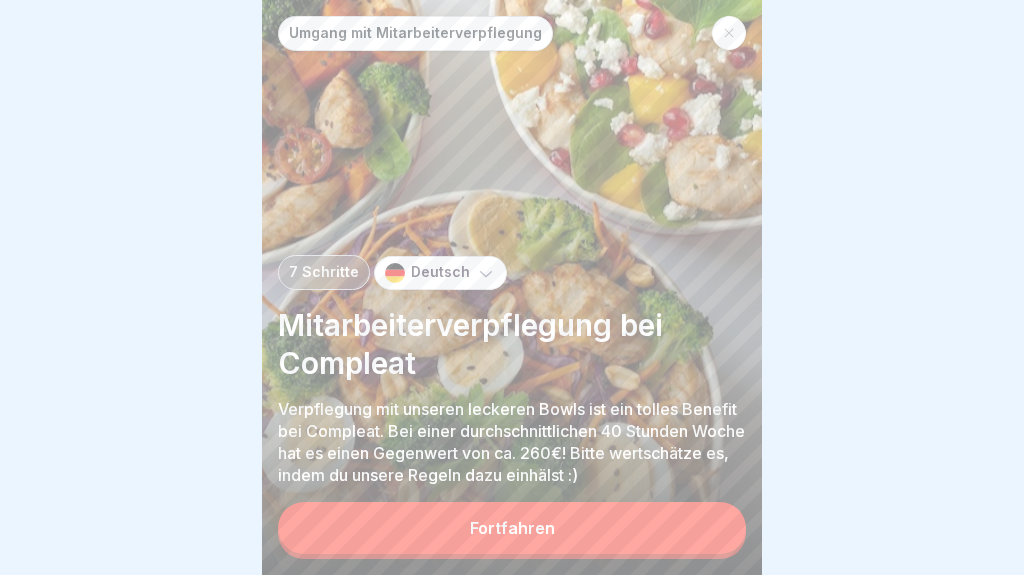 click on "Fortfahren" at bounding box center [512, 528] 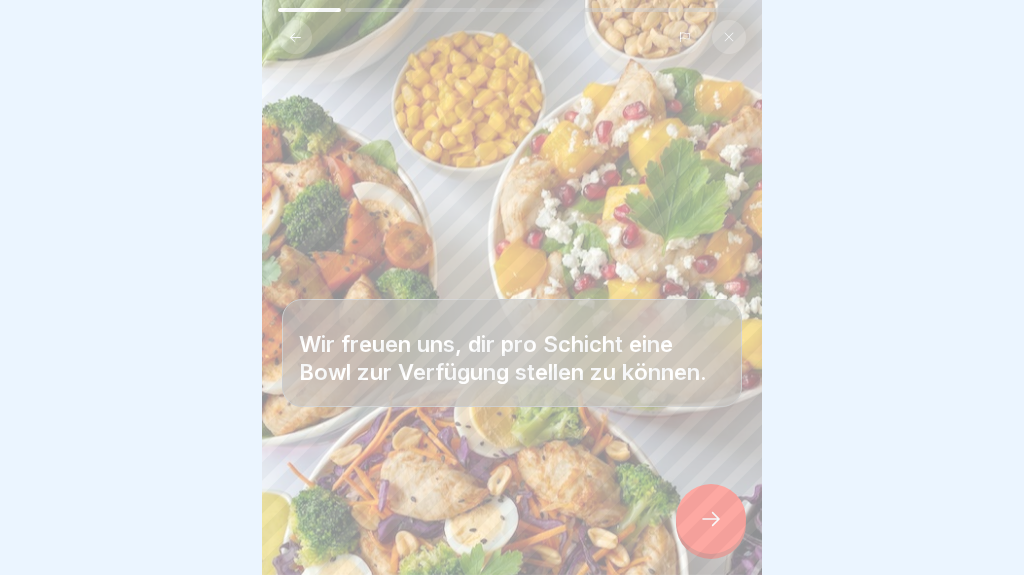 click 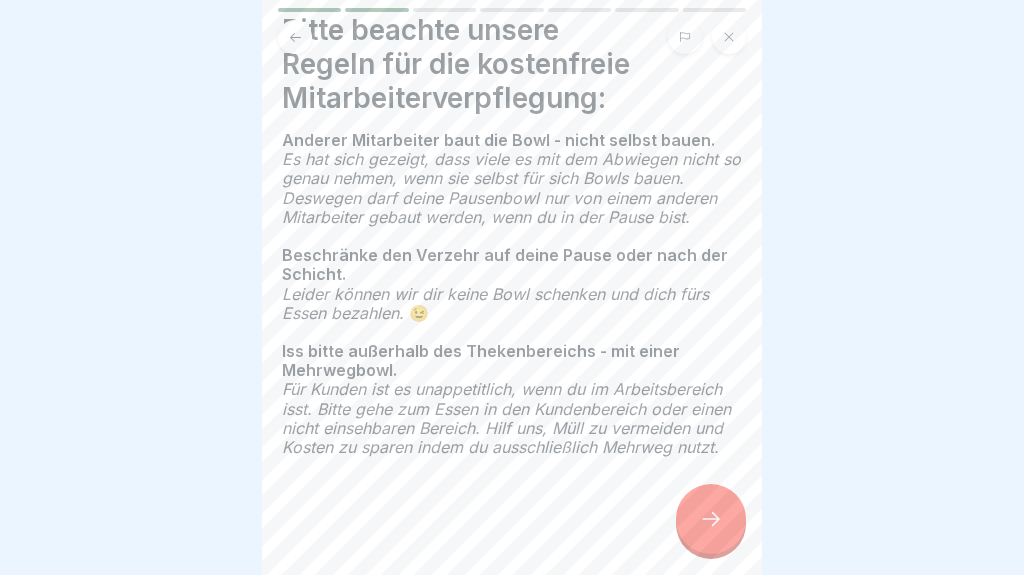 scroll, scrollTop: 64, scrollLeft: 0, axis: vertical 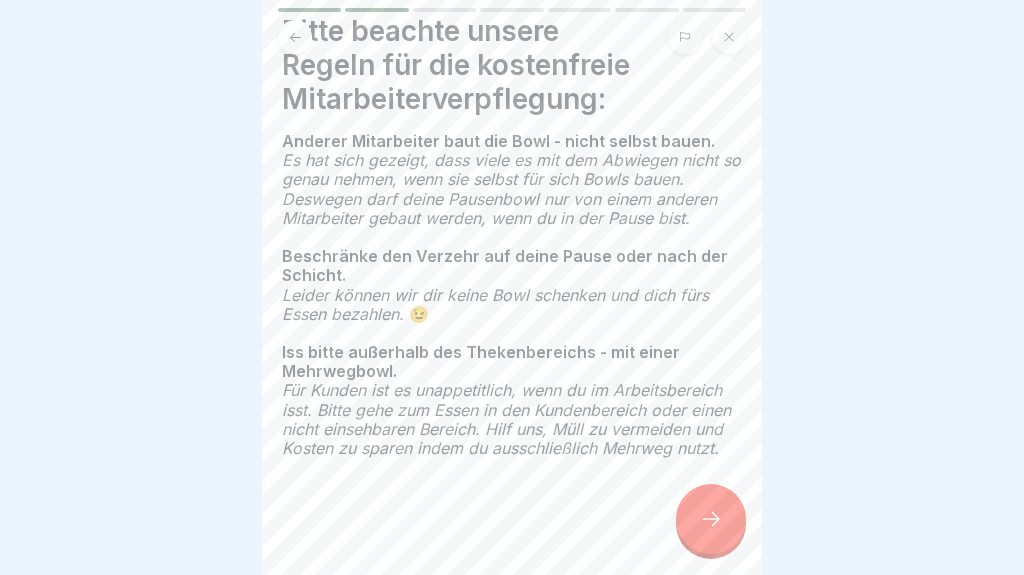 click 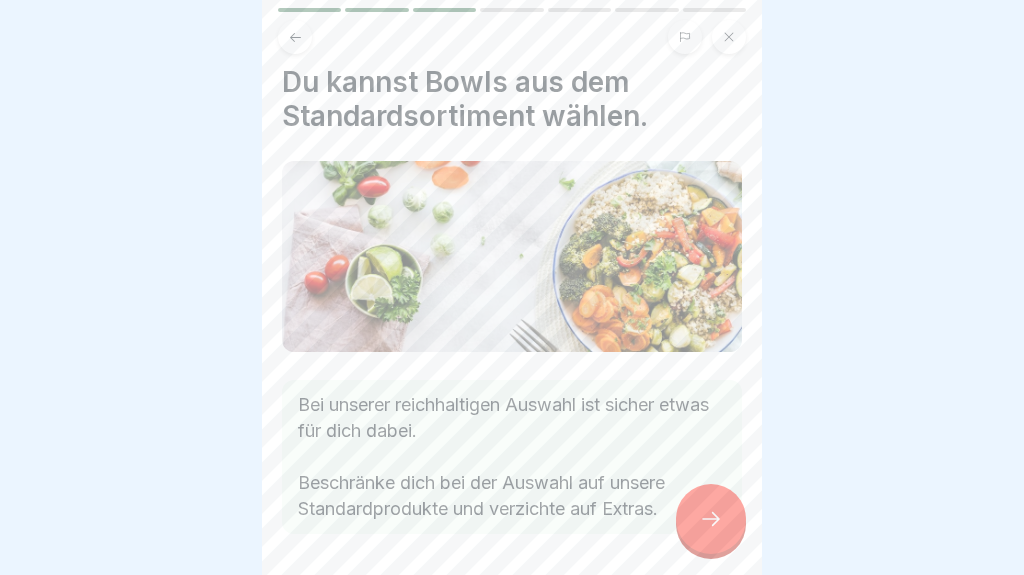 scroll, scrollTop: 5, scrollLeft: 0, axis: vertical 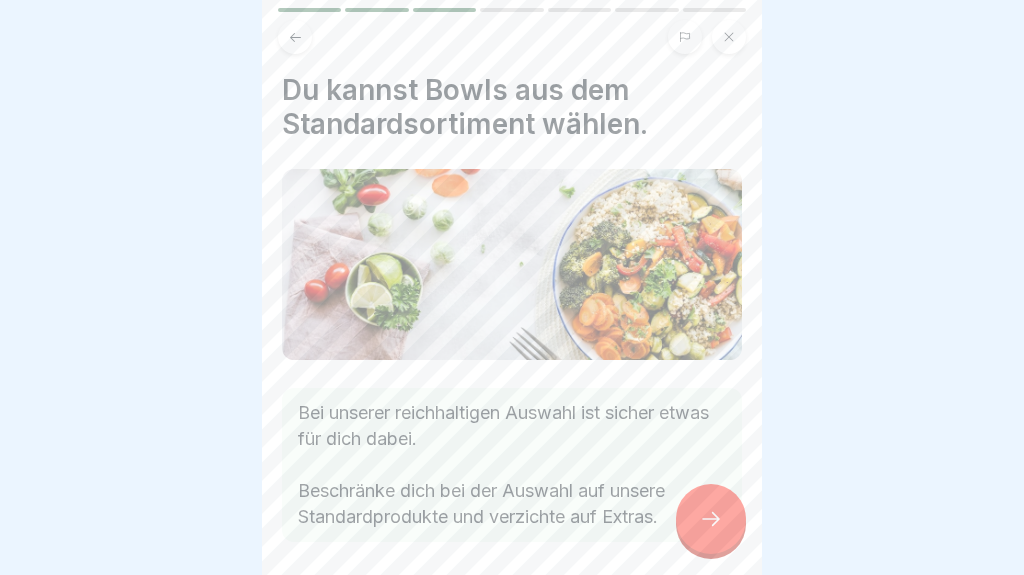click at bounding box center (711, 519) 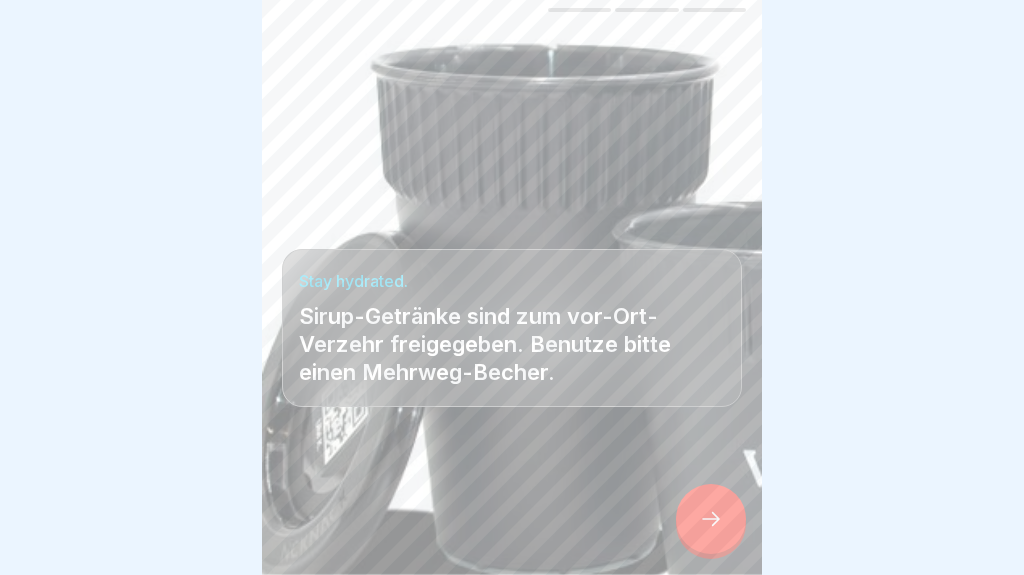 click at bounding box center (711, 519) 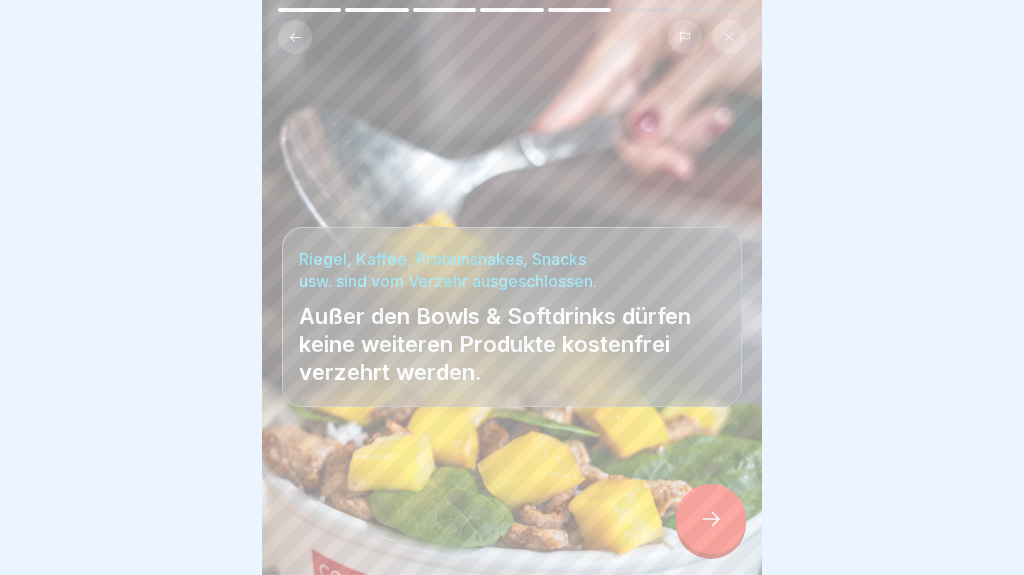 click 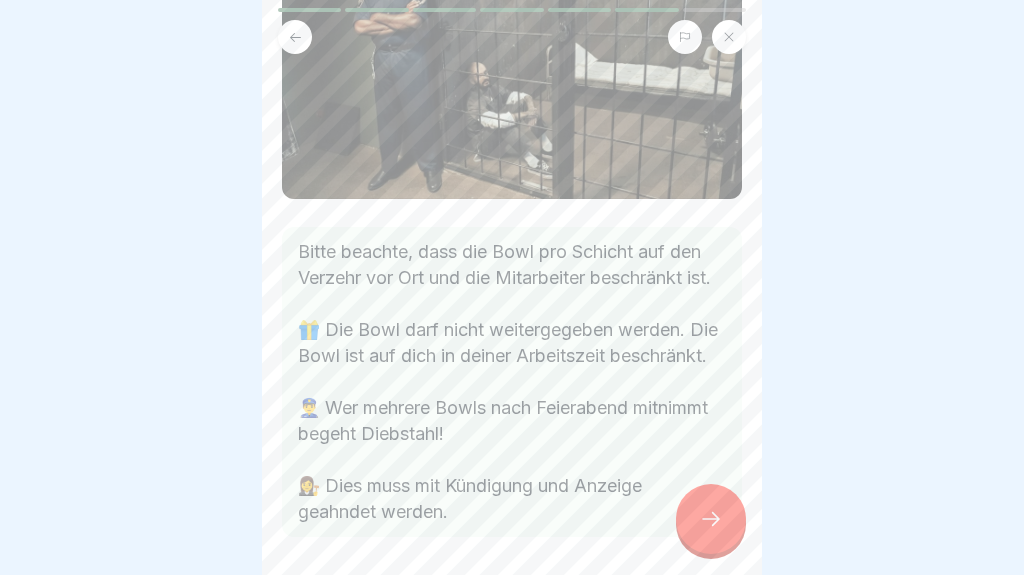 scroll, scrollTop: 299, scrollLeft: 0, axis: vertical 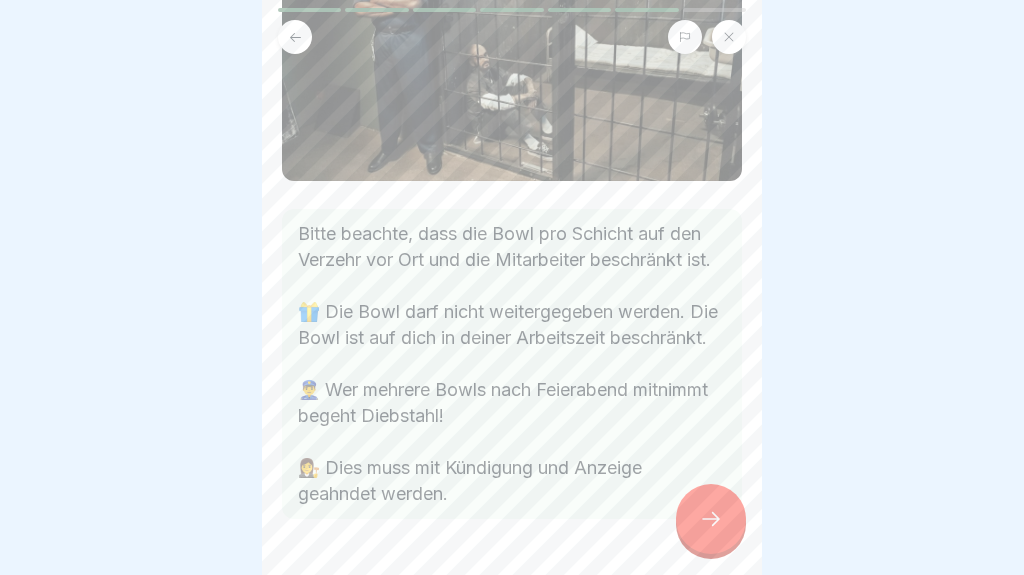click 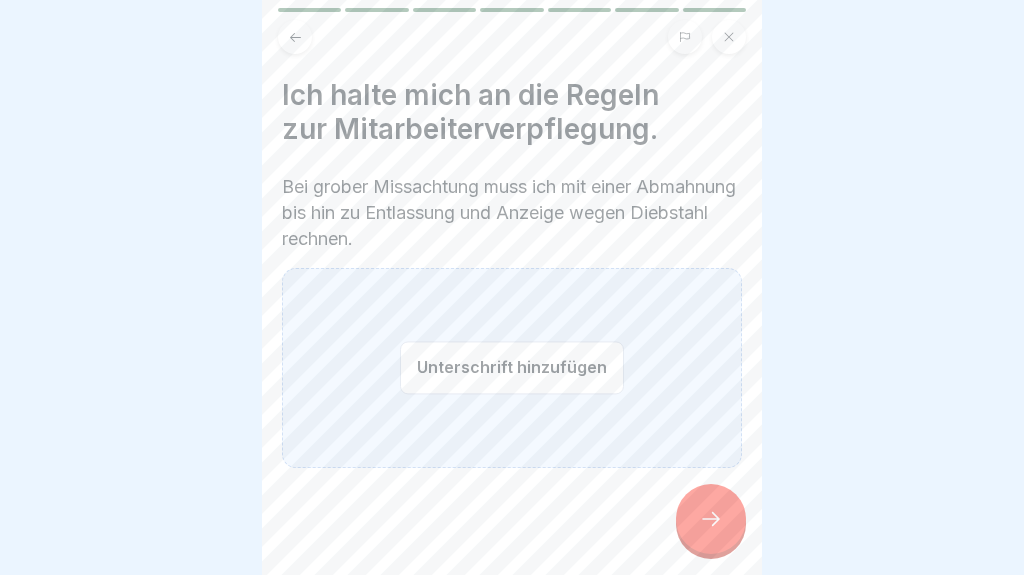 click on "Unterschrift hinzufügen" at bounding box center (512, 367) 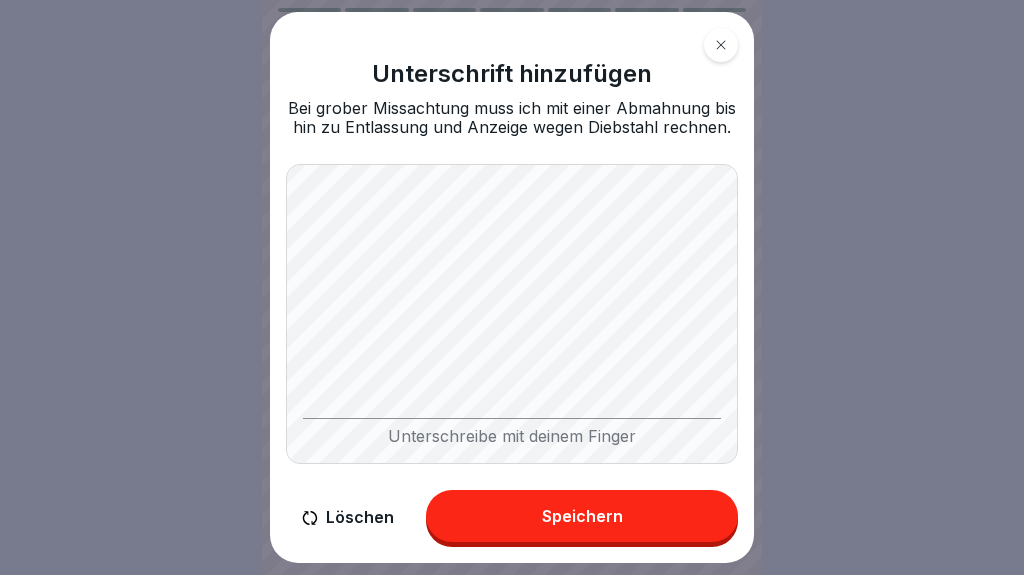 click on "Speichern" at bounding box center (582, 516) 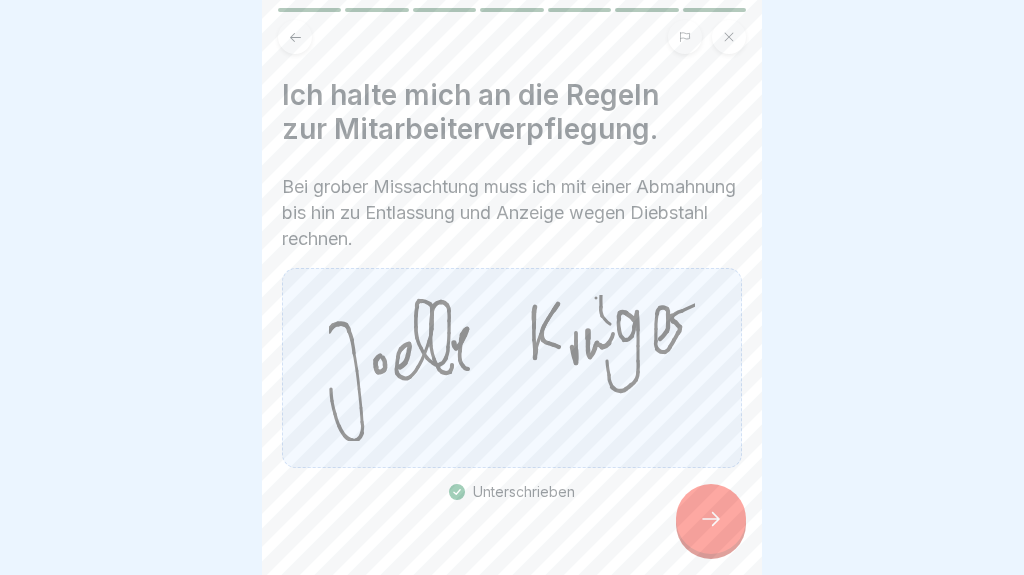 click at bounding box center [711, 519] 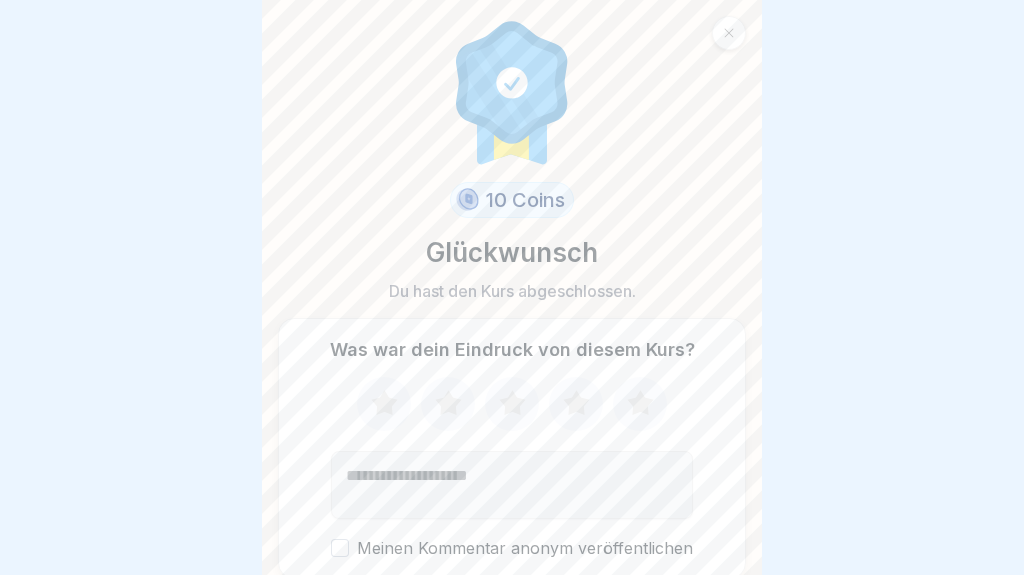 click 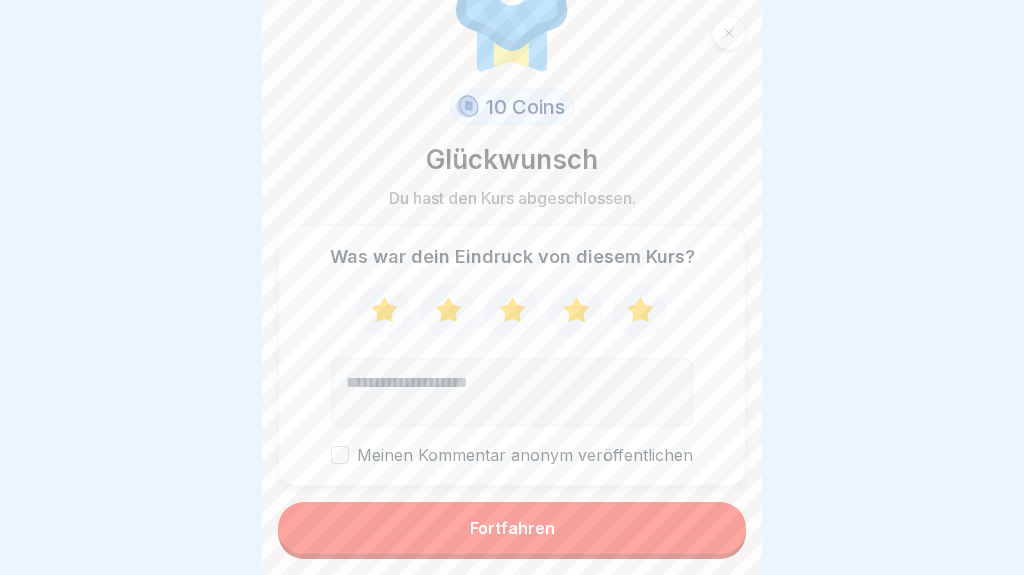 scroll, scrollTop: 92, scrollLeft: 0, axis: vertical 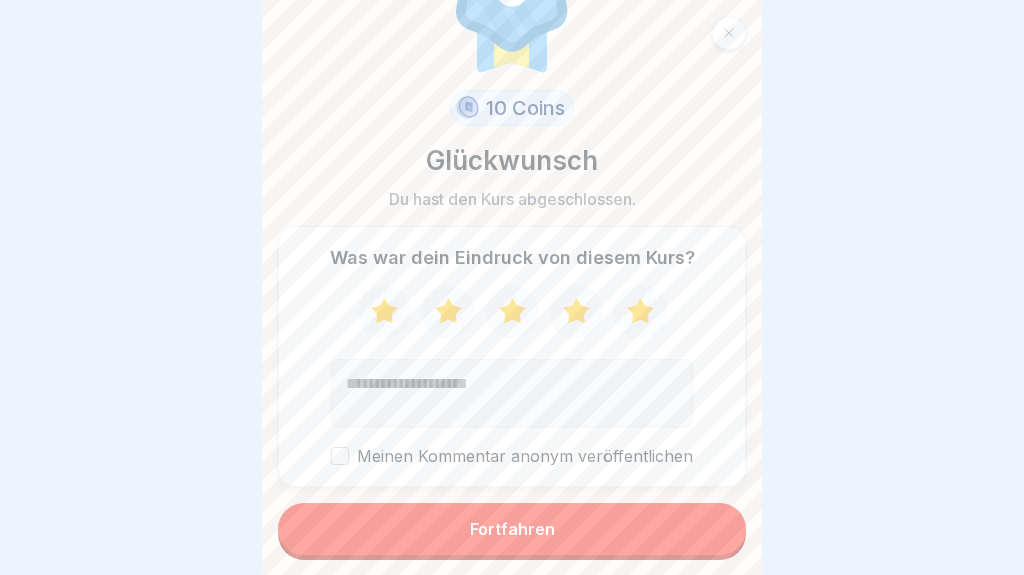 click on "Fortfahren" at bounding box center [512, 529] 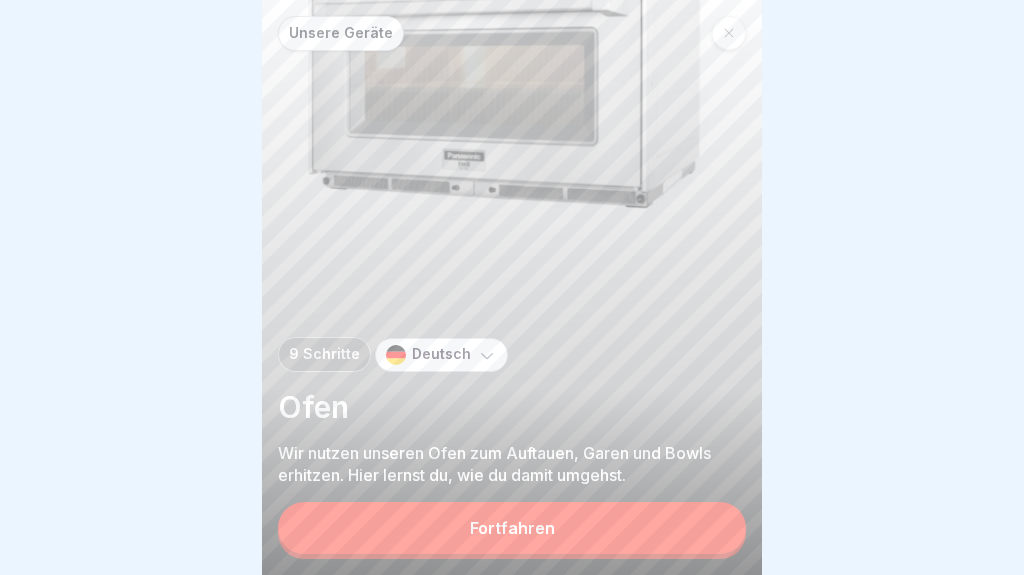 click on "Fortfahren" at bounding box center [512, 528] 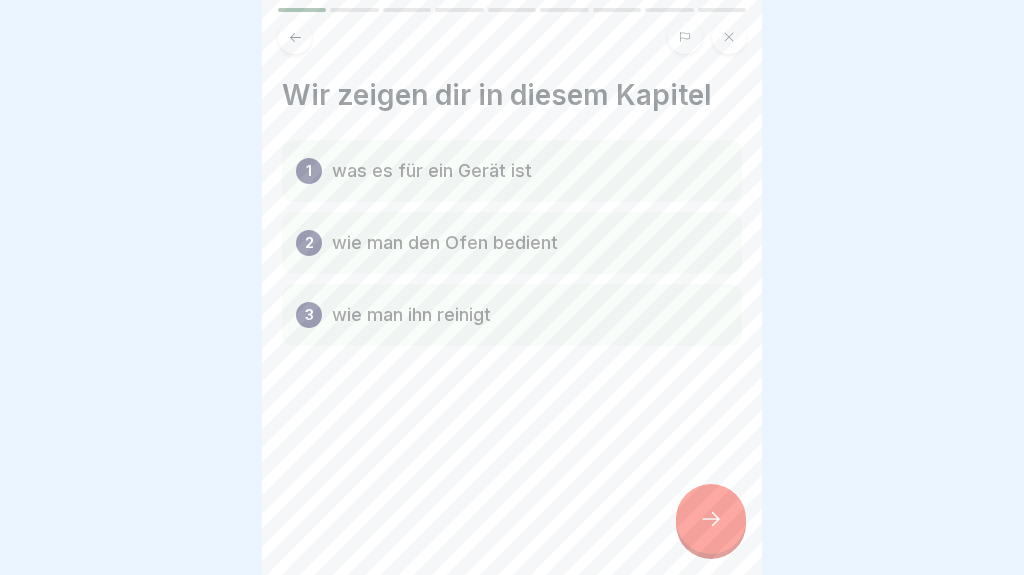 click 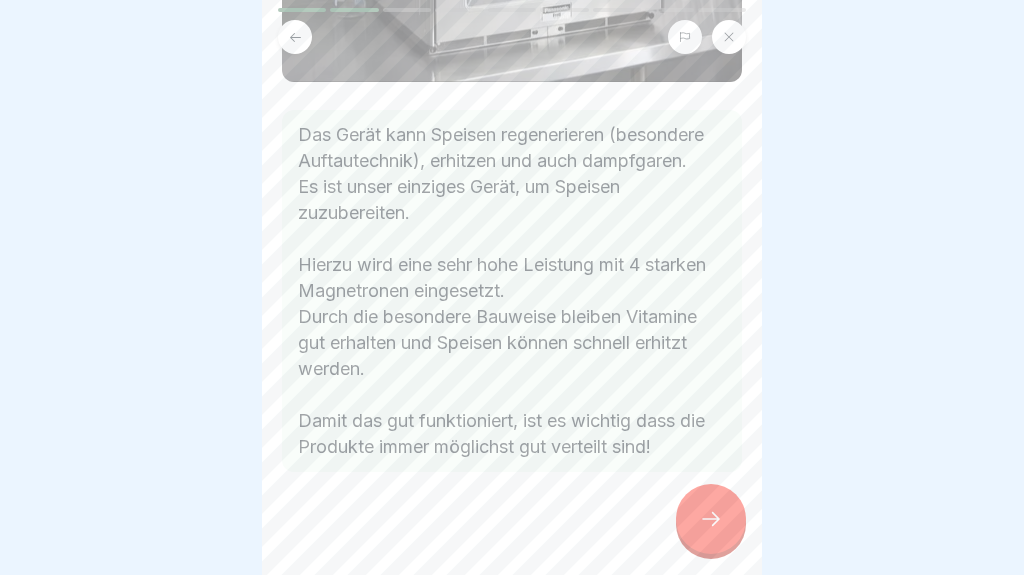 scroll, scrollTop: 415, scrollLeft: 0, axis: vertical 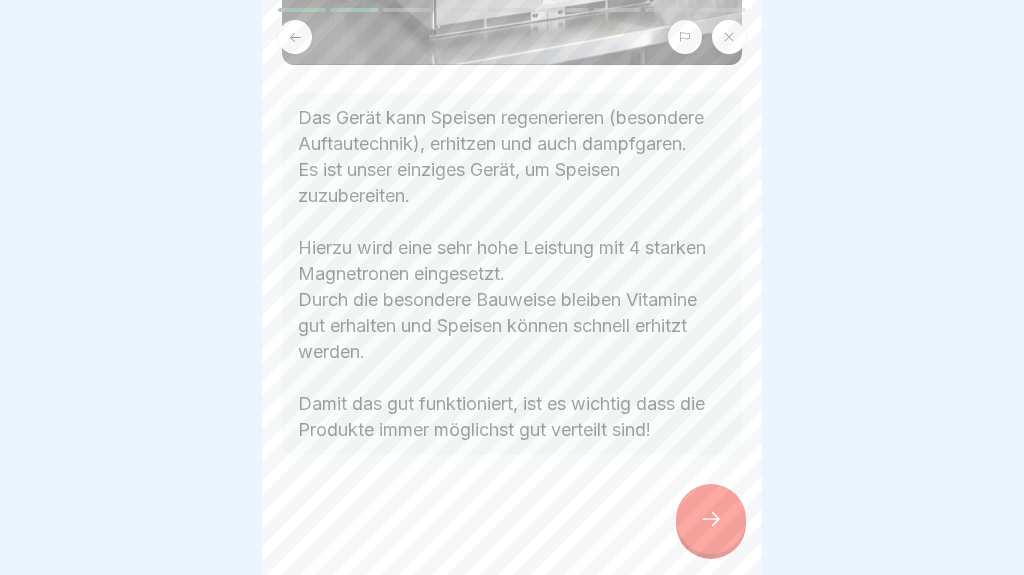 click 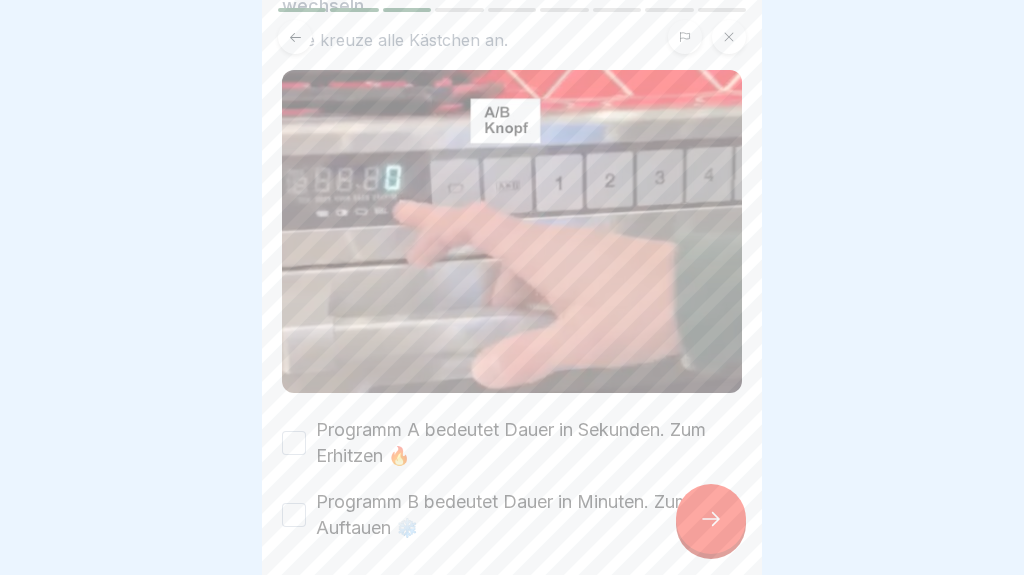 scroll, scrollTop: 243, scrollLeft: 0, axis: vertical 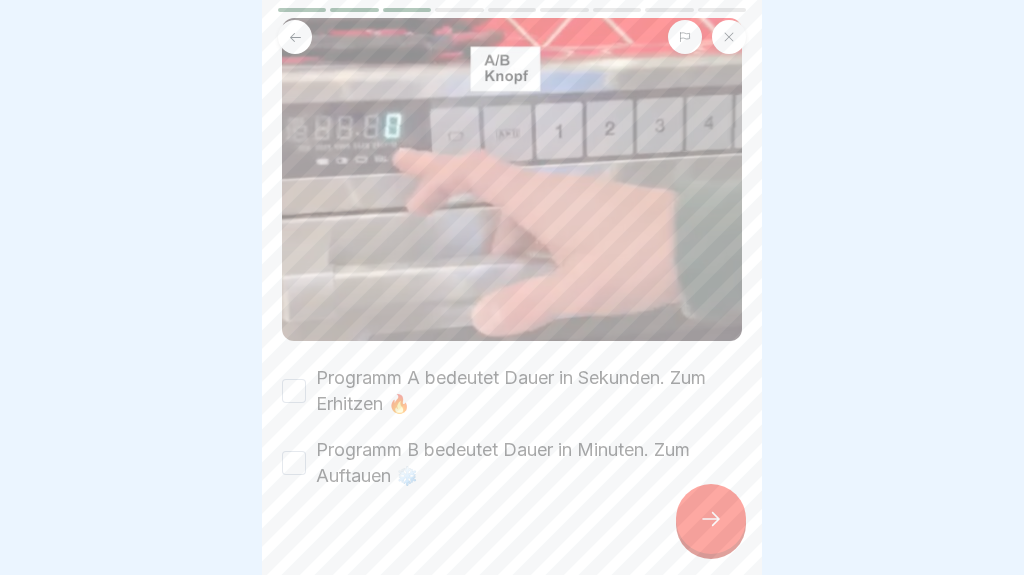 click on "Programm A bedeutet Dauer in Sekunden. Zum Erhitzen 🔥" at bounding box center [294, 391] 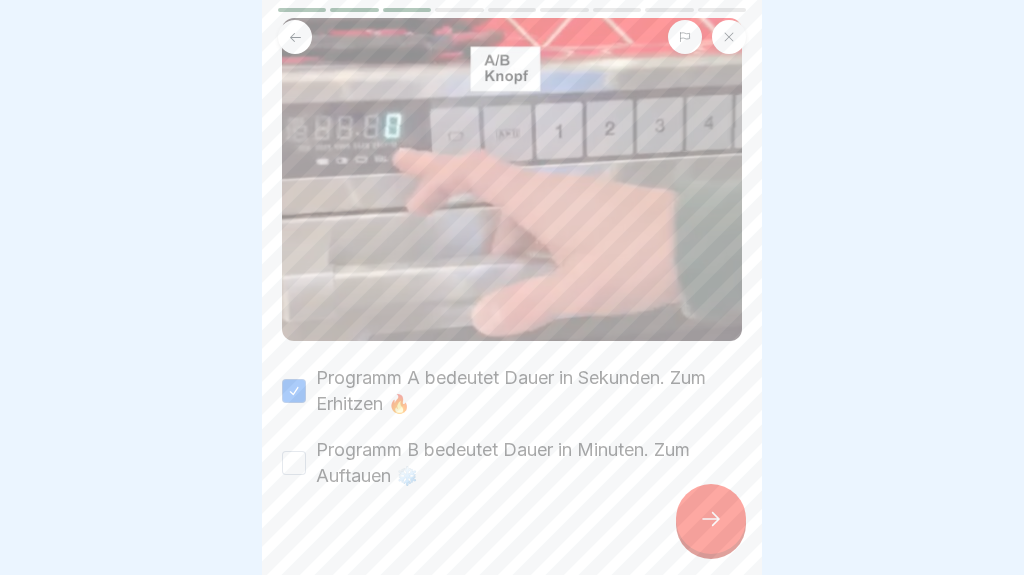 click on "Programm B bedeutet Dauer in Minuten. Zum Auftauen ❄️" at bounding box center (294, 463) 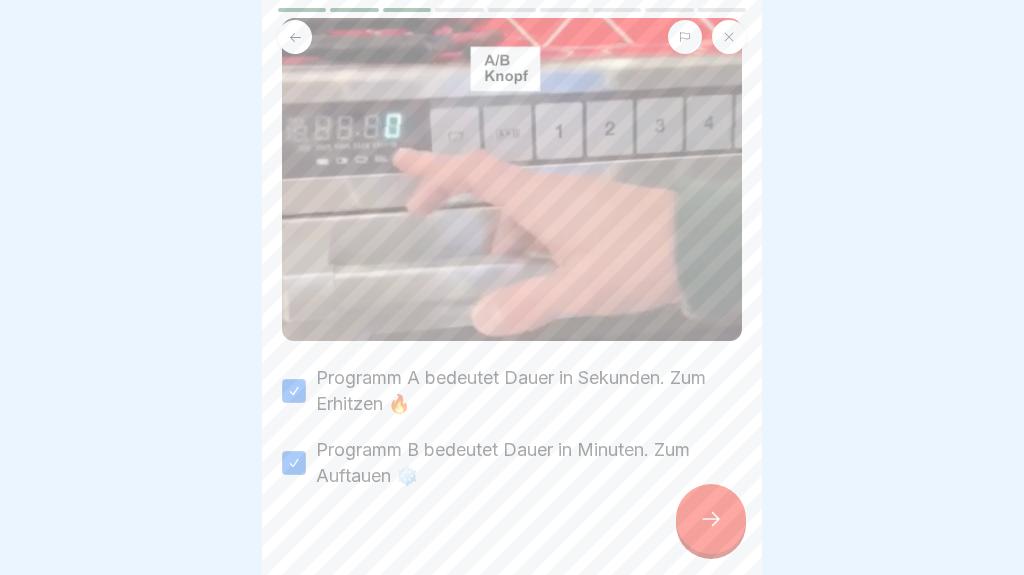 click 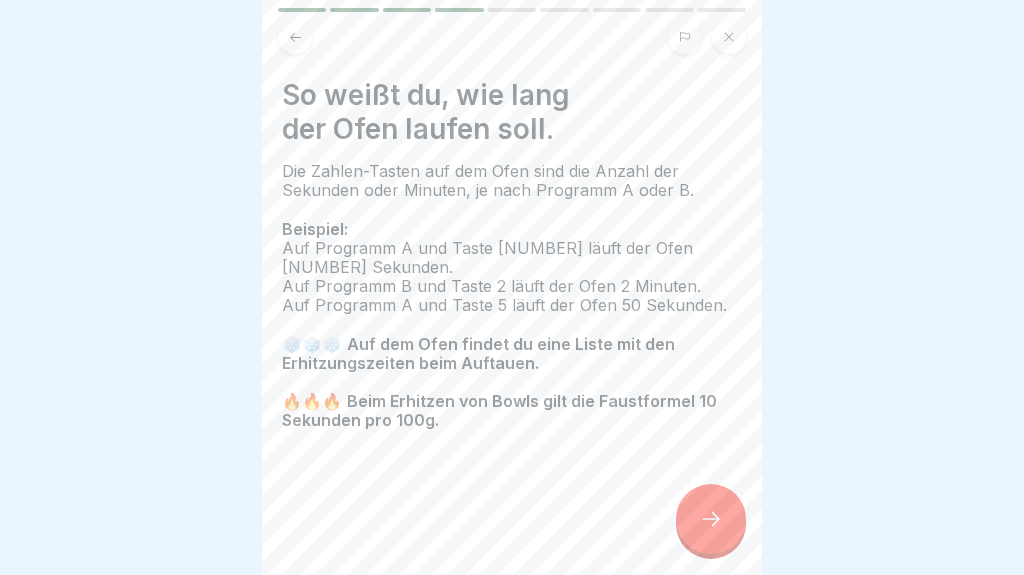 click 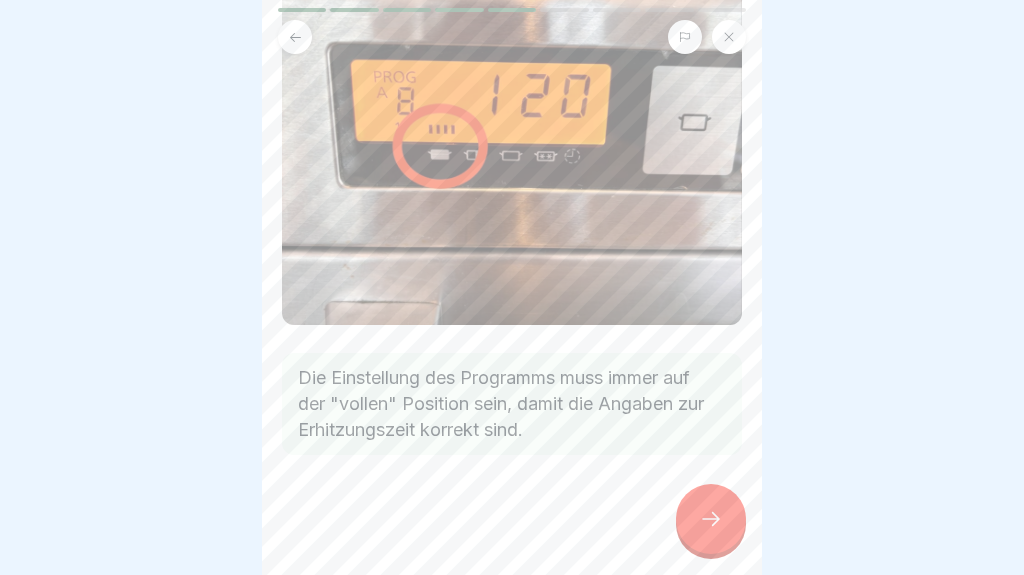 scroll, scrollTop: 339, scrollLeft: 0, axis: vertical 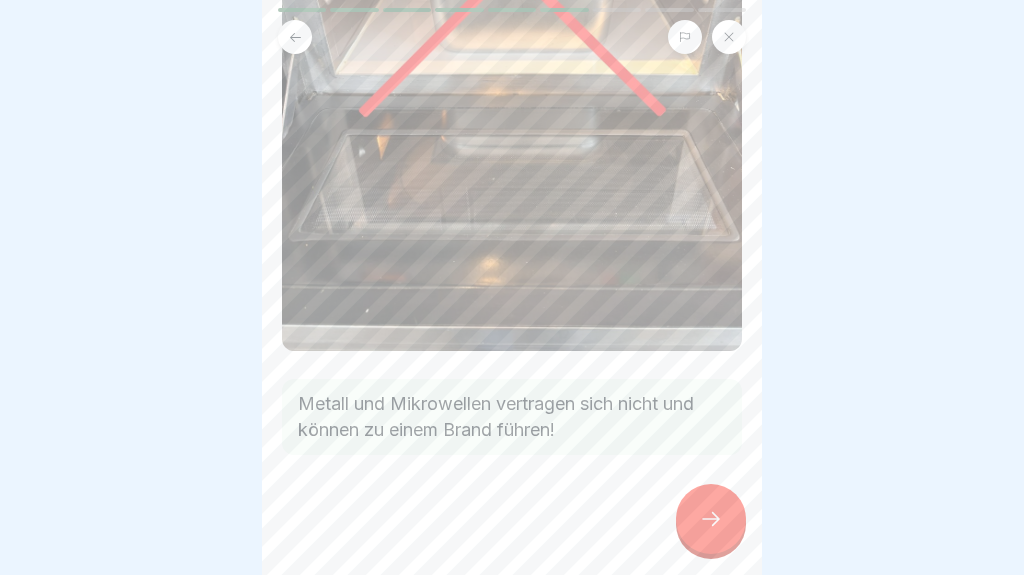 click 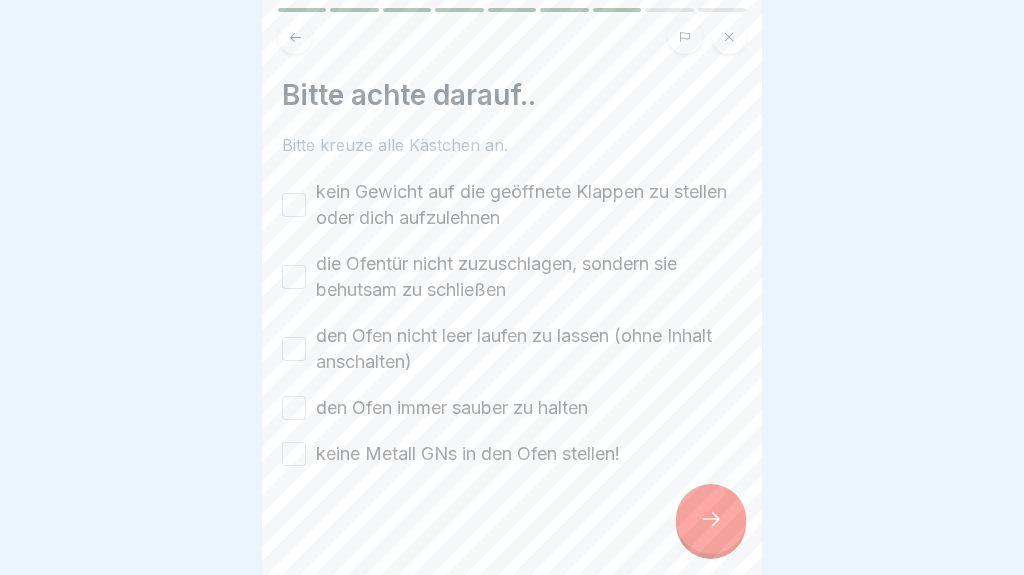 click on "kein Gewicht auf die geöffnete Klappen zu stellen oder dich aufzulehnen" at bounding box center [294, 205] 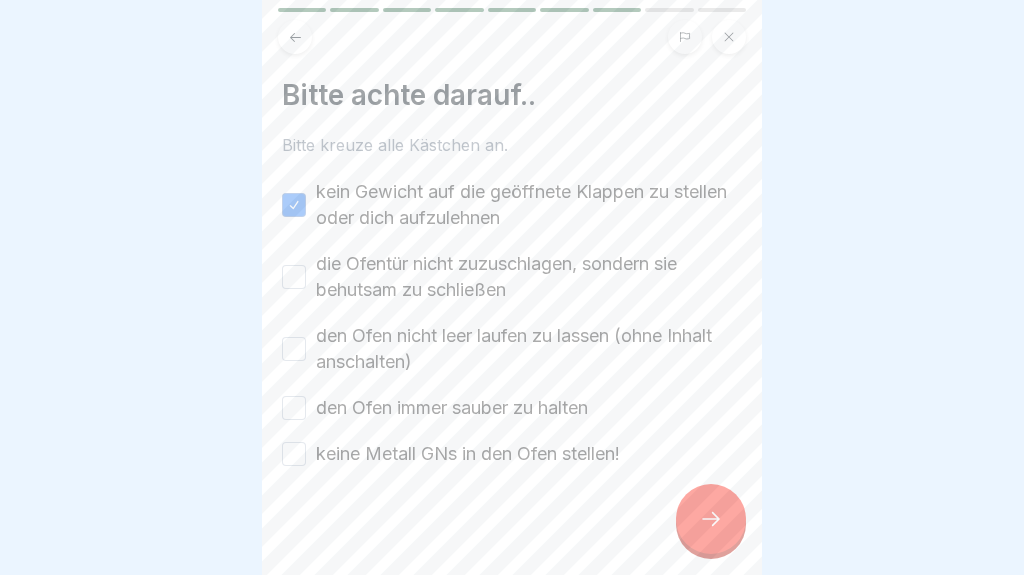 click on "die Ofentür nicht zuzuschlagen, sondern sie behutsam zu schließen" at bounding box center [294, 277] 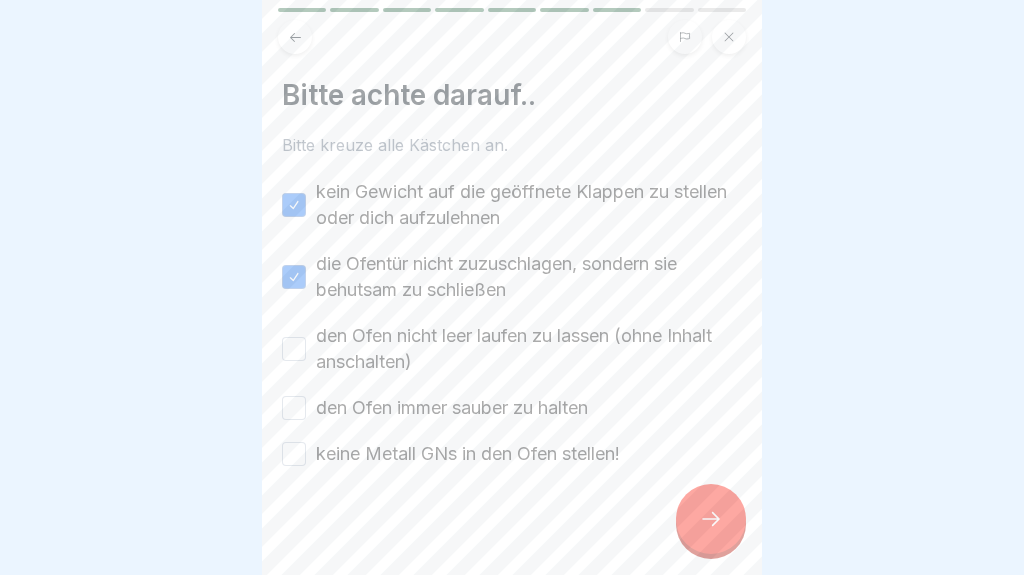 click on "den Ofen nicht leer laufen zu lassen (ohne Inhalt anschalten)" at bounding box center (294, 349) 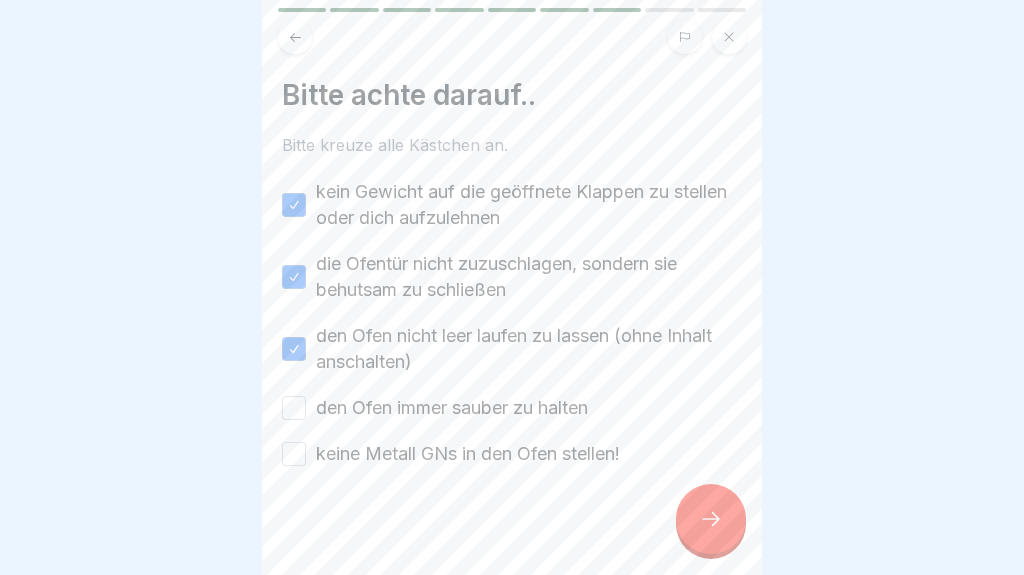 click on "den Ofen immer sauber zu halten" at bounding box center (294, 408) 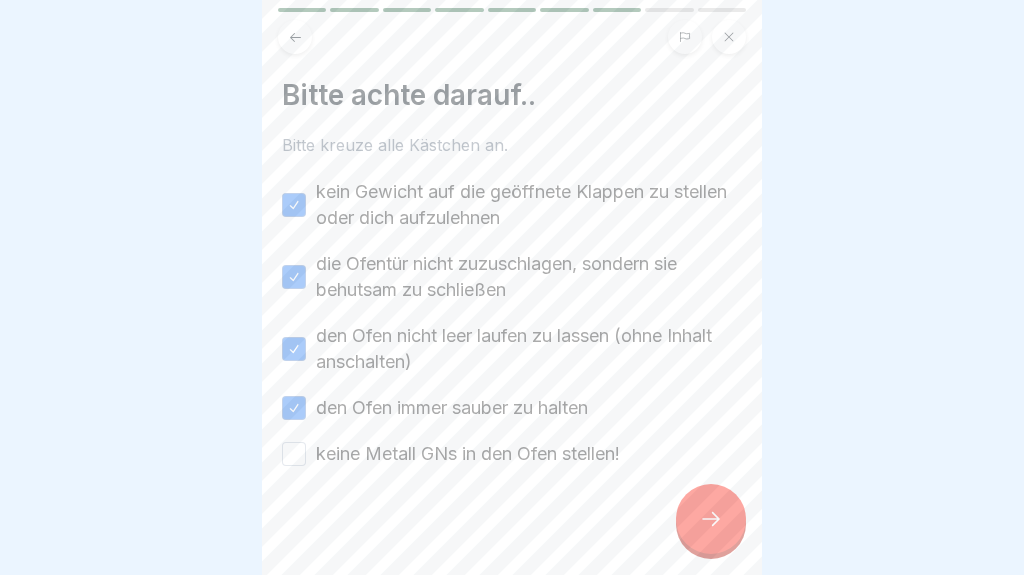click on "keine Metall GNs in den Ofen stellen!" at bounding box center (294, 454) 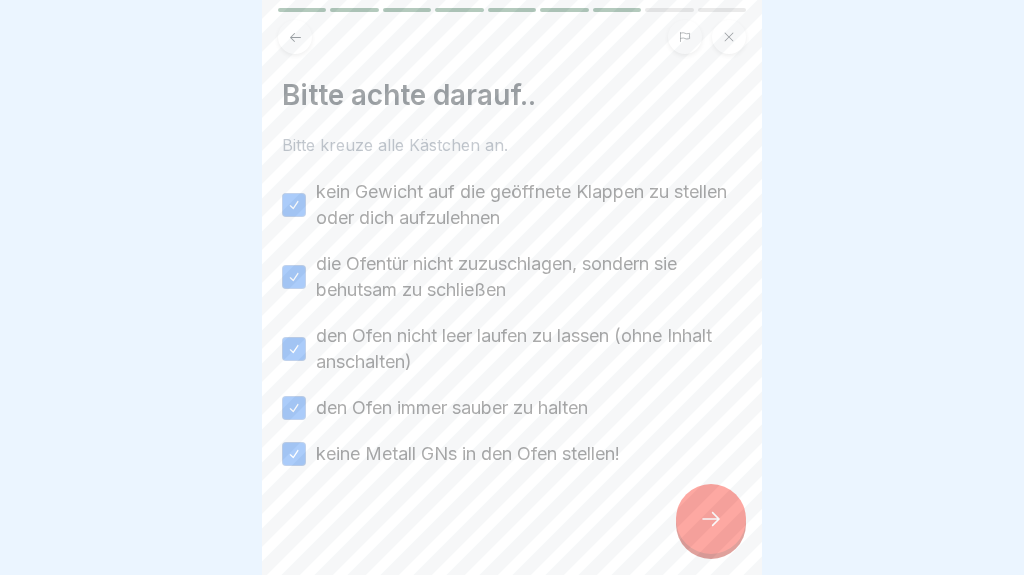 click at bounding box center [711, 519] 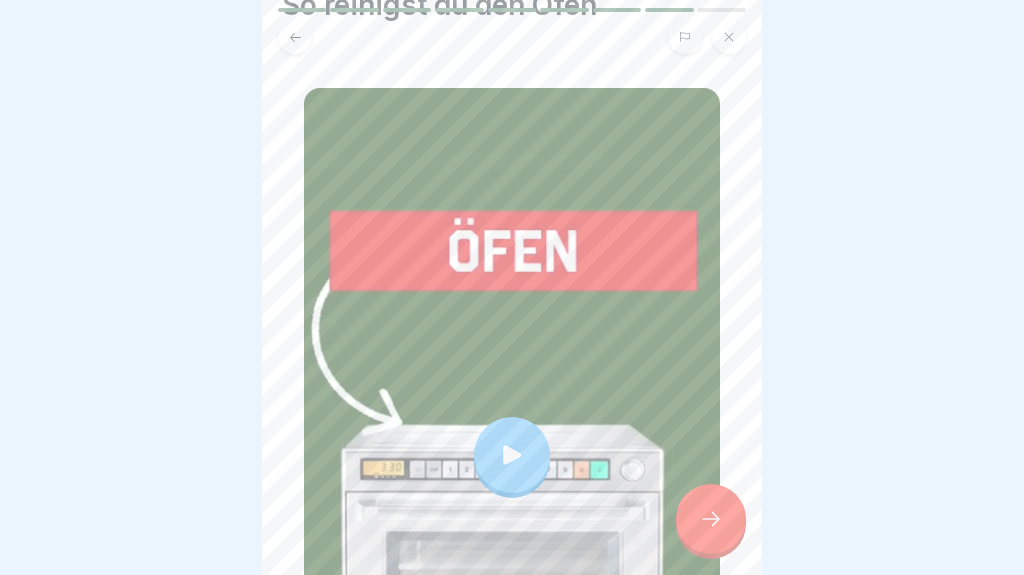 scroll, scrollTop: 96, scrollLeft: 0, axis: vertical 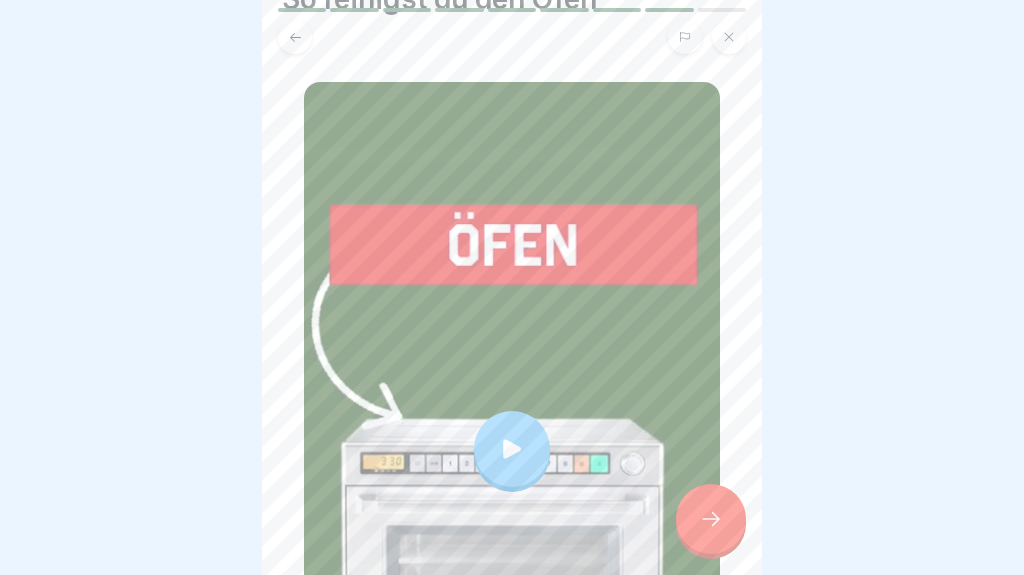 click at bounding box center (512, 449) 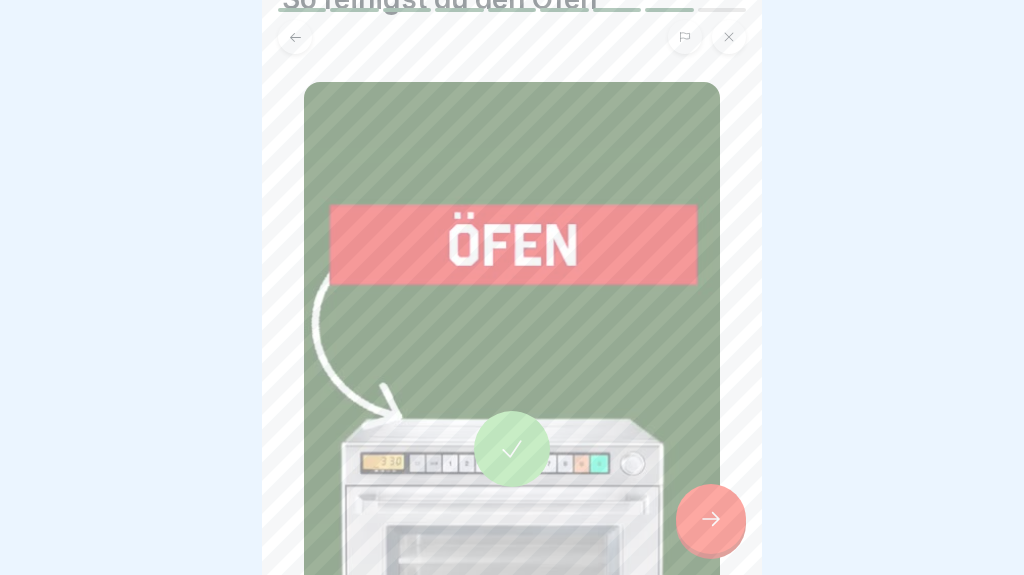 click 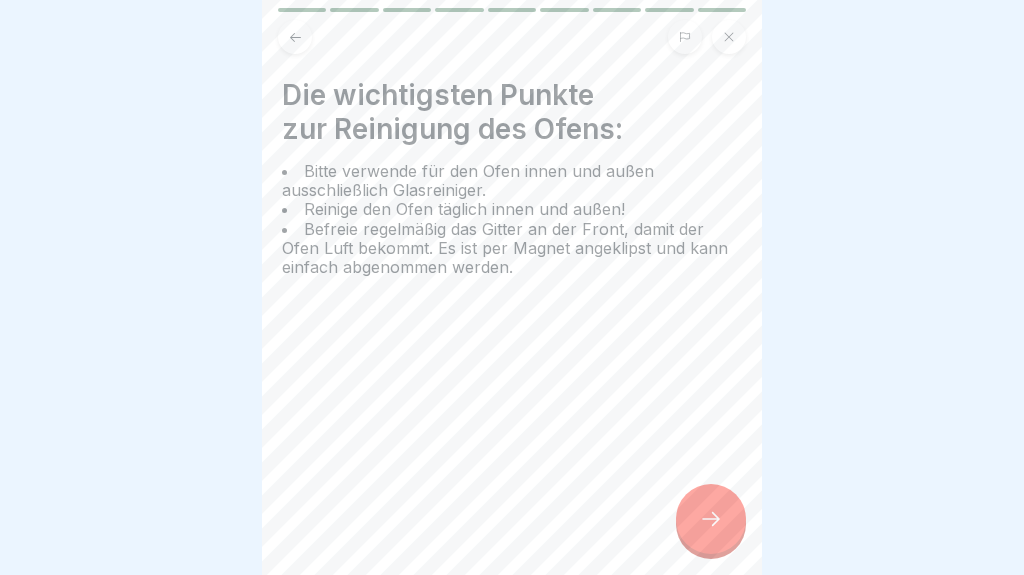 click 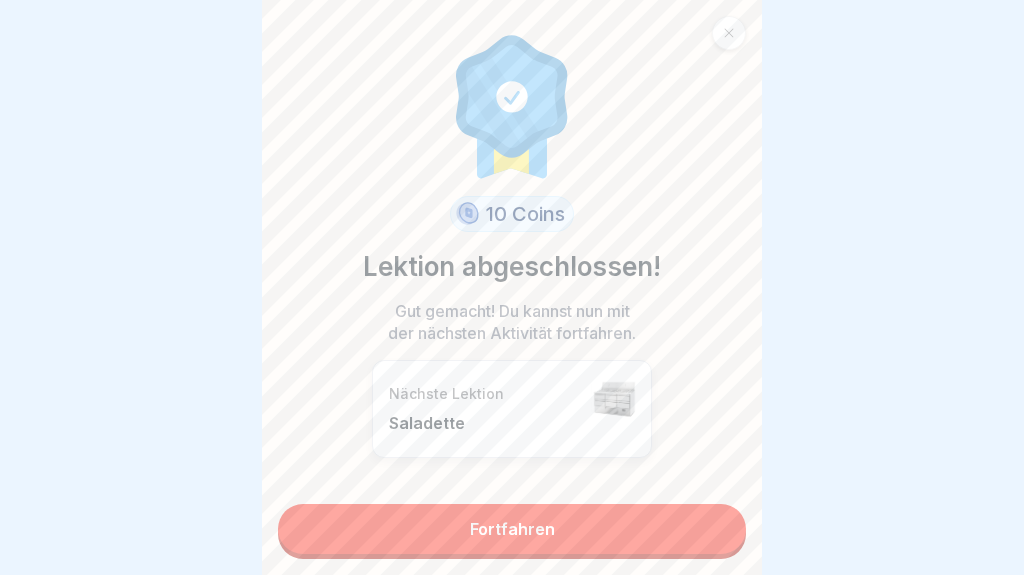 click on "Fortfahren" at bounding box center [512, 529] 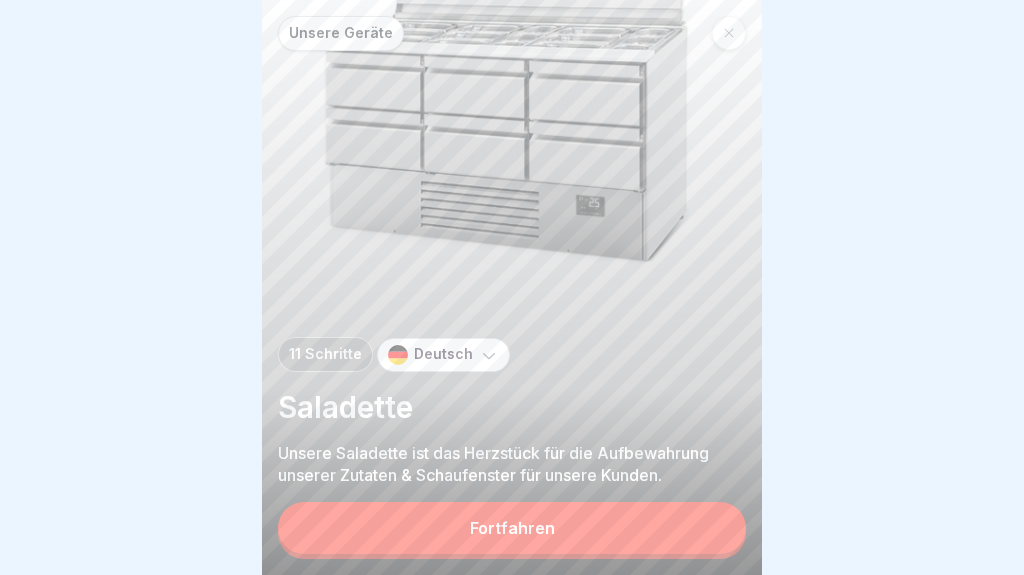 click on "Fortfahren" at bounding box center (512, 528) 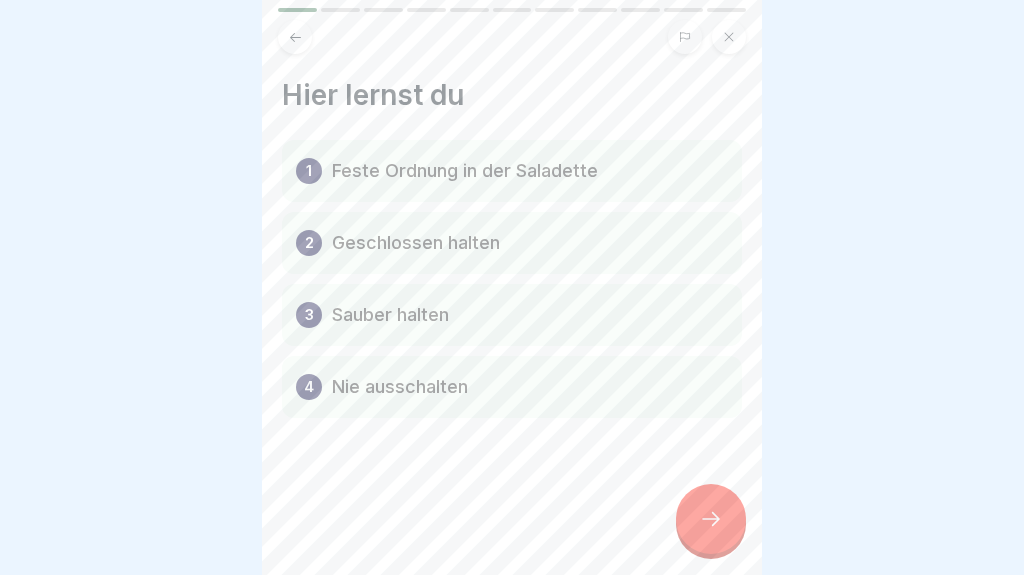 click 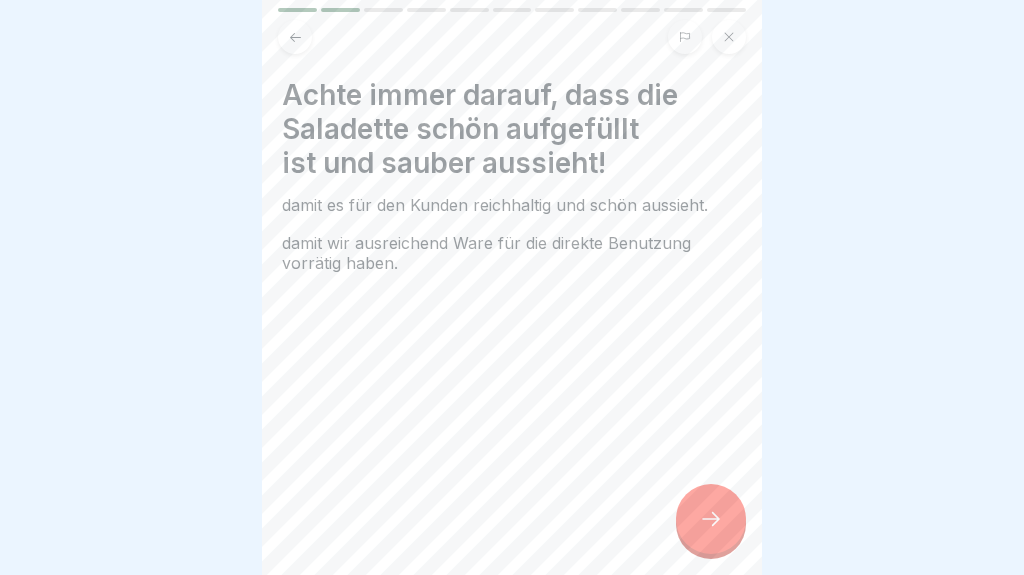 click 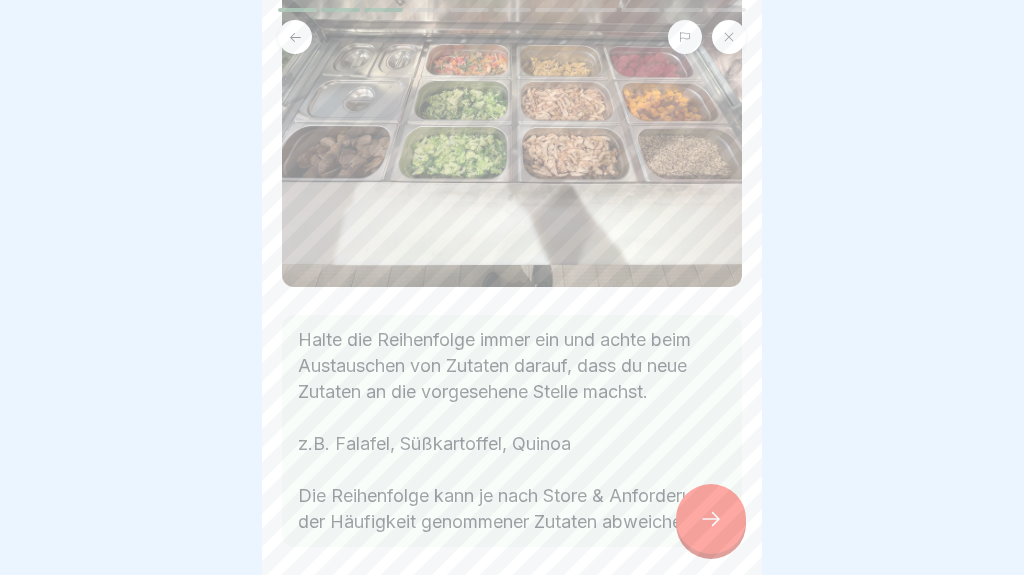 scroll, scrollTop: 228, scrollLeft: 0, axis: vertical 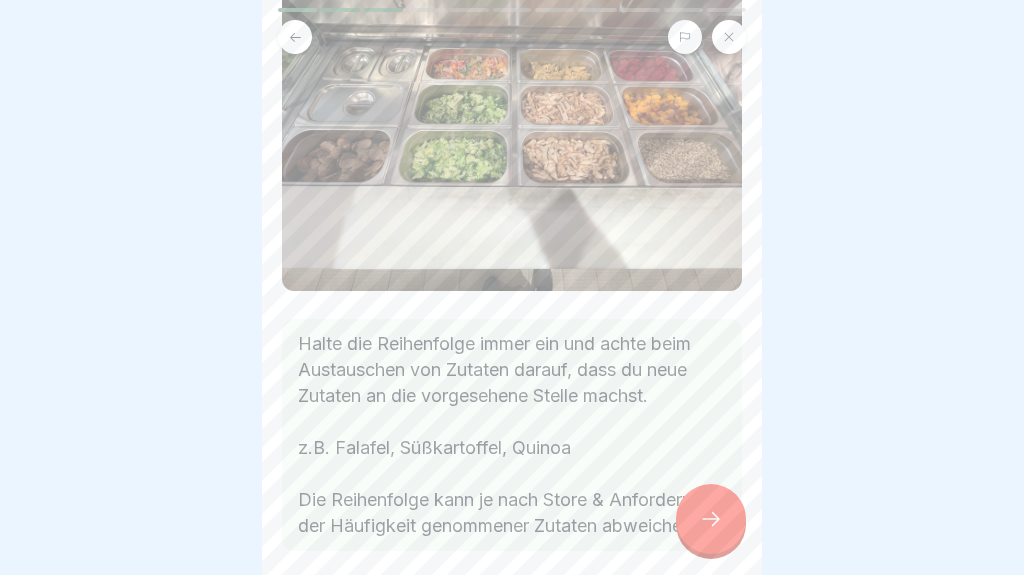 click 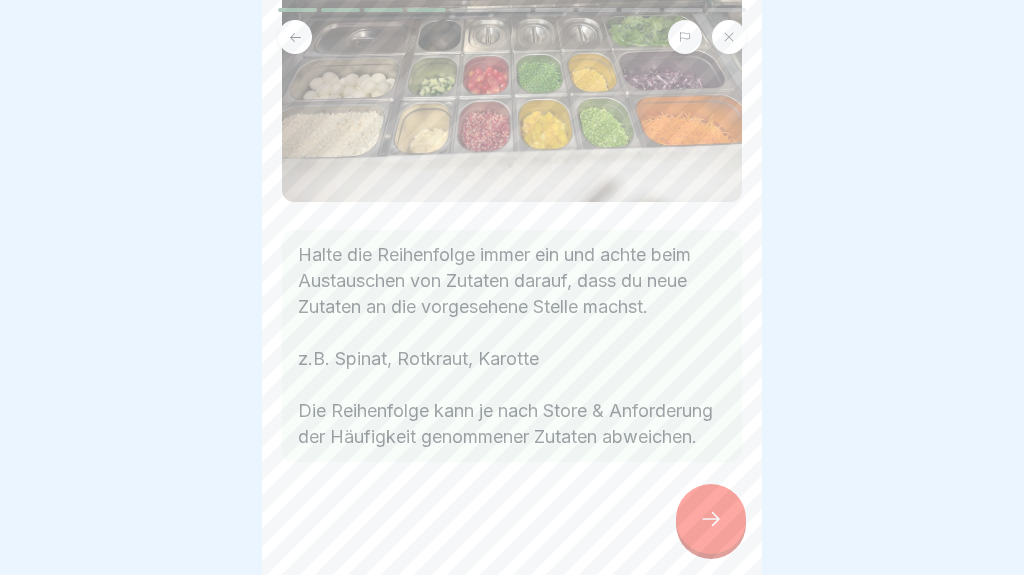 scroll, scrollTop: 315, scrollLeft: 0, axis: vertical 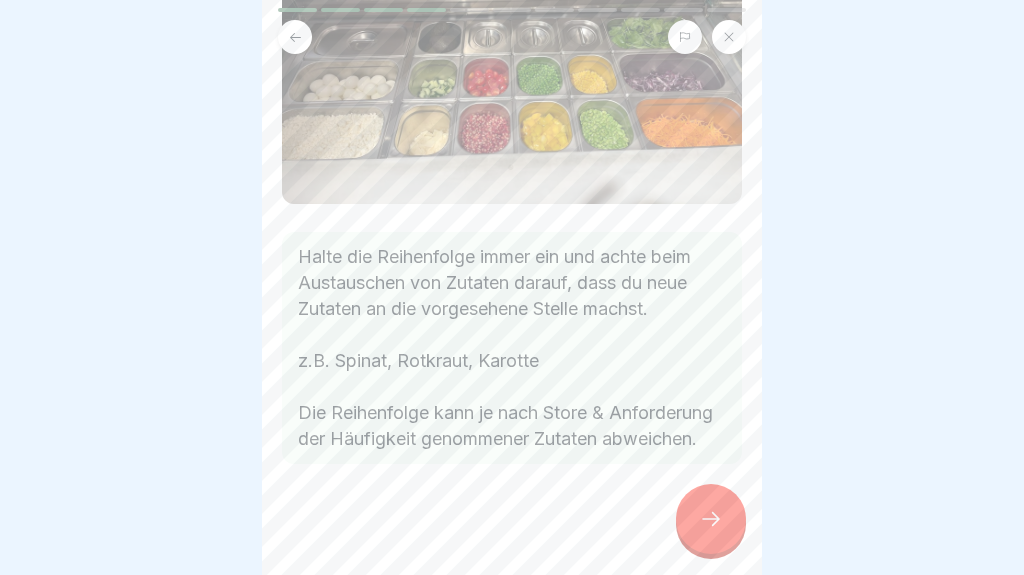 click 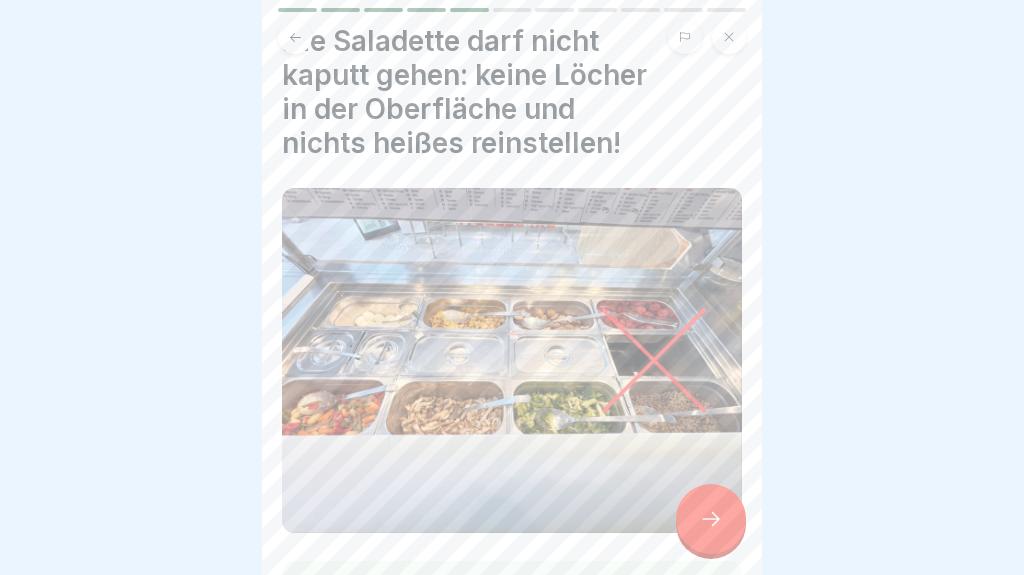 scroll, scrollTop: 56, scrollLeft: 0, axis: vertical 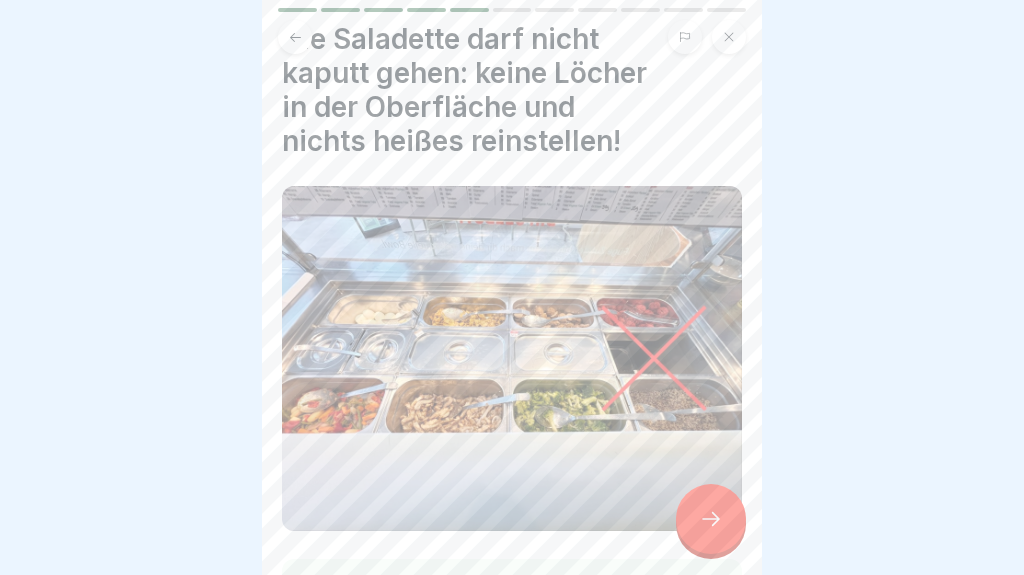 click 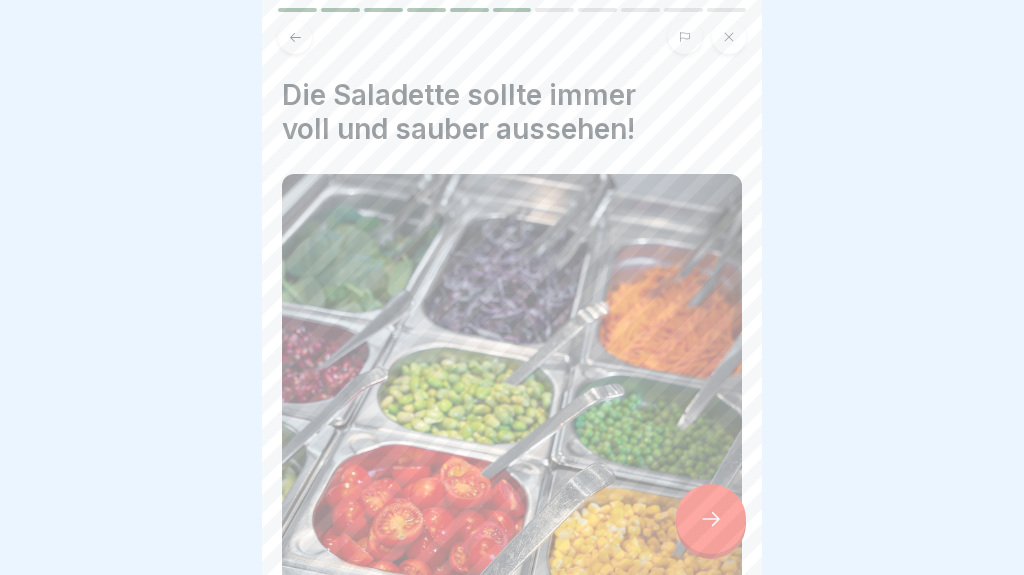 click 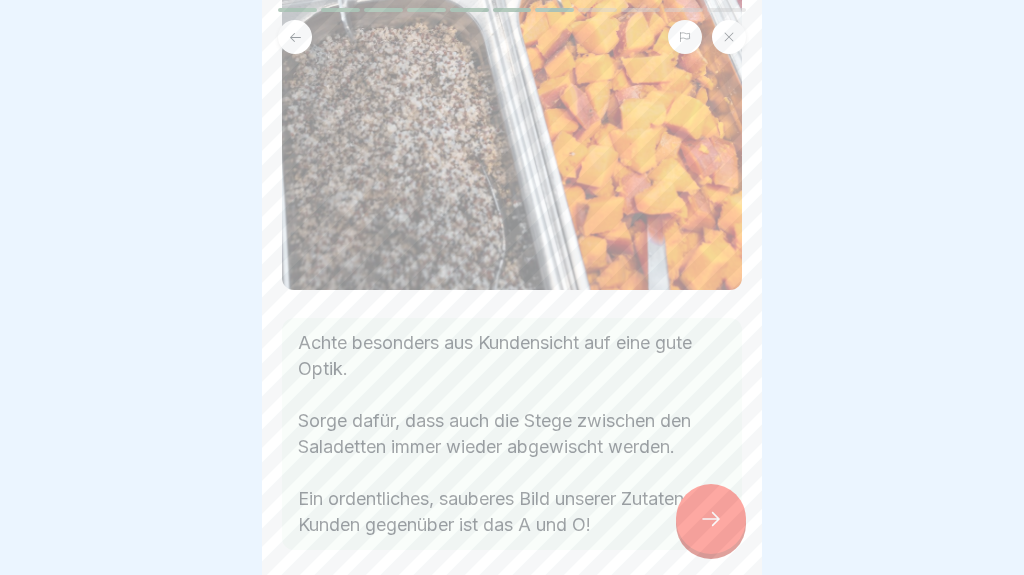 scroll, scrollTop: 630, scrollLeft: 0, axis: vertical 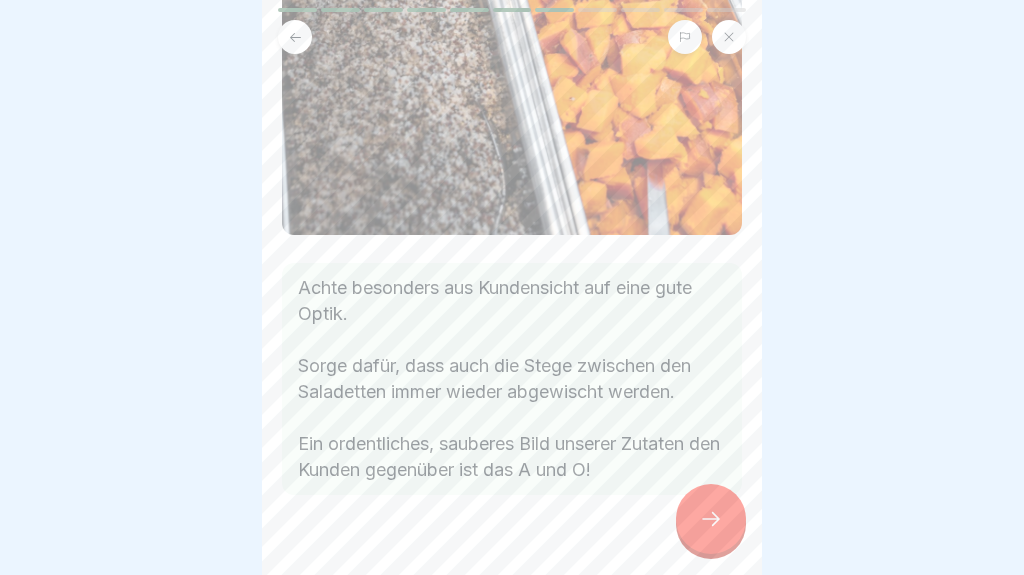 click 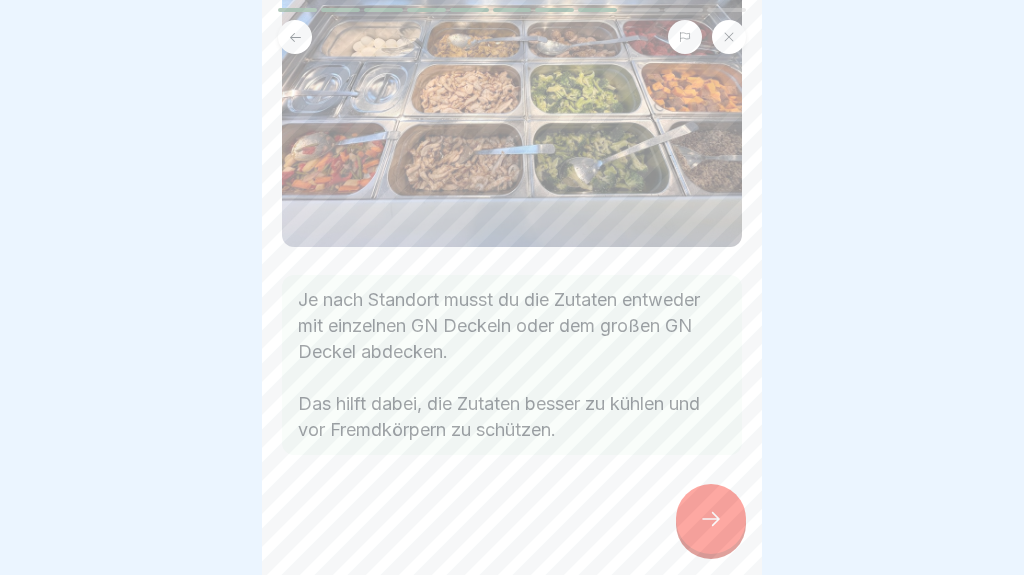 scroll, scrollTop: 408, scrollLeft: 0, axis: vertical 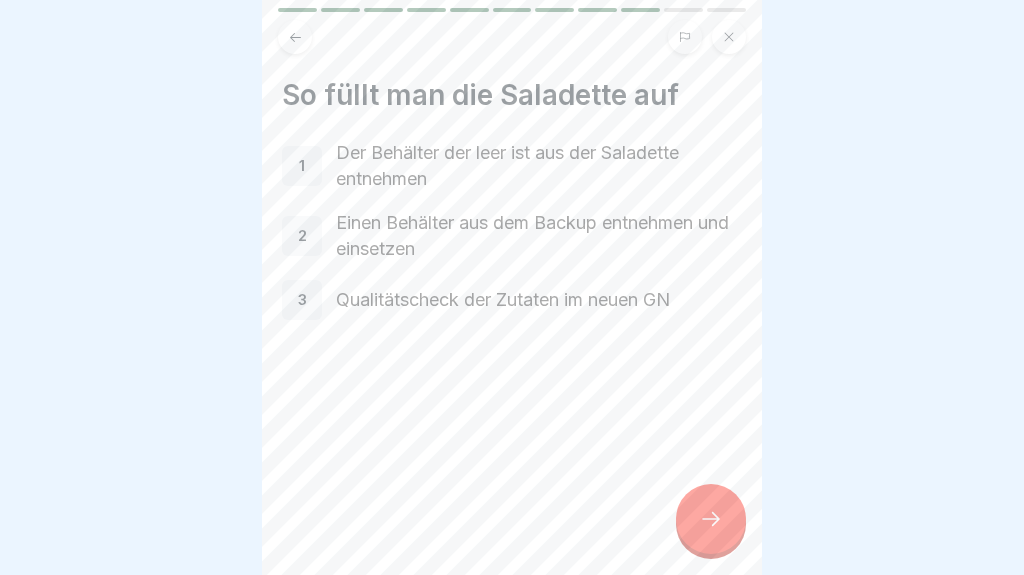 click 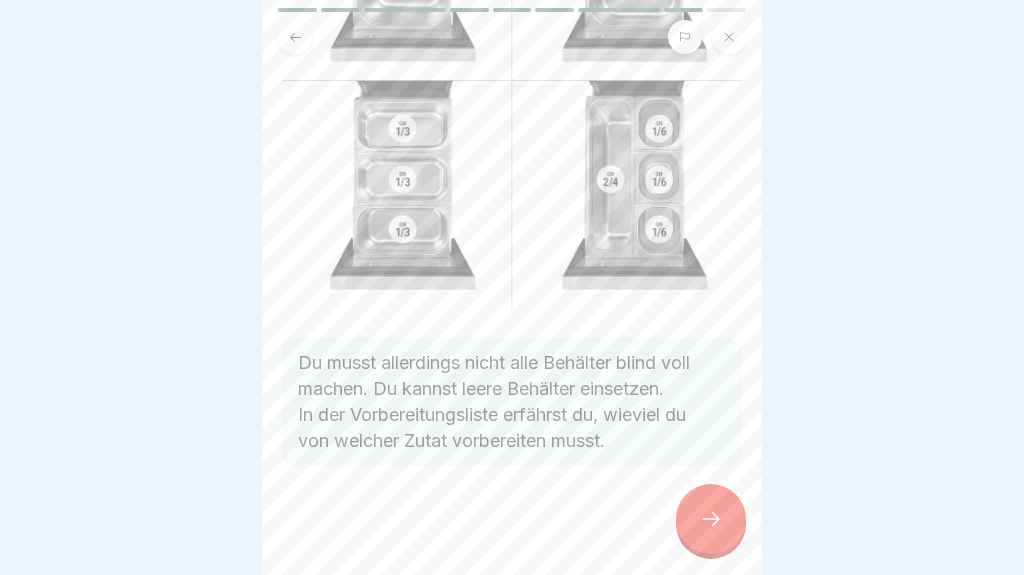 scroll, scrollTop: 359, scrollLeft: 0, axis: vertical 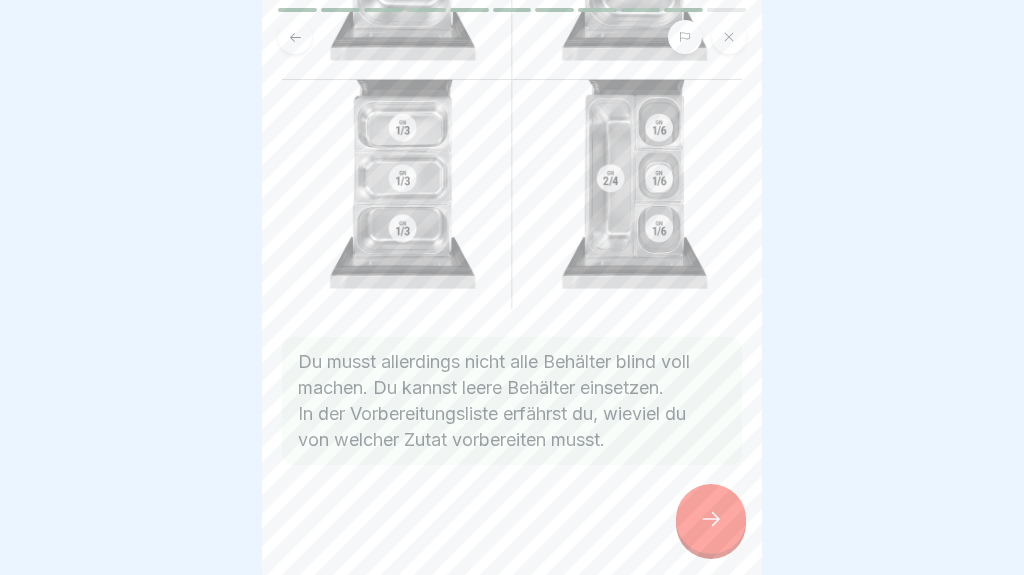 click 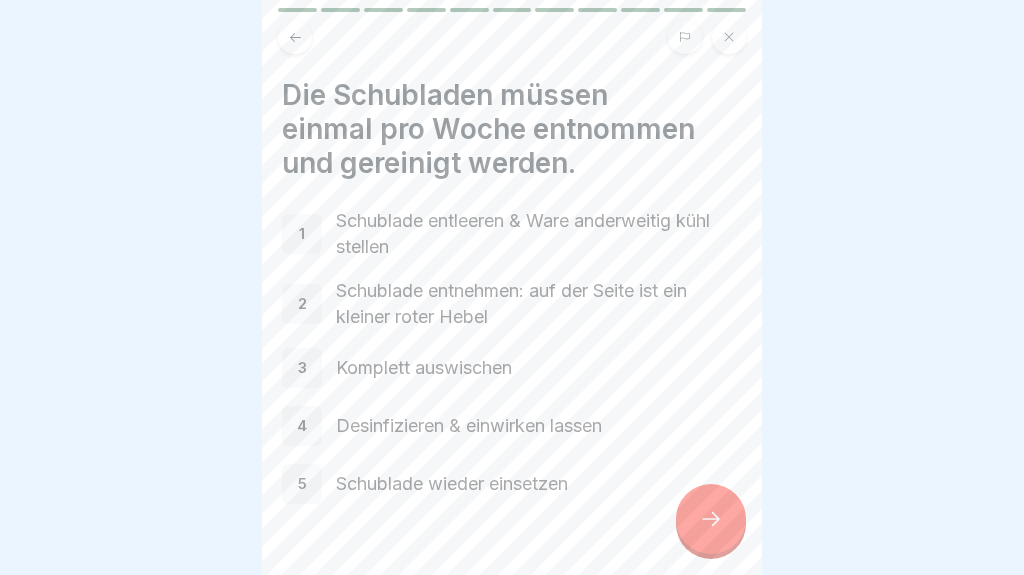click at bounding box center (711, 519) 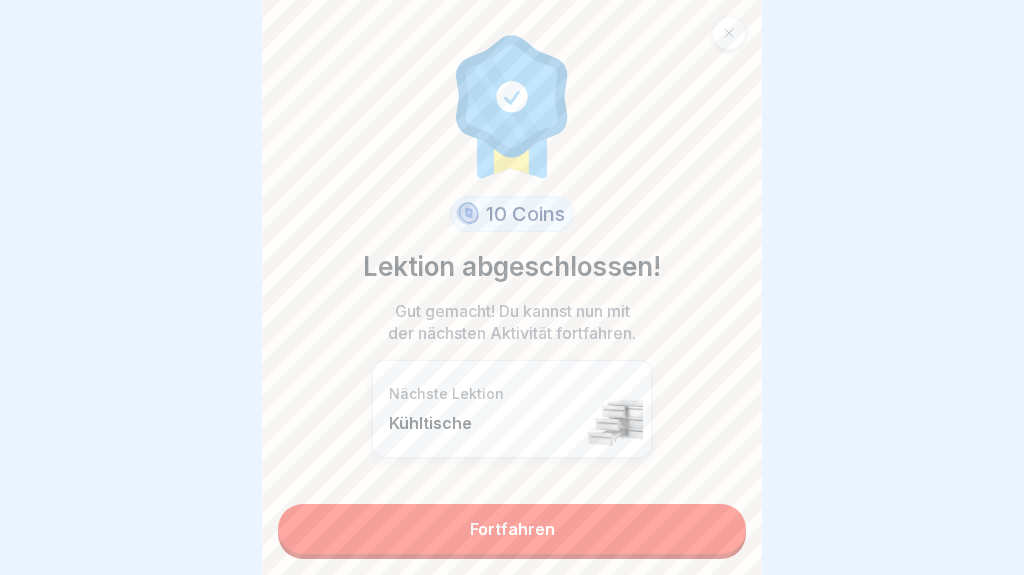 click on "Fortfahren" at bounding box center [512, 529] 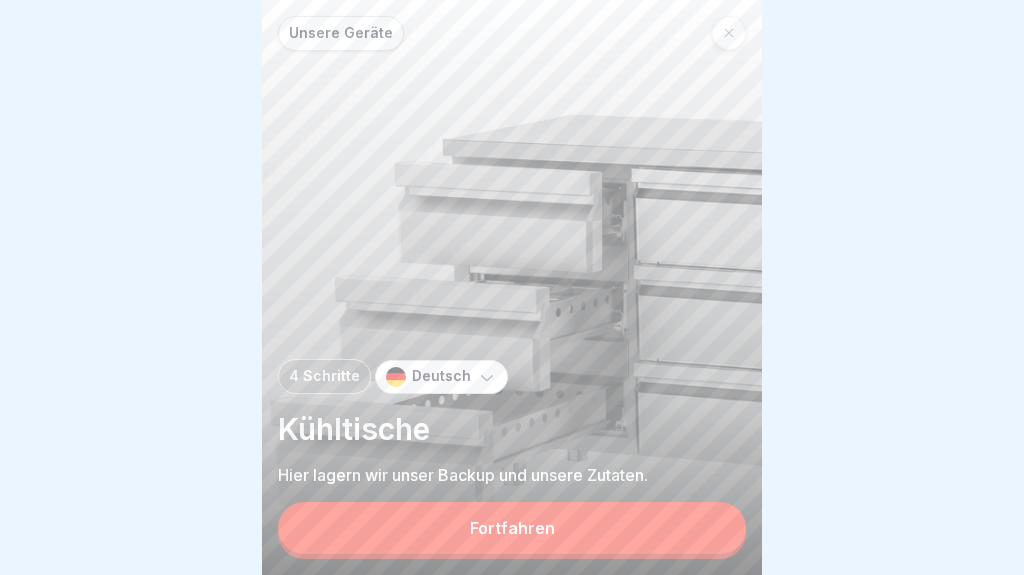 click on "Fortfahren" at bounding box center [512, 528] 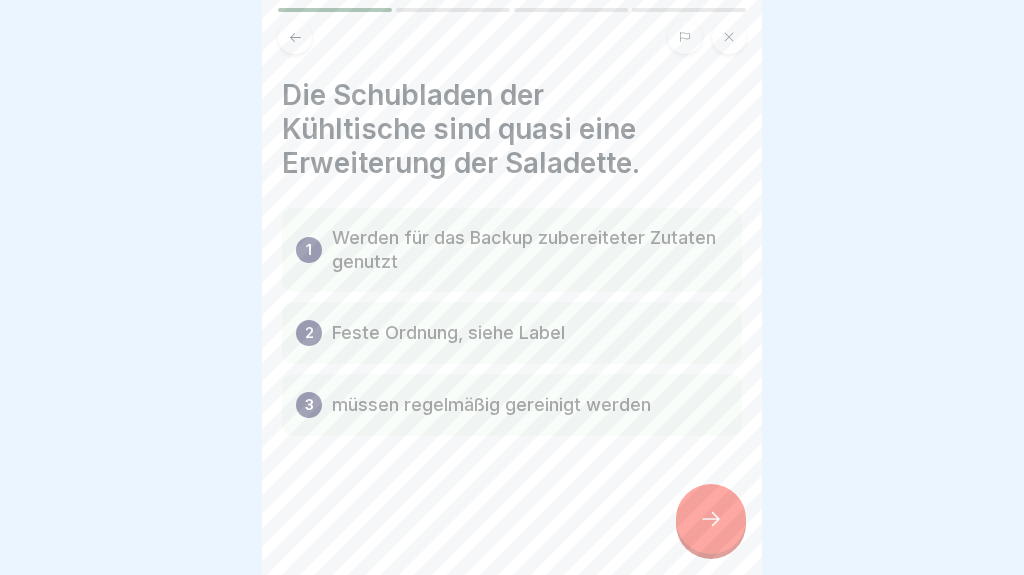 click 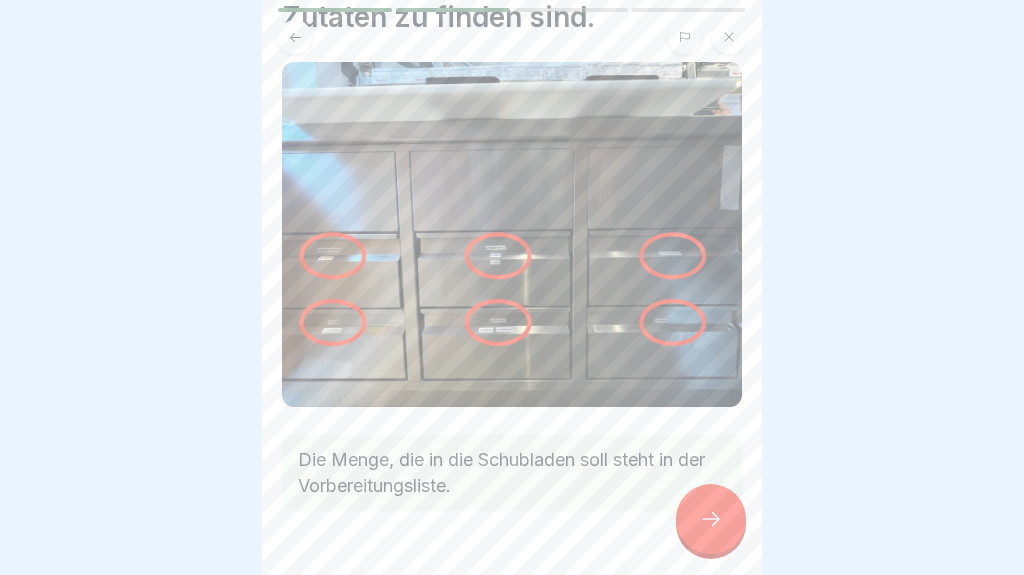 scroll, scrollTop: 150, scrollLeft: 0, axis: vertical 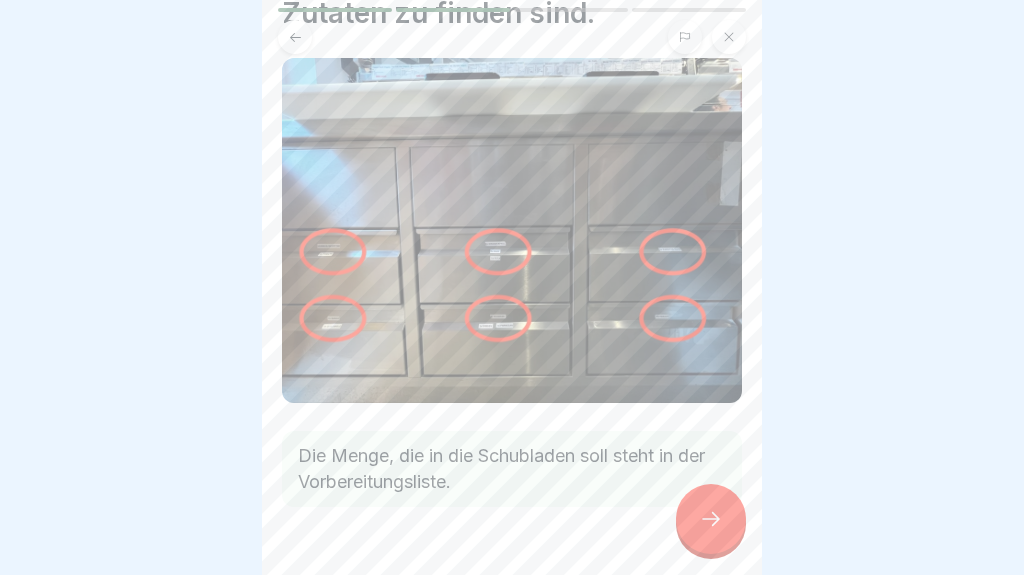 click 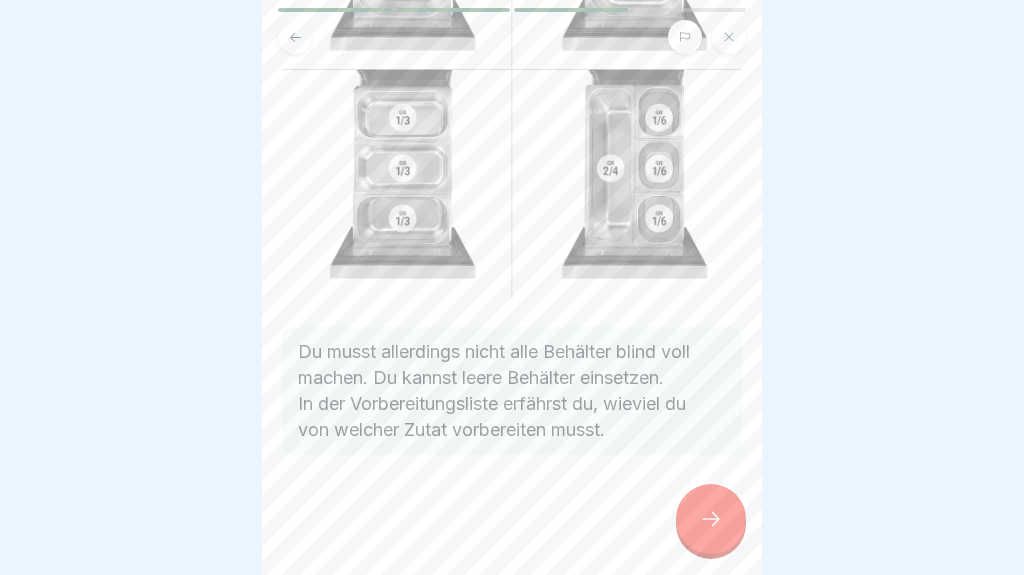 scroll, scrollTop: 369, scrollLeft: 0, axis: vertical 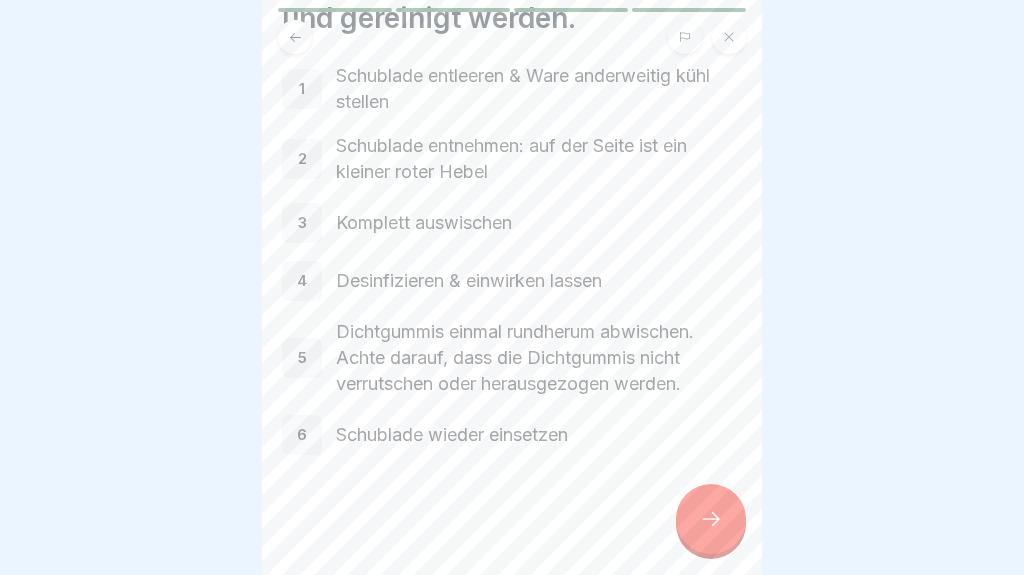 click 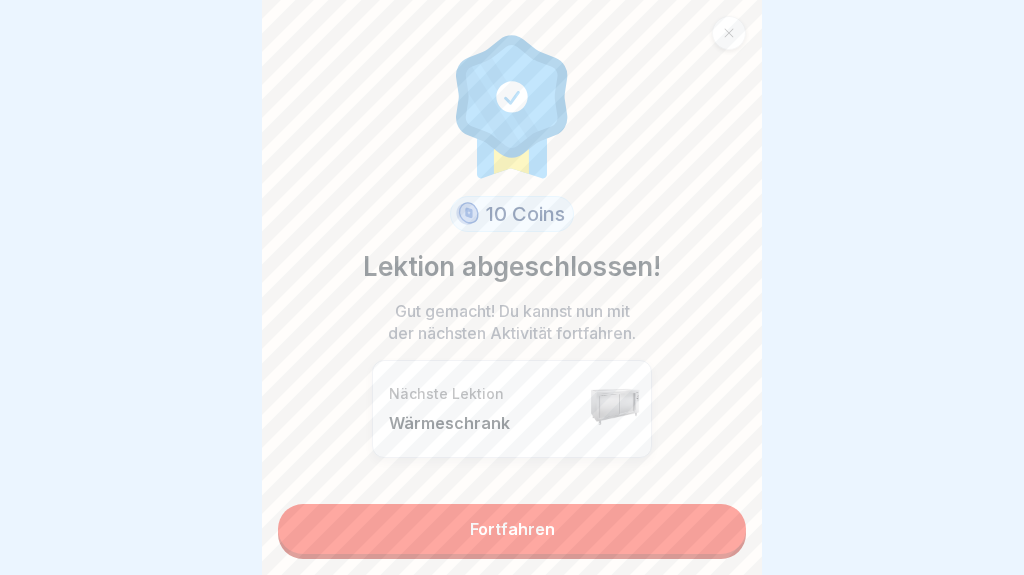 click on "Fortfahren" at bounding box center [512, 529] 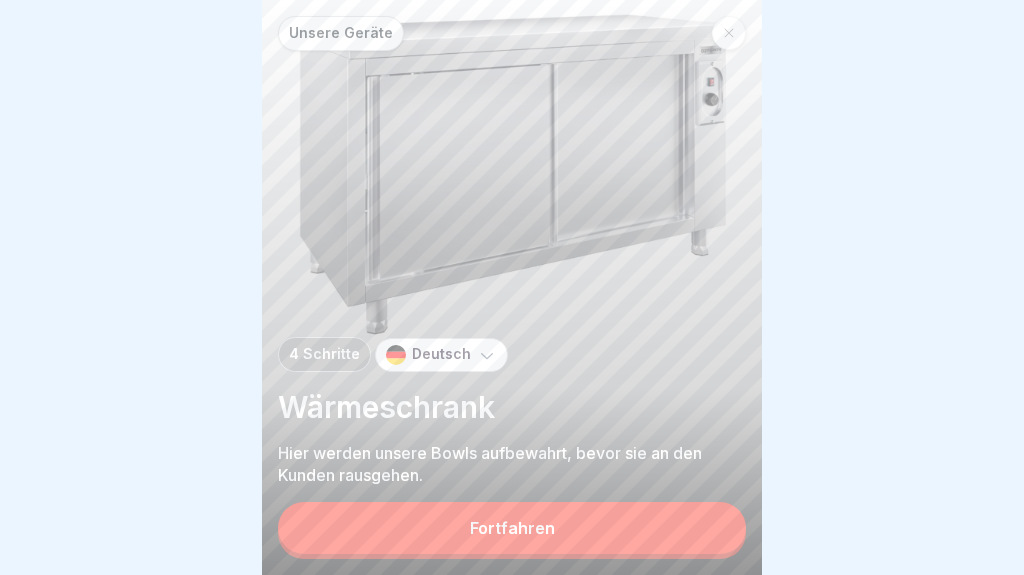 click on "Fortfahren" at bounding box center [512, 528] 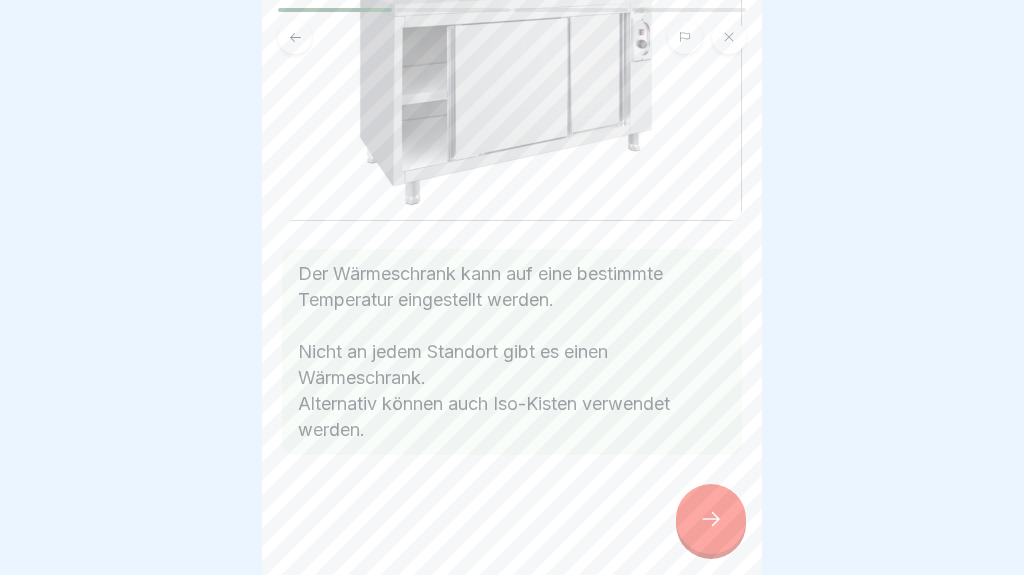 scroll, scrollTop: 240, scrollLeft: 0, axis: vertical 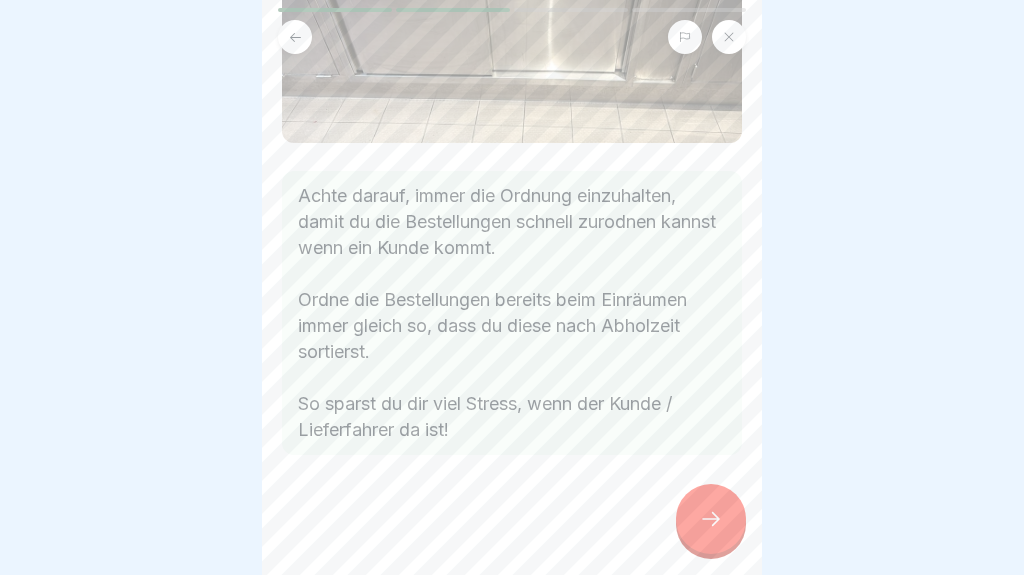click 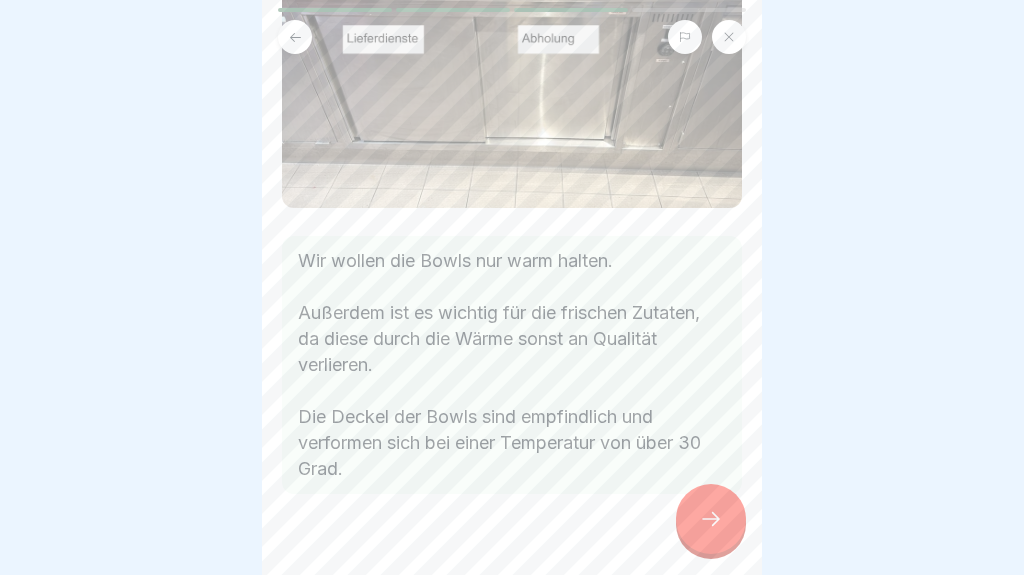 scroll, scrollTop: 239, scrollLeft: 0, axis: vertical 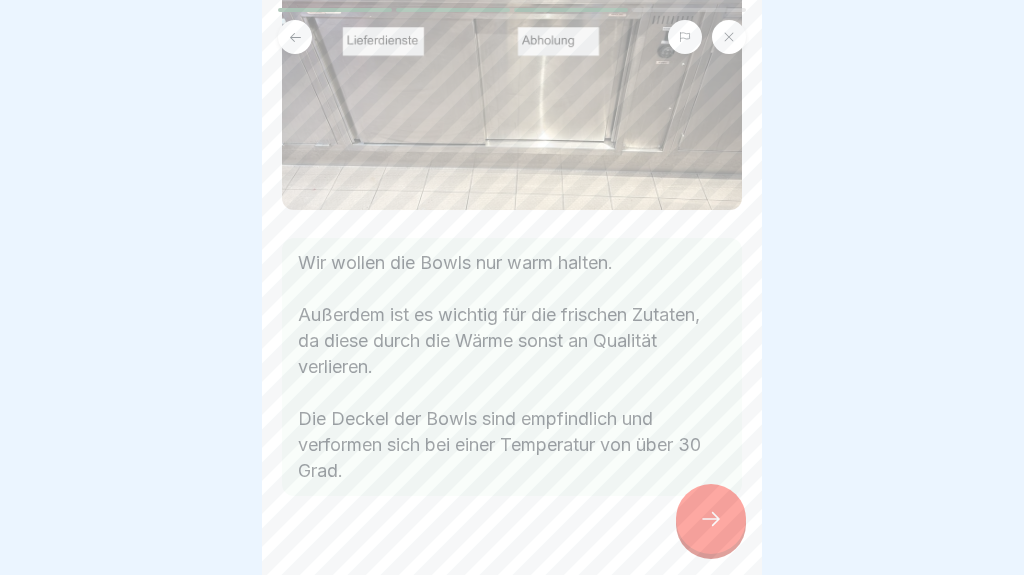 click 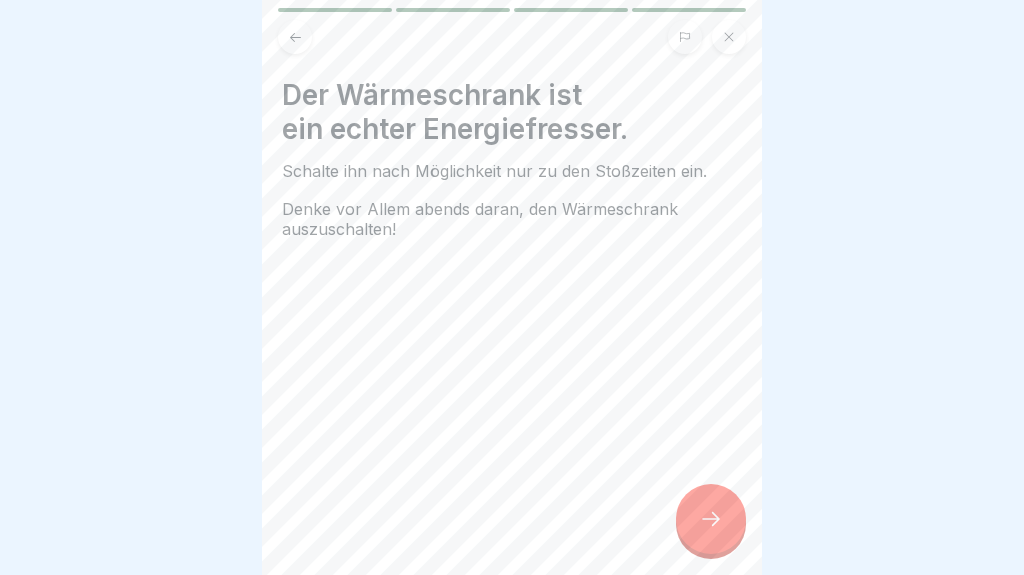 click 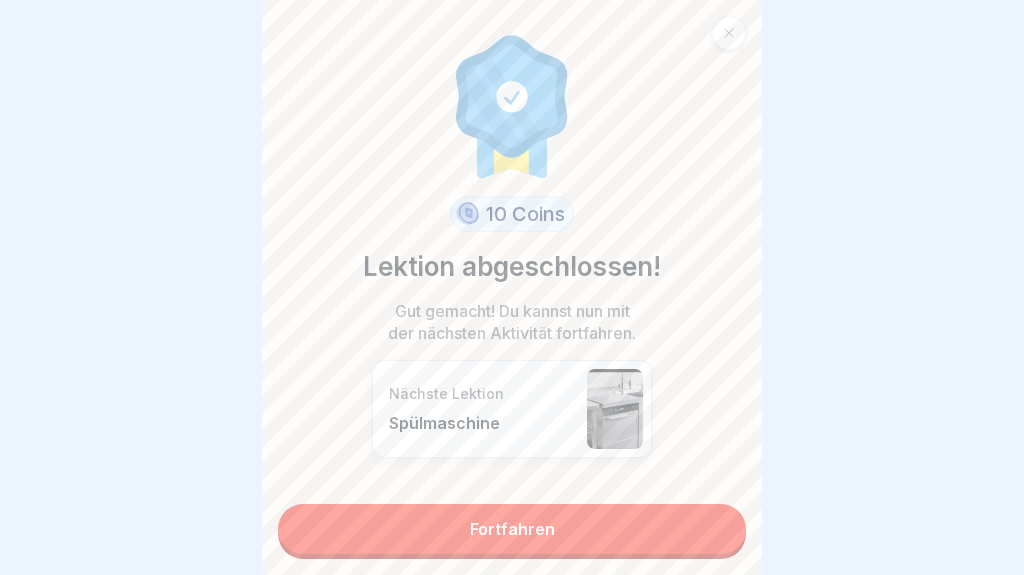 click on "Fortfahren" at bounding box center [512, 529] 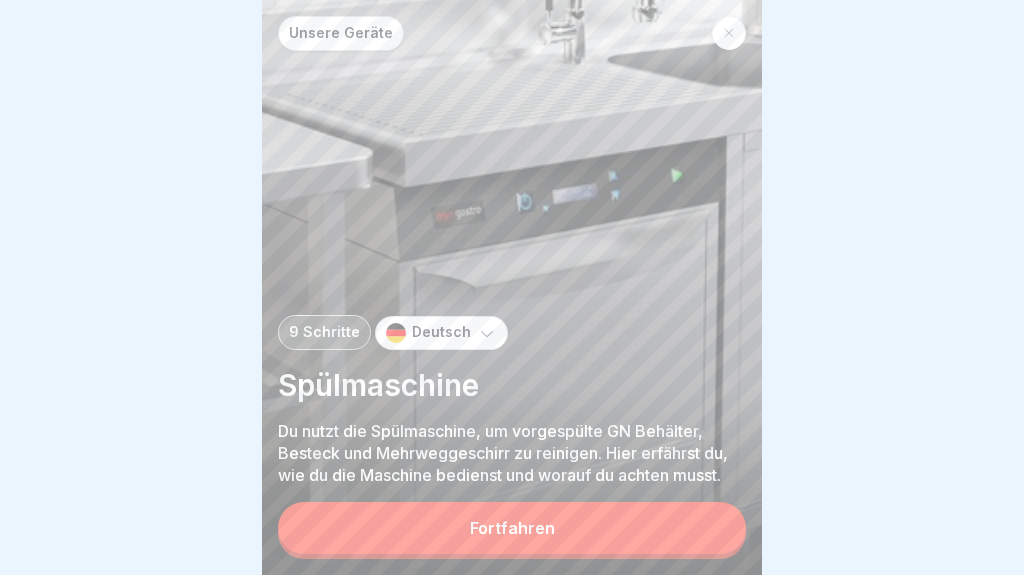 click on "Fortfahren" at bounding box center (512, 528) 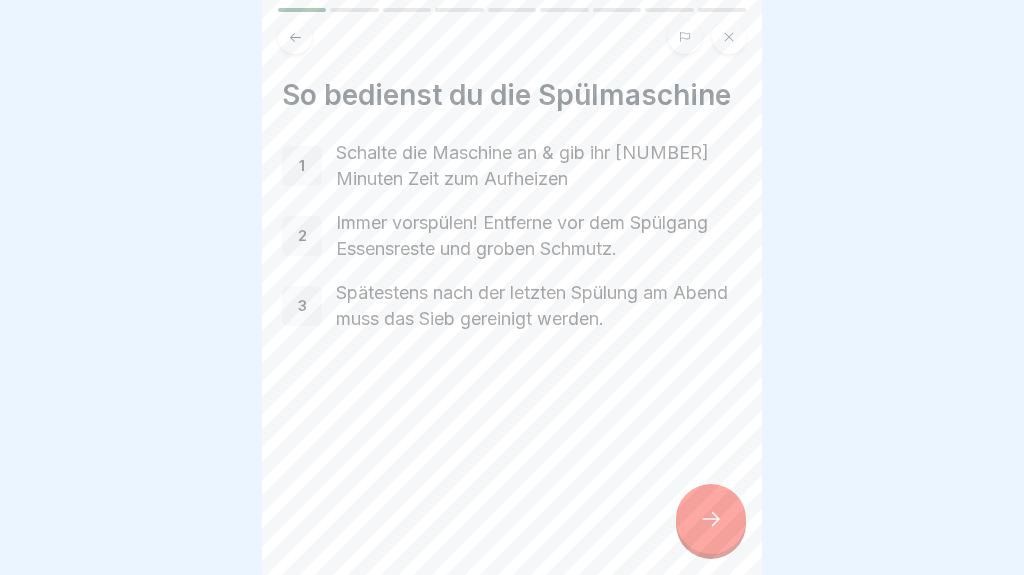 click 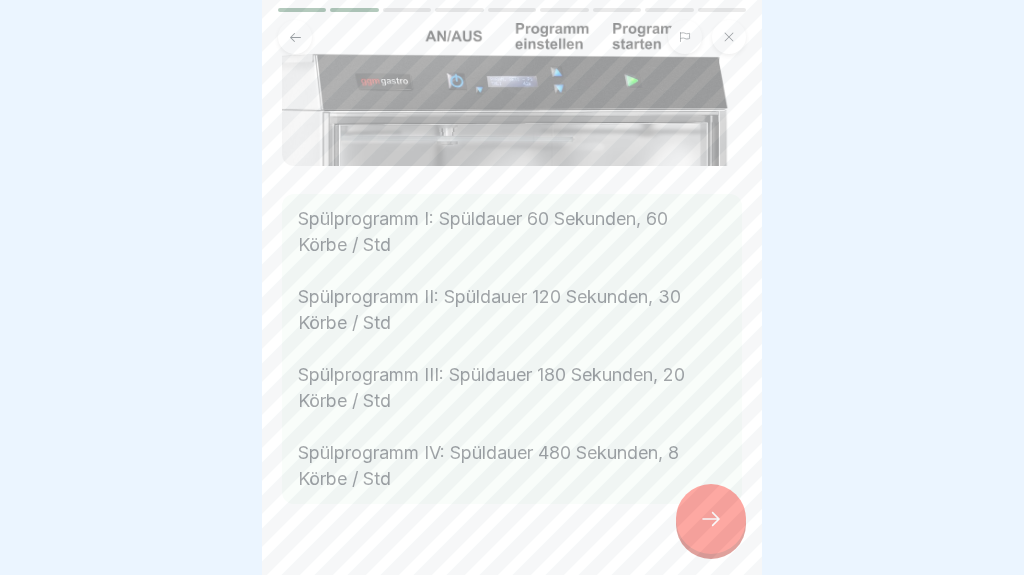 scroll, scrollTop: 185, scrollLeft: 0, axis: vertical 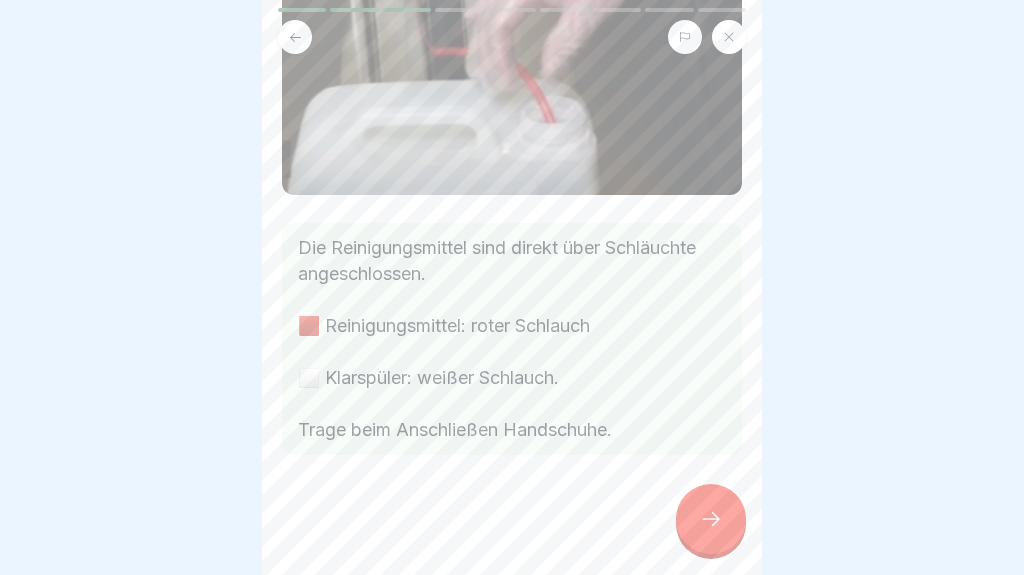 click 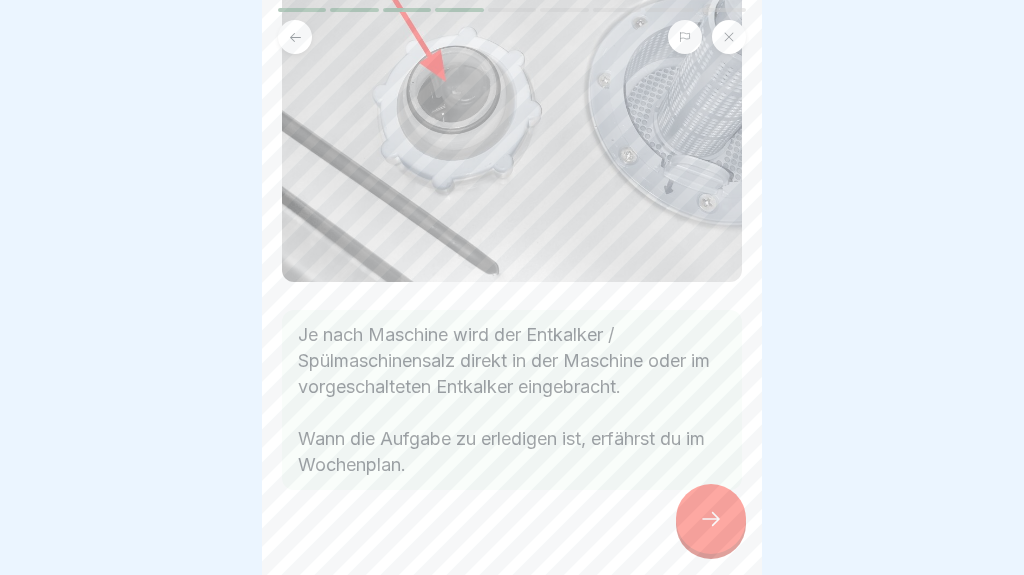scroll, scrollTop: 355, scrollLeft: 0, axis: vertical 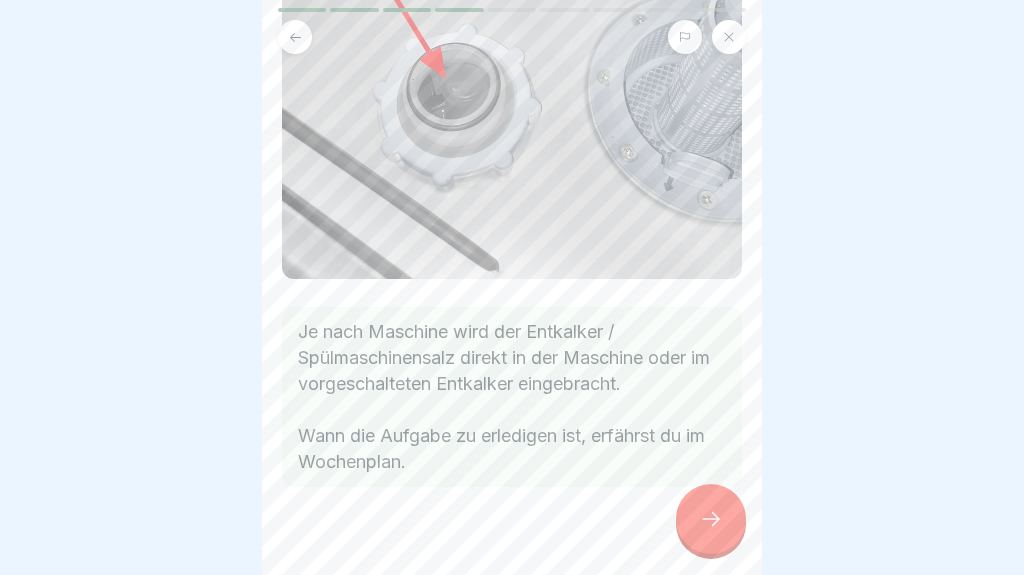 click 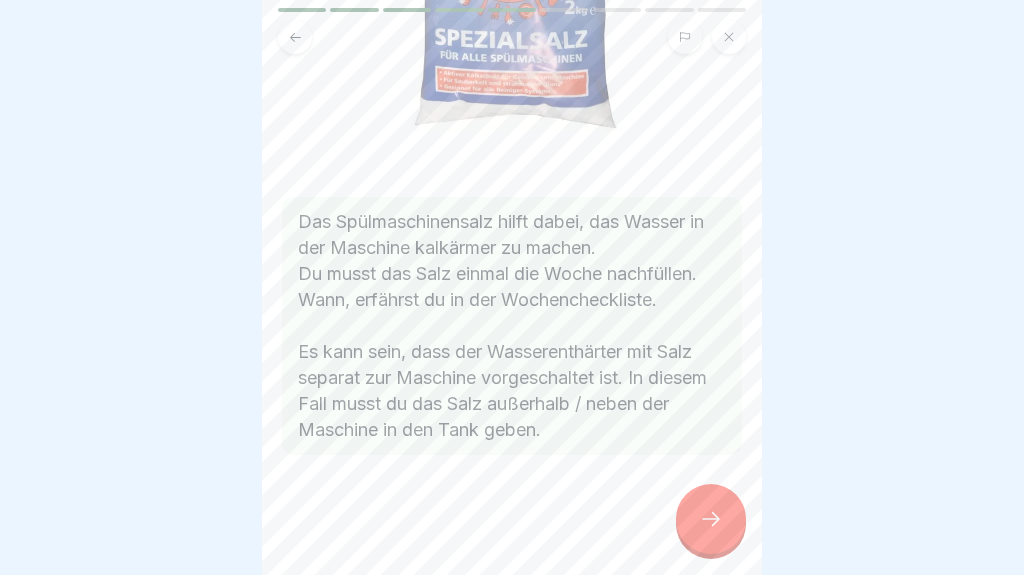 scroll, scrollTop: 499, scrollLeft: 0, axis: vertical 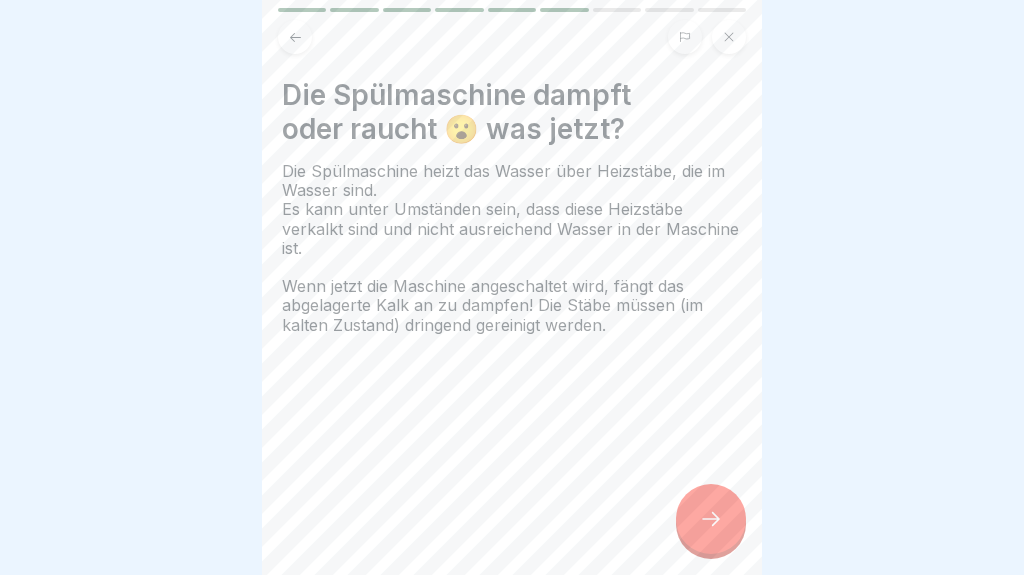 click 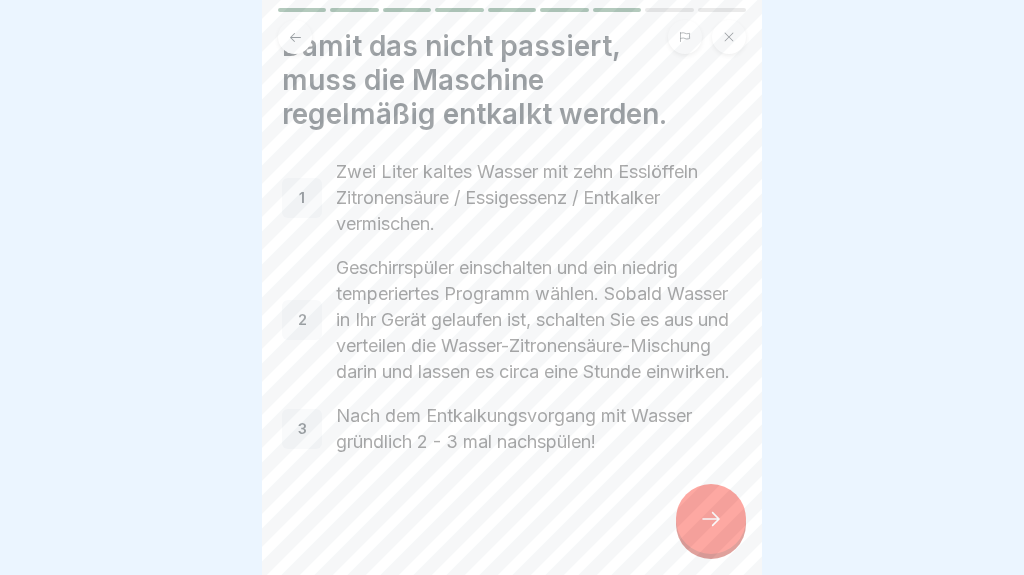 scroll, scrollTop: 75, scrollLeft: 0, axis: vertical 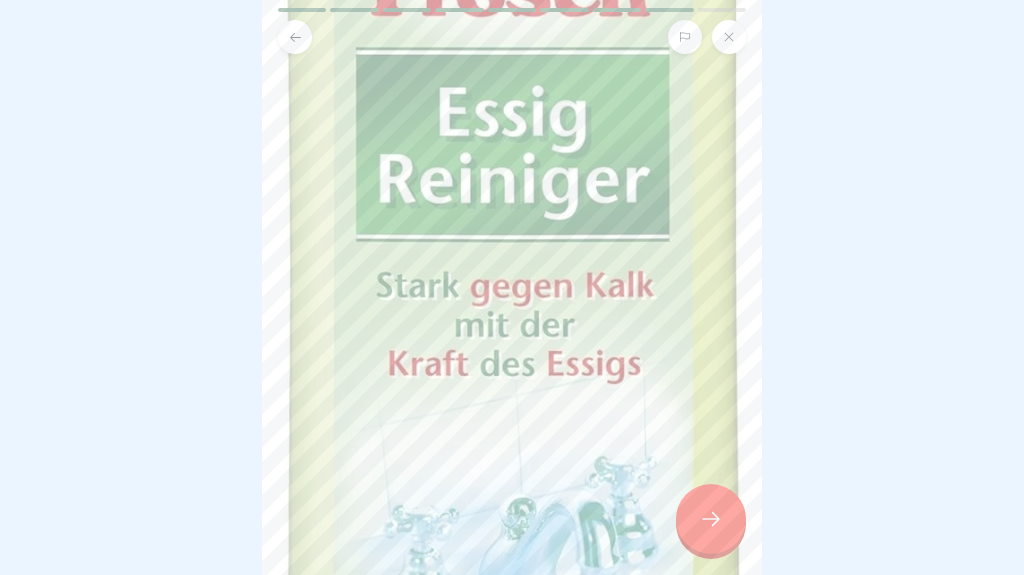 click 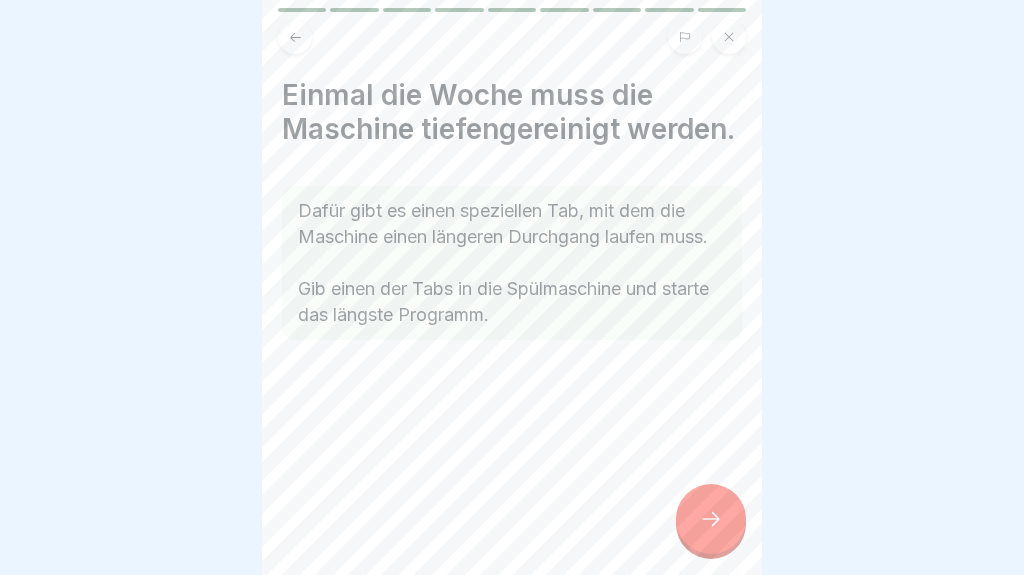 click 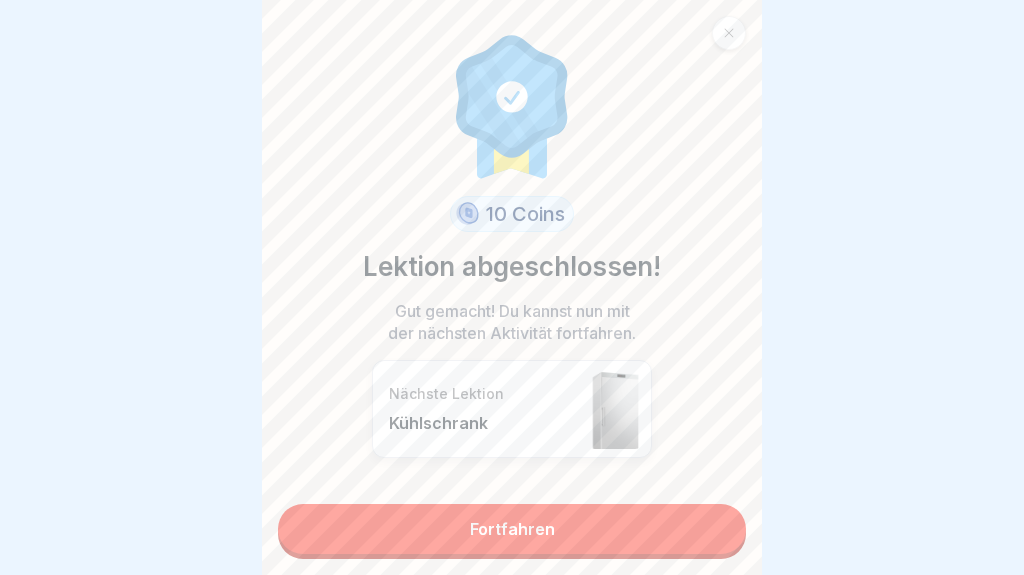 click on "Fortfahren" at bounding box center (512, 529) 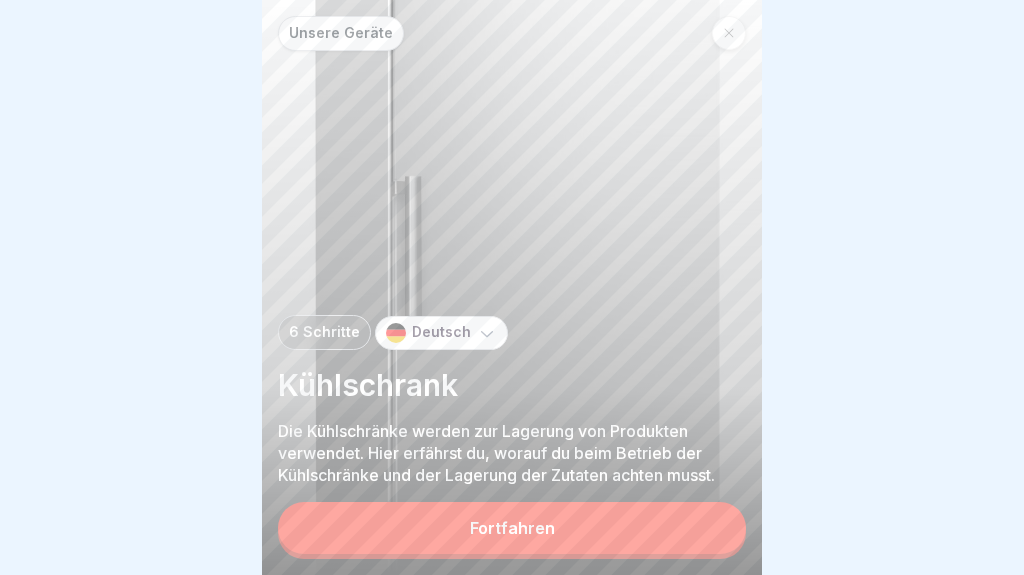 click on "Fortfahren" at bounding box center [512, 528] 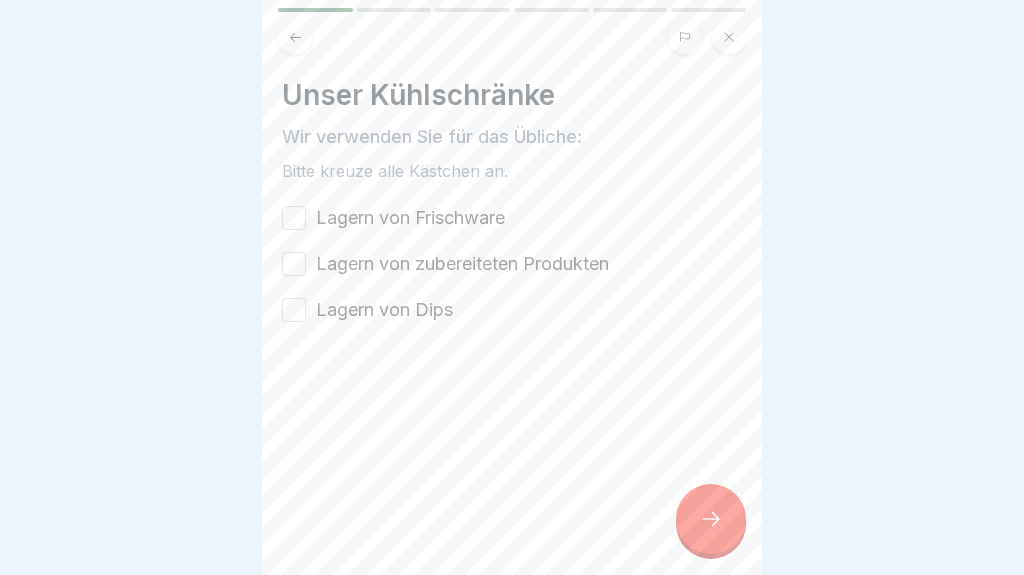 click on "Lagern von Frischware" at bounding box center (410, 218) 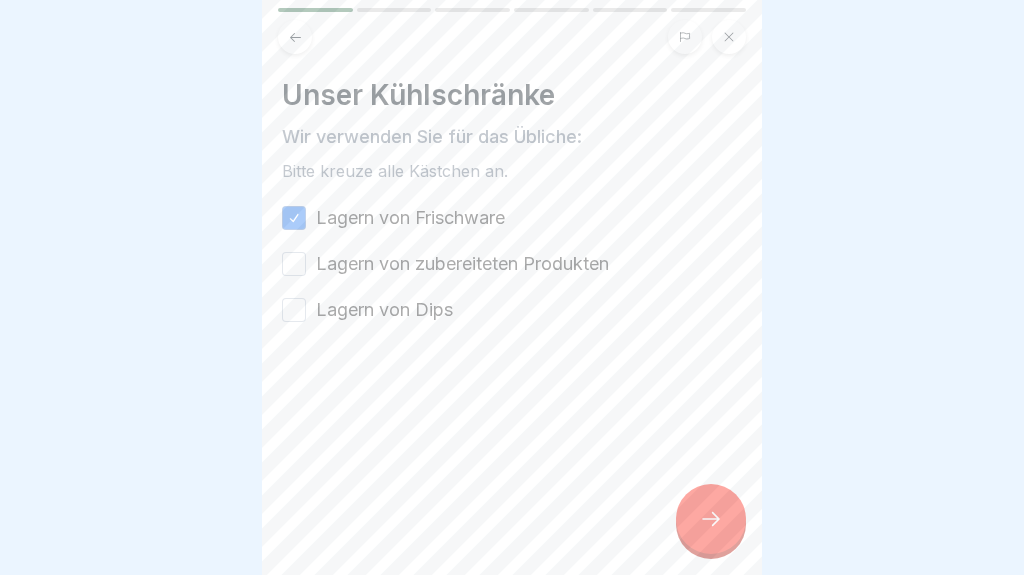 click on "Lagern von zubereiteten Produkten" at bounding box center (294, 264) 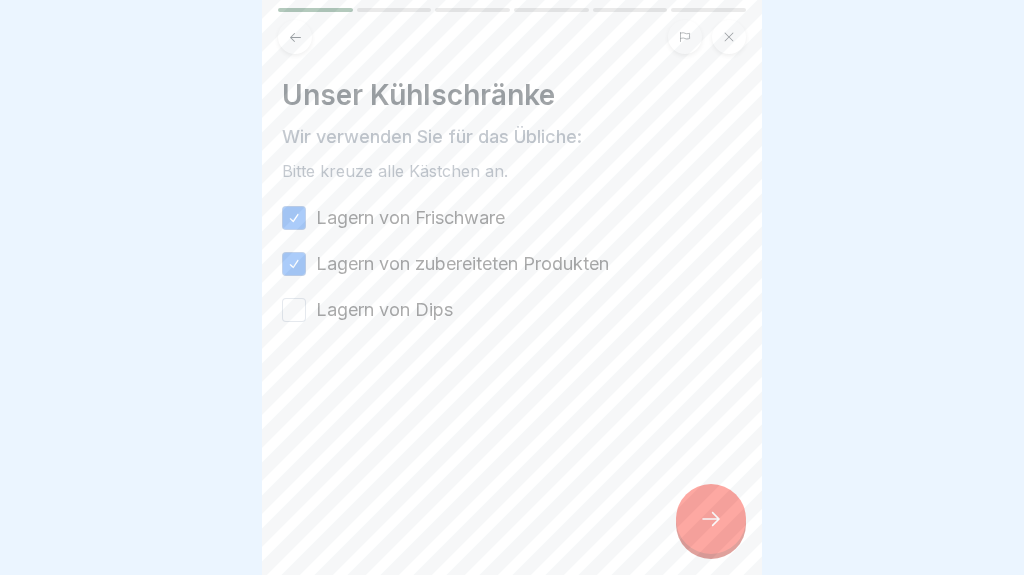 click on "Lagern von Dips" at bounding box center (294, 310) 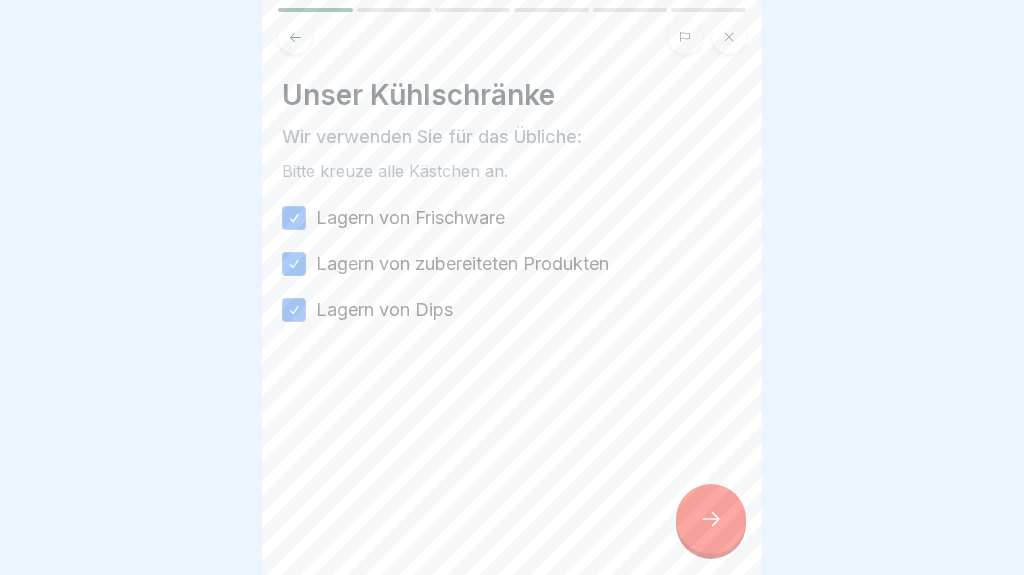 click at bounding box center [711, 519] 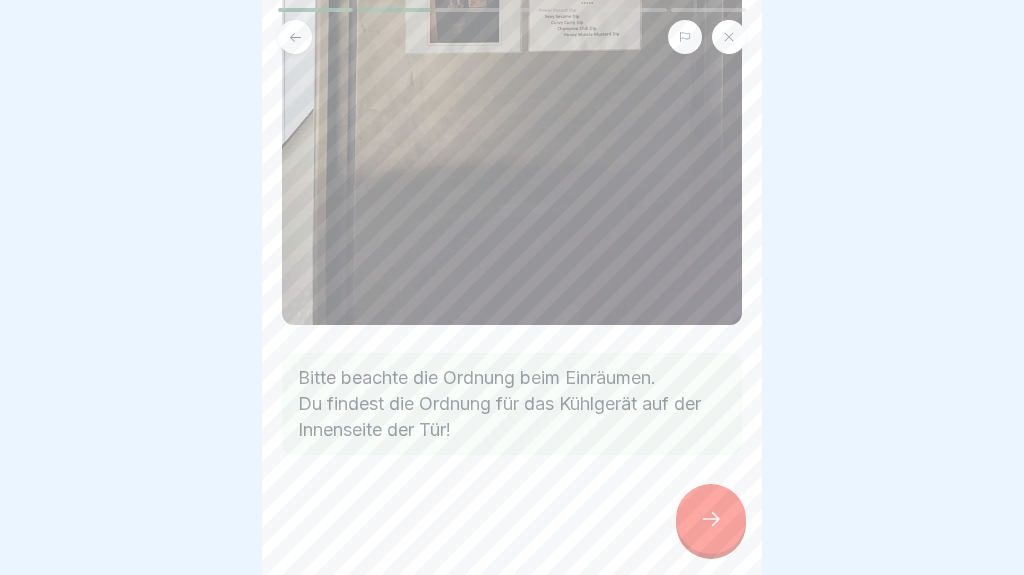 scroll, scrollTop: 562, scrollLeft: 0, axis: vertical 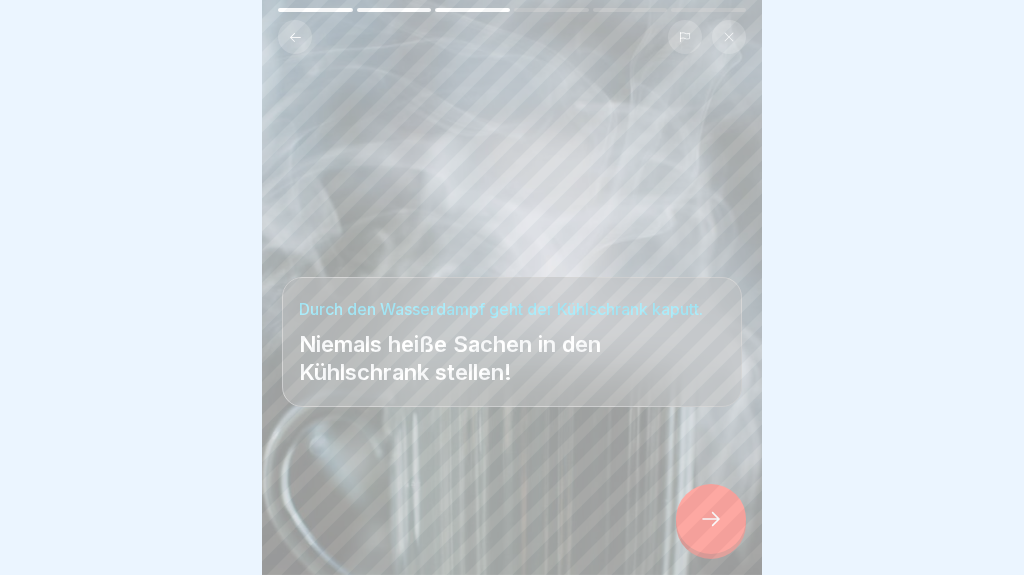 click at bounding box center (711, 519) 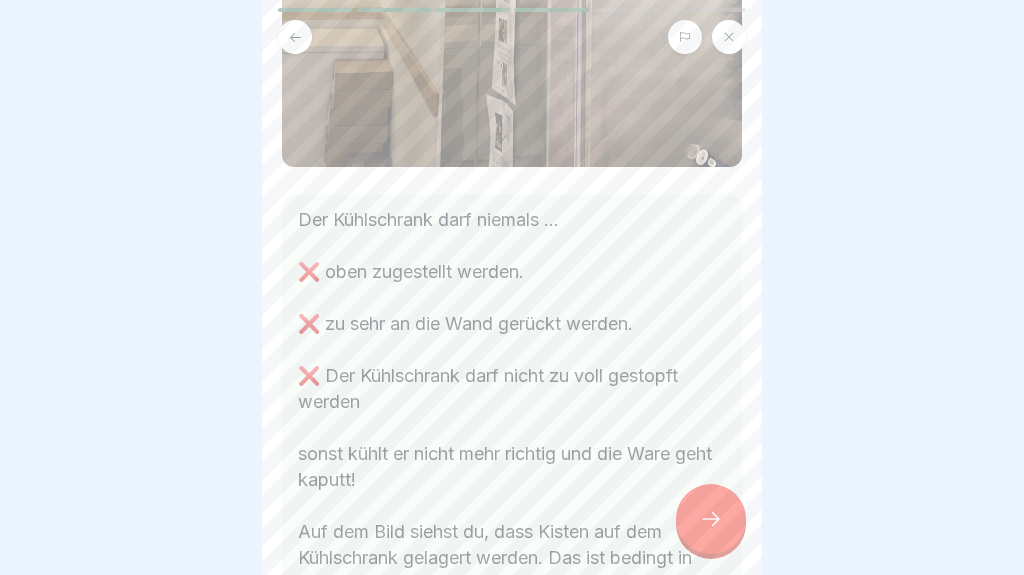 scroll, scrollTop: 528, scrollLeft: 0, axis: vertical 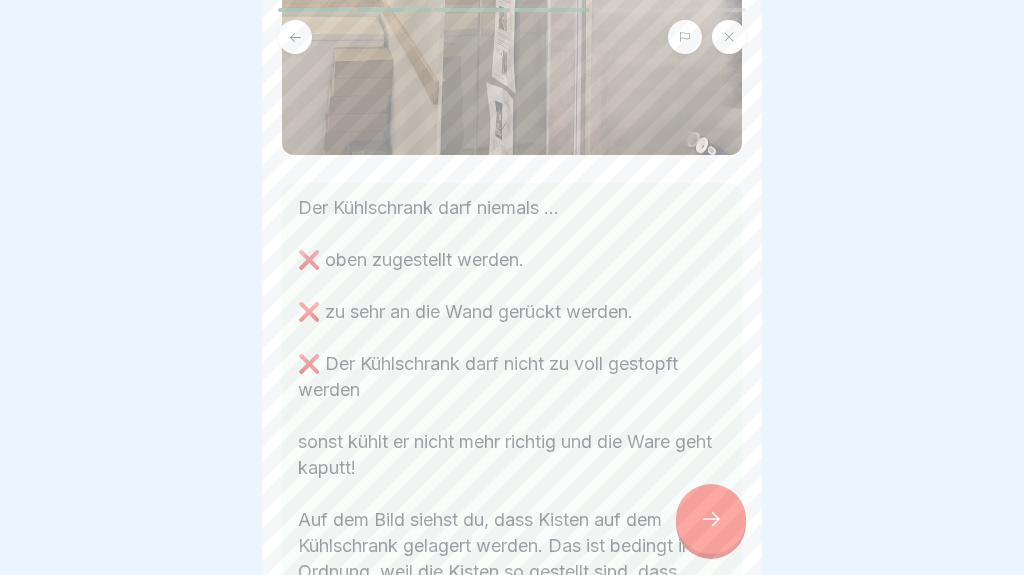 click 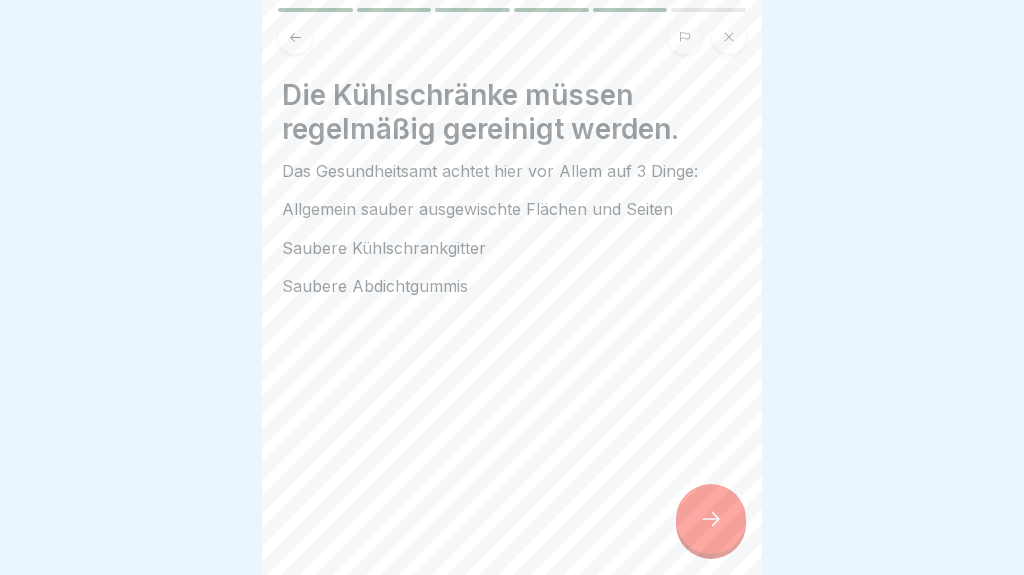 click at bounding box center [711, 519] 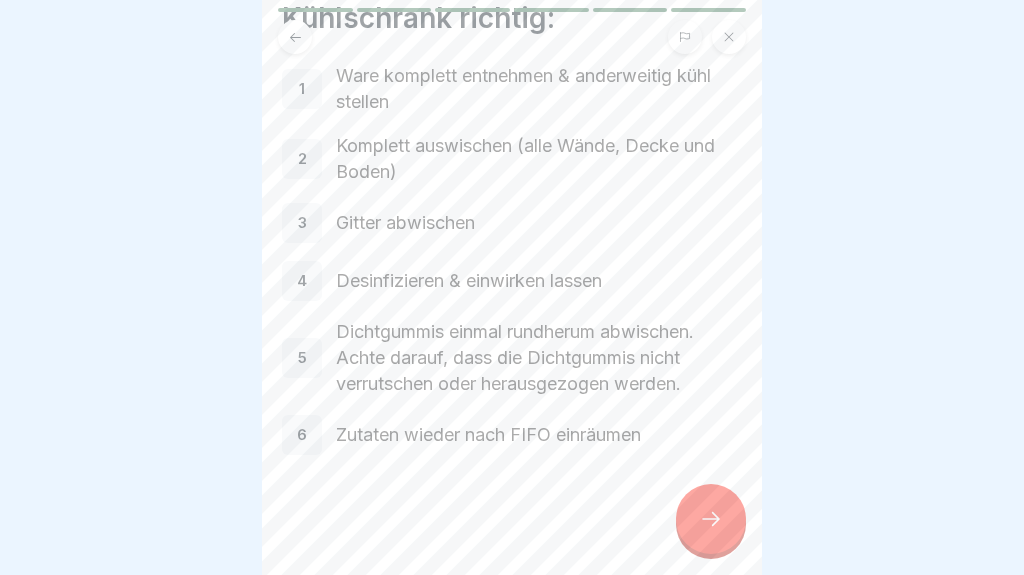 scroll, scrollTop: 111, scrollLeft: 0, axis: vertical 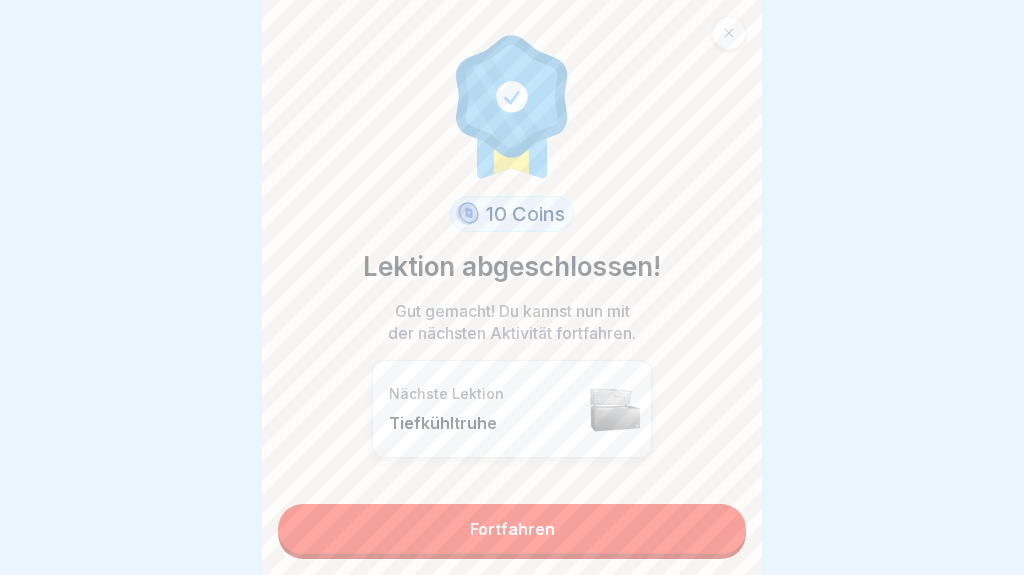 click on "Fortfahren" at bounding box center (512, 529) 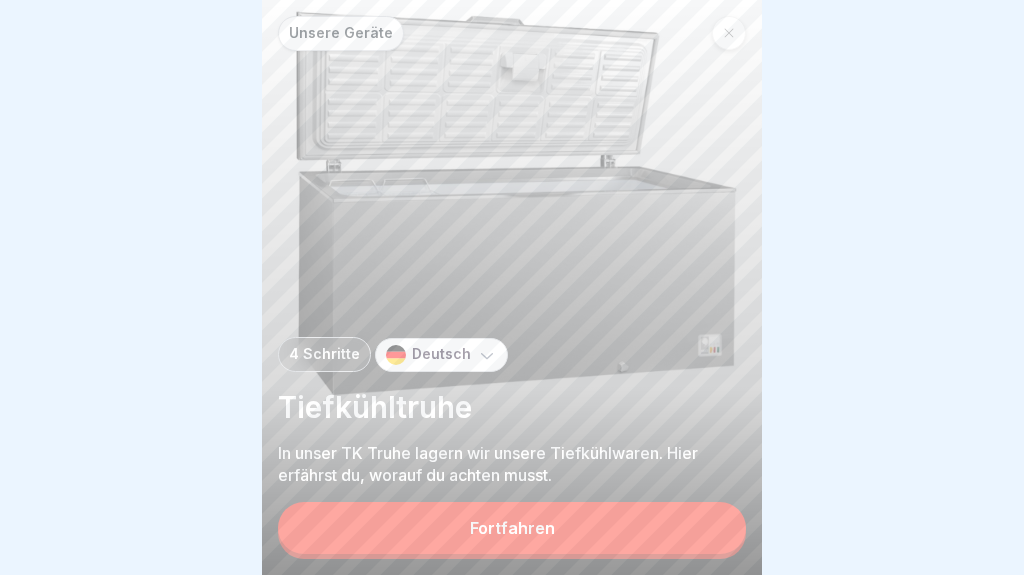 click on "Fortfahren" at bounding box center [512, 528] 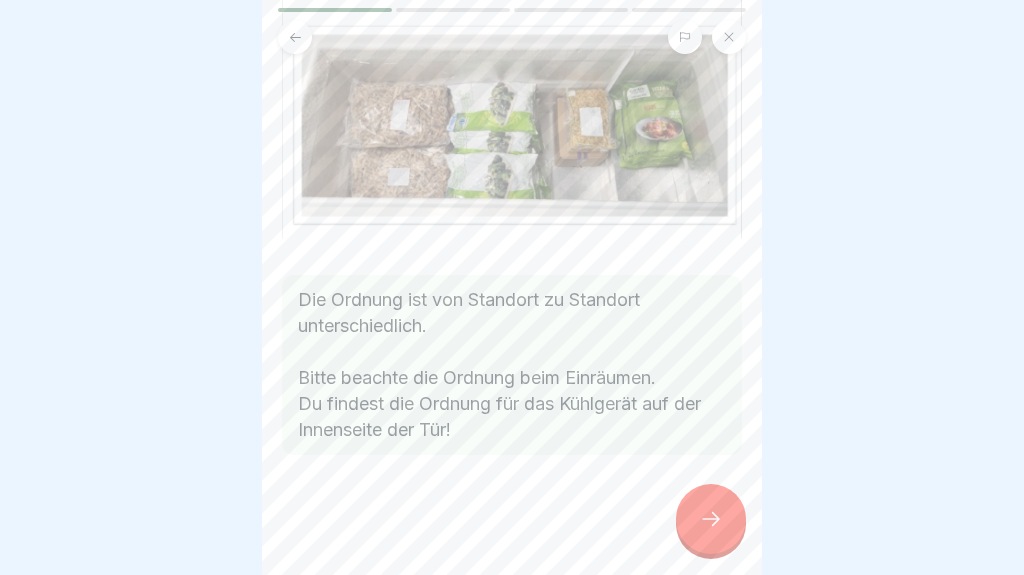 scroll, scrollTop: 585, scrollLeft: 0, axis: vertical 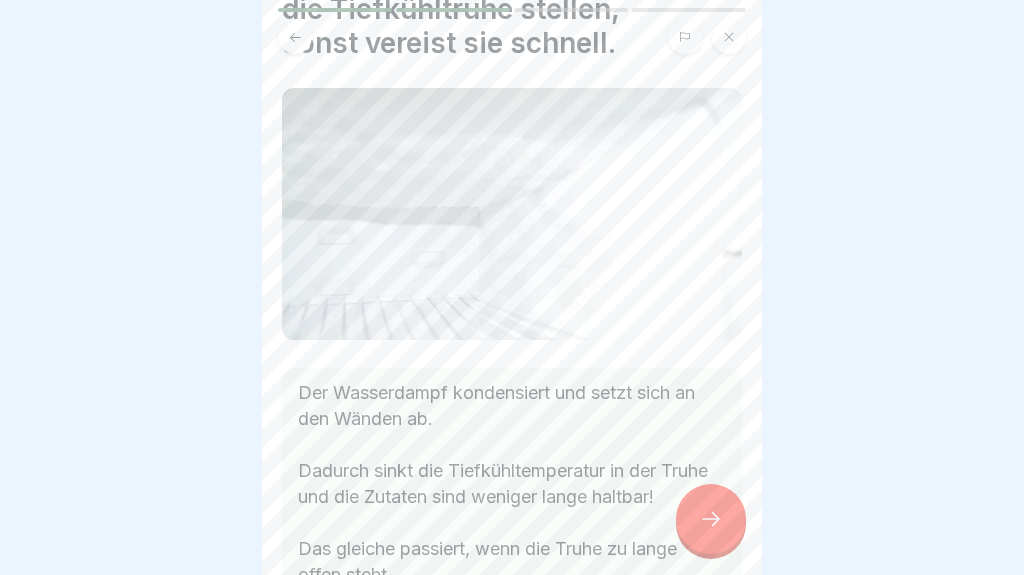 click 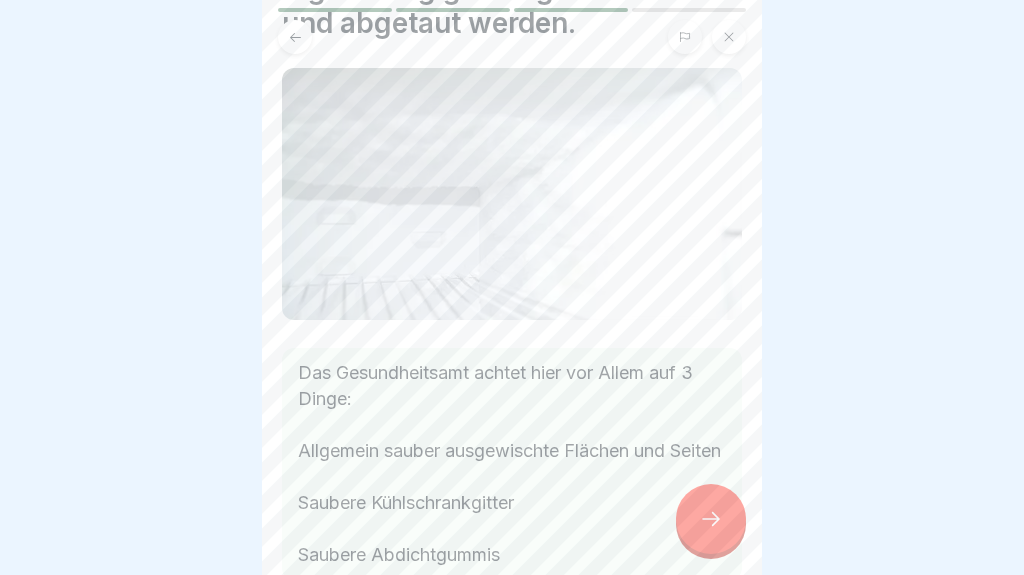 scroll, scrollTop: 176, scrollLeft: 0, axis: vertical 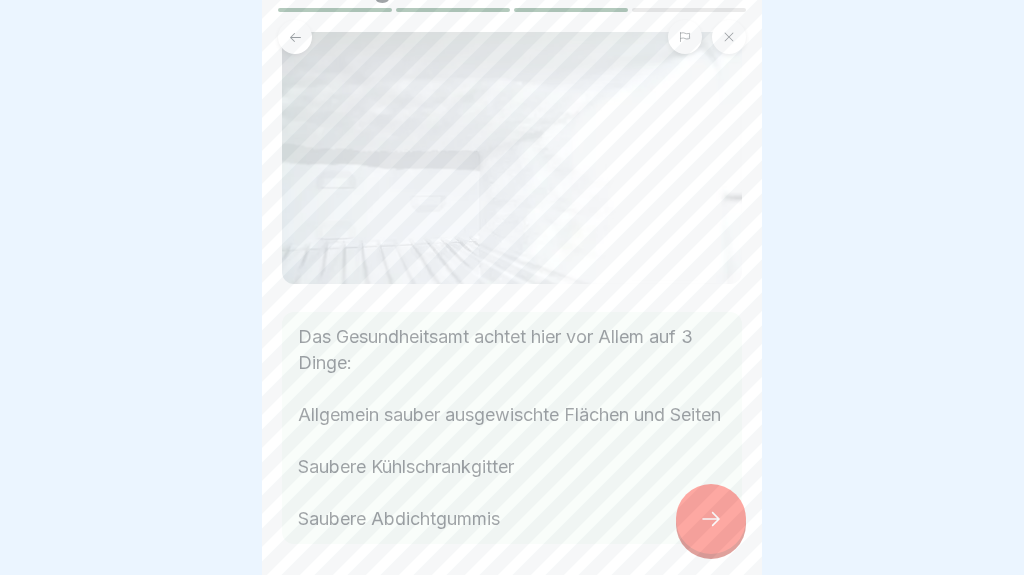 click 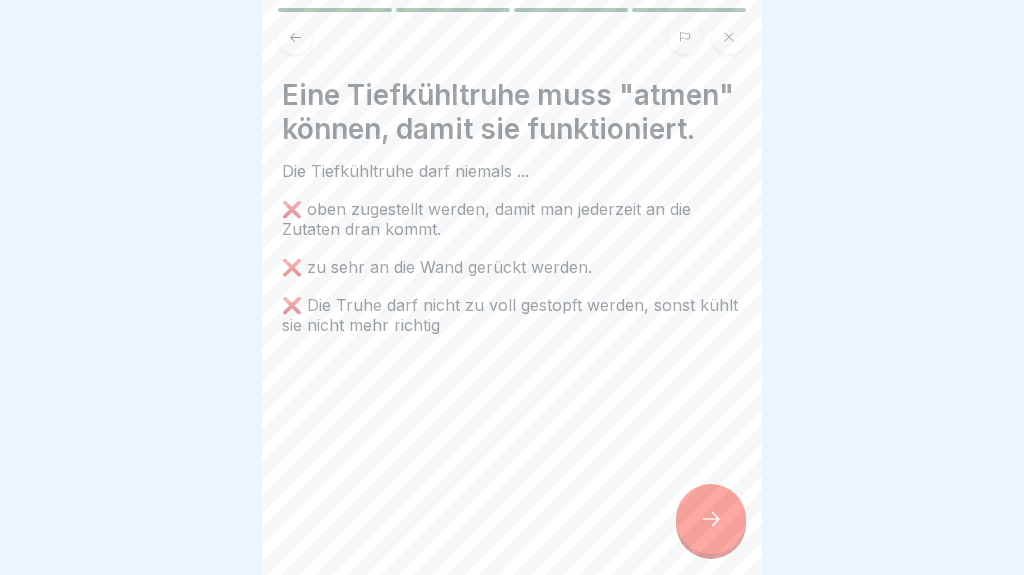 click 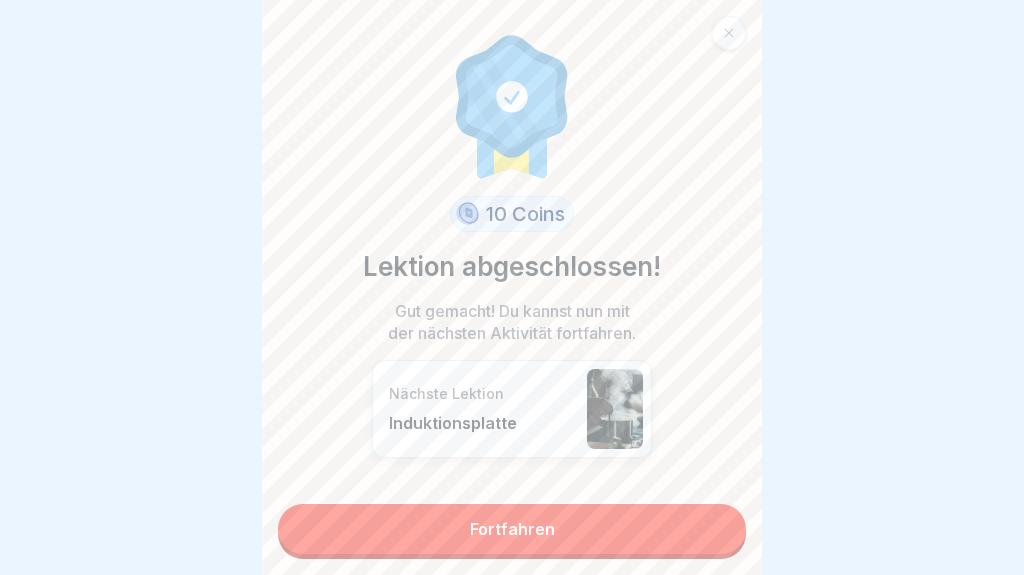 click on "Fortfahren" at bounding box center [512, 529] 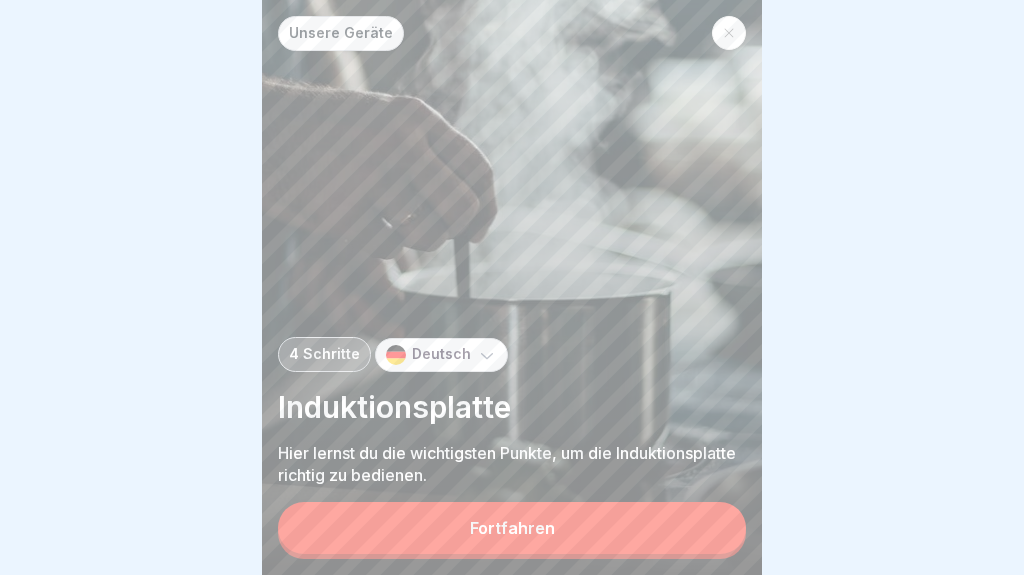 click on "Fortfahren" at bounding box center [512, 528] 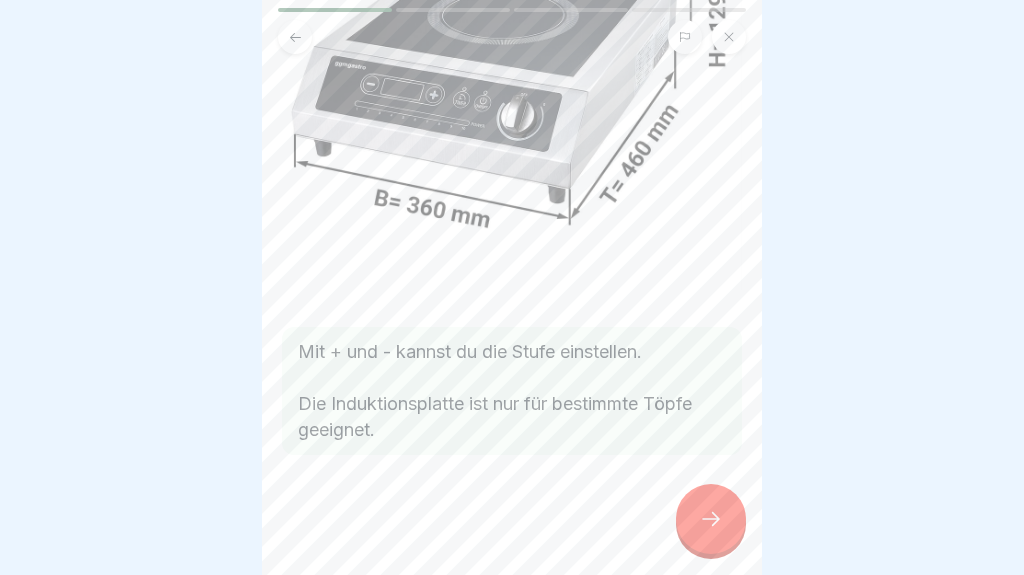 scroll, scrollTop: 335, scrollLeft: 0, axis: vertical 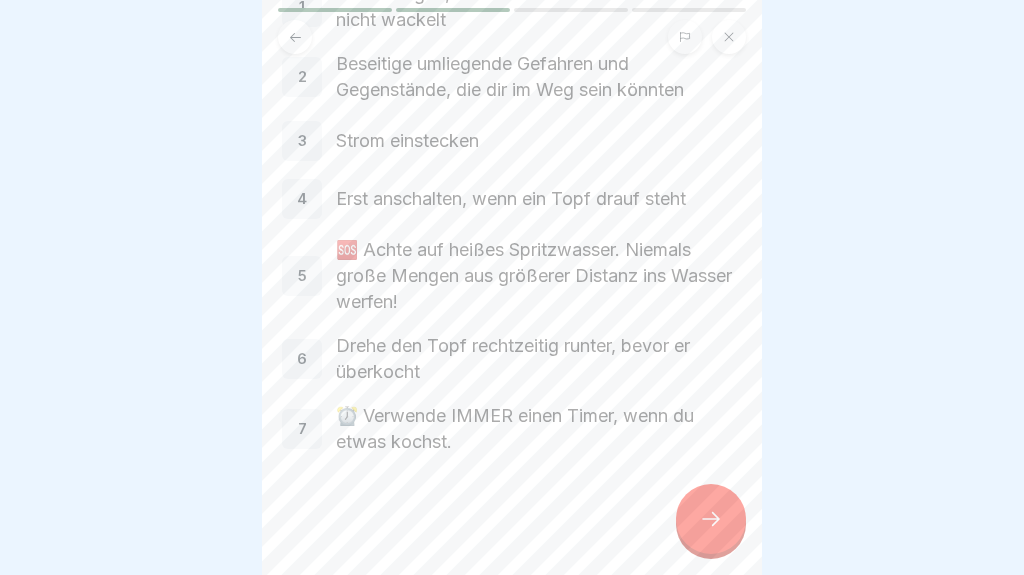 click 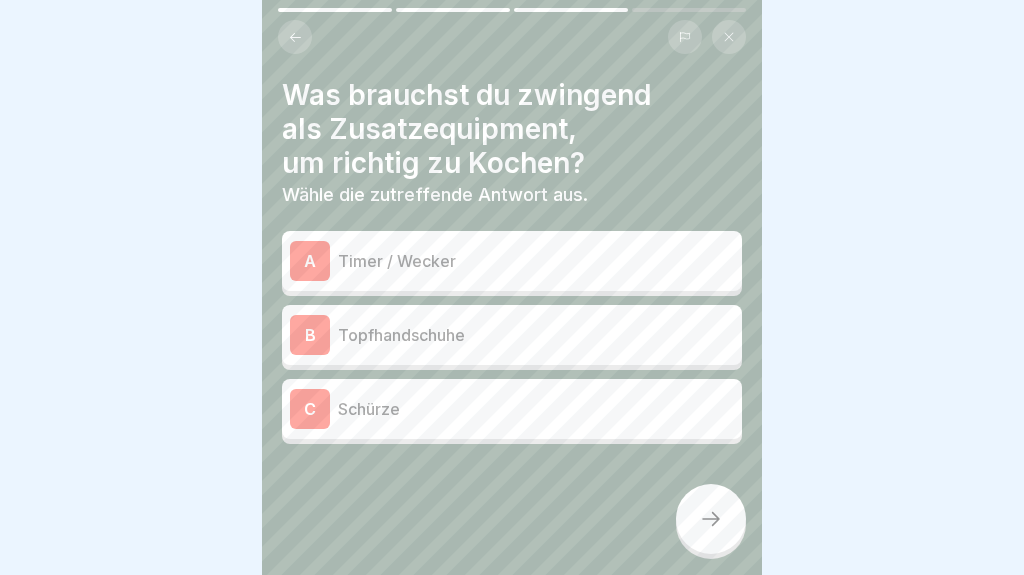 click on "Timer / Wecker" at bounding box center (536, 261) 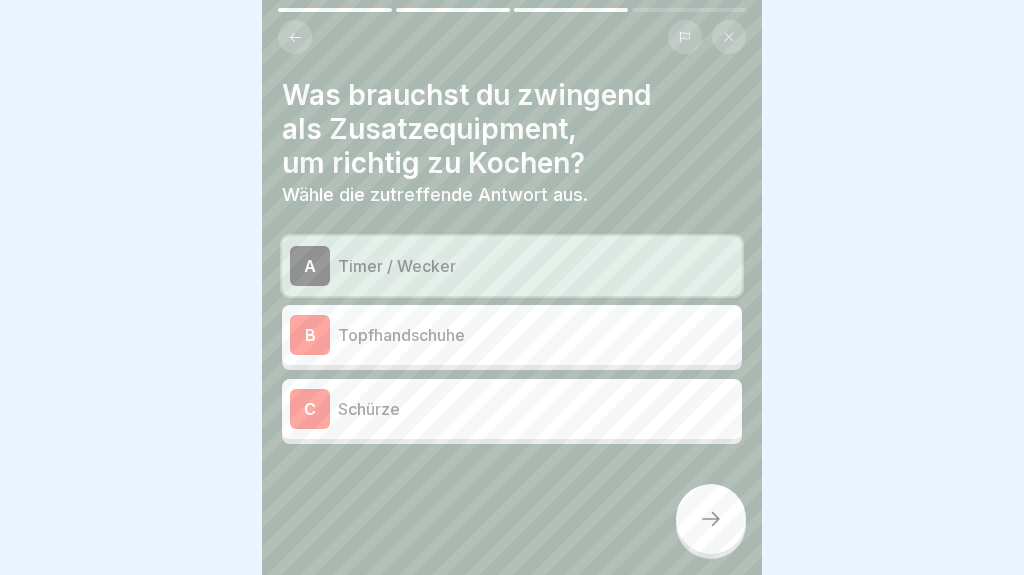 click 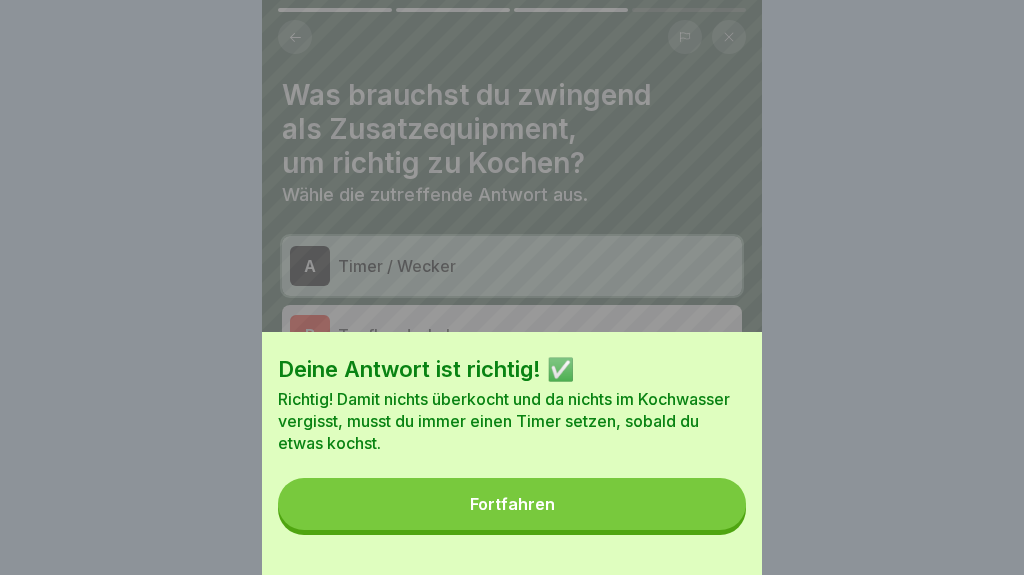 click on "Fortfahren" at bounding box center (512, 504) 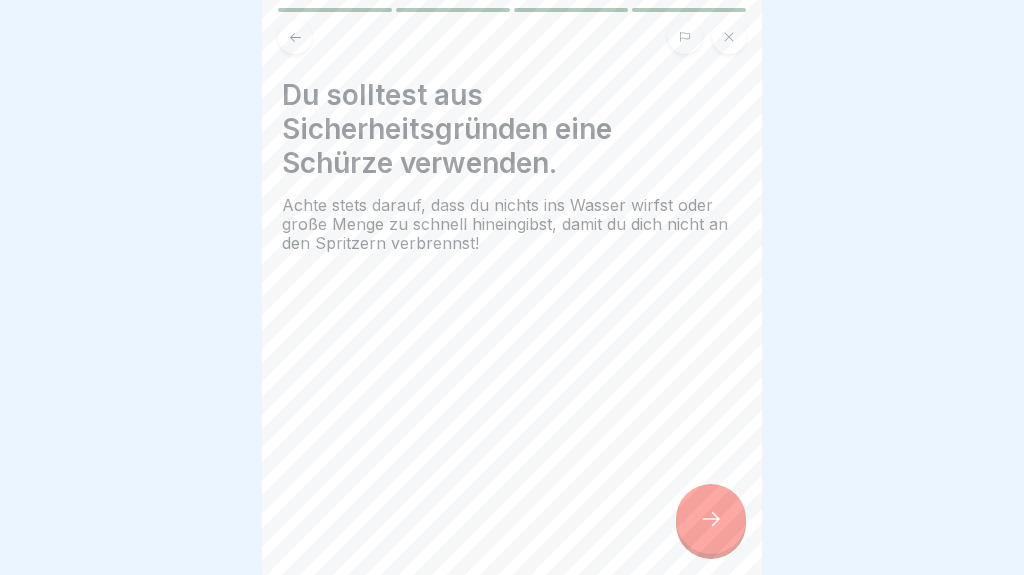 click 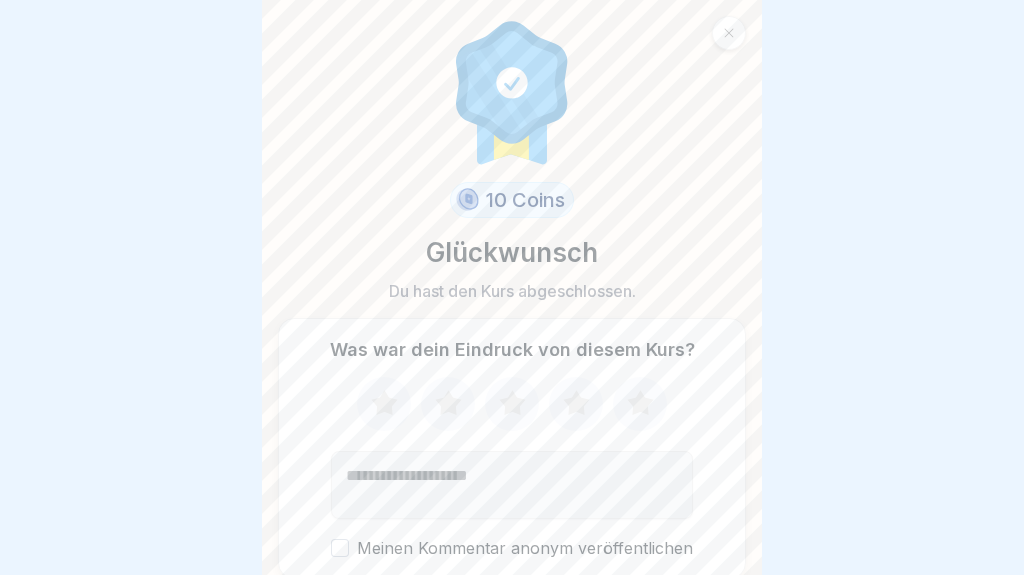 click at bounding box center (512, 485) 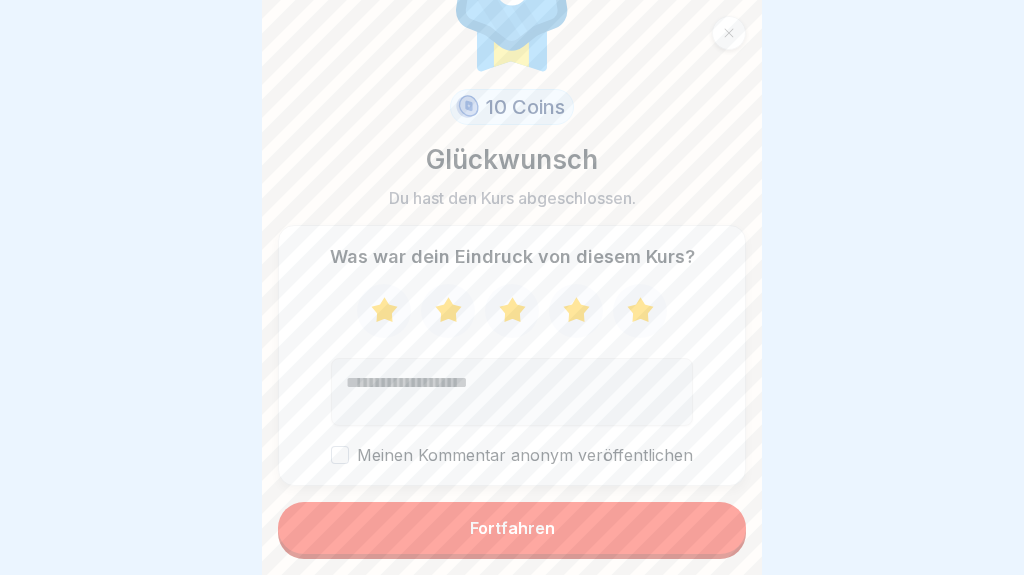 scroll, scrollTop: 92, scrollLeft: 0, axis: vertical 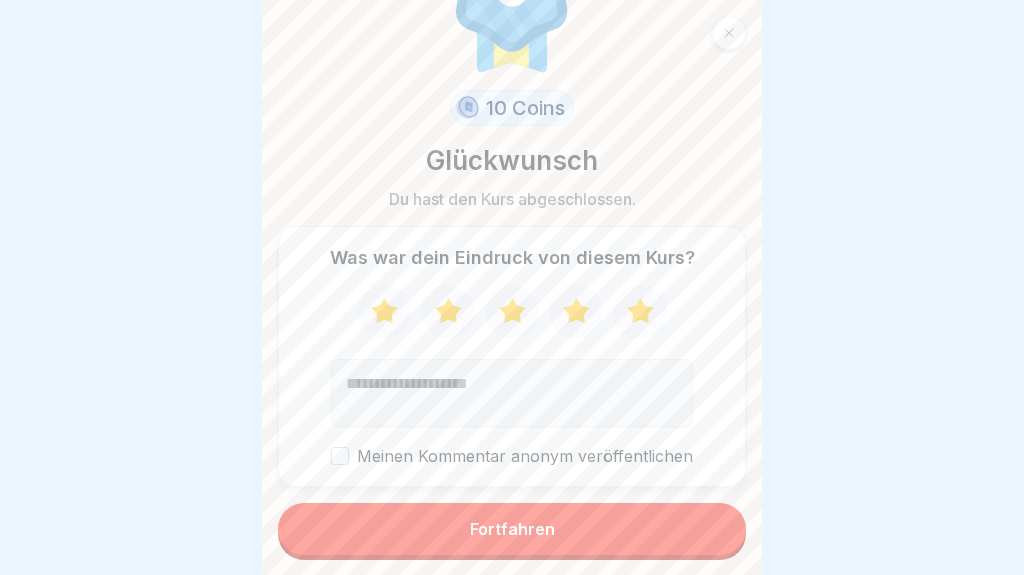 click on "Fortfahren" at bounding box center [512, 529] 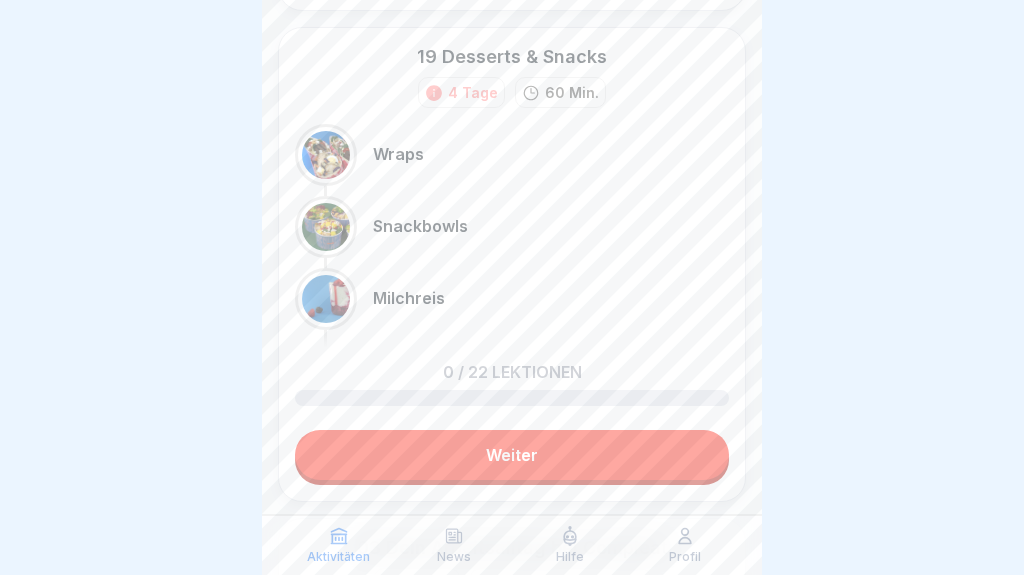 click at bounding box center [512, 287] 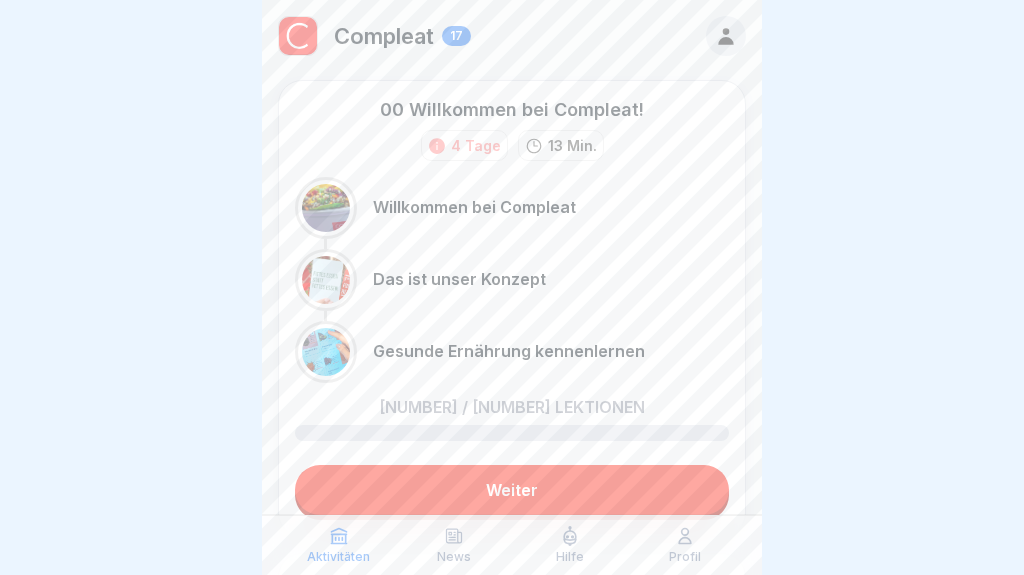 scroll, scrollTop: 0, scrollLeft: 0, axis: both 